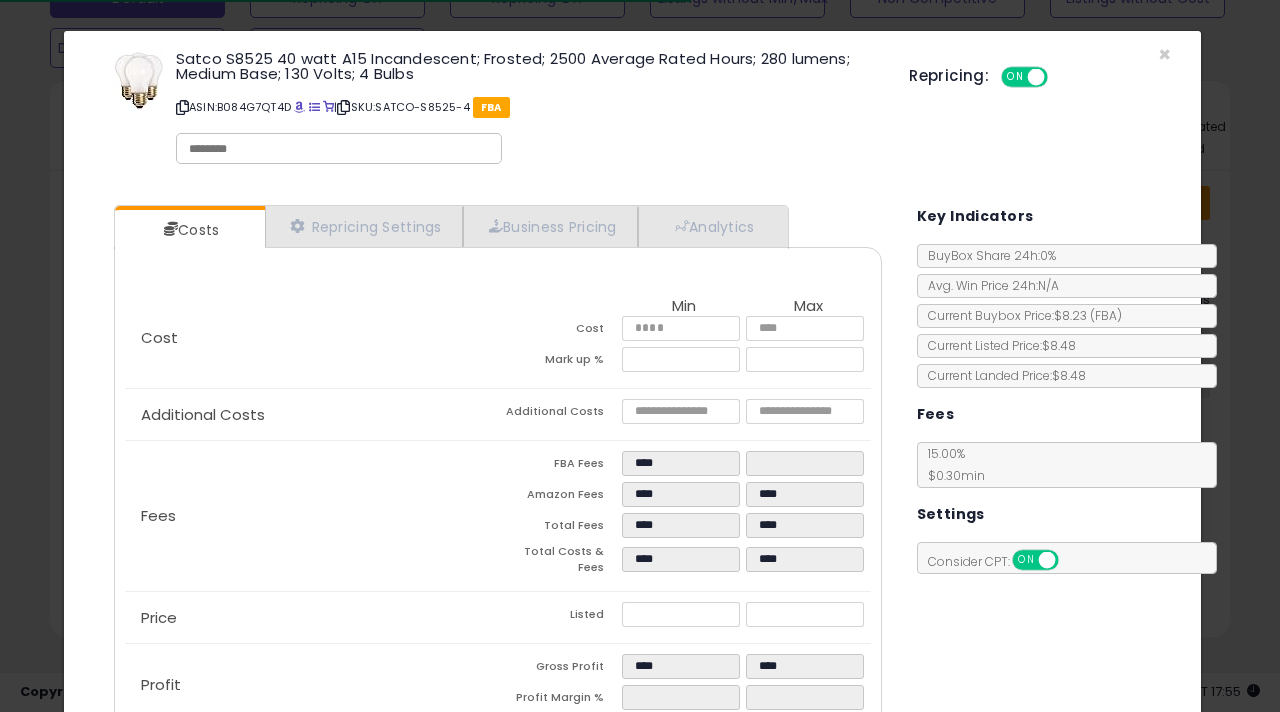 scroll, scrollTop: 667, scrollLeft: 0, axis: vertical 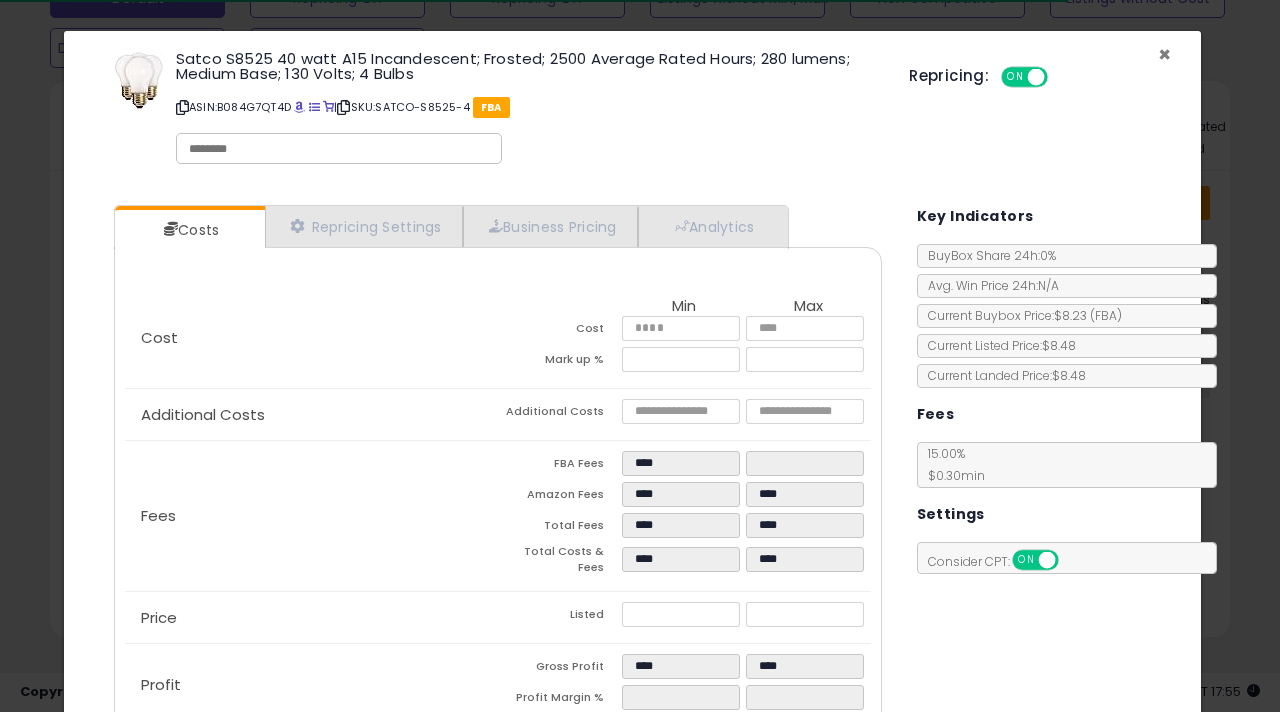 click on "×" at bounding box center (1164, 54) 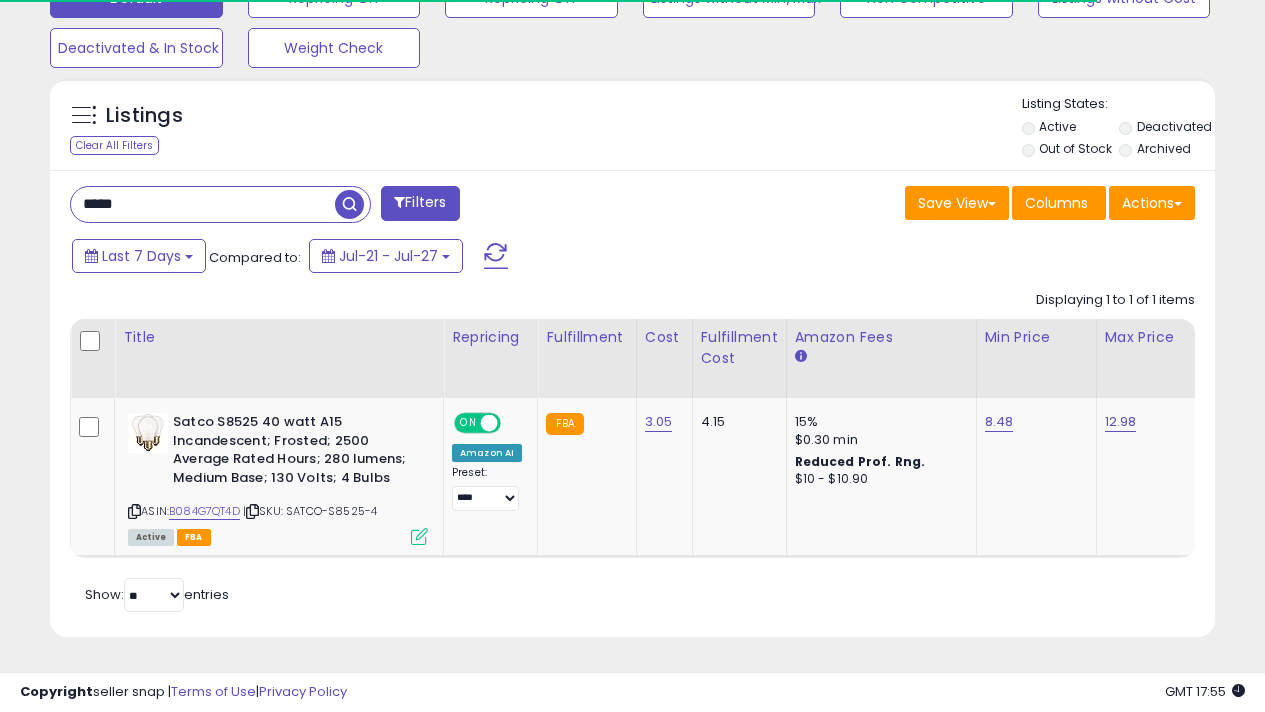 scroll, scrollTop: 410, scrollLeft: 673, axis: both 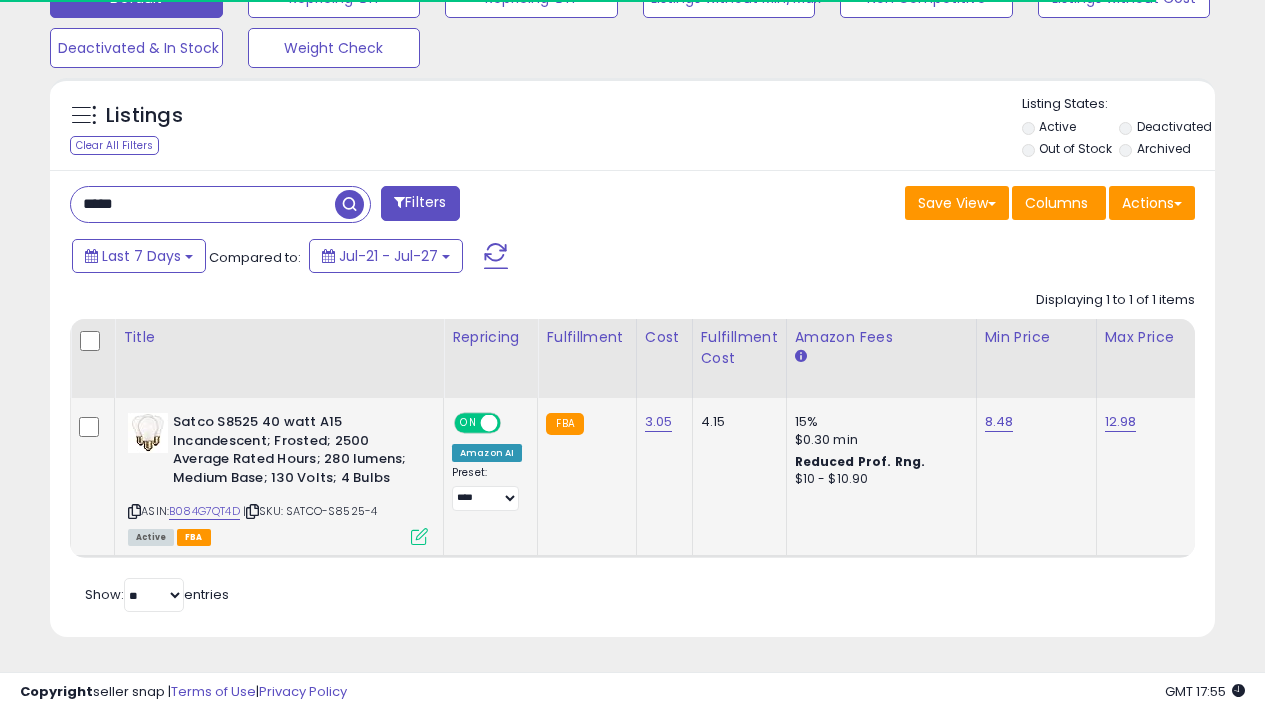 click at bounding box center (419, 536) 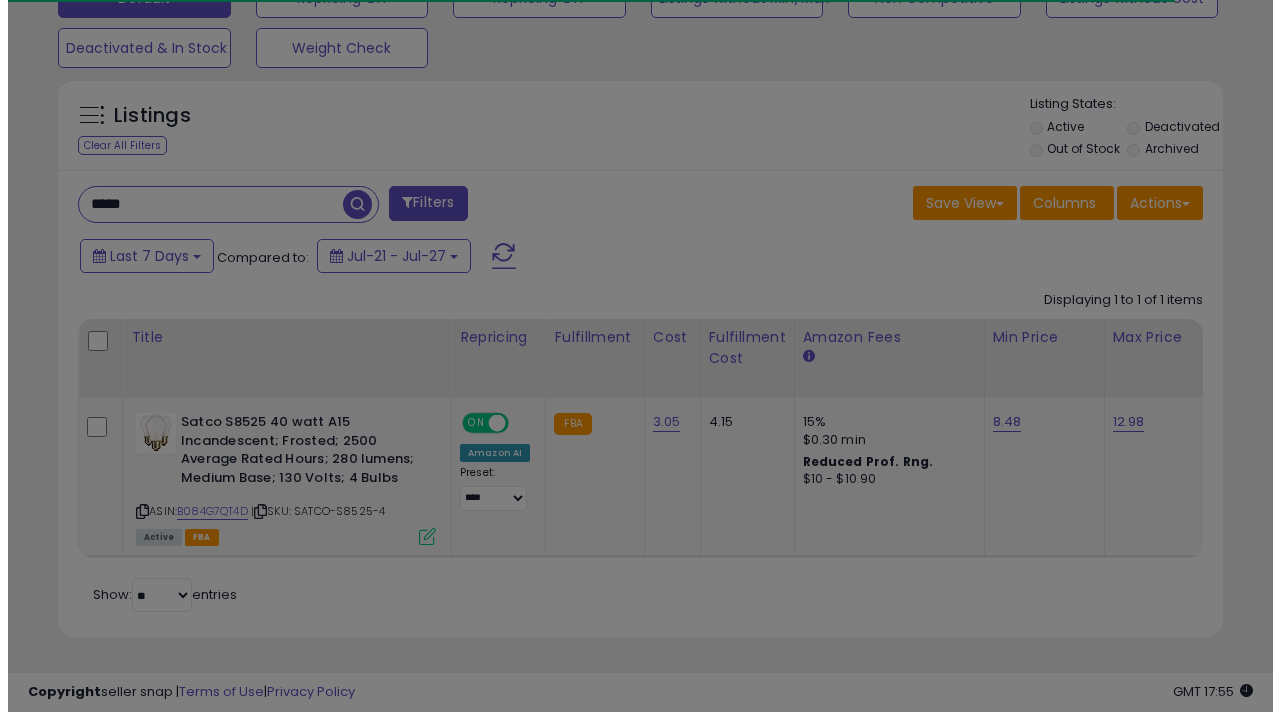 scroll, scrollTop: 999590, scrollLeft: 999317, axis: both 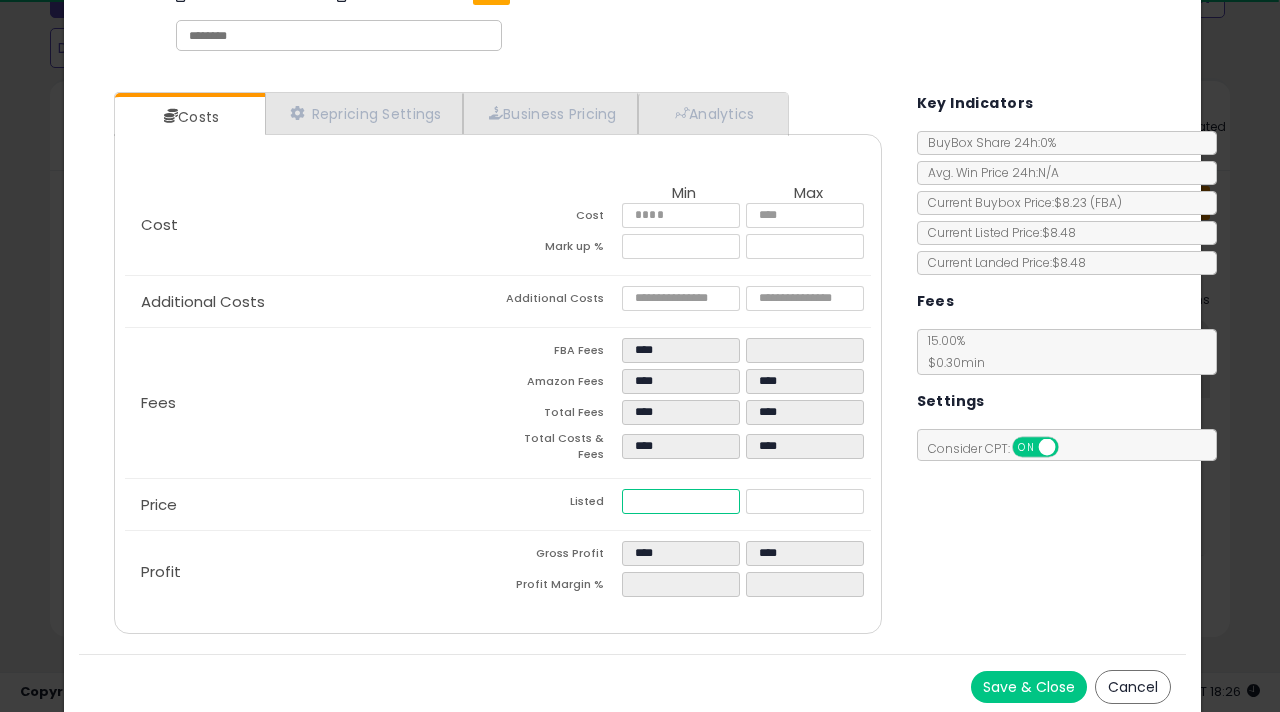 click on "****" at bounding box center (681, 501) 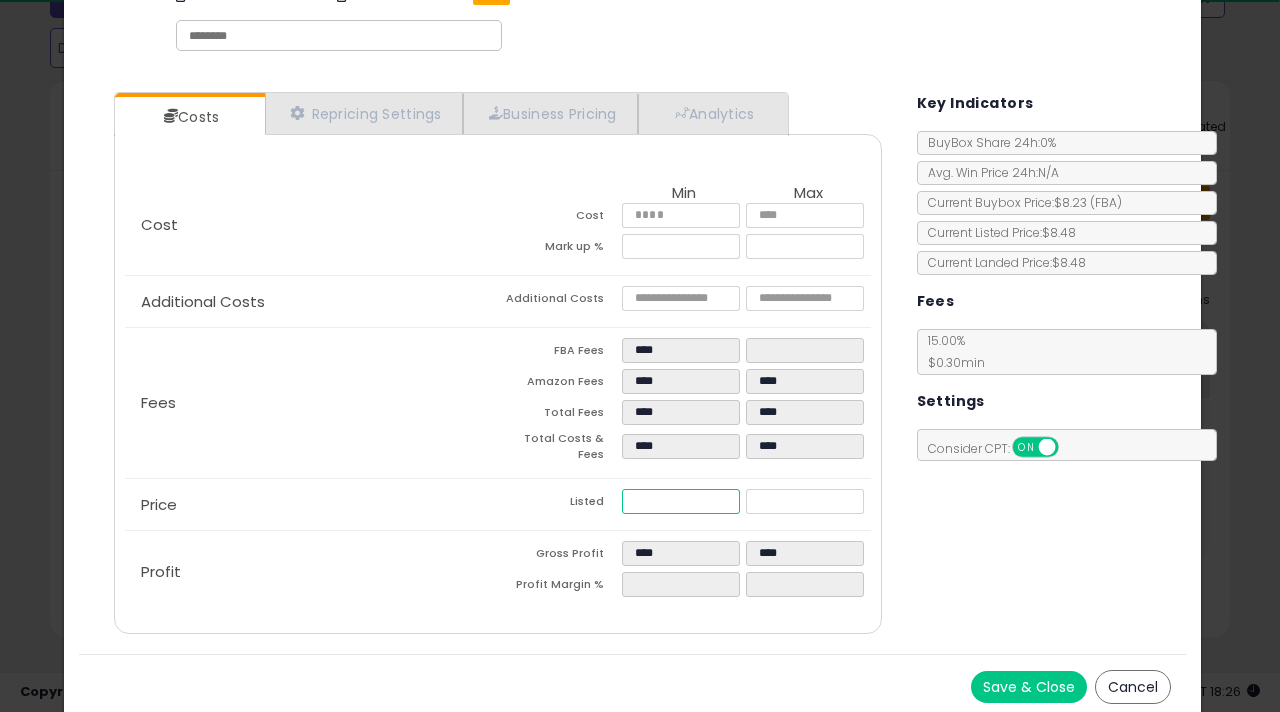 type on "****" 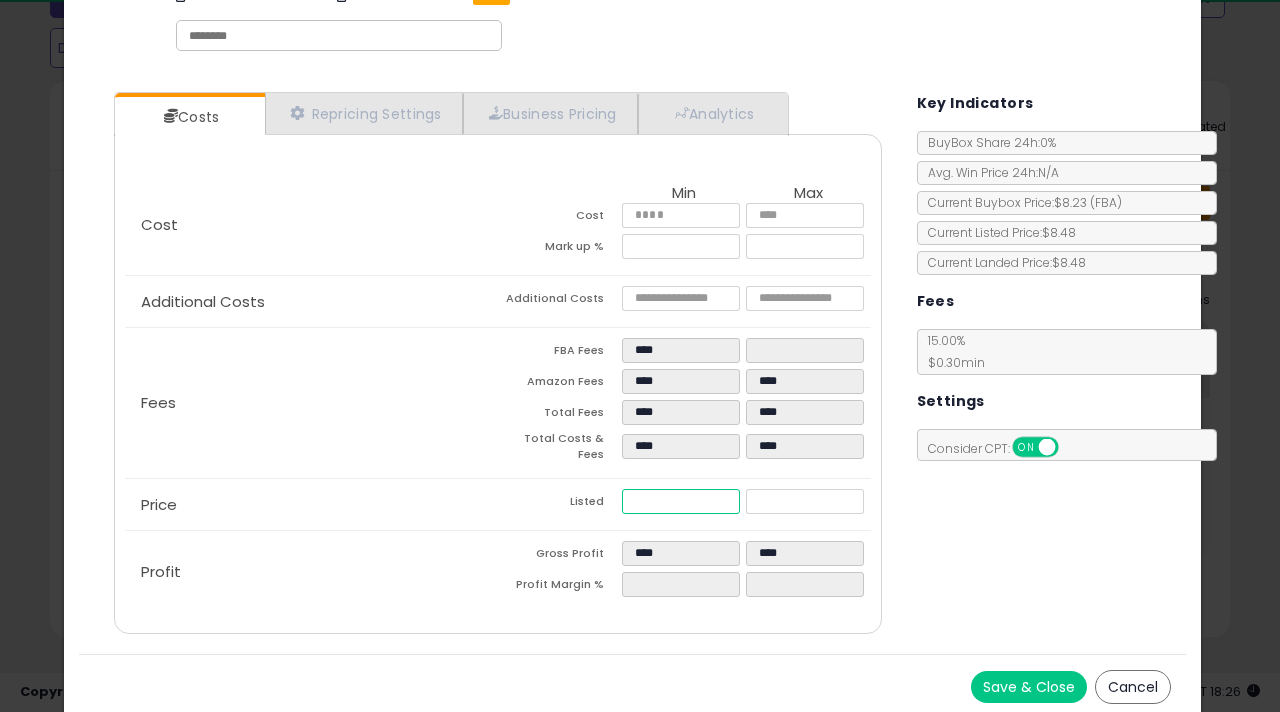 type on "****" 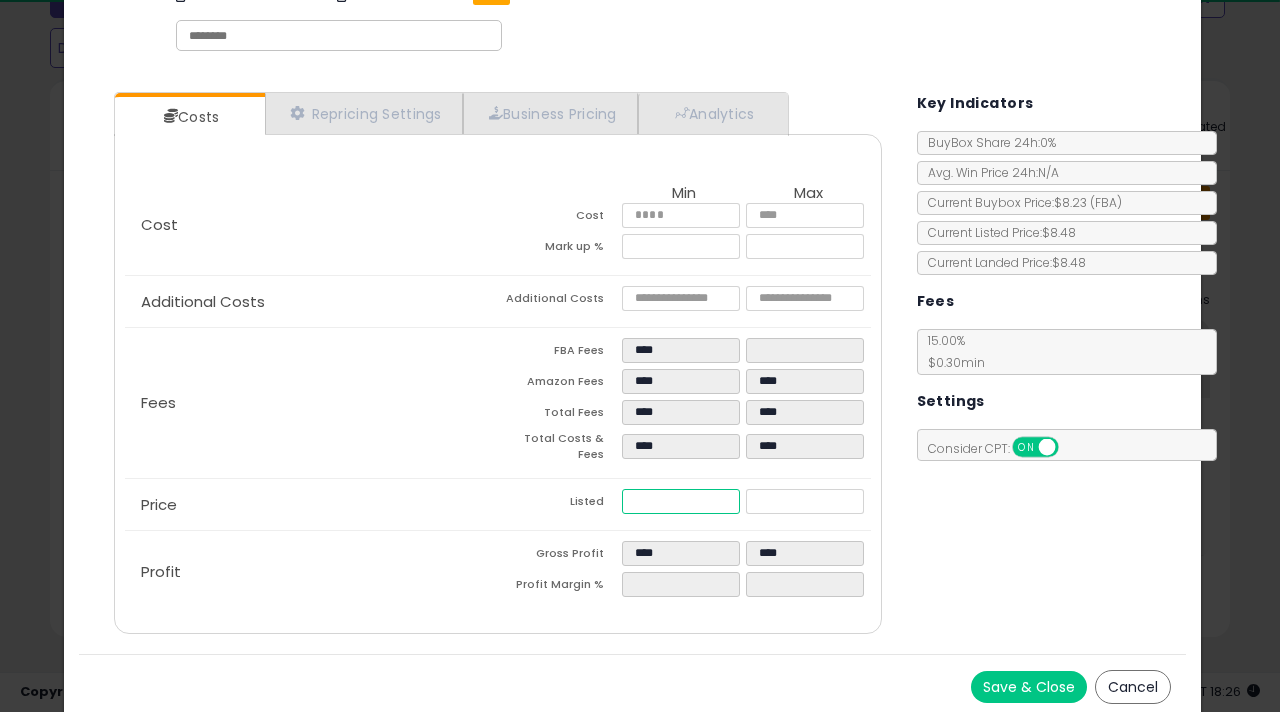 type on "****" 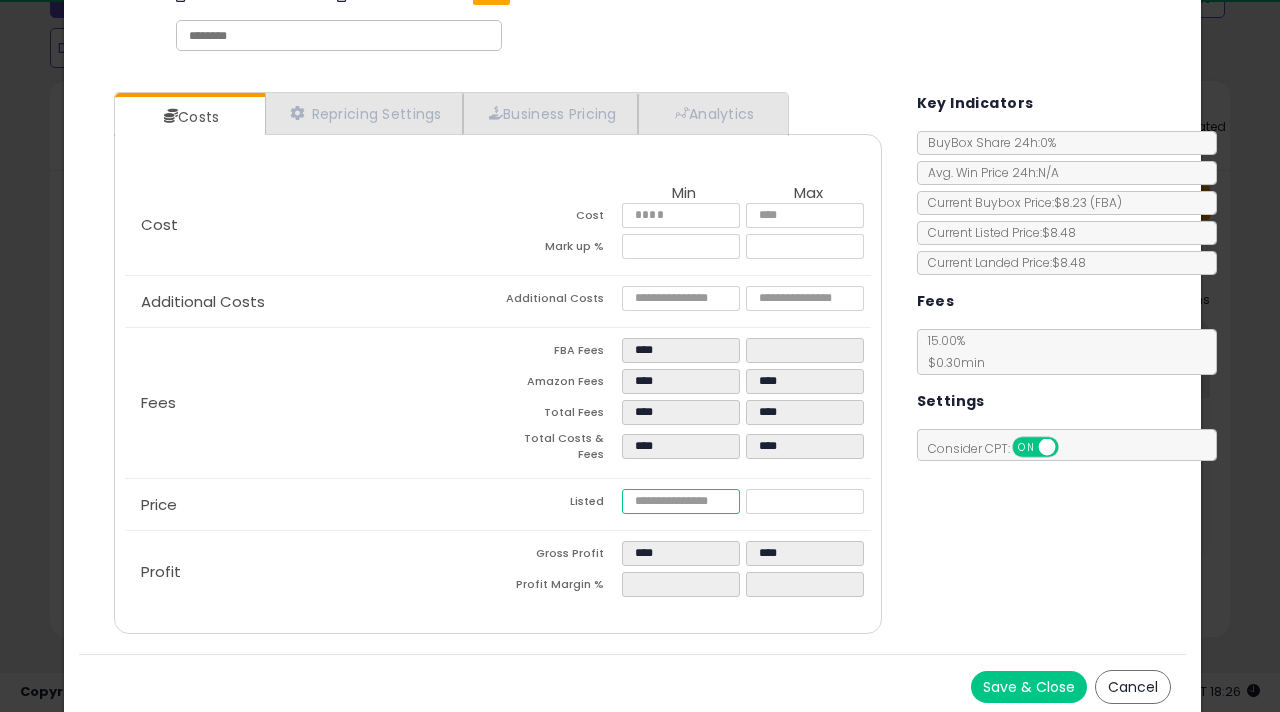 type on "****" 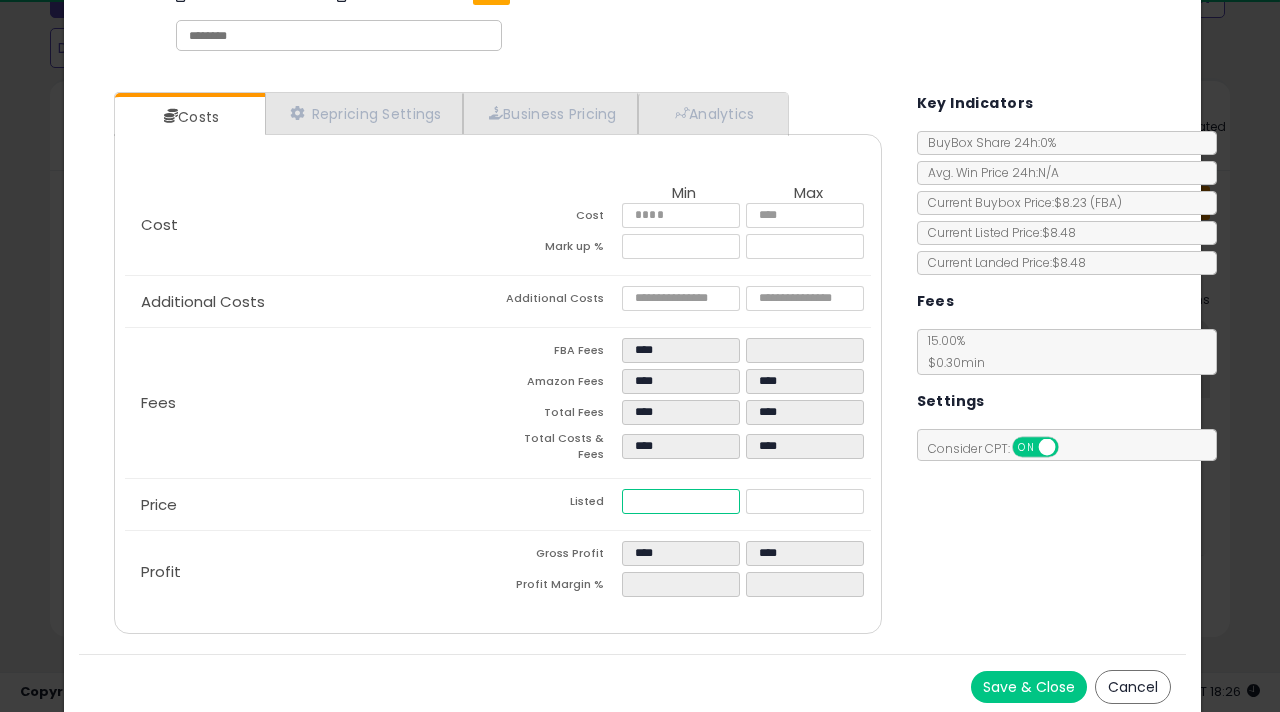 type on "****" 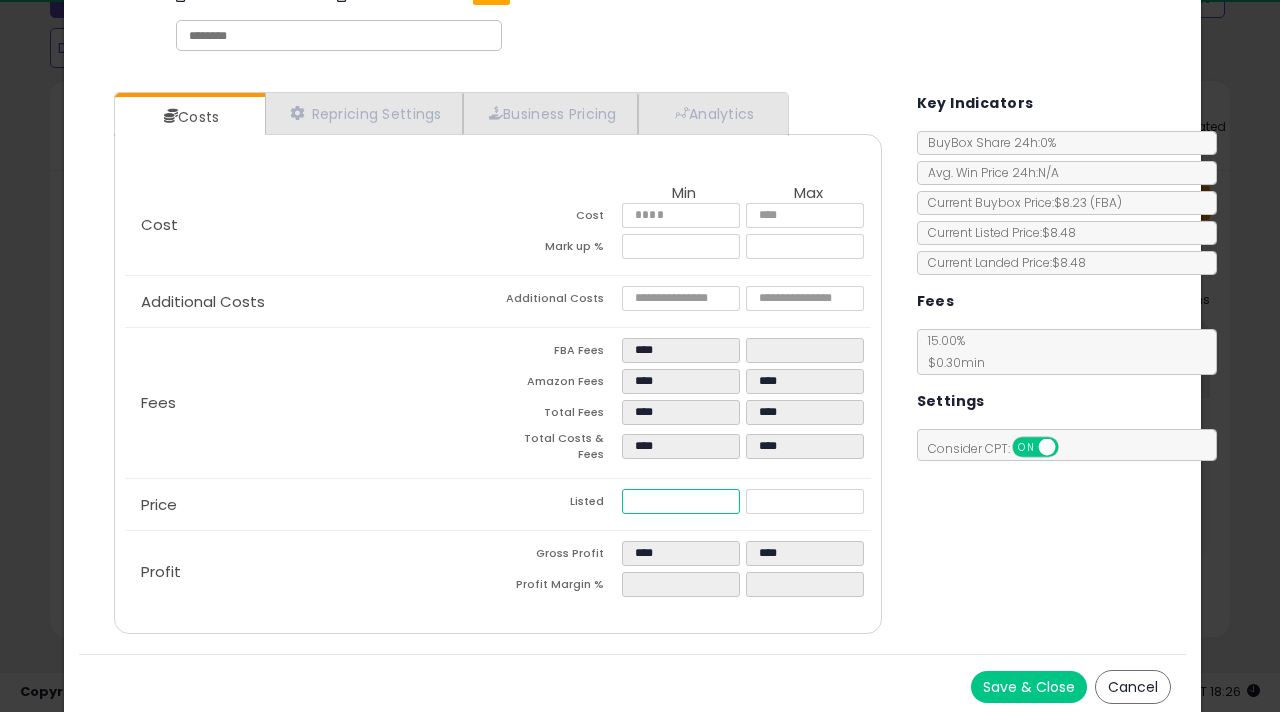 type on "****" 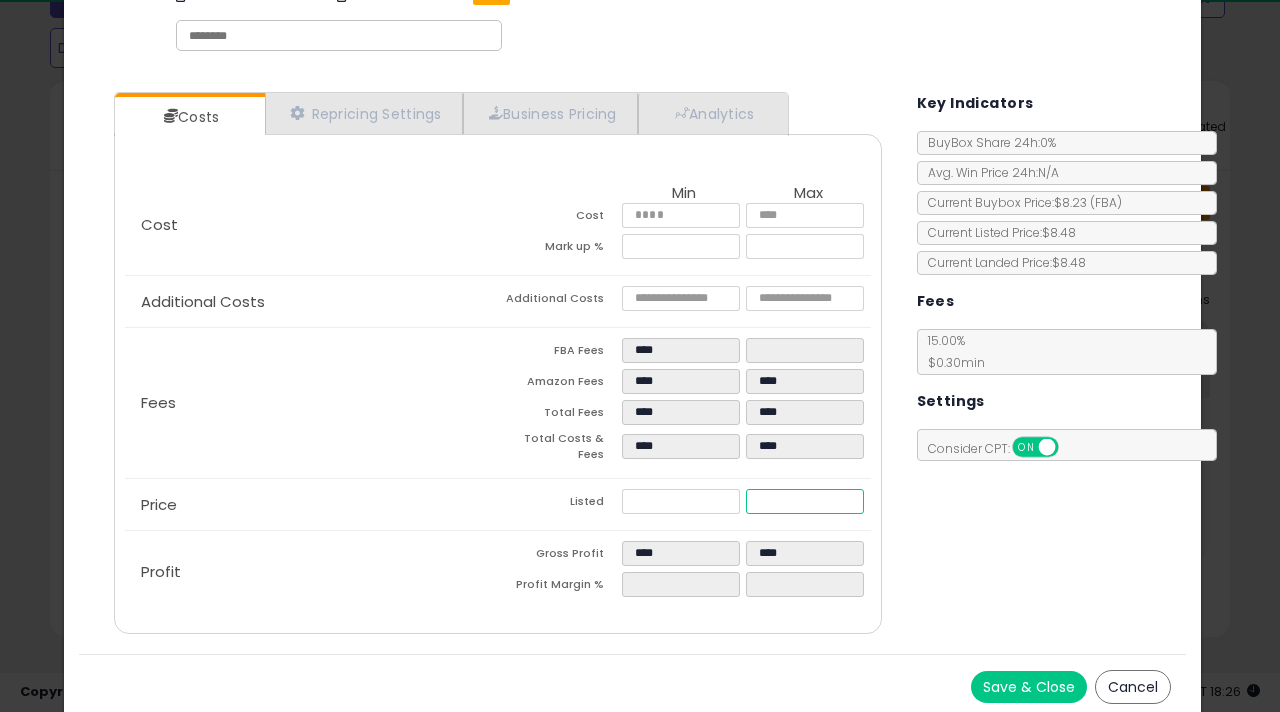 type on "*****" 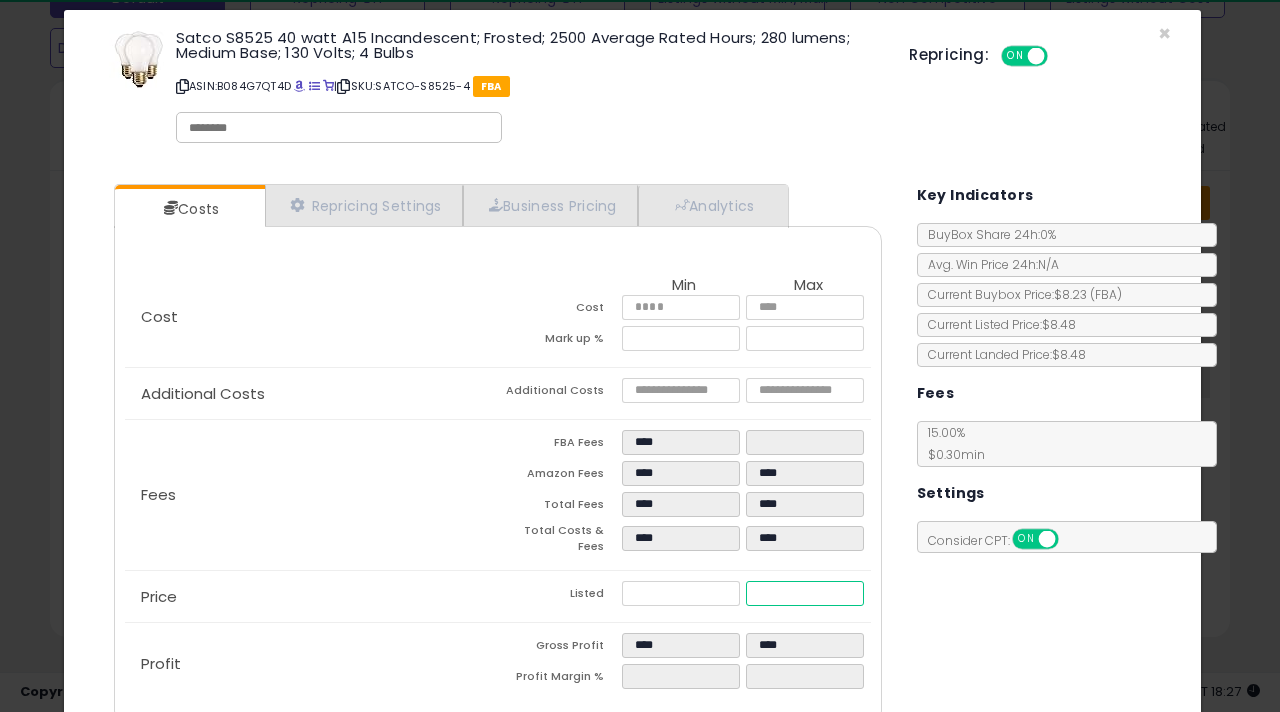 scroll, scrollTop: 0, scrollLeft: 0, axis: both 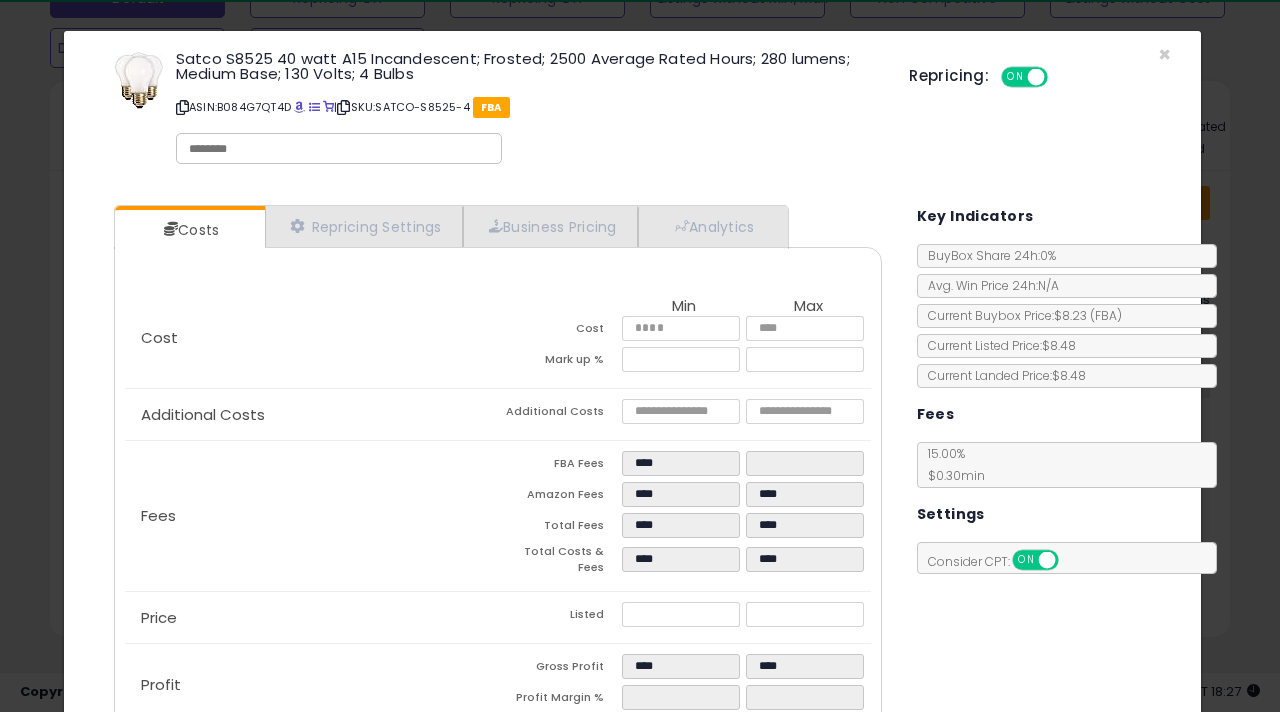 click on "Satco S8525 40 watt A15 Incandescent; Frosted; 2500 Average Rated Hours; 280 lumens; Medium Base; 130 Volts; 4 Bulbs
ASIN:  B084G7QT4D
|
SKU:  SATCO-S8525-4
FBA" 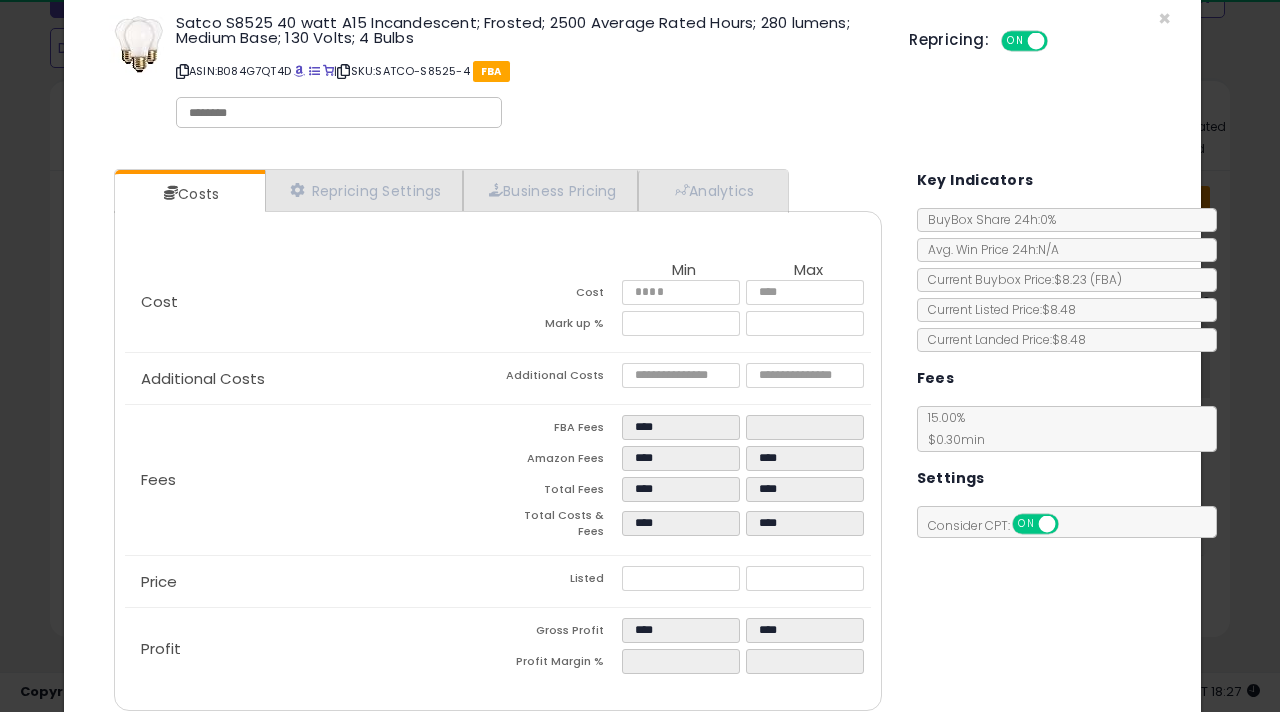 scroll, scrollTop: 0, scrollLeft: 0, axis: both 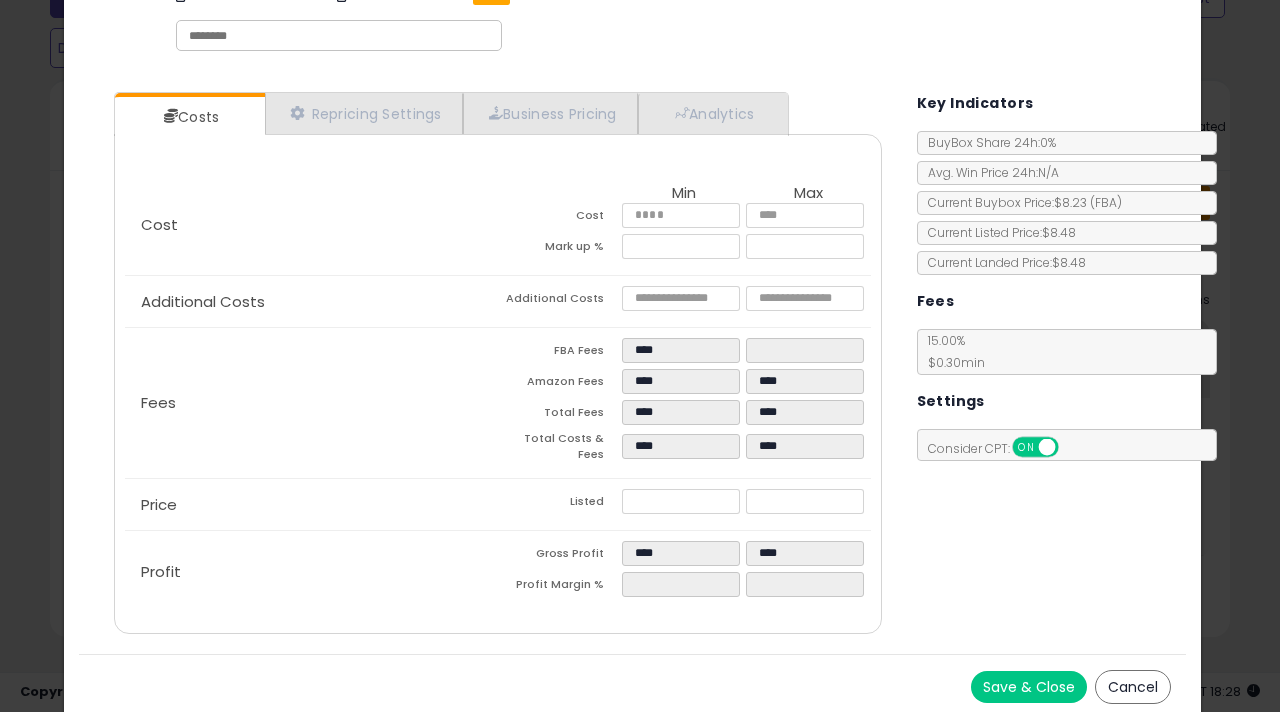 click on "Save & Close" at bounding box center [1029, 687] 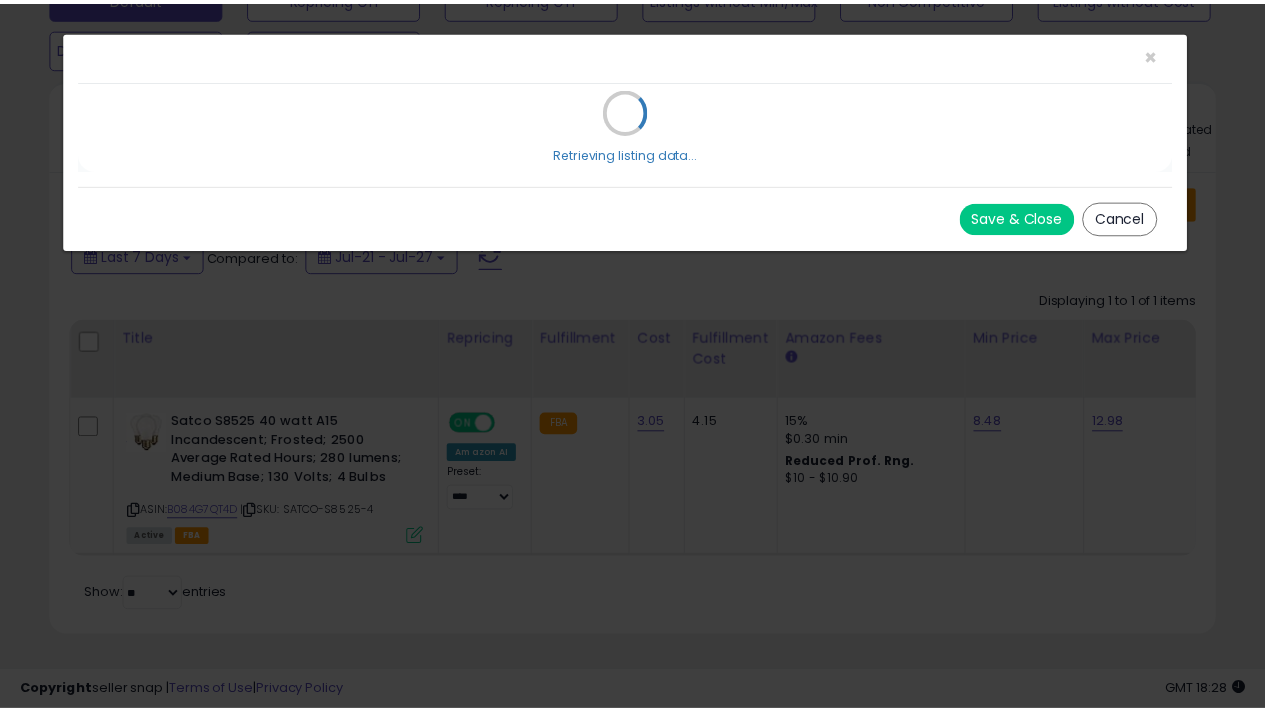 scroll, scrollTop: 0, scrollLeft: 0, axis: both 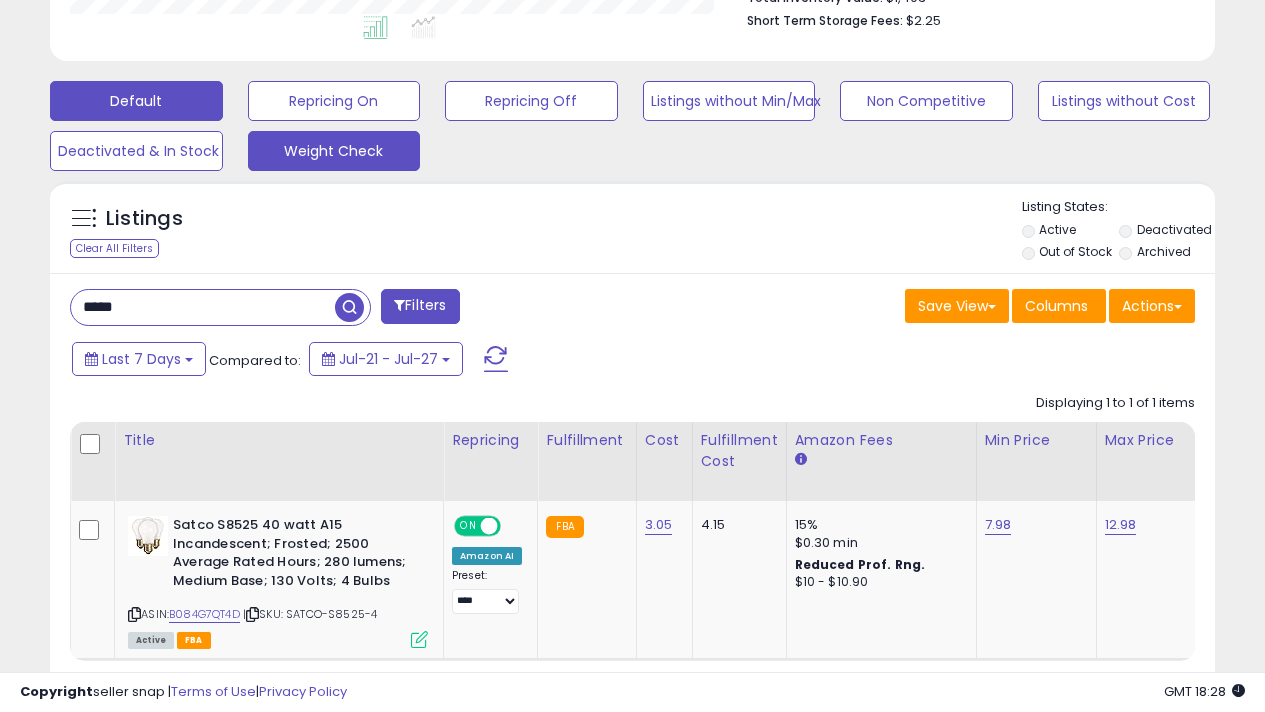 click on "Weight Check" at bounding box center [334, 101] 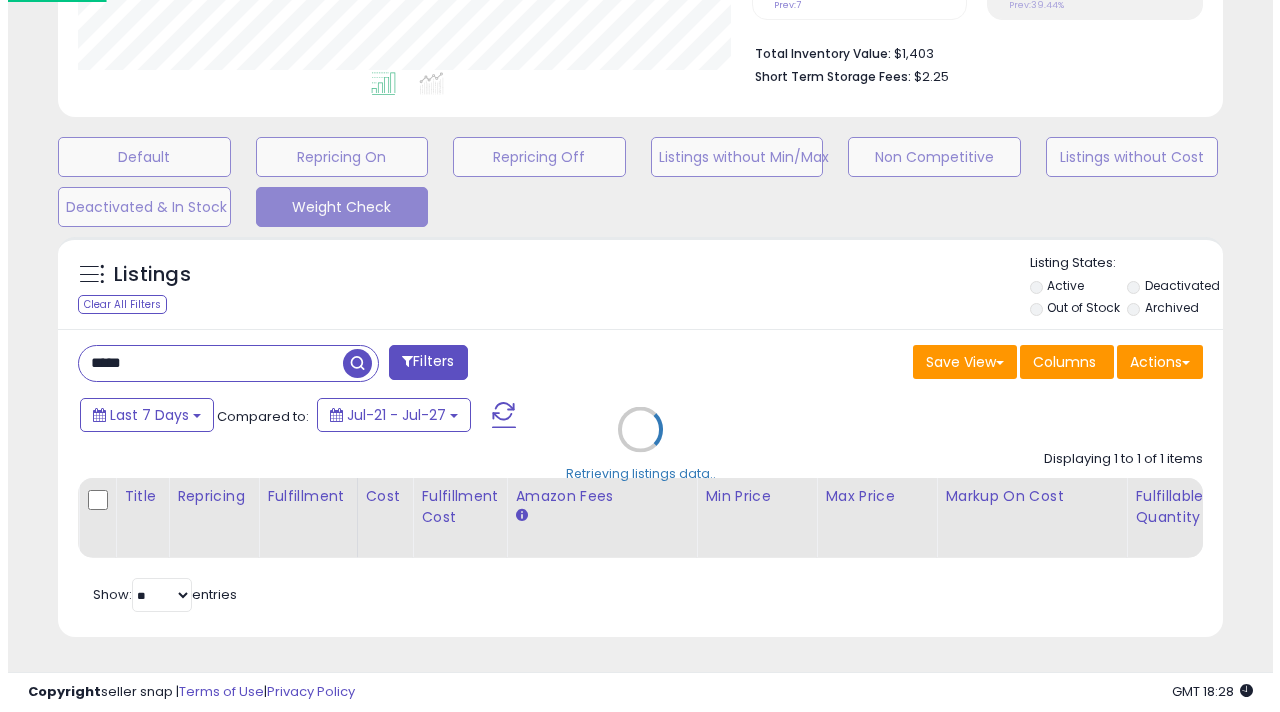 scroll, scrollTop: 508, scrollLeft: 0, axis: vertical 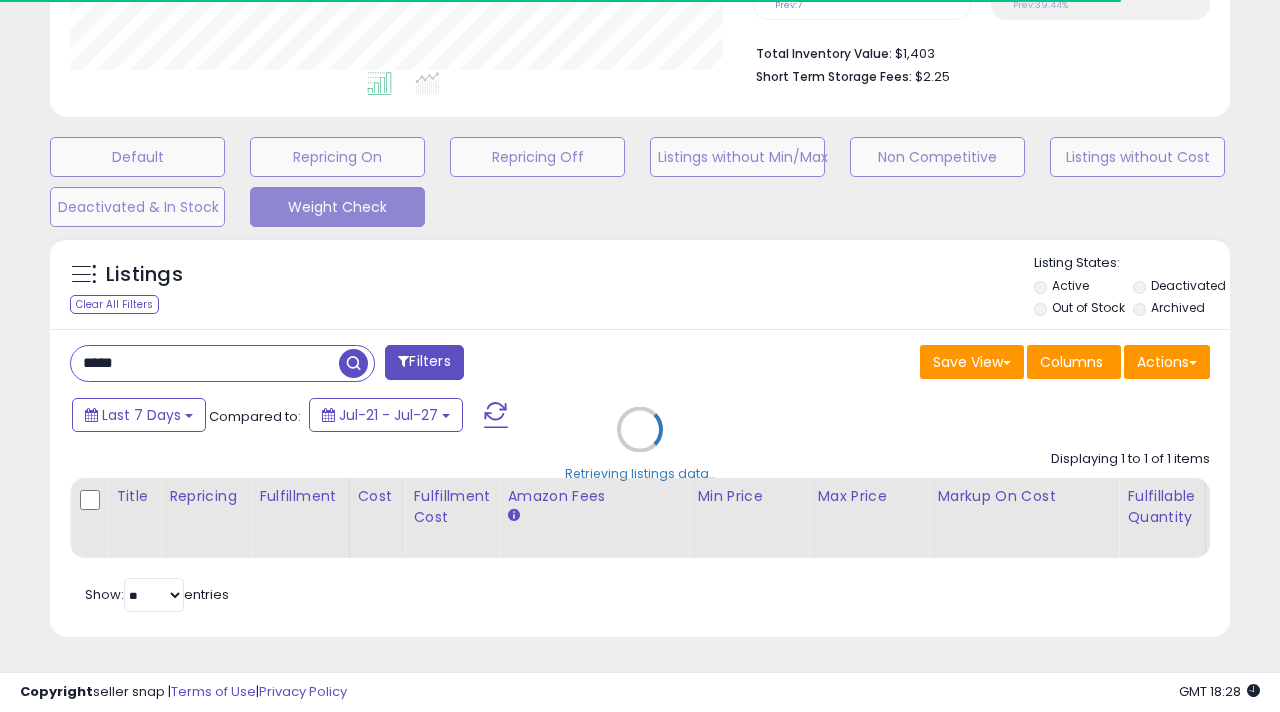 type 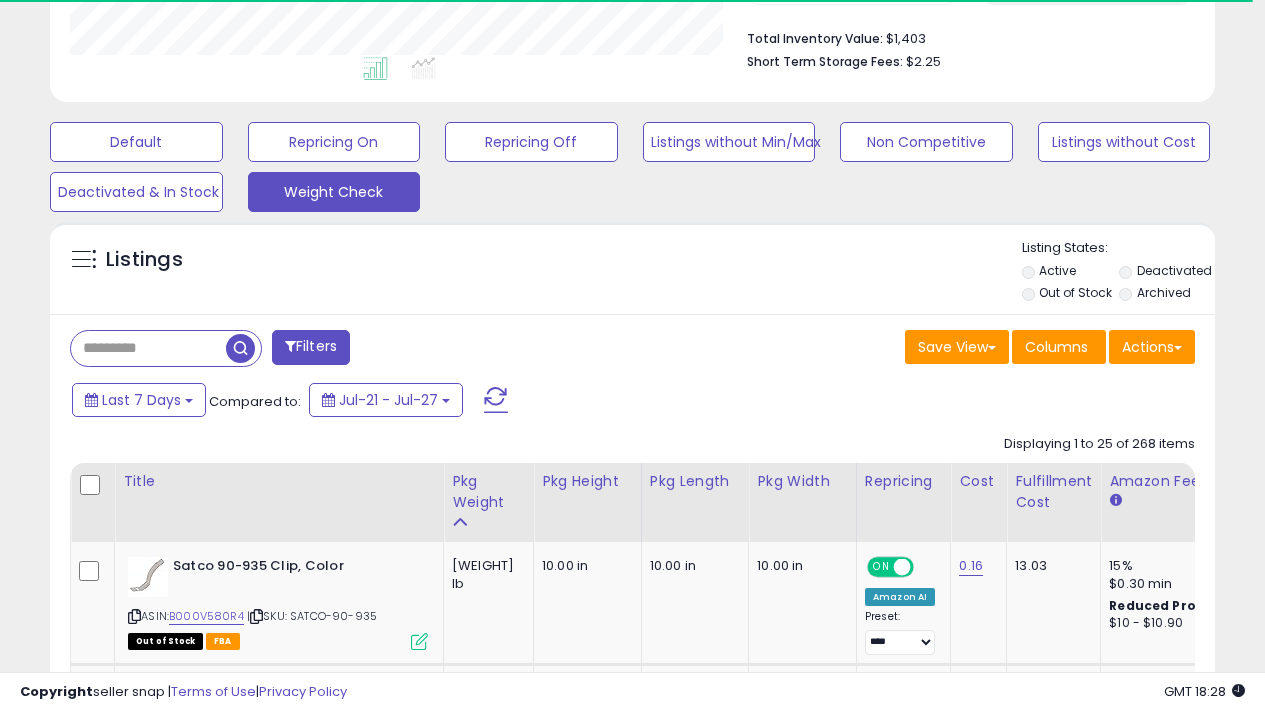 scroll, scrollTop: 410, scrollLeft: 673, axis: both 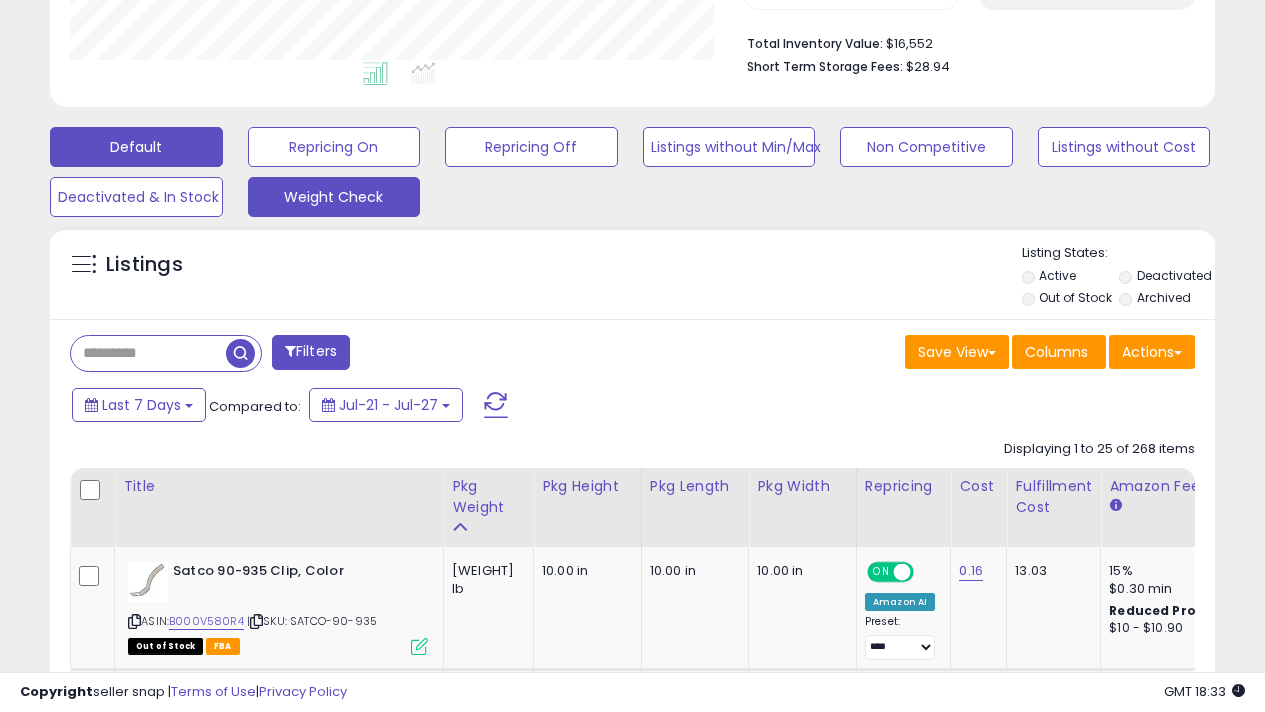 click on "Default" at bounding box center (136, 147) 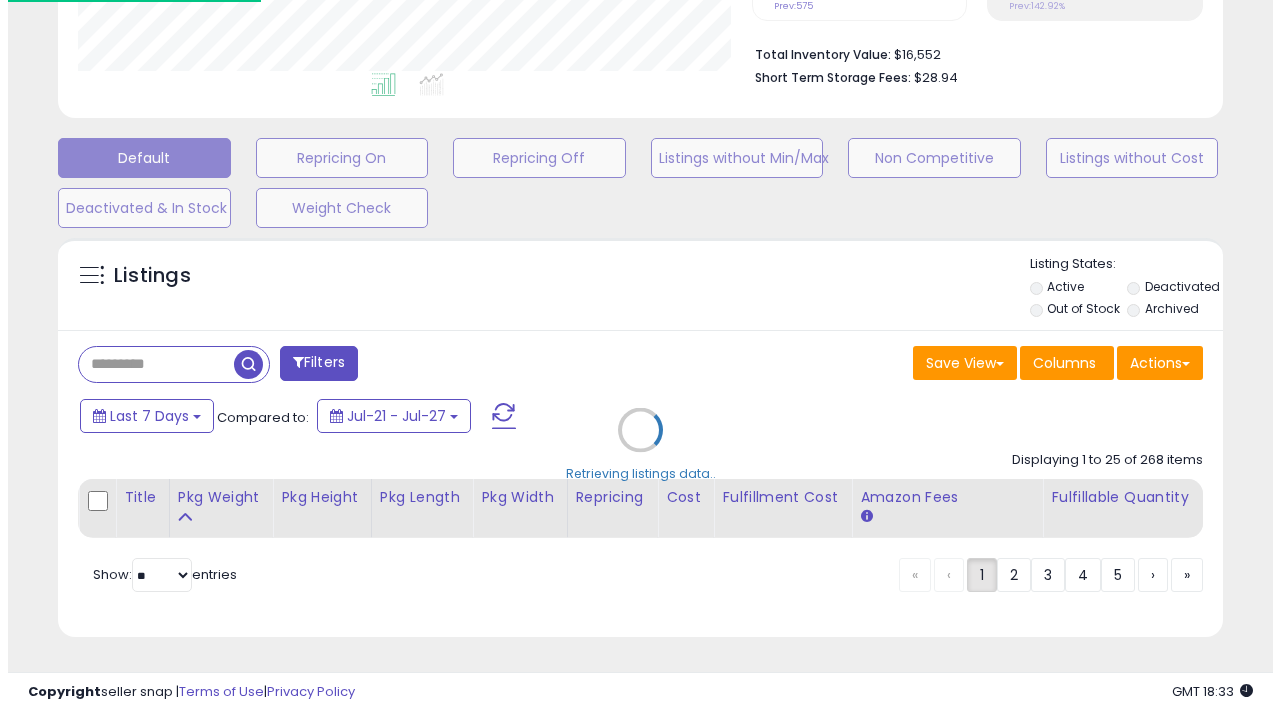 scroll, scrollTop: 492, scrollLeft: 0, axis: vertical 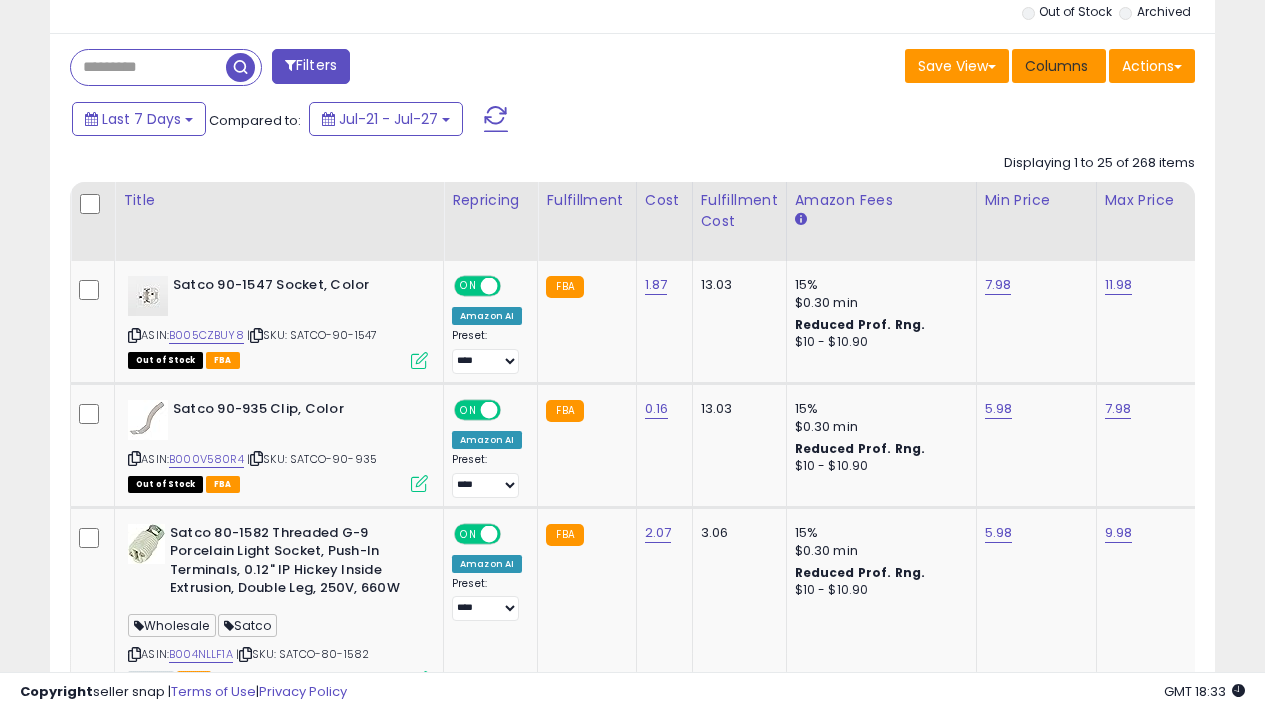 click on "Columns" at bounding box center (1056, 66) 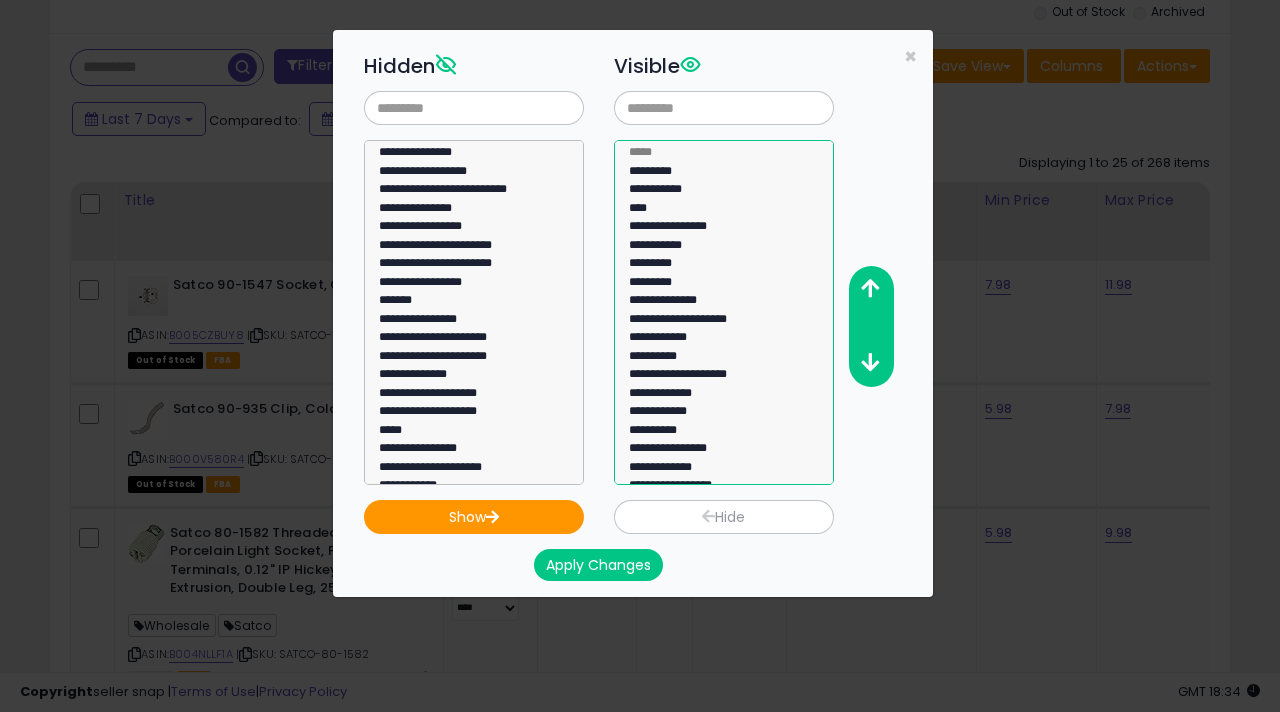 select on "*********" 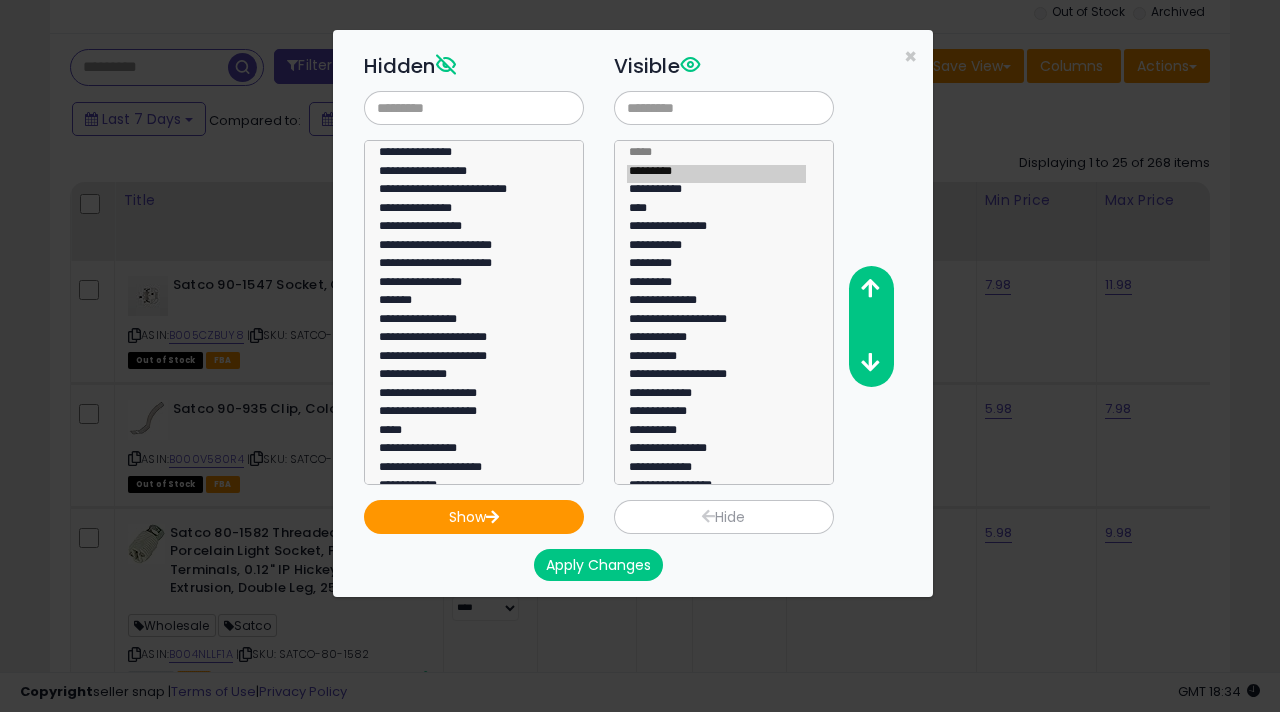 click on "Hide" at bounding box center (724, 517) 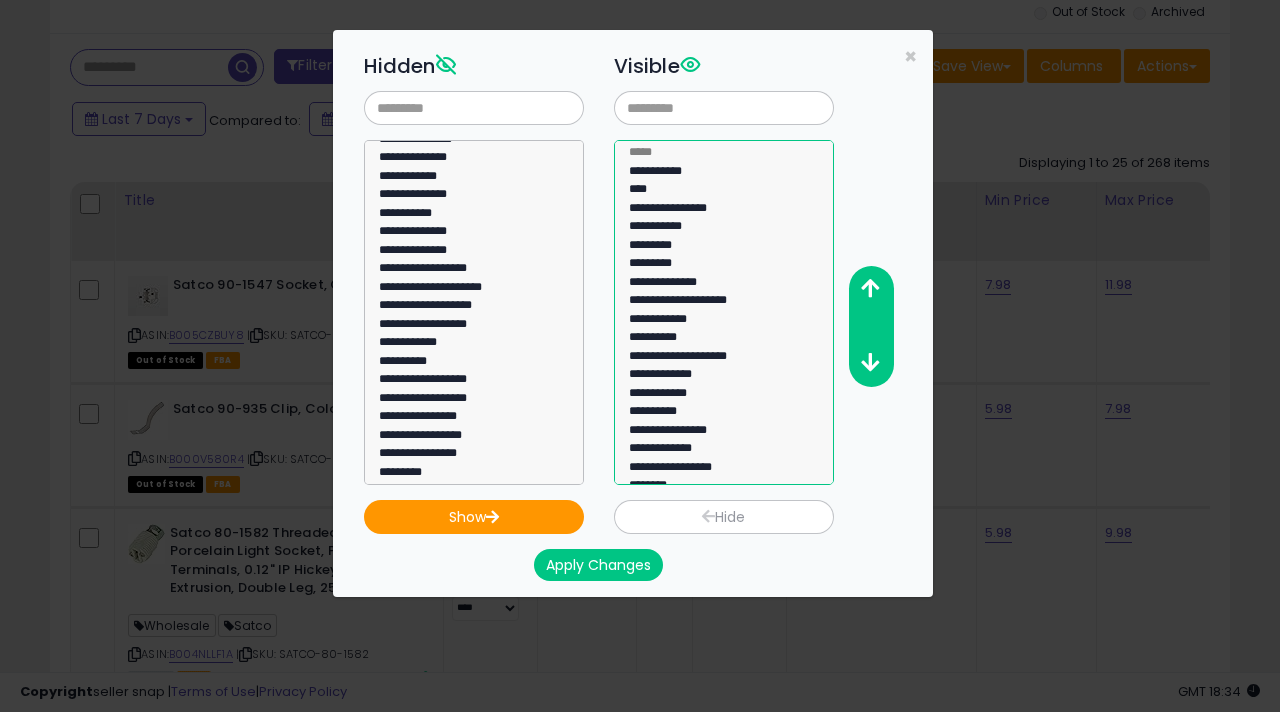 select on "**********" 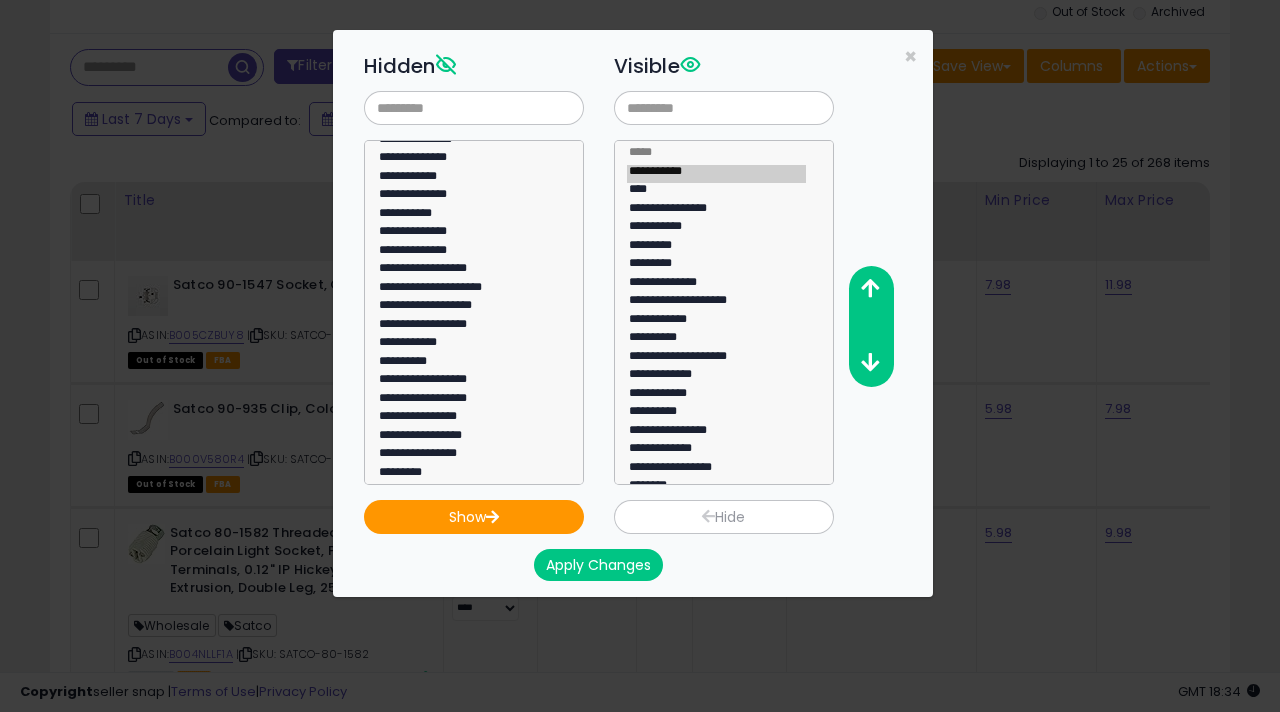 click on "**********" at bounding box center [474, 265] 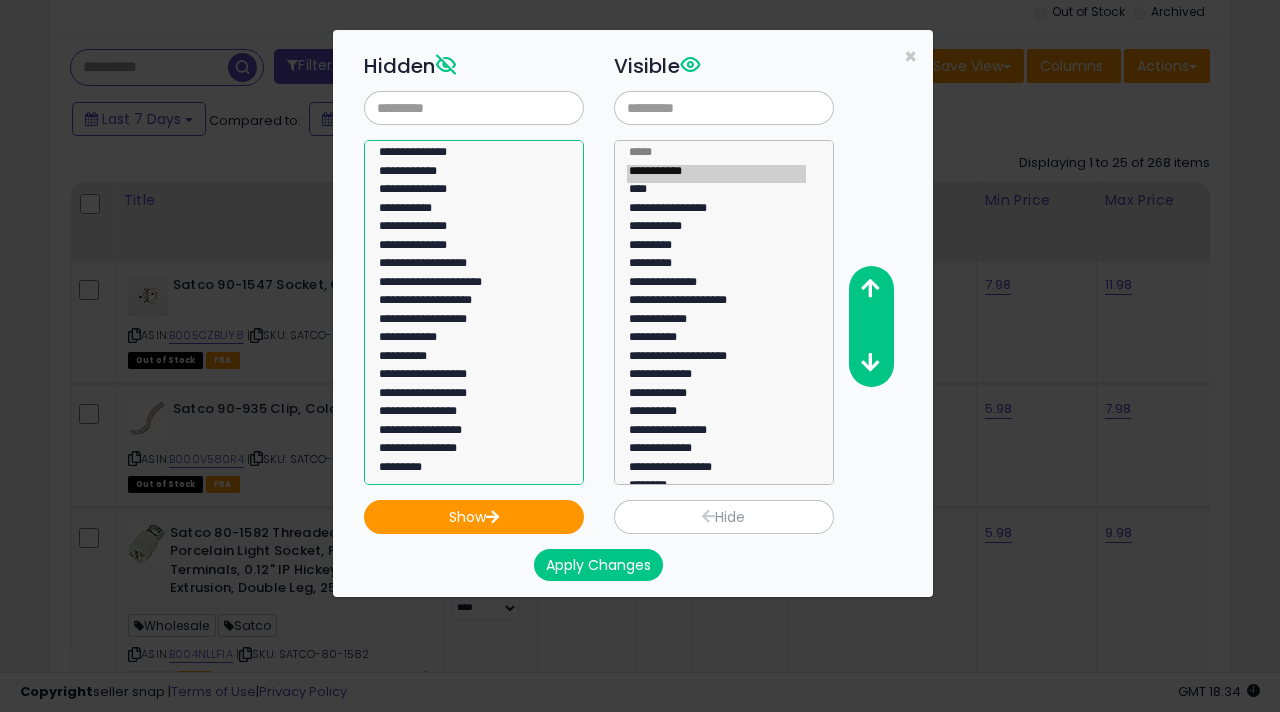 click on "**********" 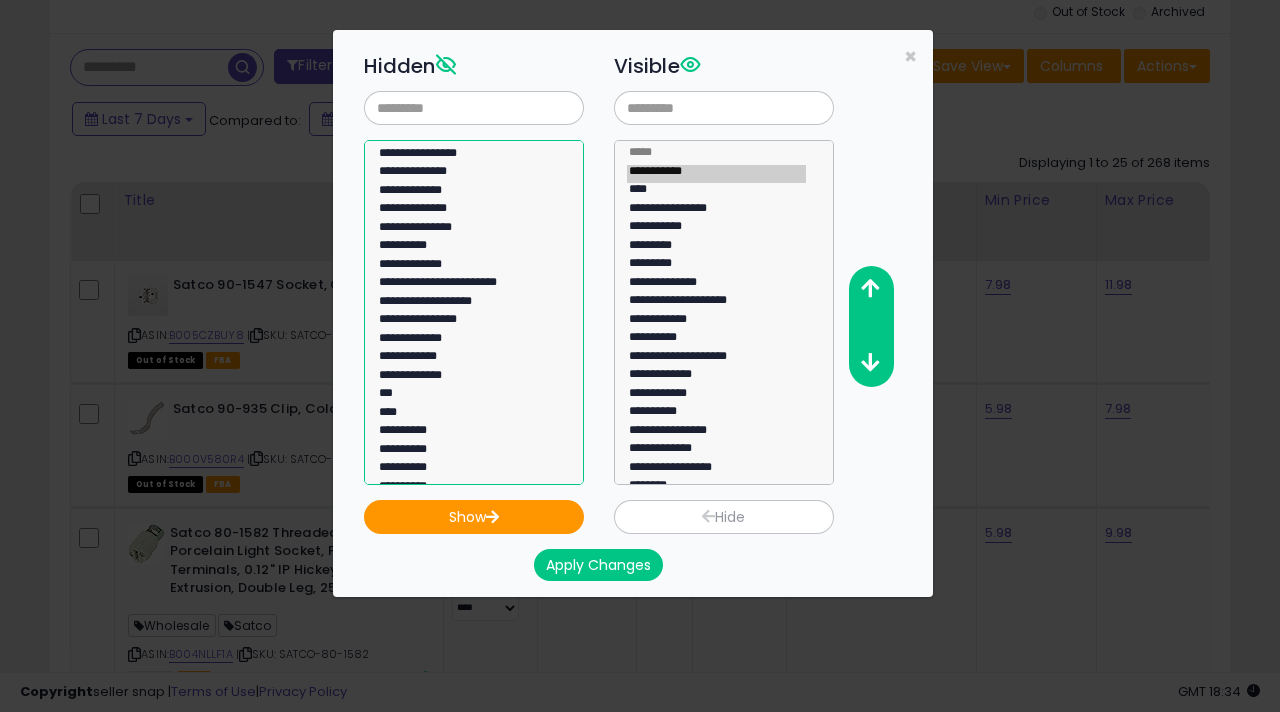 scroll, scrollTop: 688, scrollLeft: 0, axis: vertical 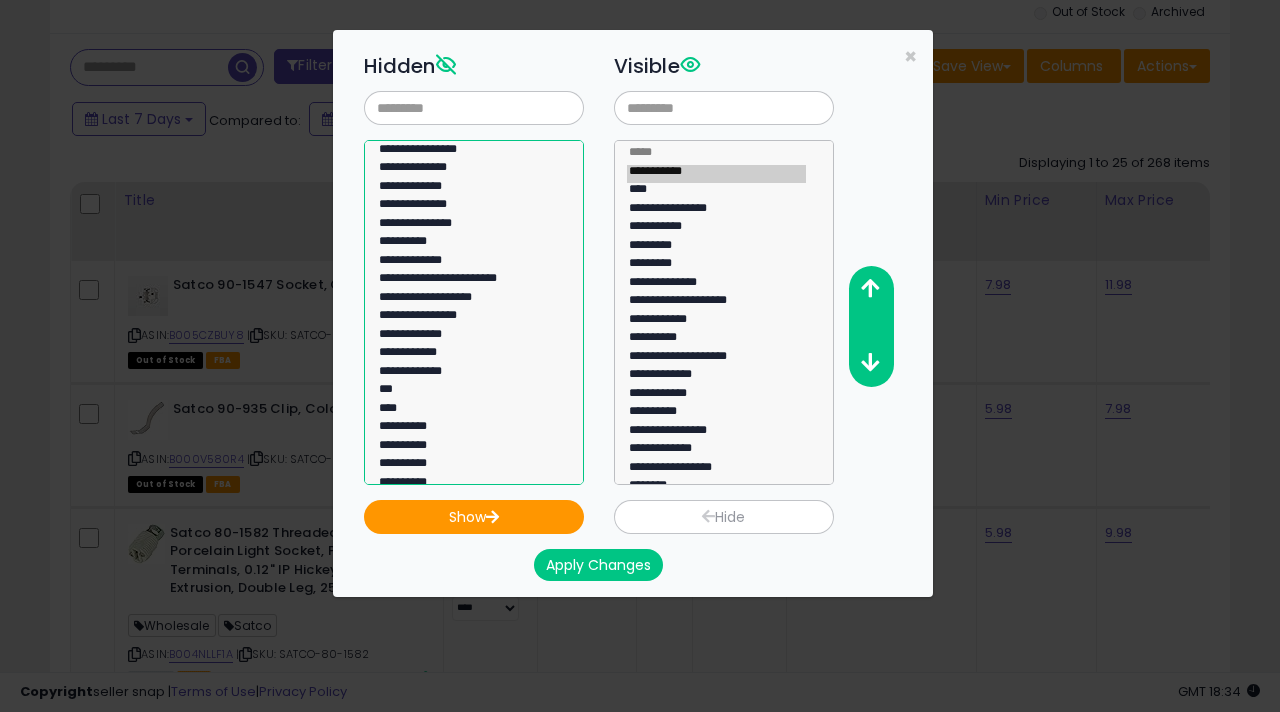 click on "**********" 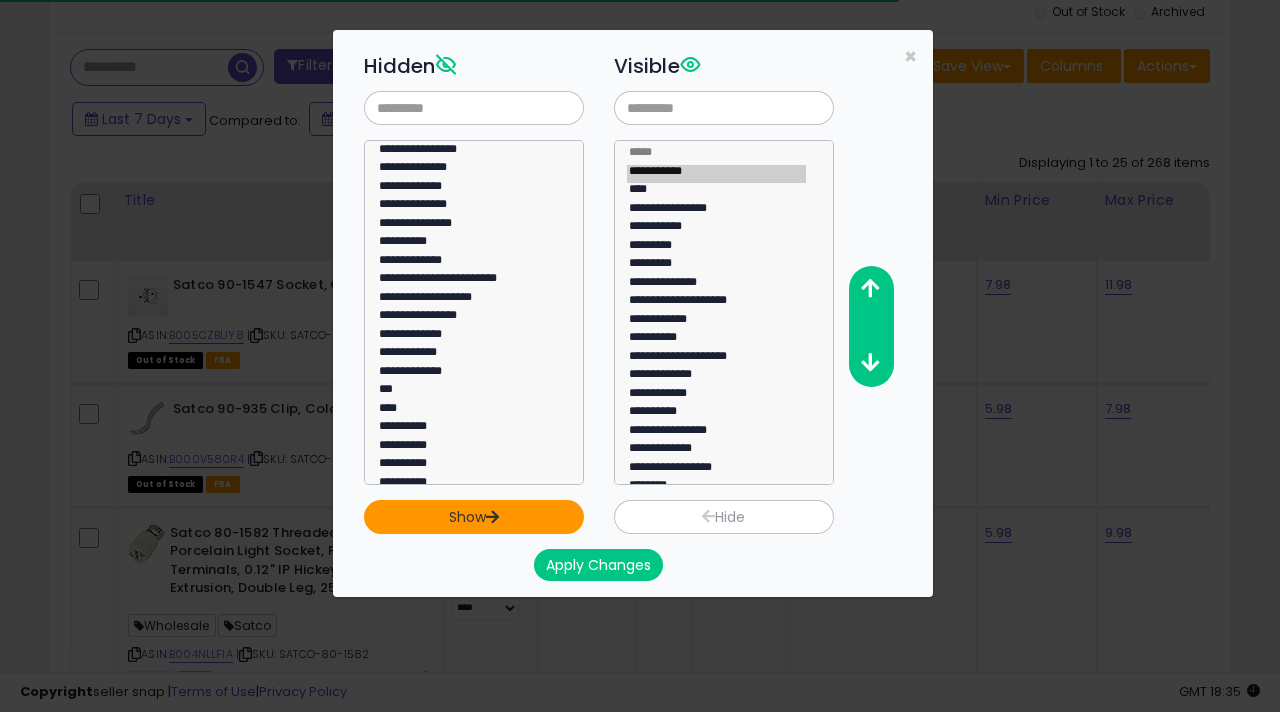 click on "Show" at bounding box center [474, 517] 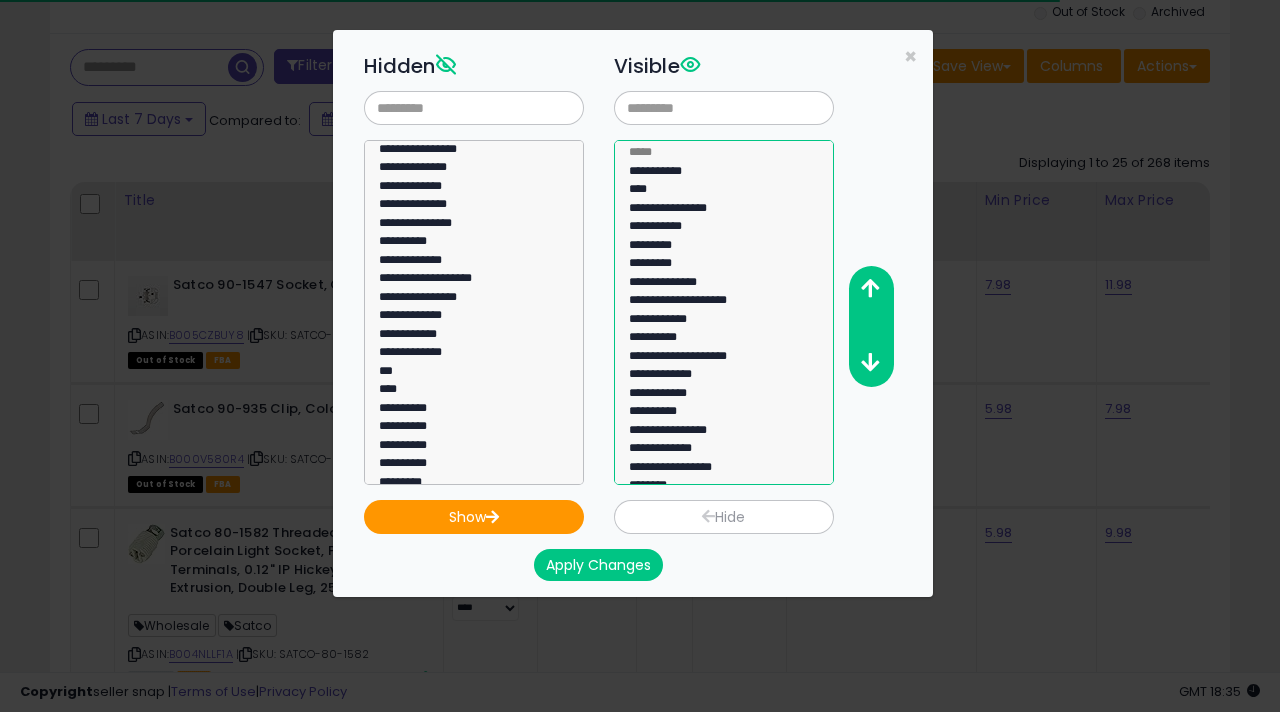 click on "**********" 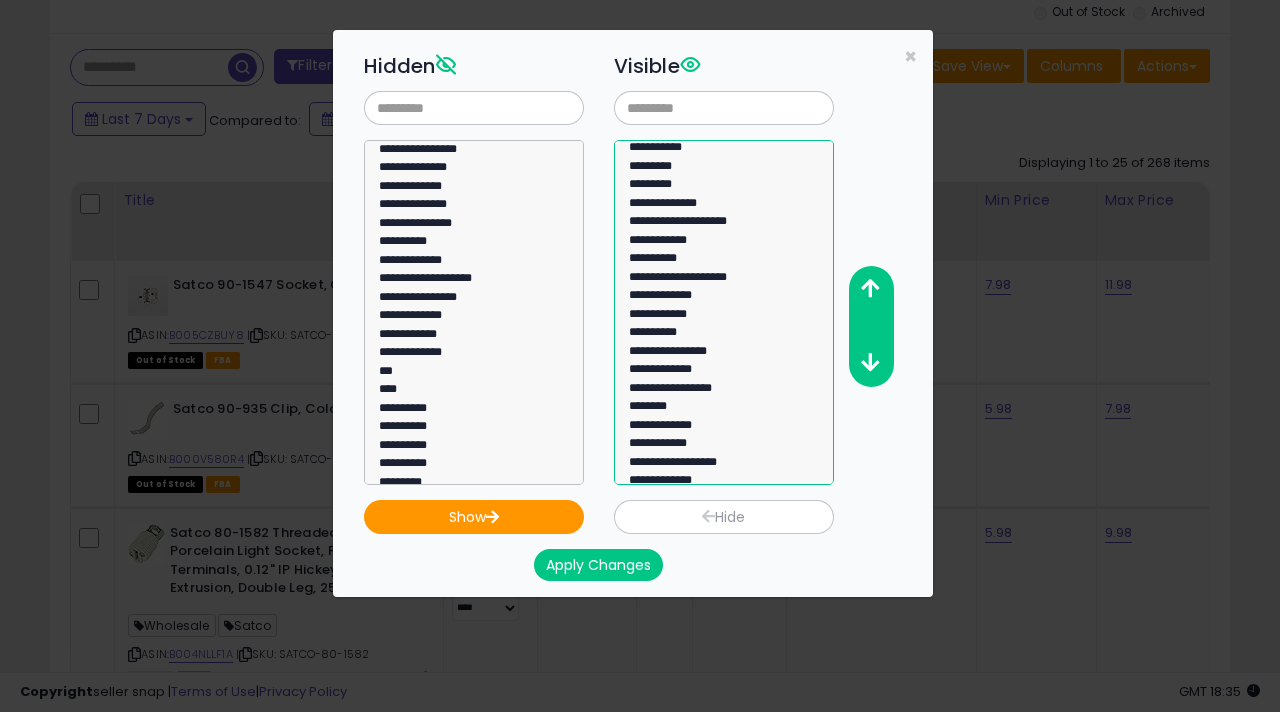 scroll, scrollTop: 166, scrollLeft: 0, axis: vertical 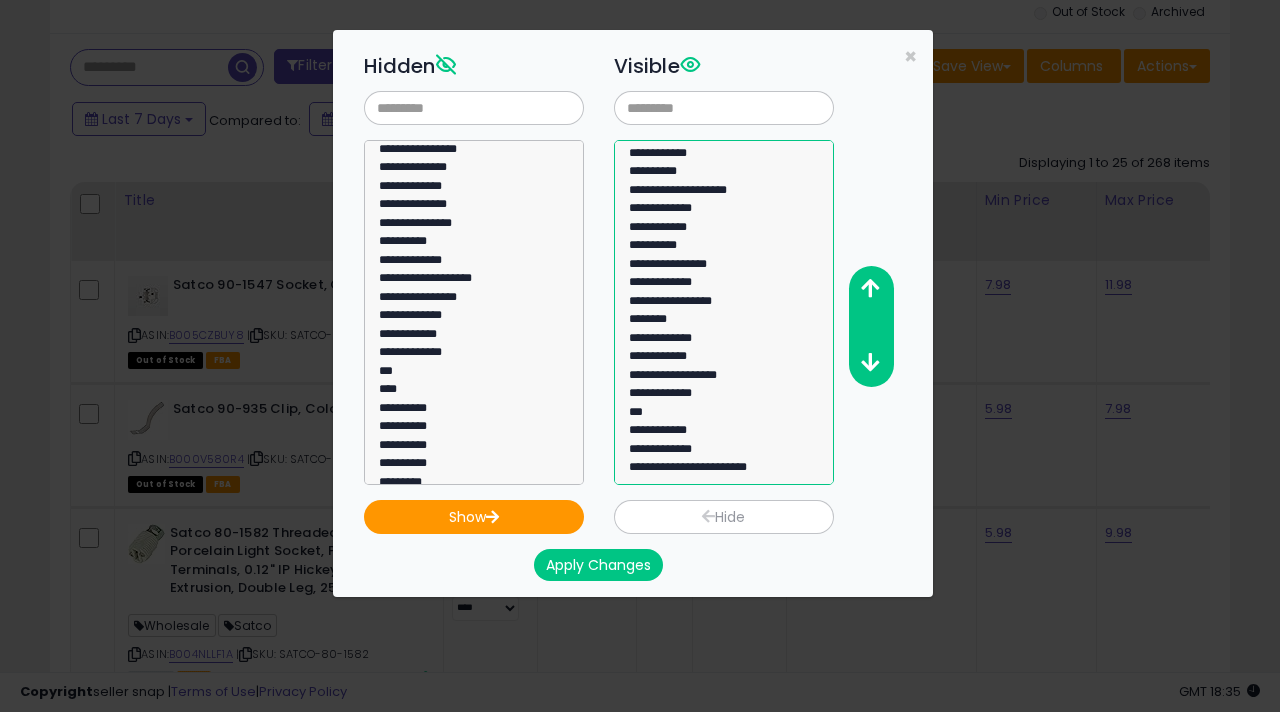 select on "**********" 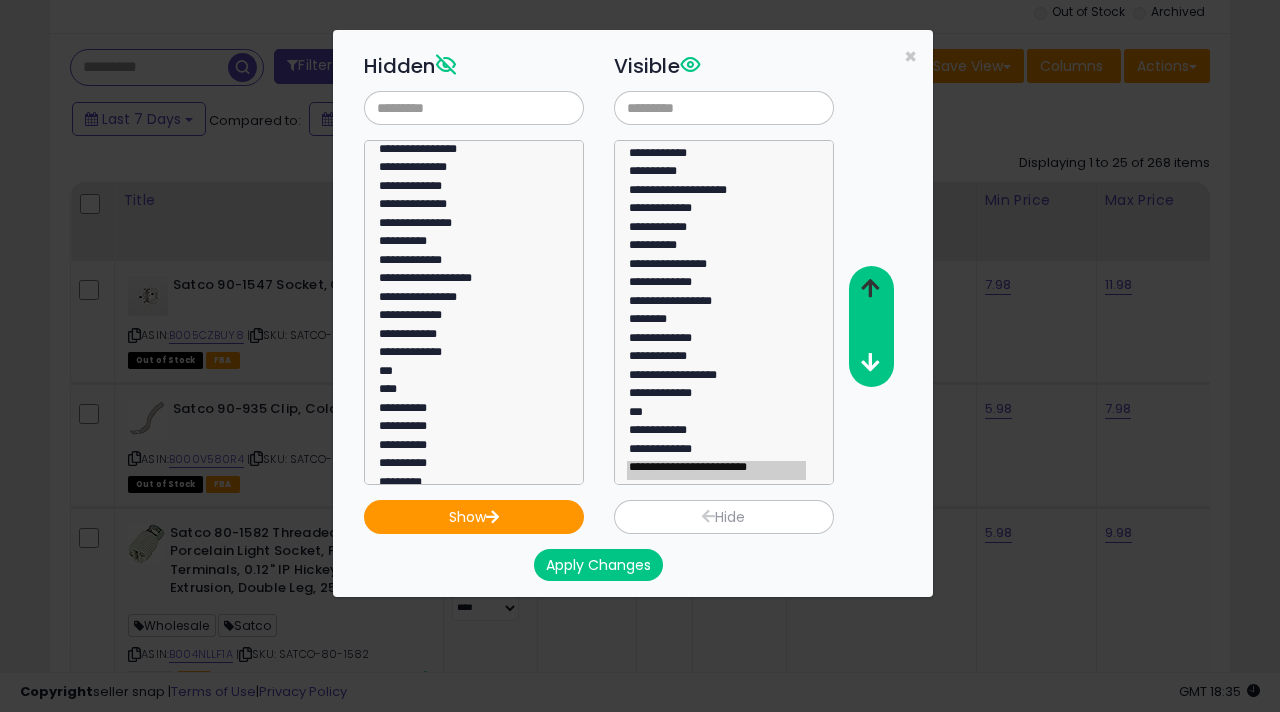 click at bounding box center (870, 288) 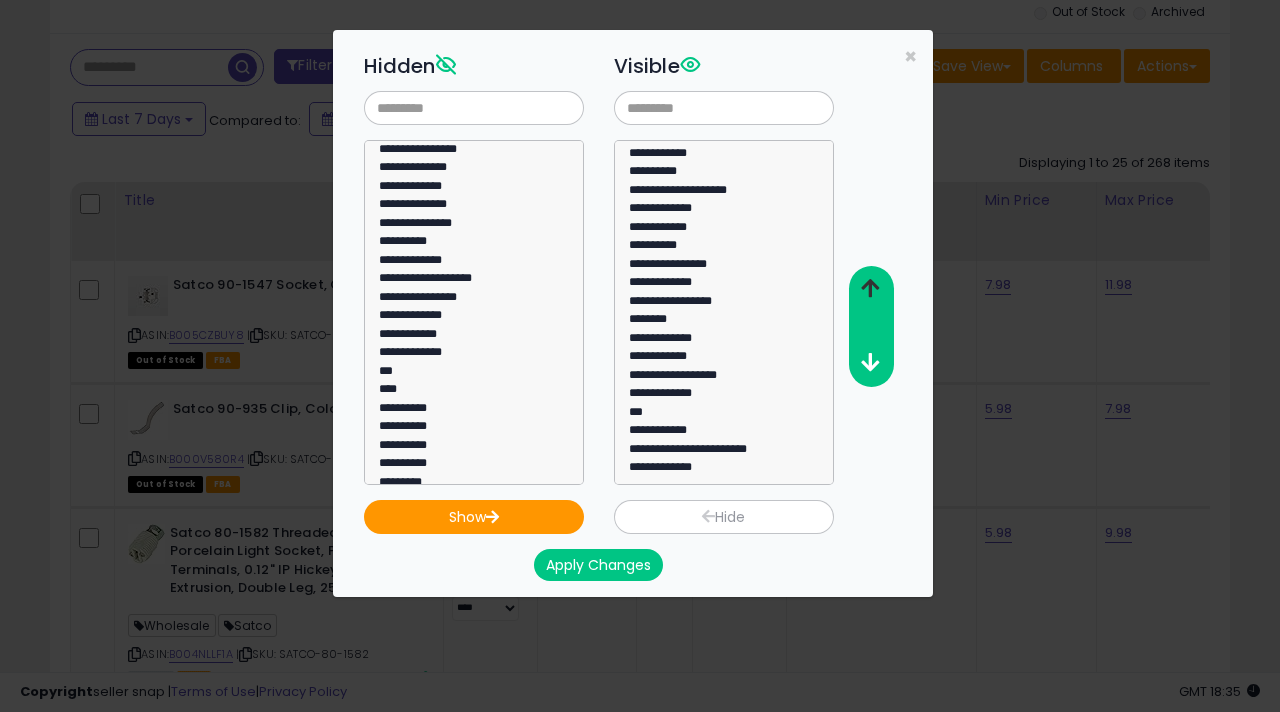 click at bounding box center [870, 288] 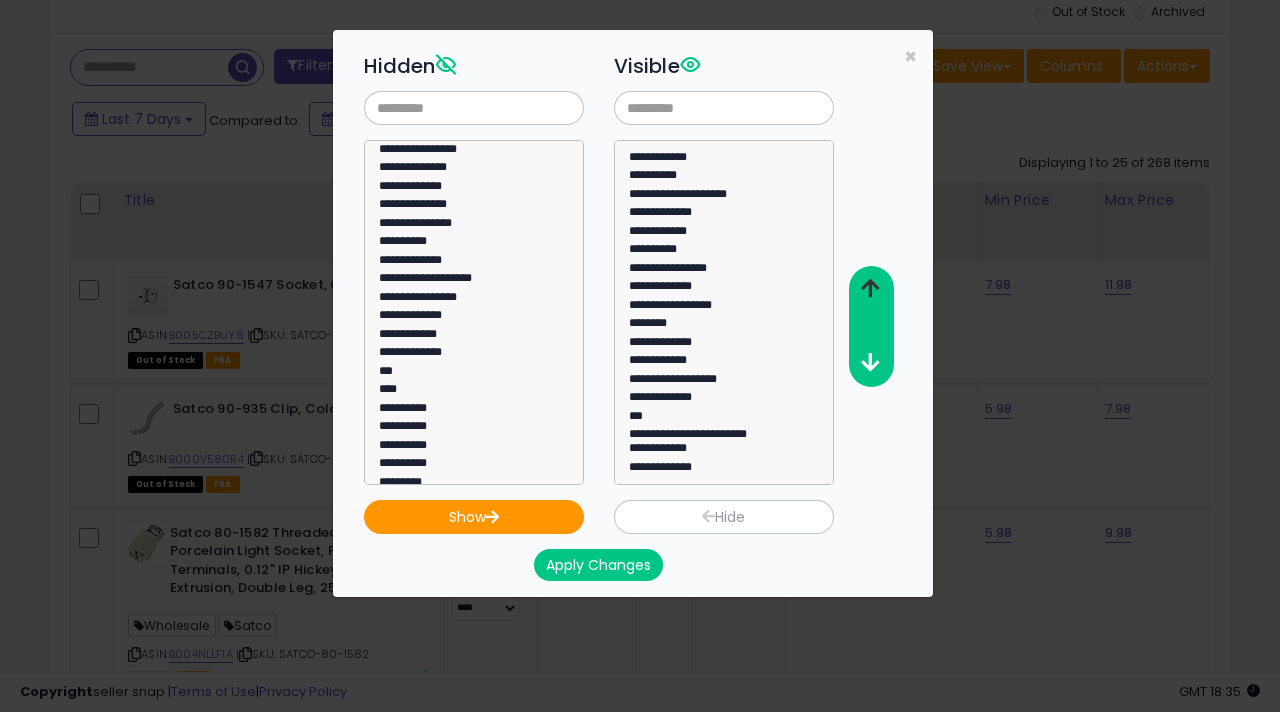 click at bounding box center [870, 288] 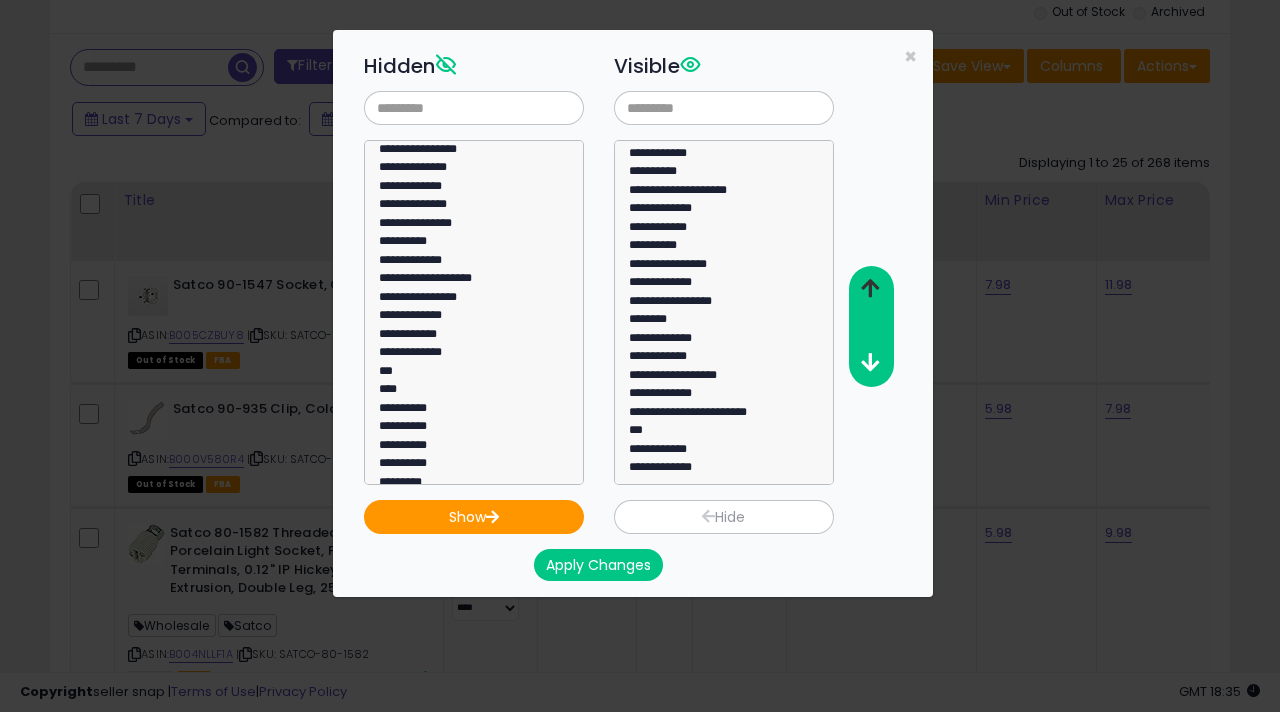 click at bounding box center (870, 288) 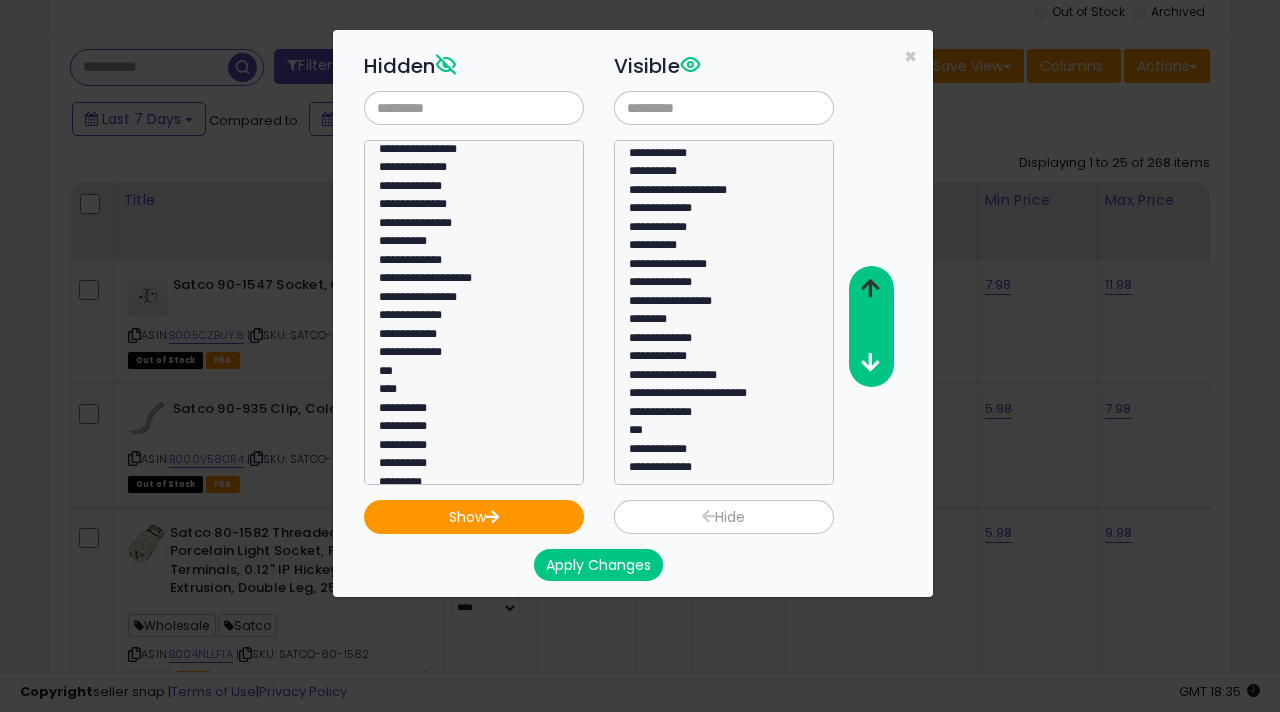 click at bounding box center [870, 288] 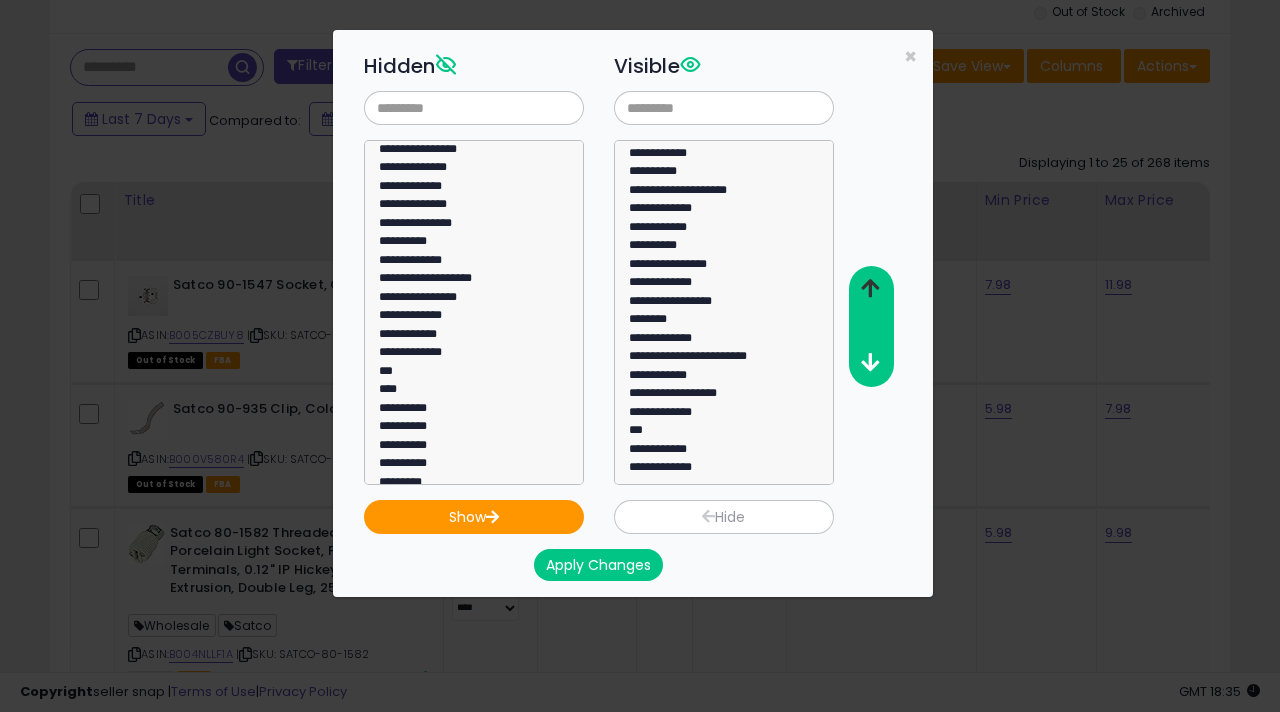 click at bounding box center (870, 288) 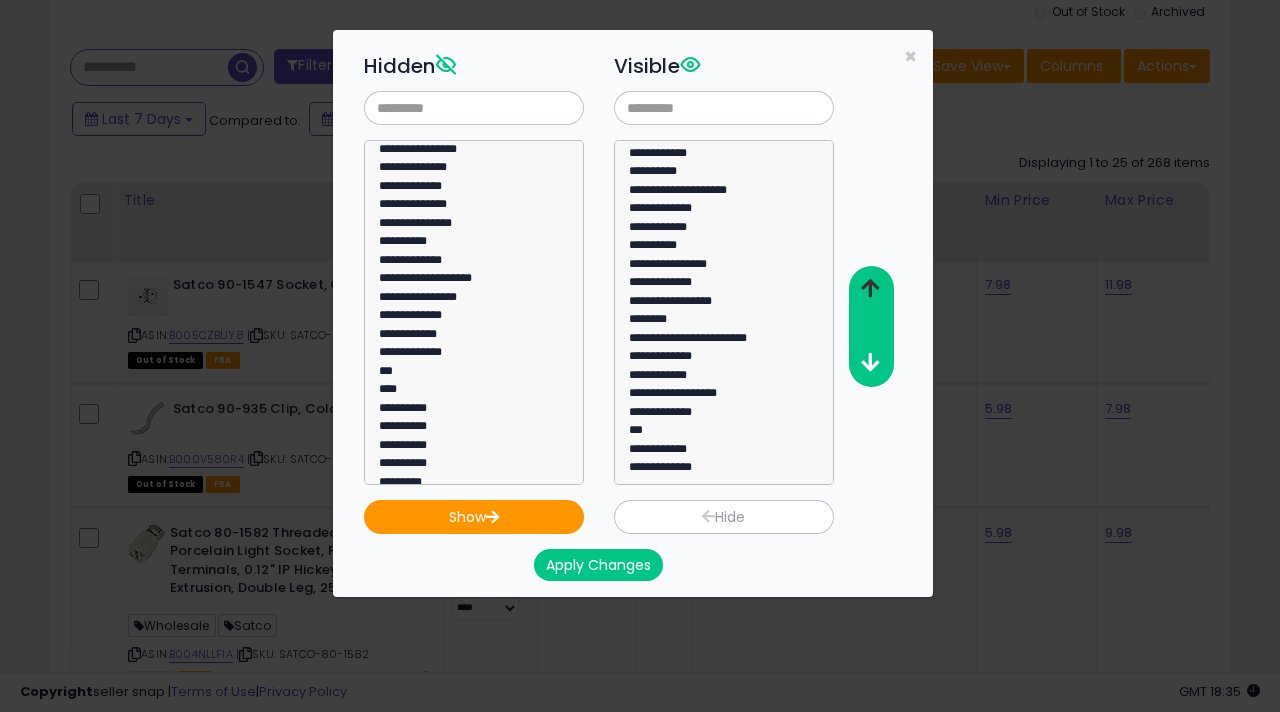 click at bounding box center (870, 288) 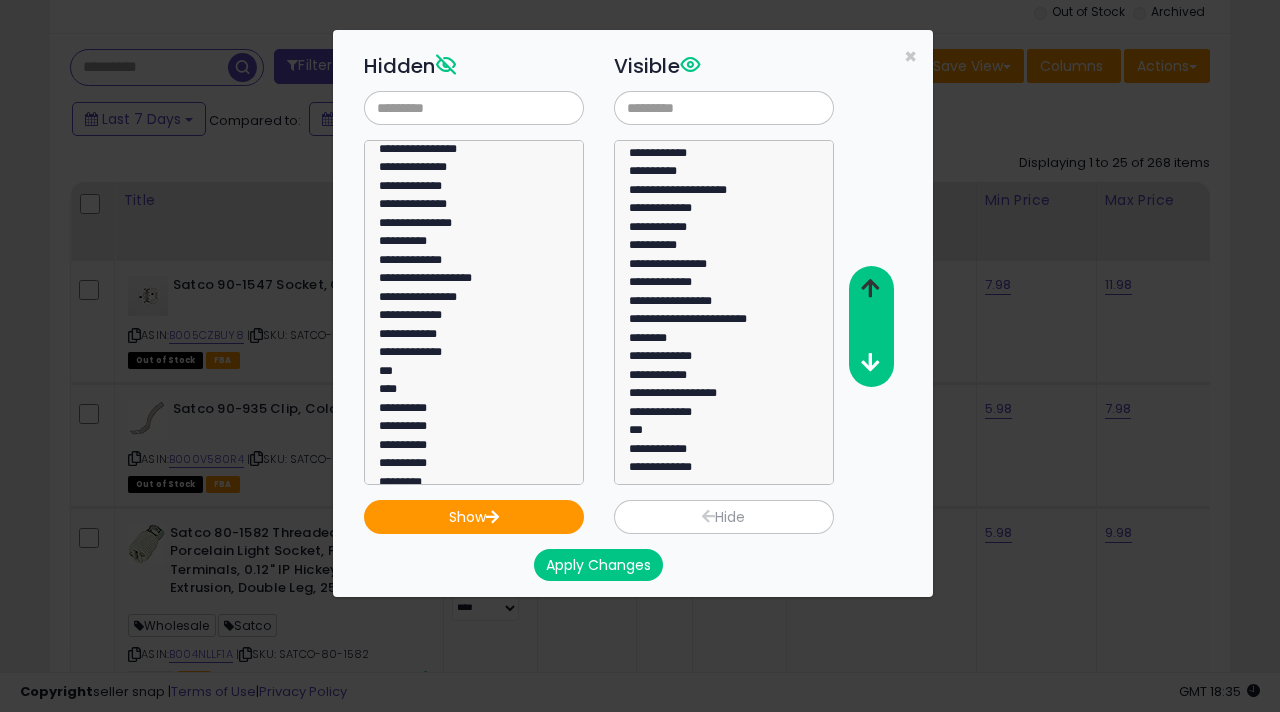 click at bounding box center [870, 288] 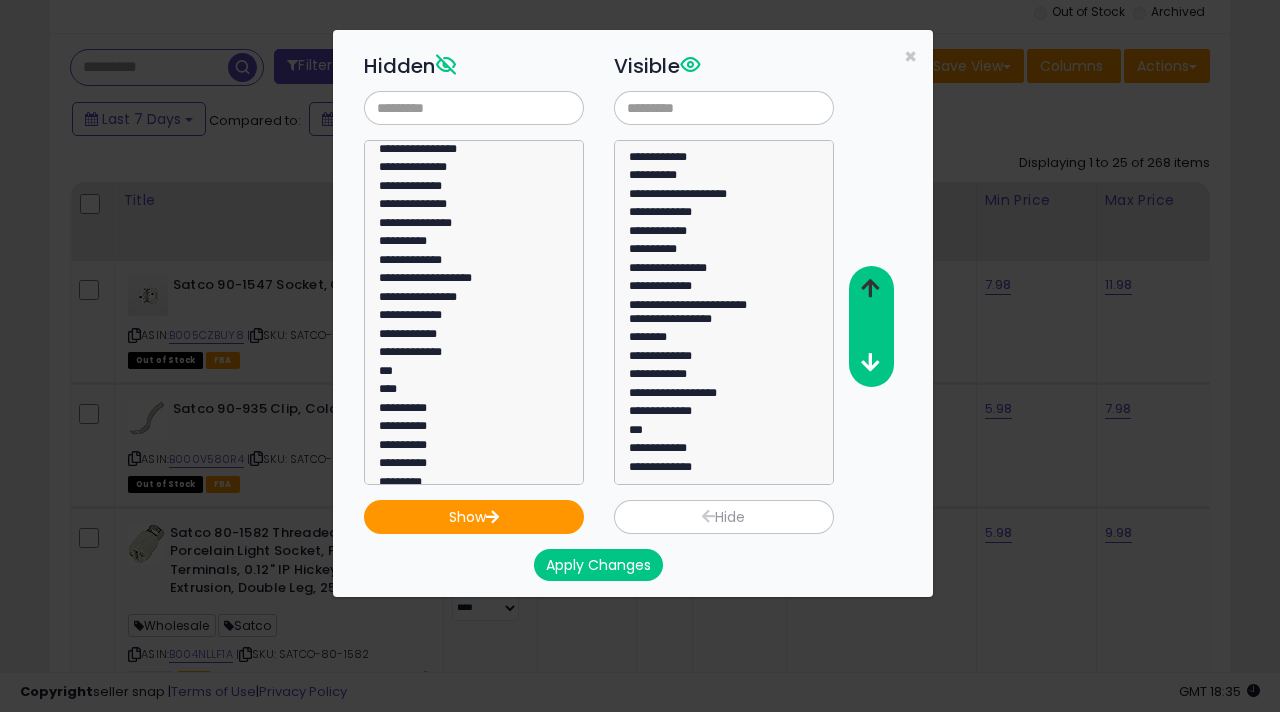 click at bounding box center (870, 288) 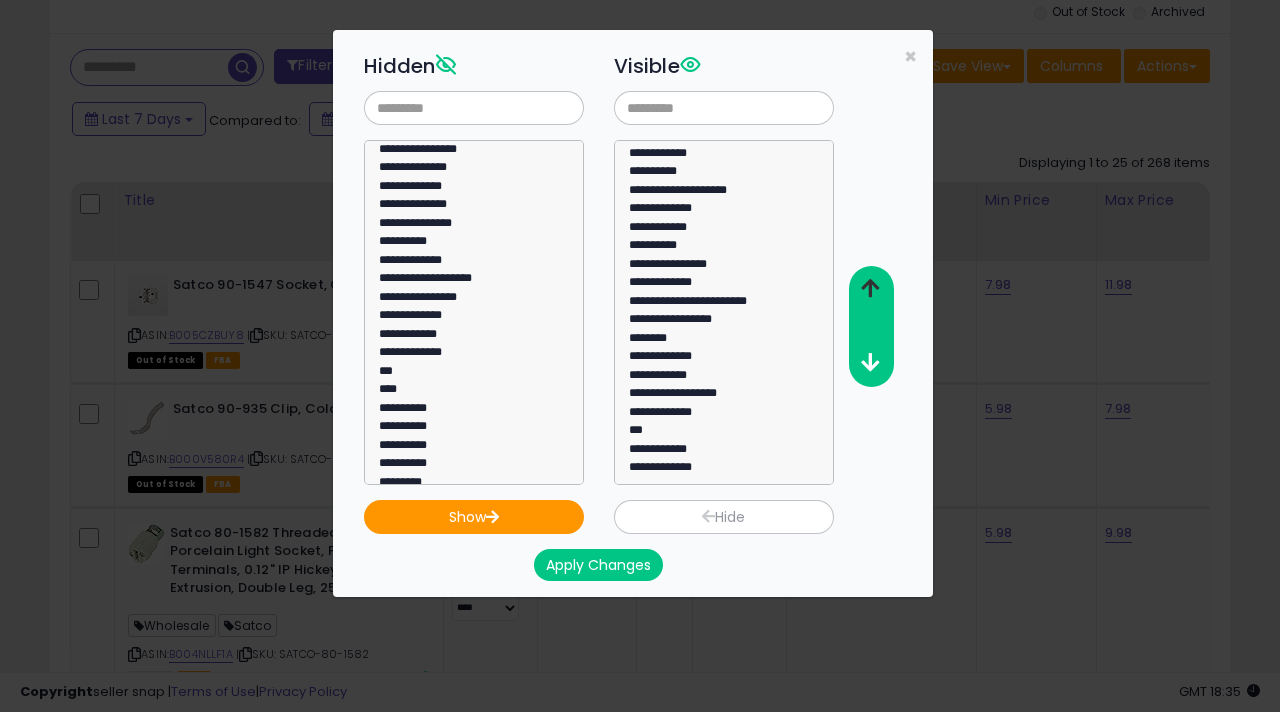 click at bounding box center [870, 288] 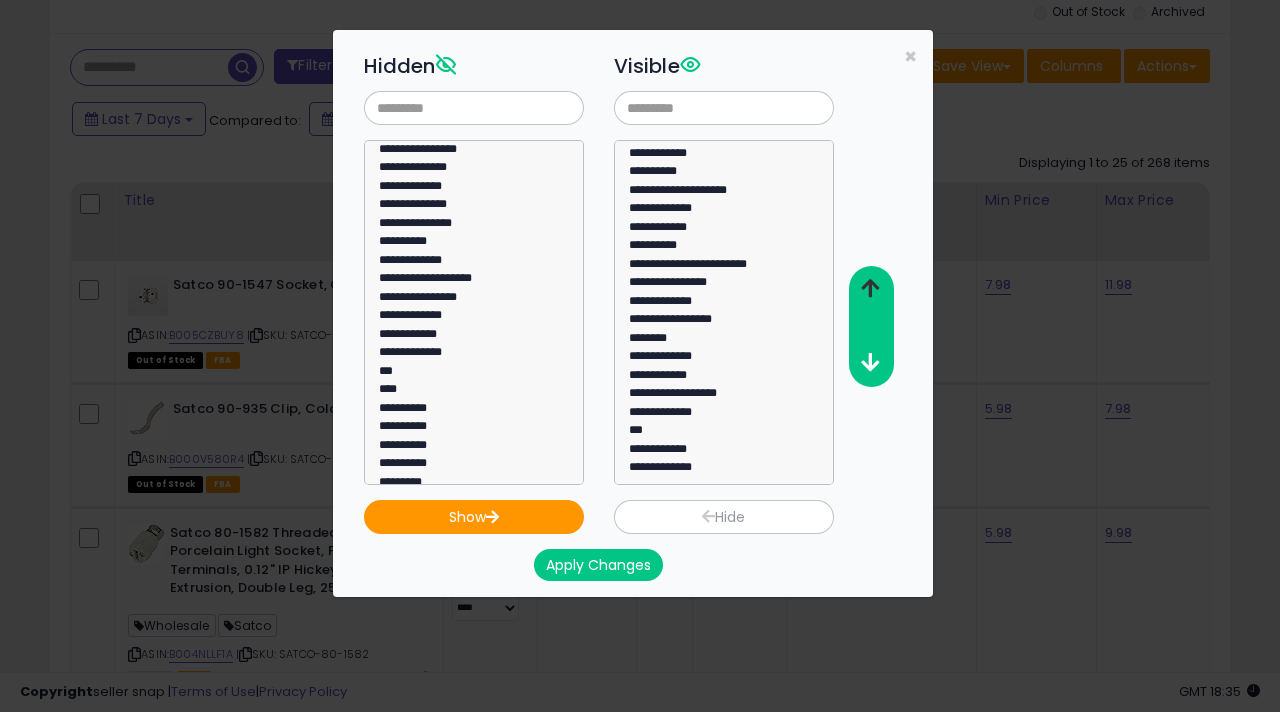click at bounding box center [870, 288] 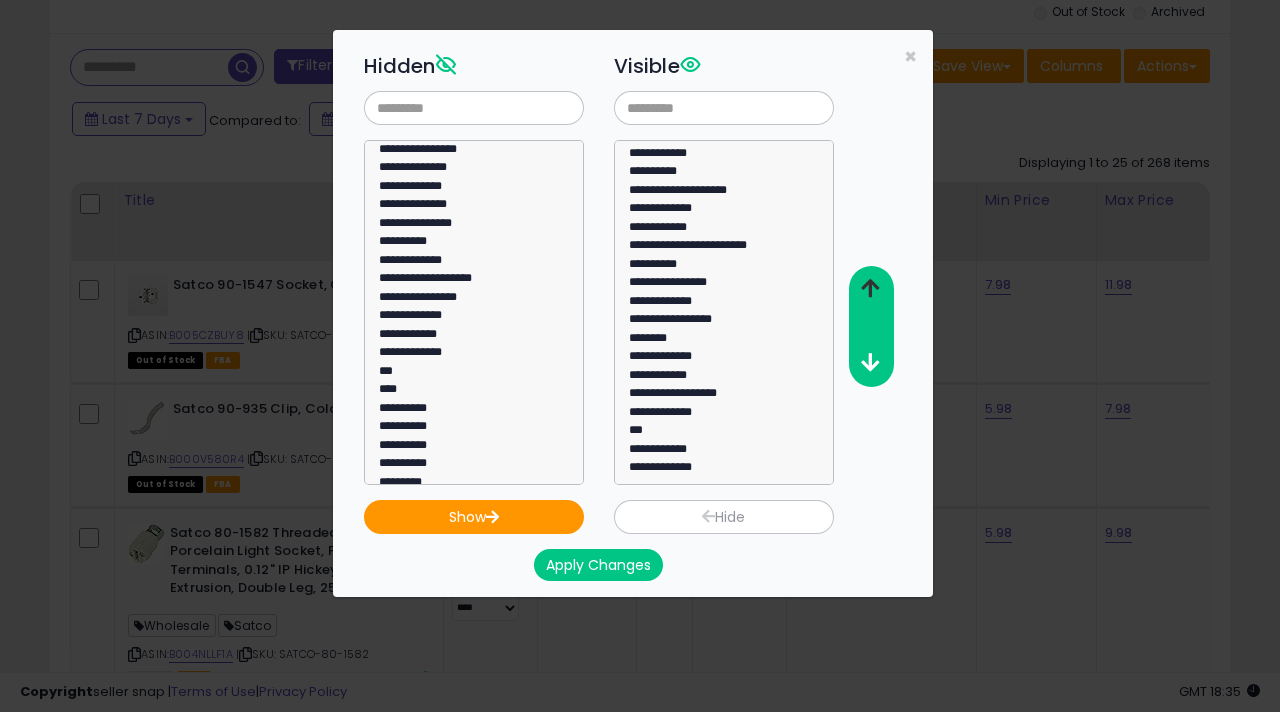 click at bounding box center (870, 288) 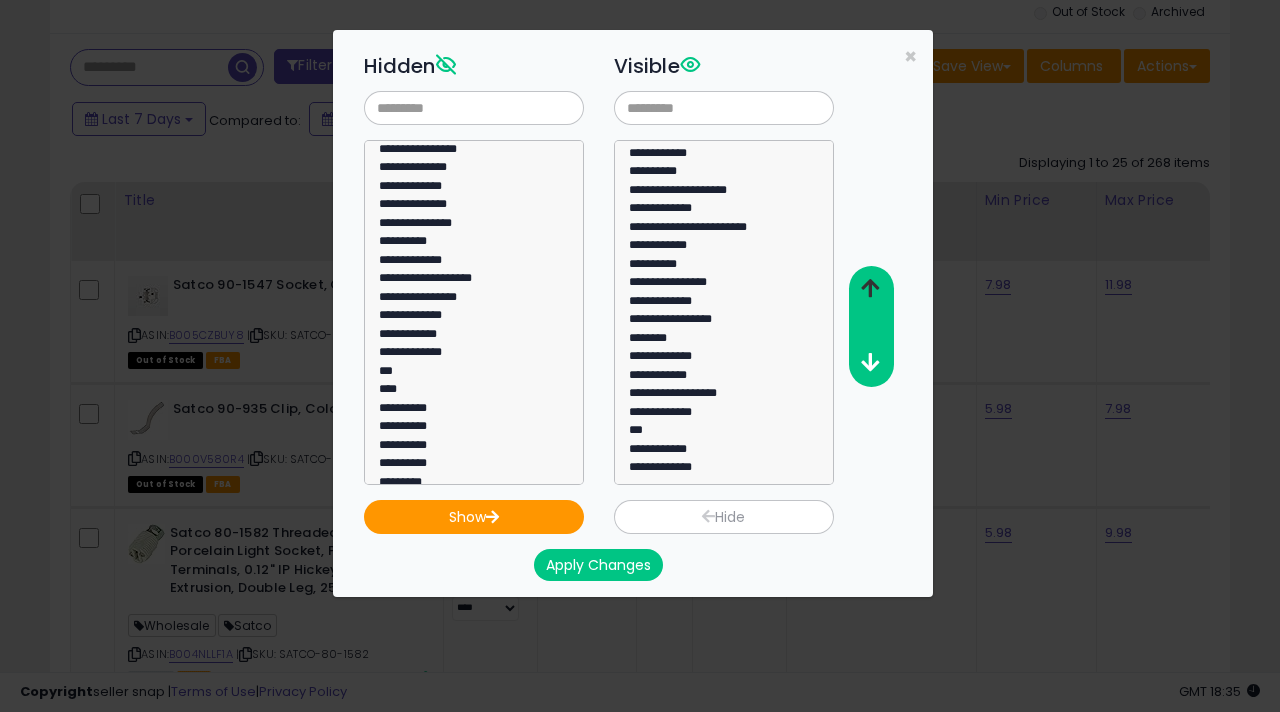 click at bounding box center [870, 288] 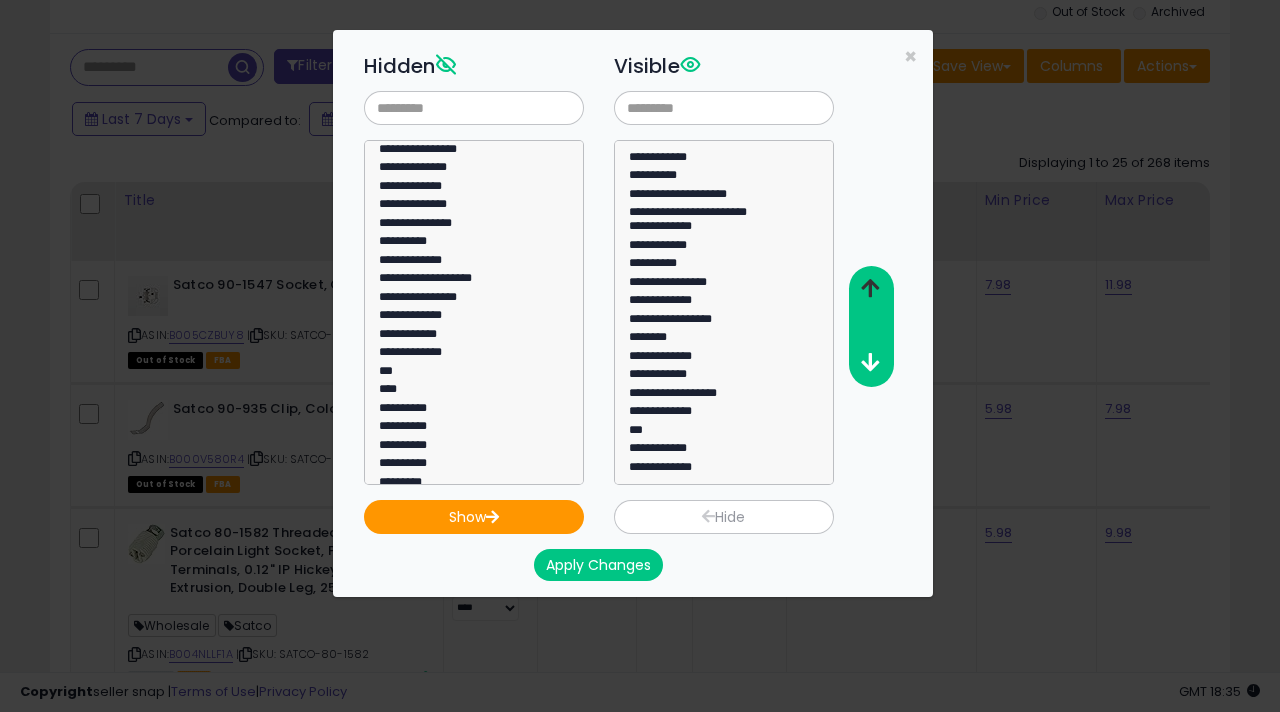 click at bounding box center (870, 288) 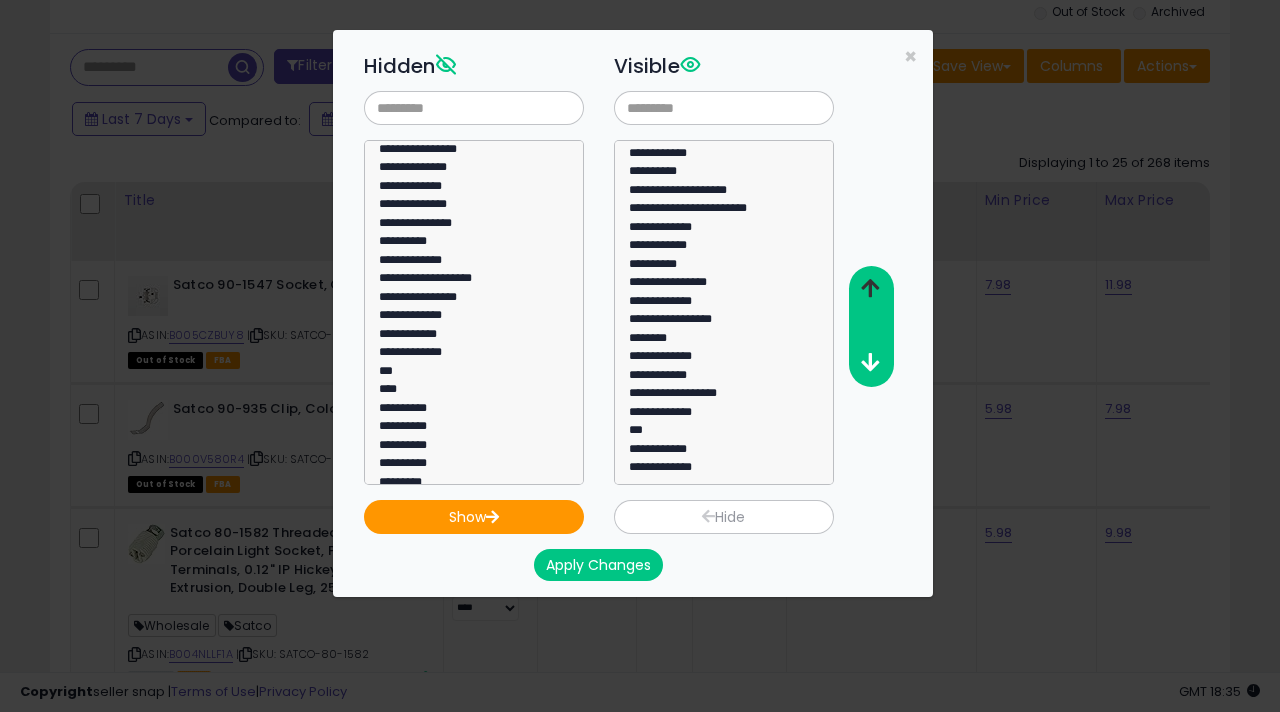click at bounding box center (870, 288) 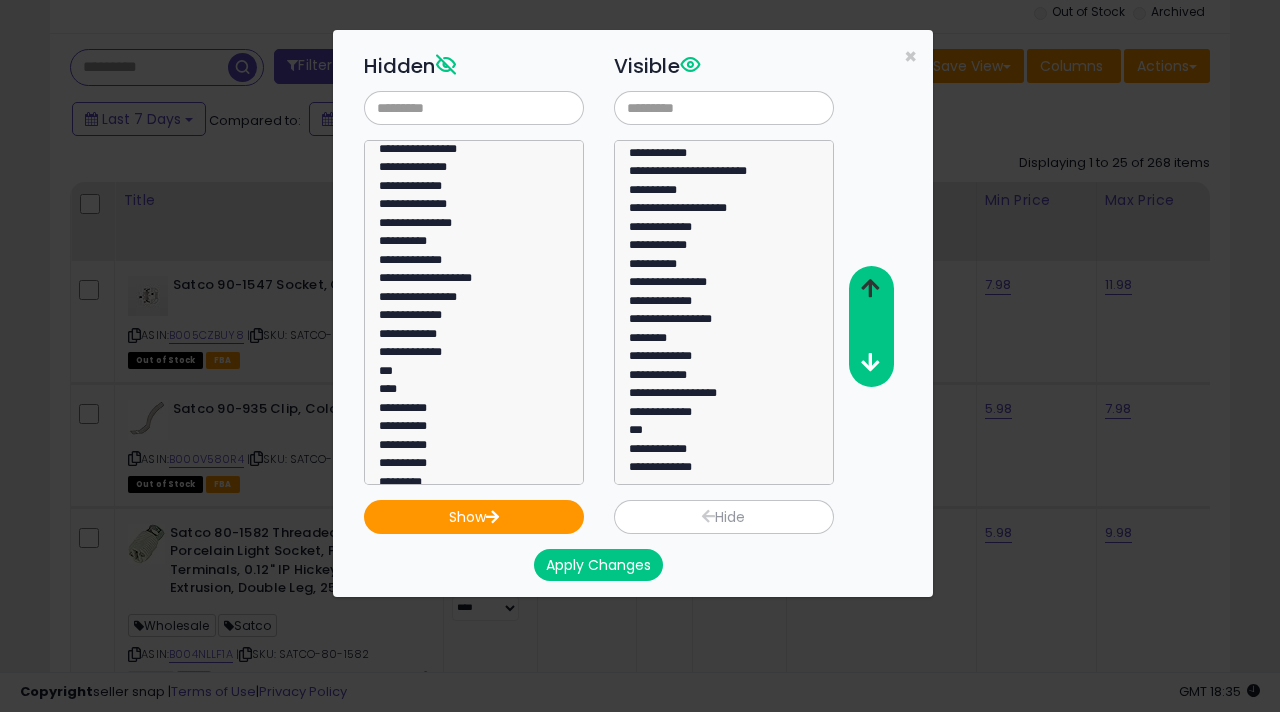 click at bounding box center [870, 288] 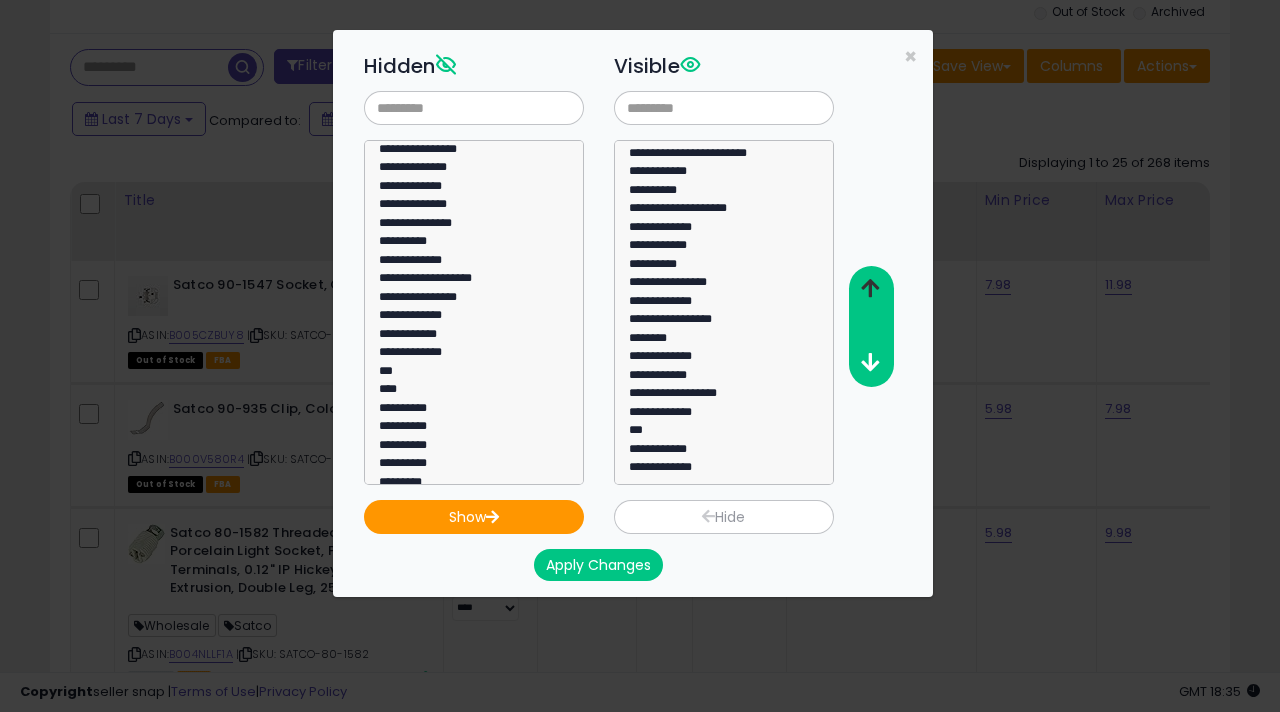 click at bounding box center (870, 288) 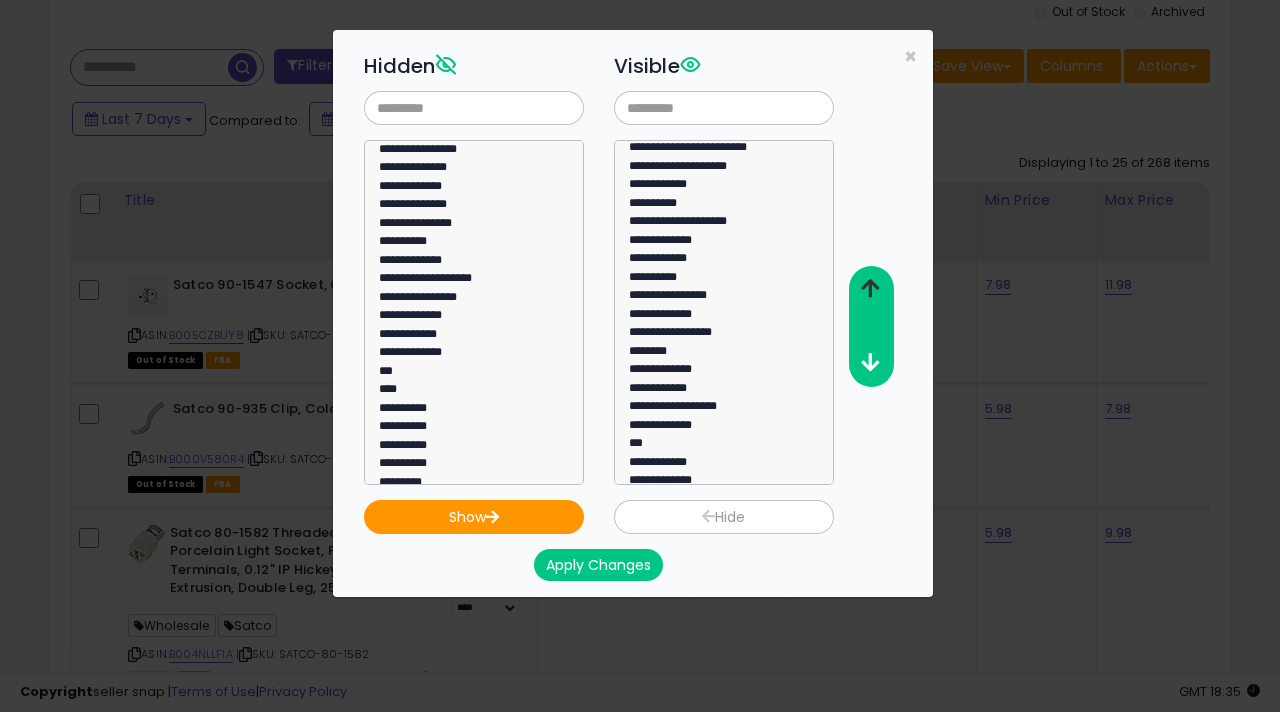click at bounding box center (870, 288) 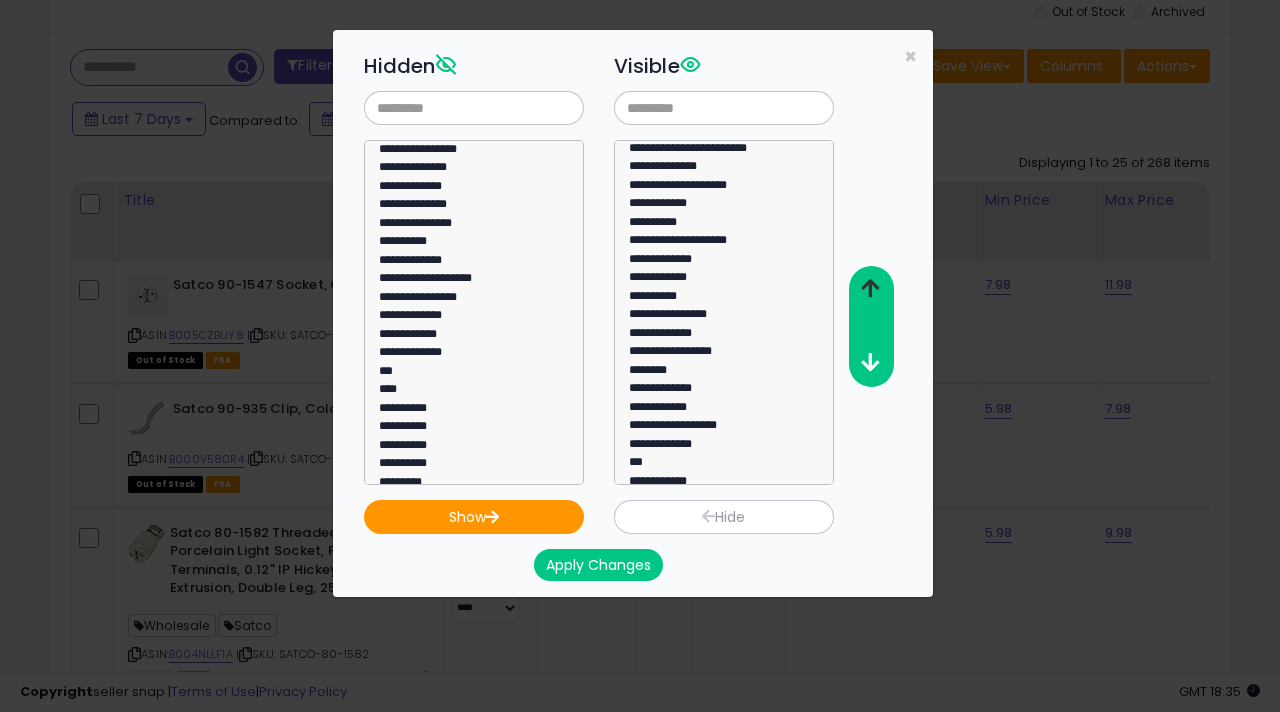 click at bounding box center (870, 288) 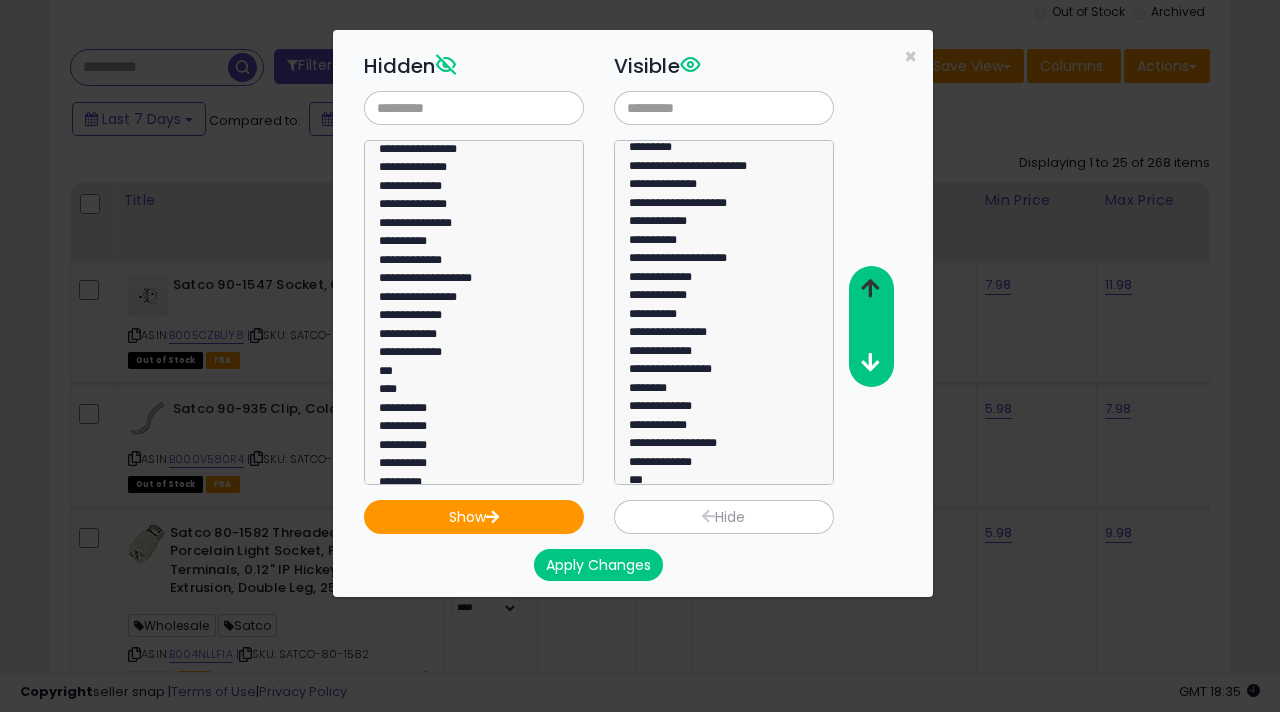 click at bounding box center (870, 288) 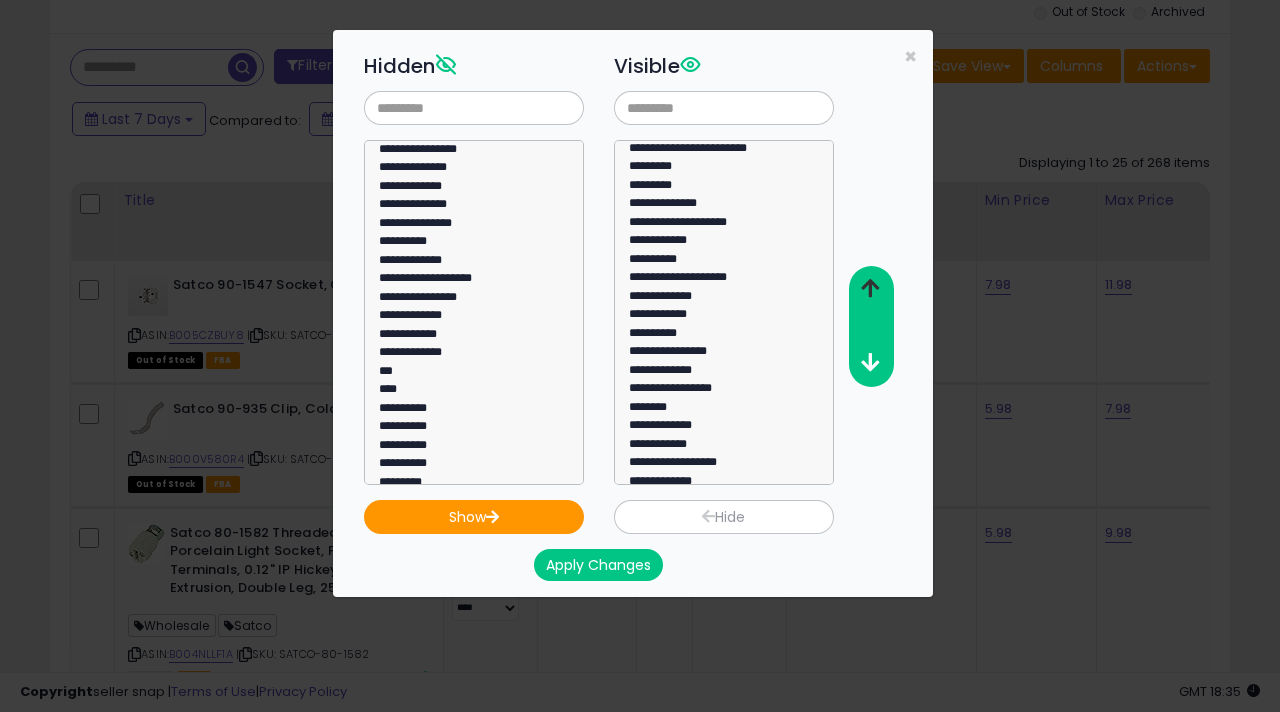 click at bounding box center [870, 288] 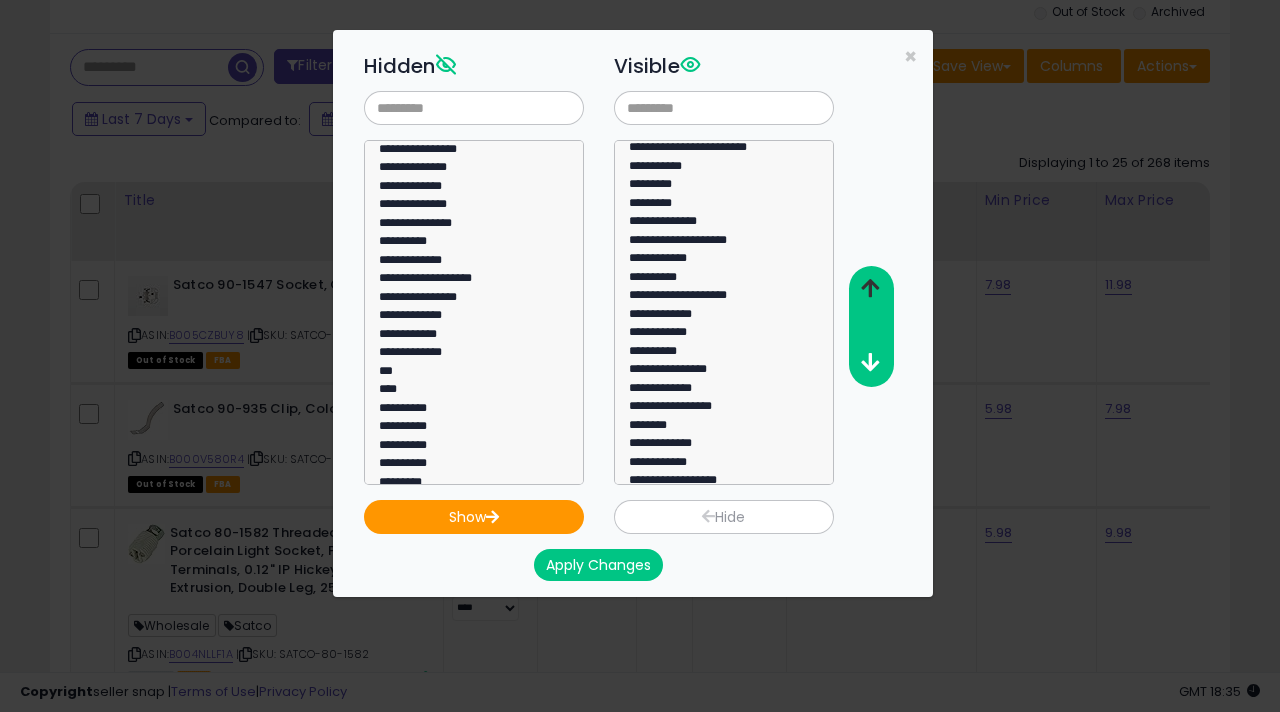 click at bounding box center (870, 288) 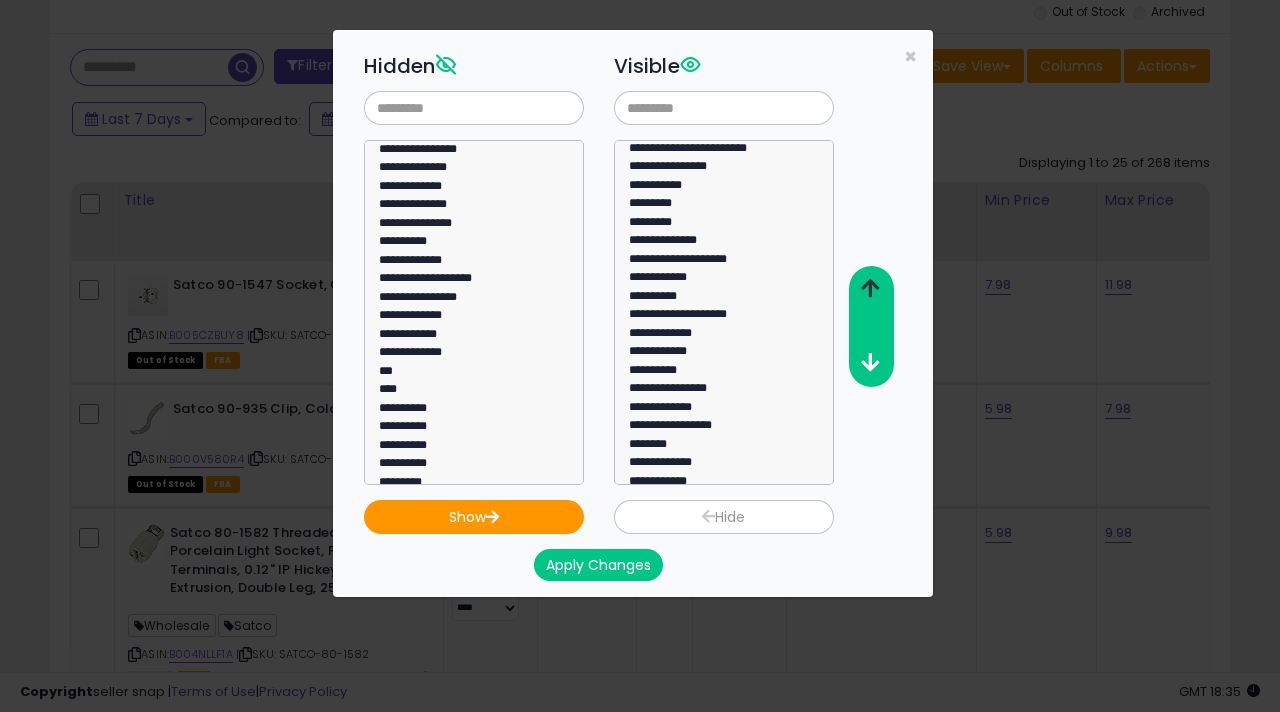 click at bounding box center [870, 288] 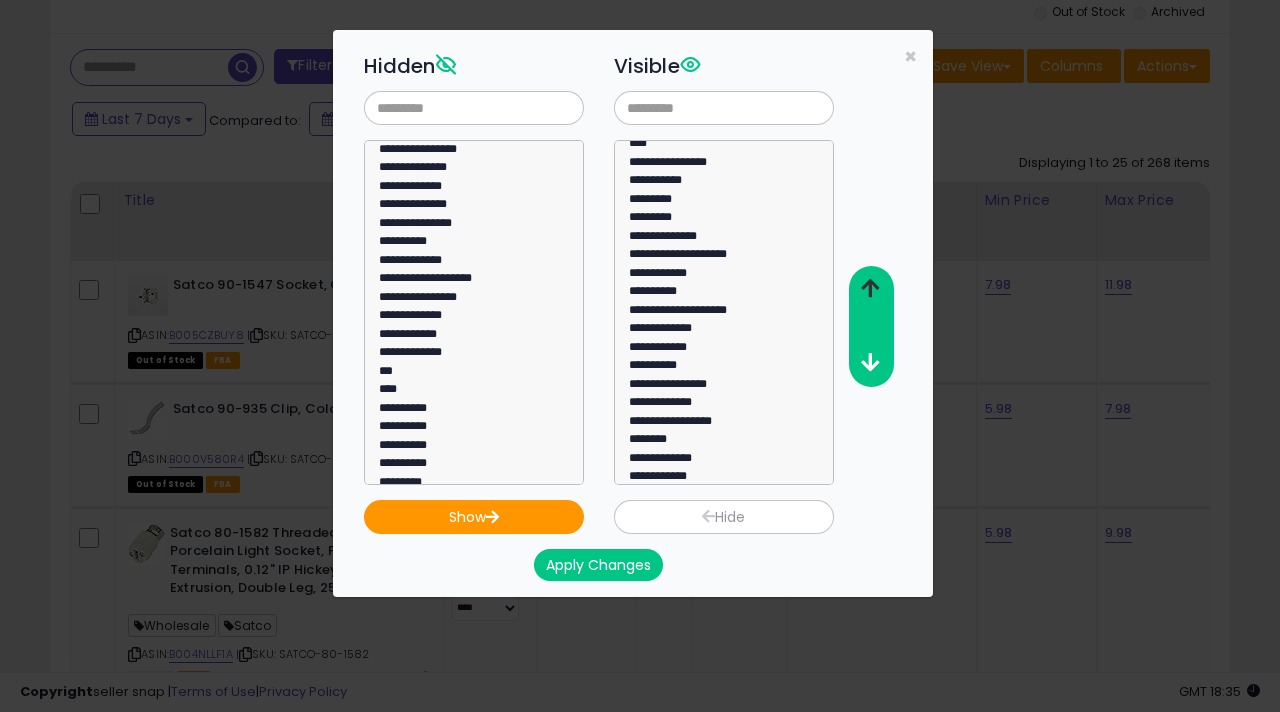 click at bounding box center [870, 288] 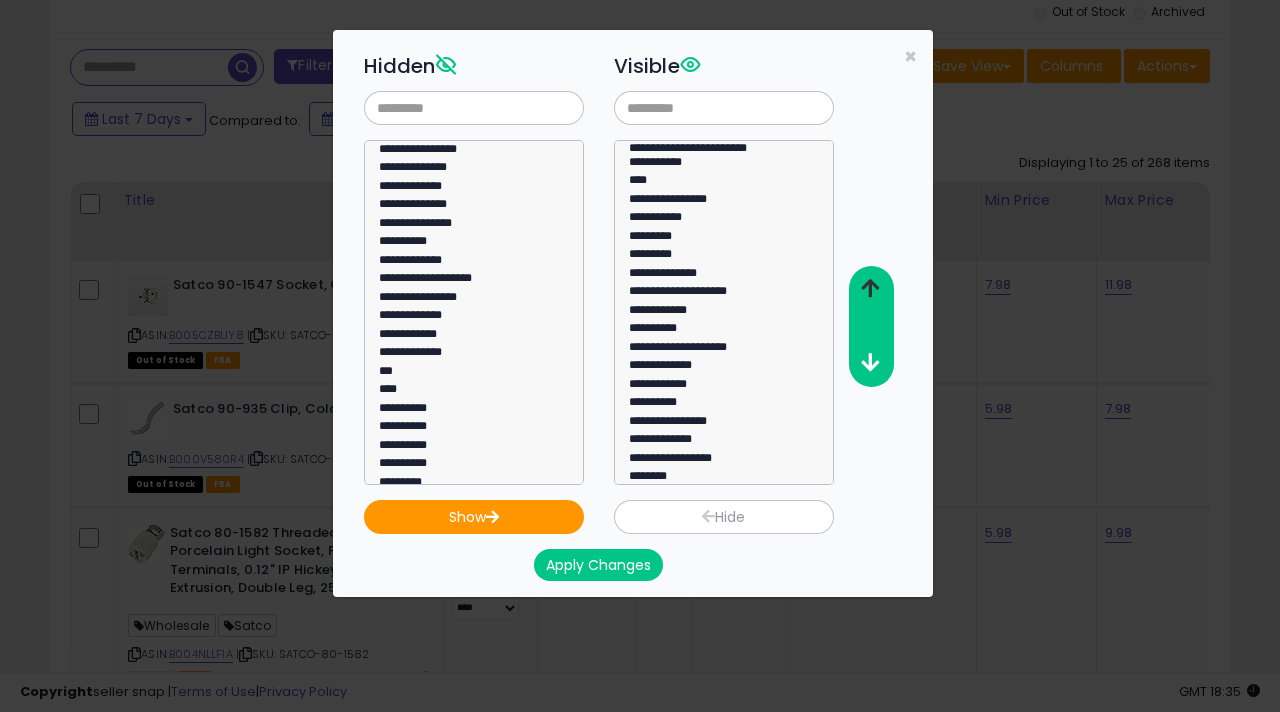 click at bounding box center (870, 288) 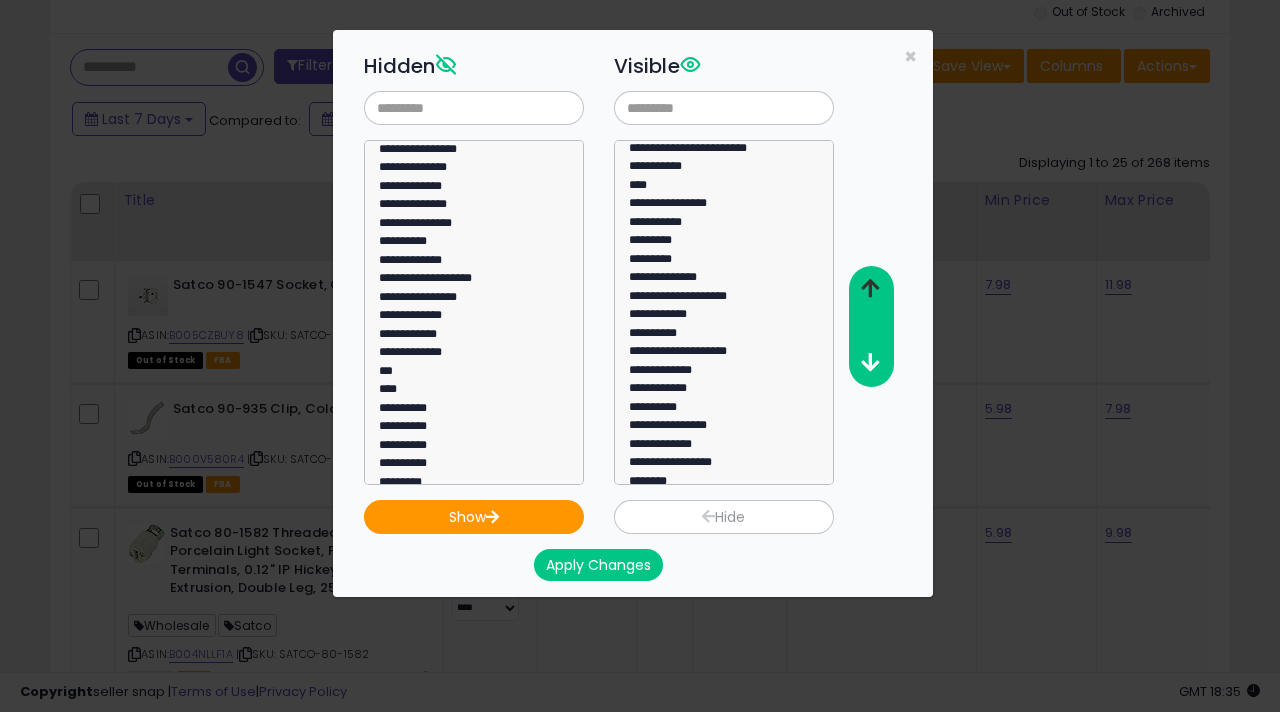 scroll, scrollTop: 5, scrollLeft: 0, axis: vertical 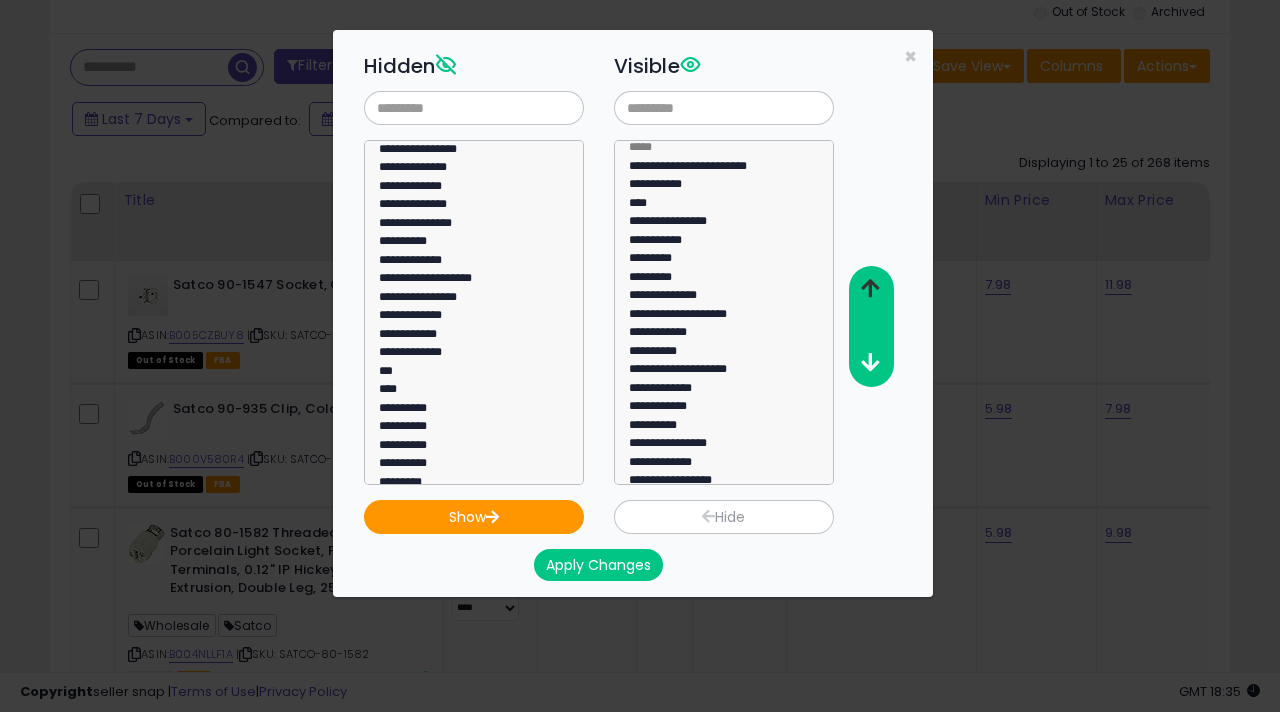 click at bounding box center [870, 288] 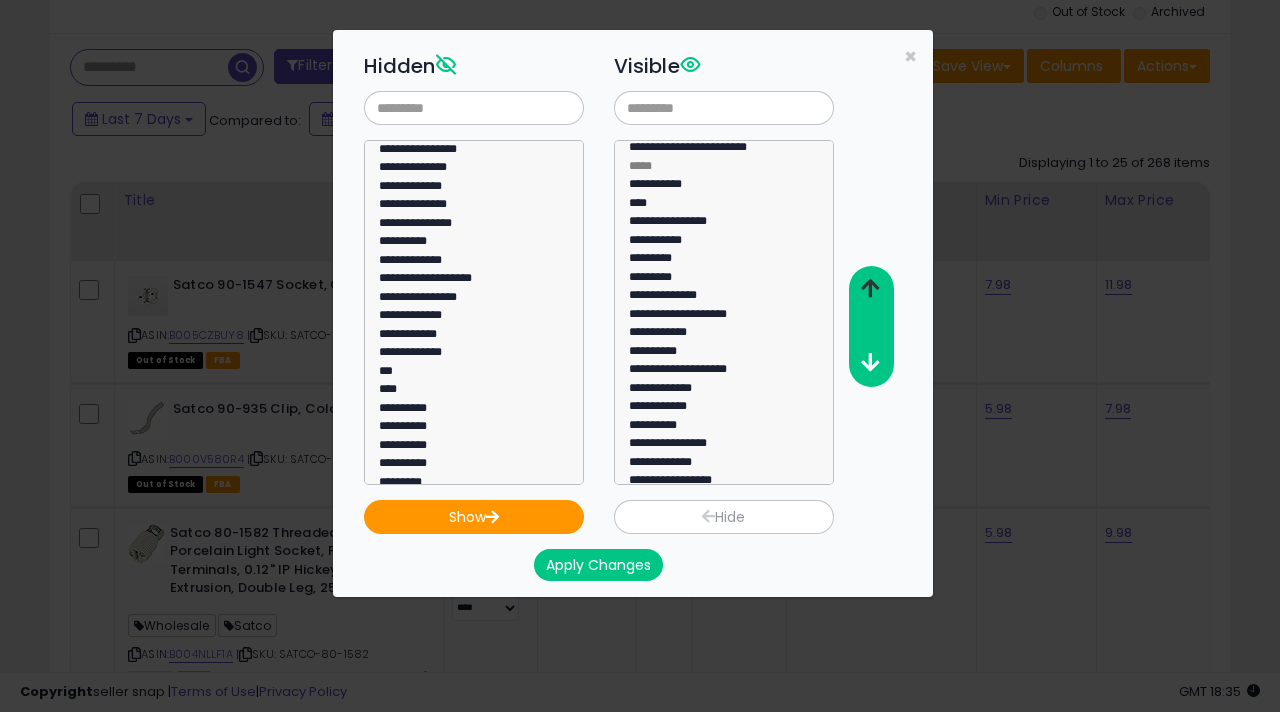 click at bounding box center (870, 288) 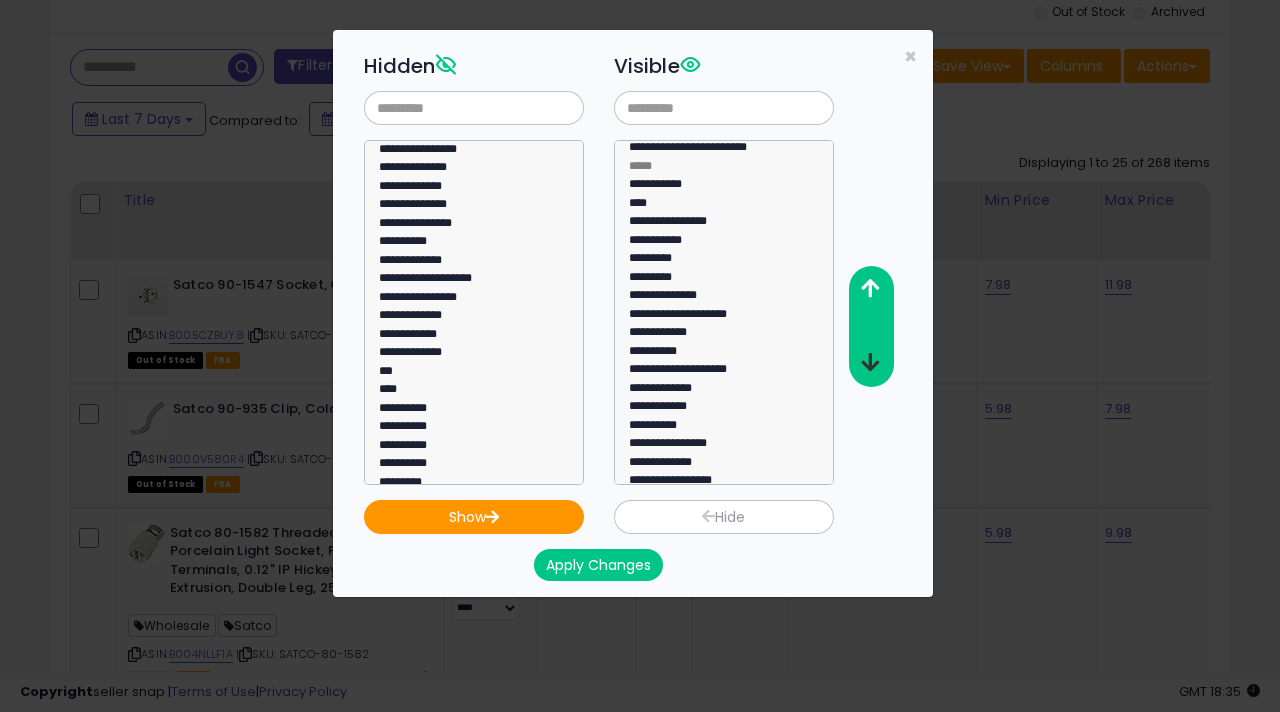 click at bounding box center [870, 362] 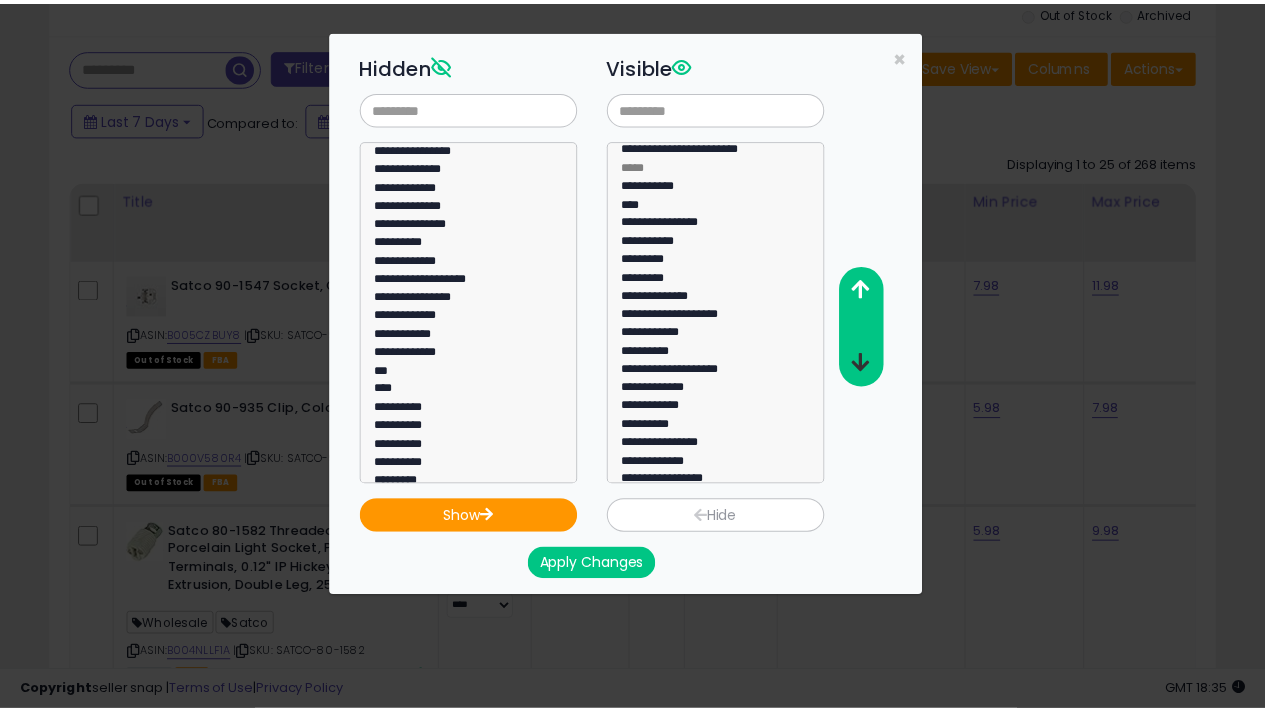 scroll, scrollTop: 0, scrollLeft: 0, axis: both 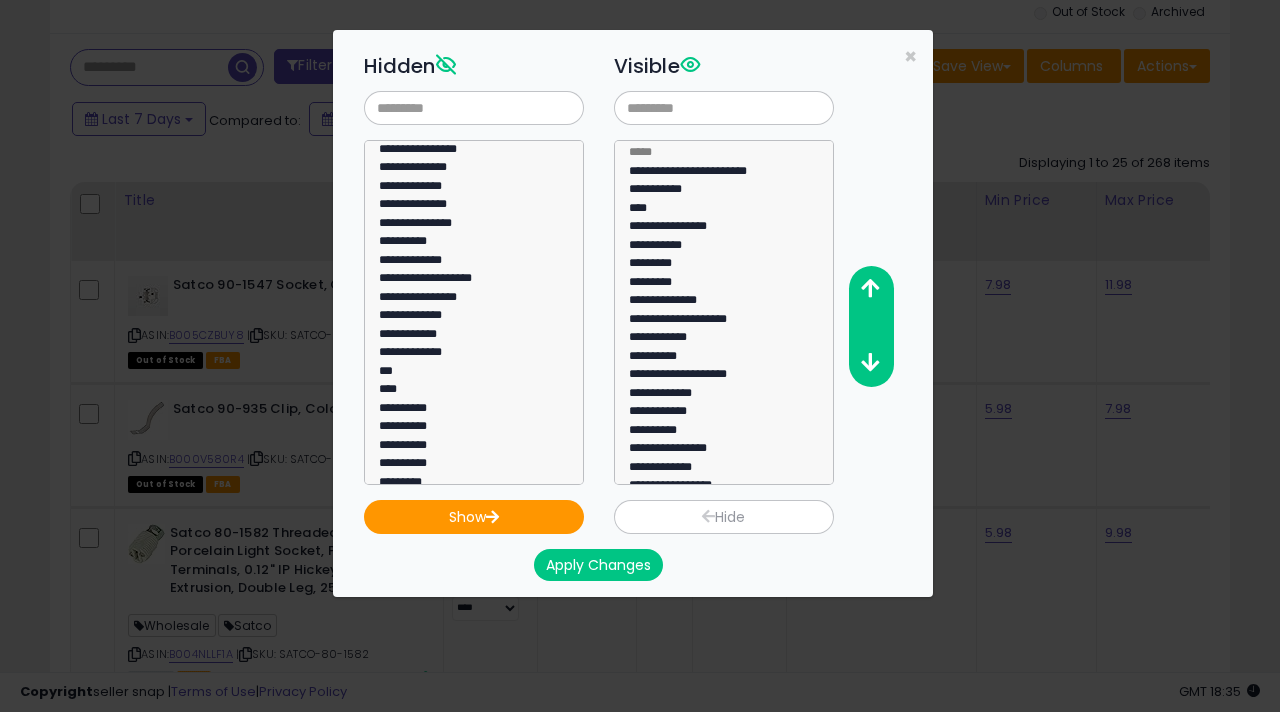 click on "Apply Changes" at bounding box center [598, 565] 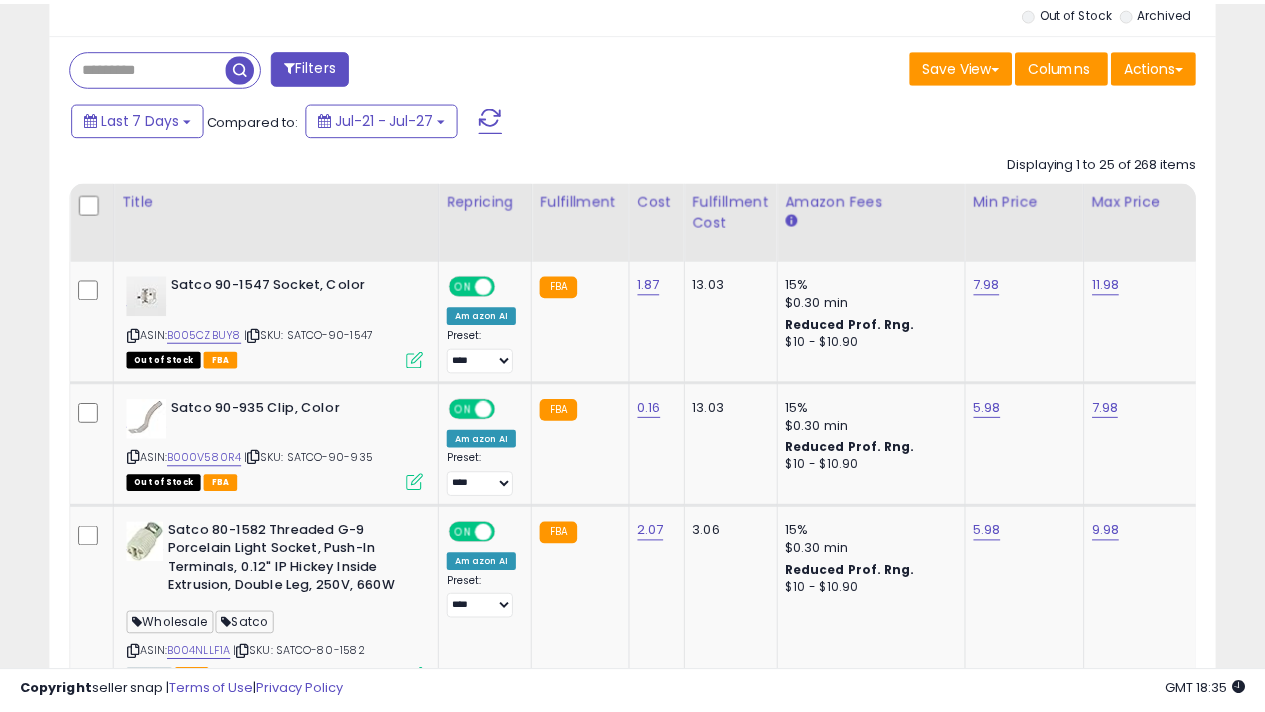 scroll, scrollTop: 410, scrollLeft: 673, axis: both 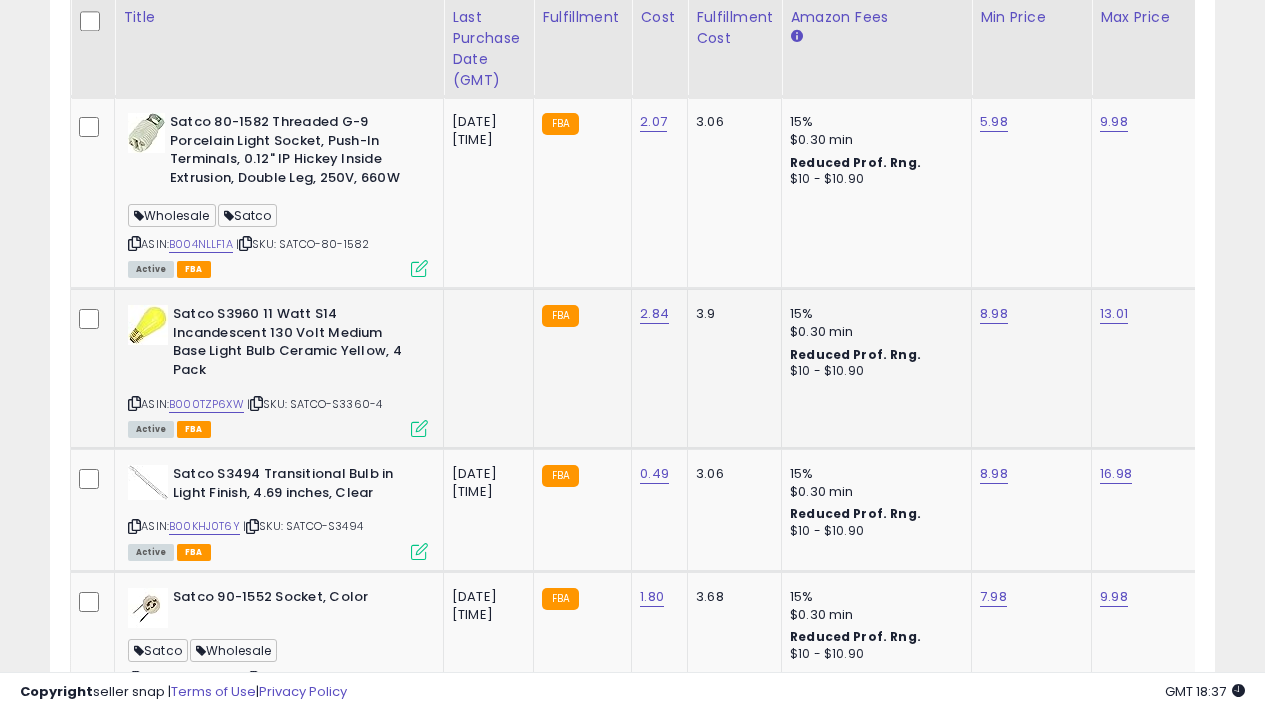 click at bounding box center (419, 428) 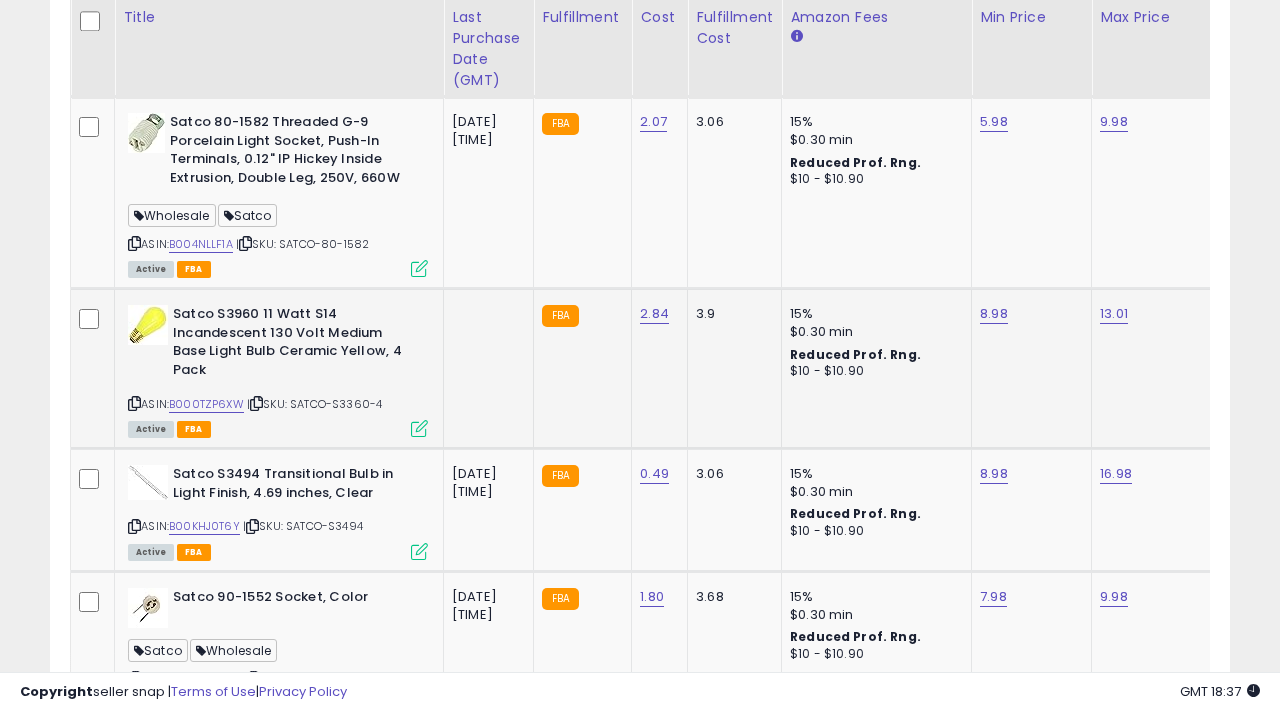 scroll, scrollTop: 999590, scrollLeft: 999317, axis: both 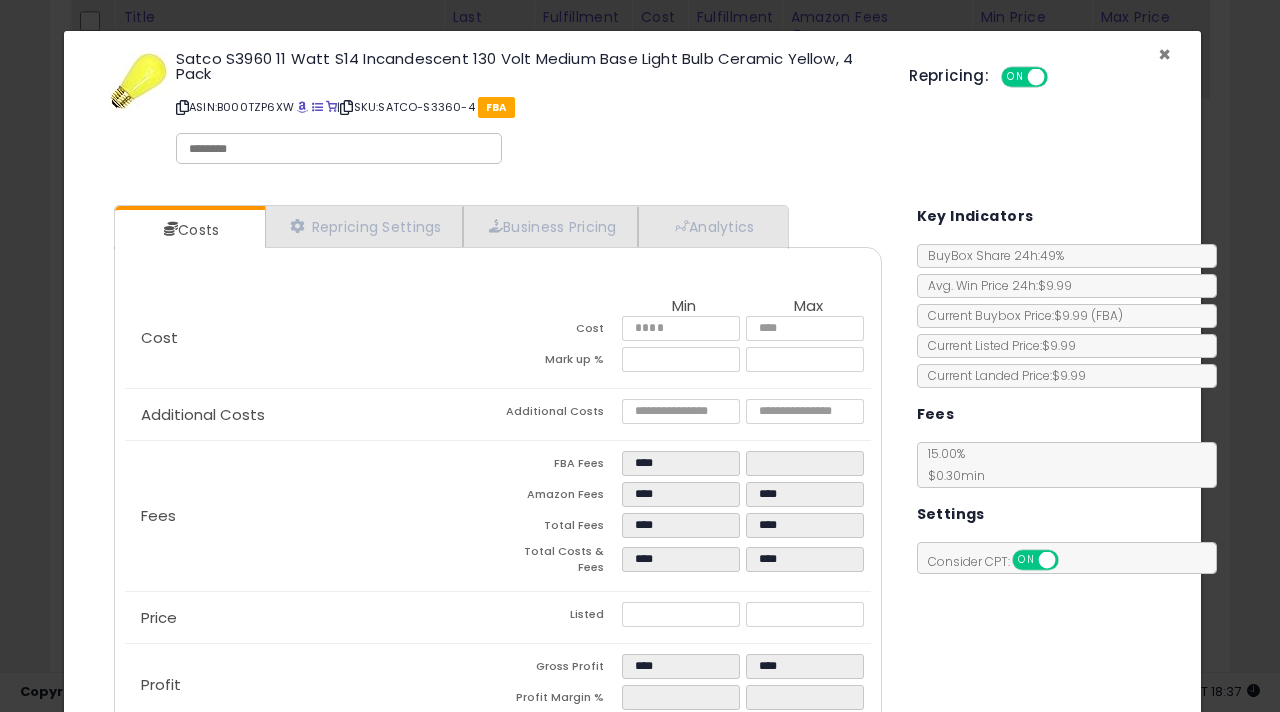 click on "×" at bounding box center [1164, 54] 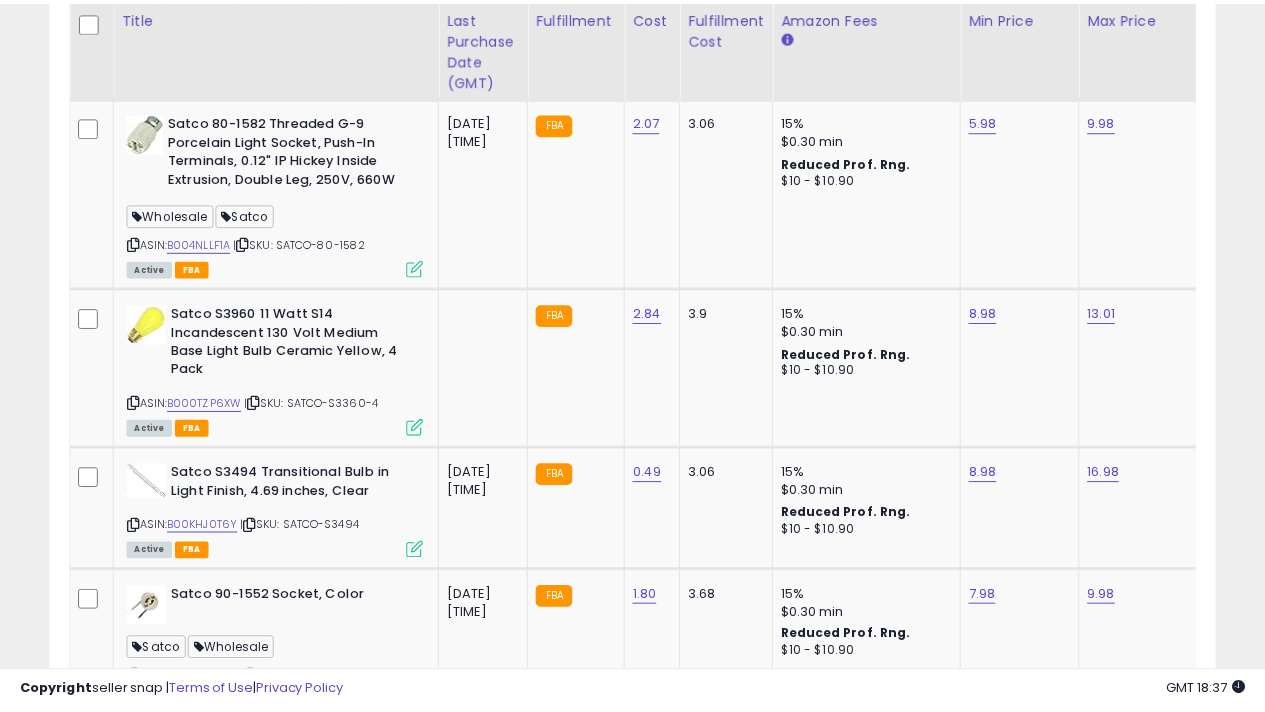 scroll, scrollTop: 410, scrollLeft: 673, axis: both 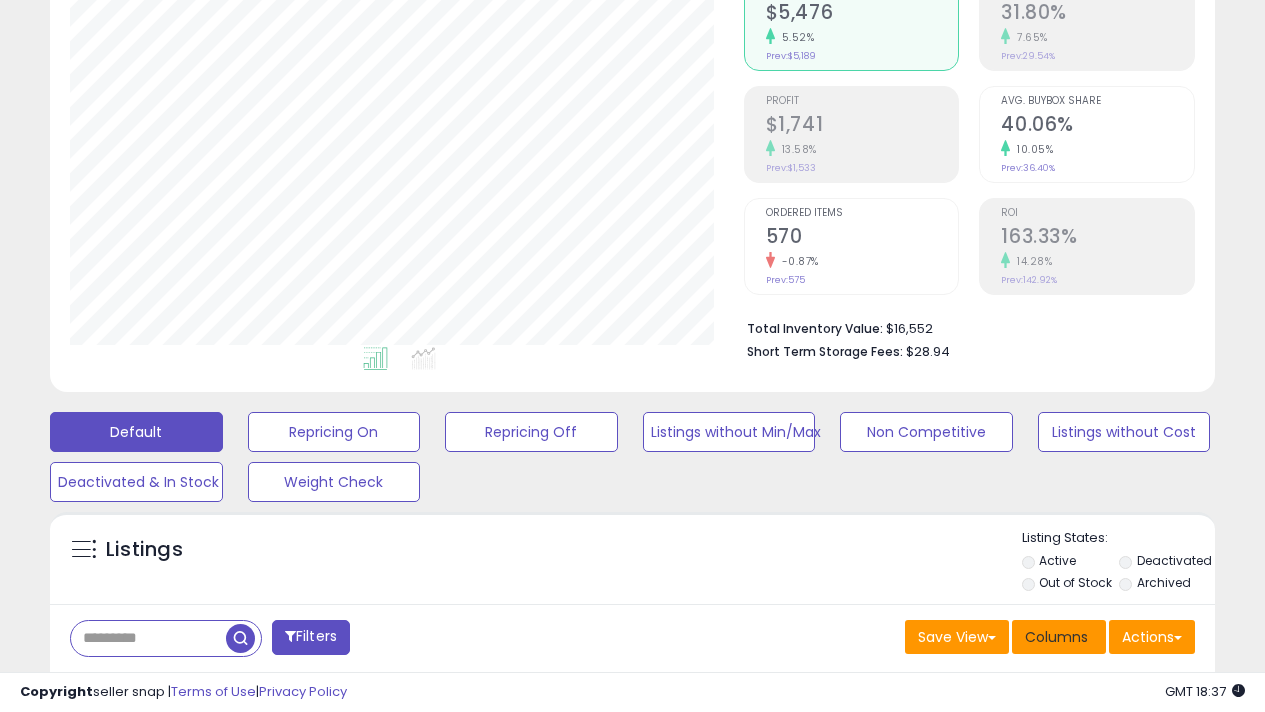click on "Columns" at bounding box center [1056, 637] 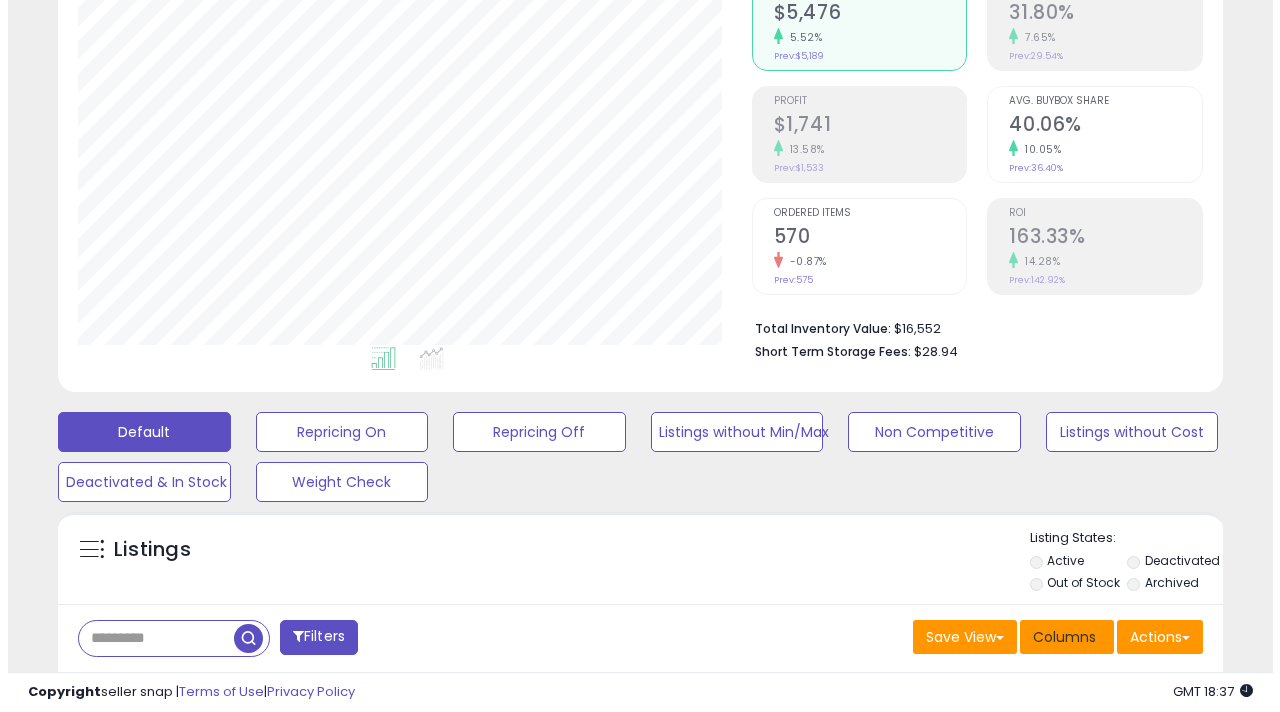 scroll, scrollTop: 999590, scrollLeft: 999317, axis: both 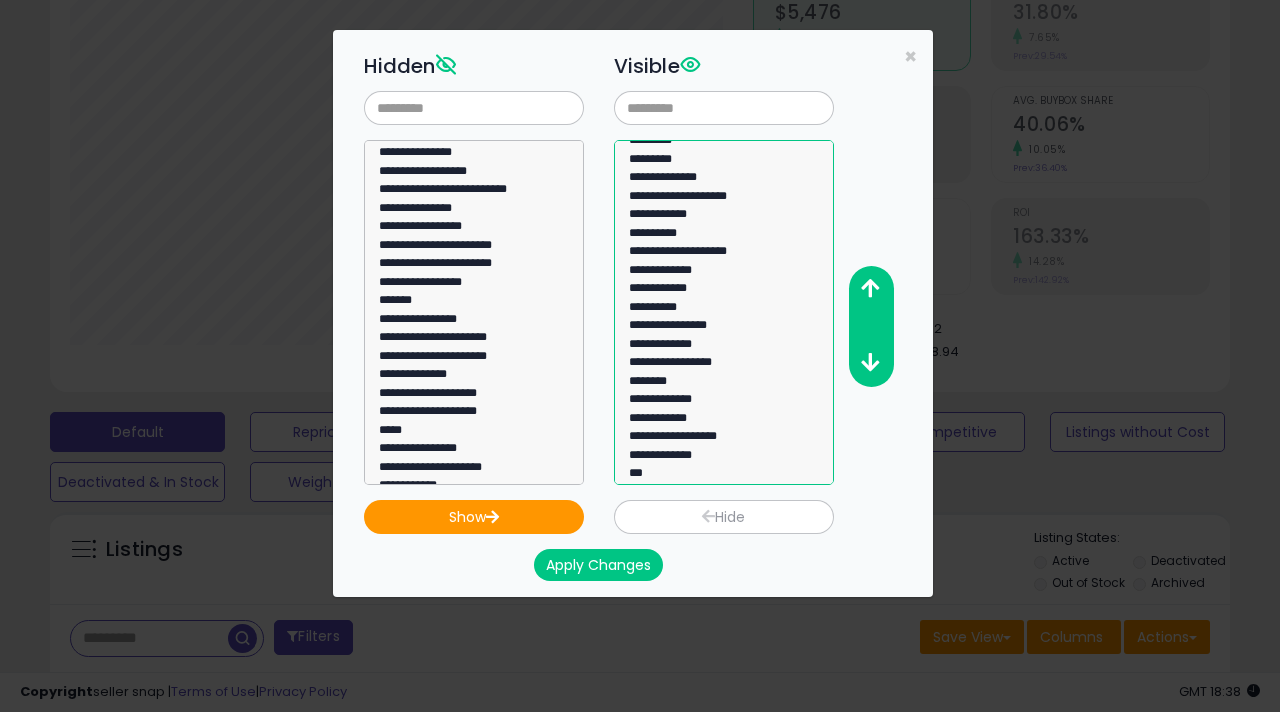 select on "**********" 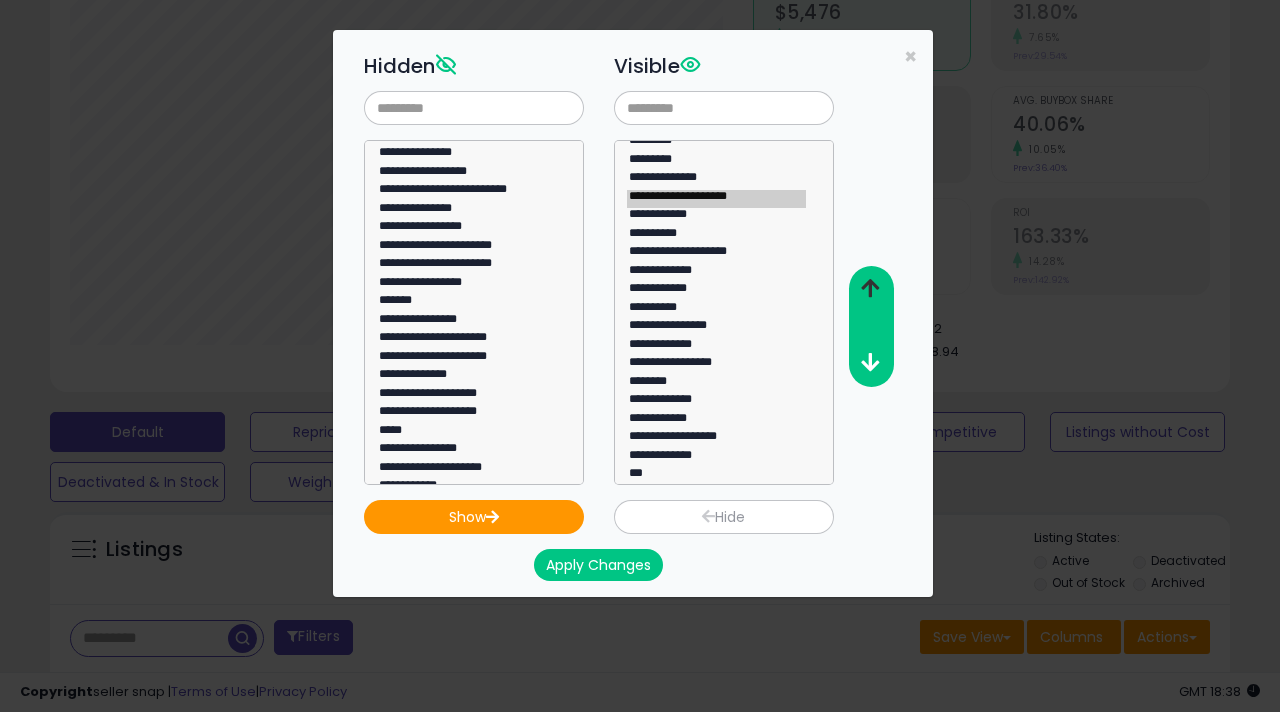 click at bounding box center (870, 288) 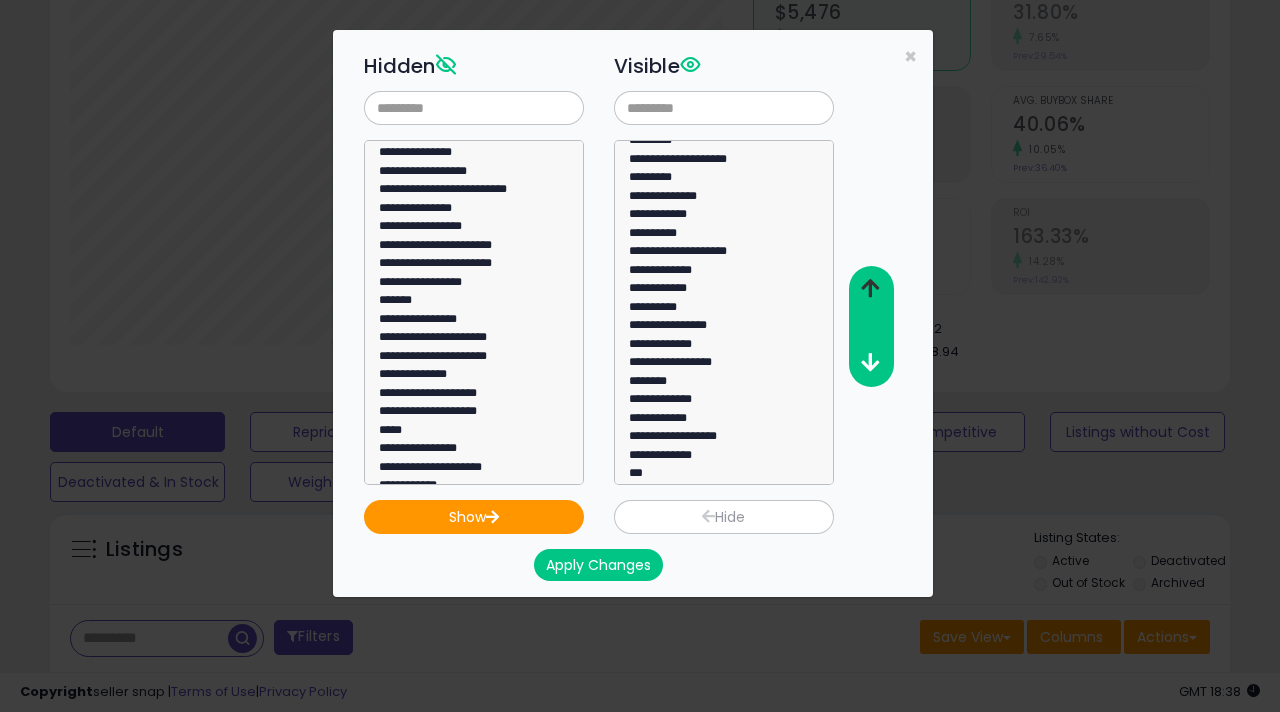 click at bounding box center (870, 288) 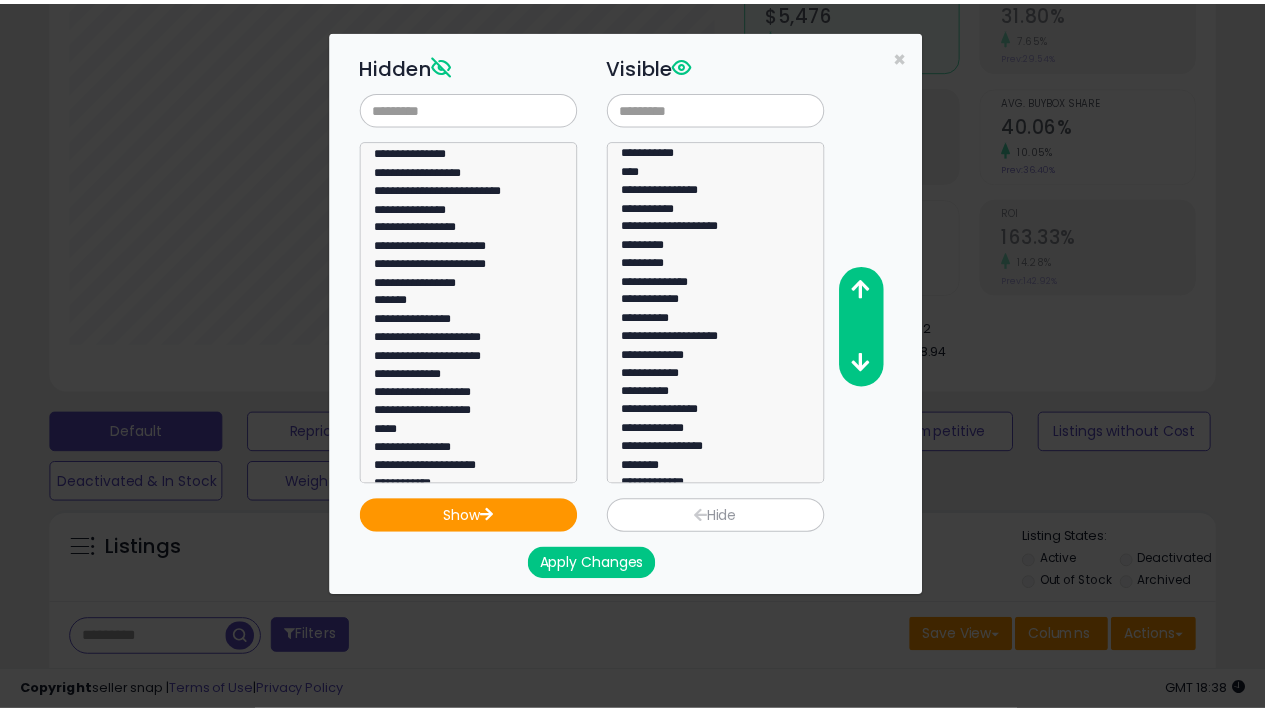 scroll, scrollTop: 0, scrollLeft: 0, axis: both 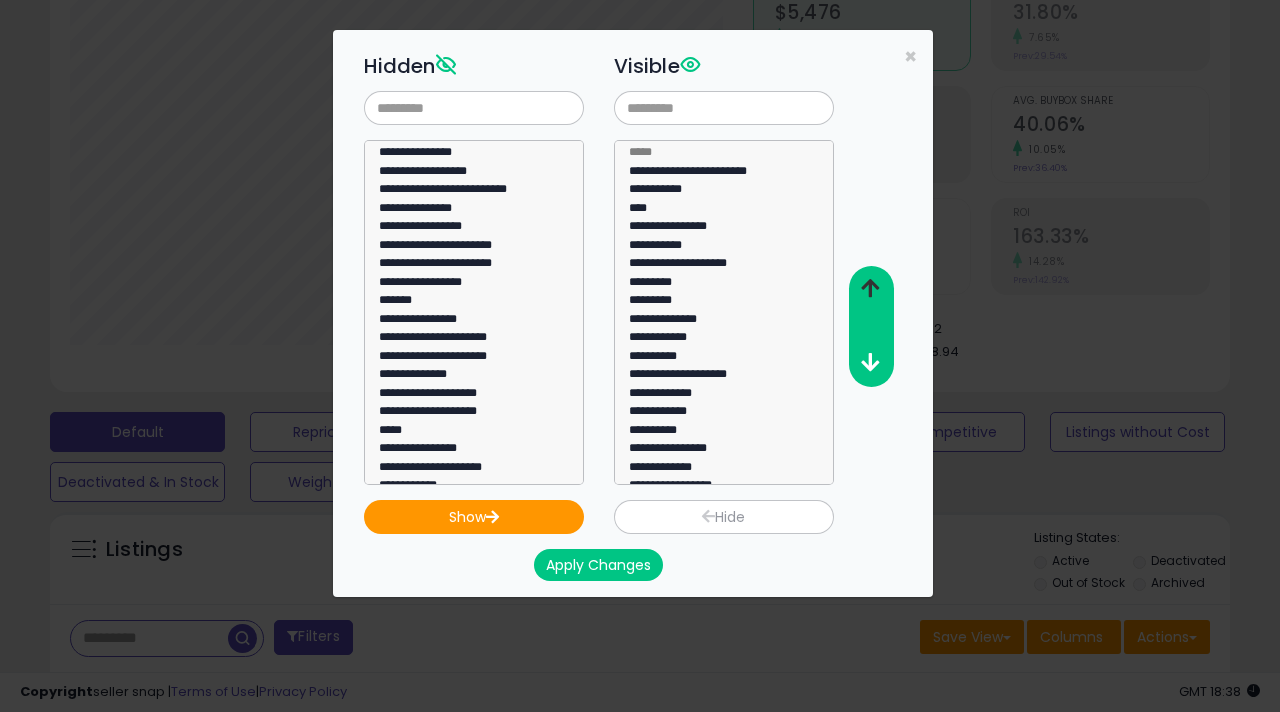 click at bounding box center (870, 288) 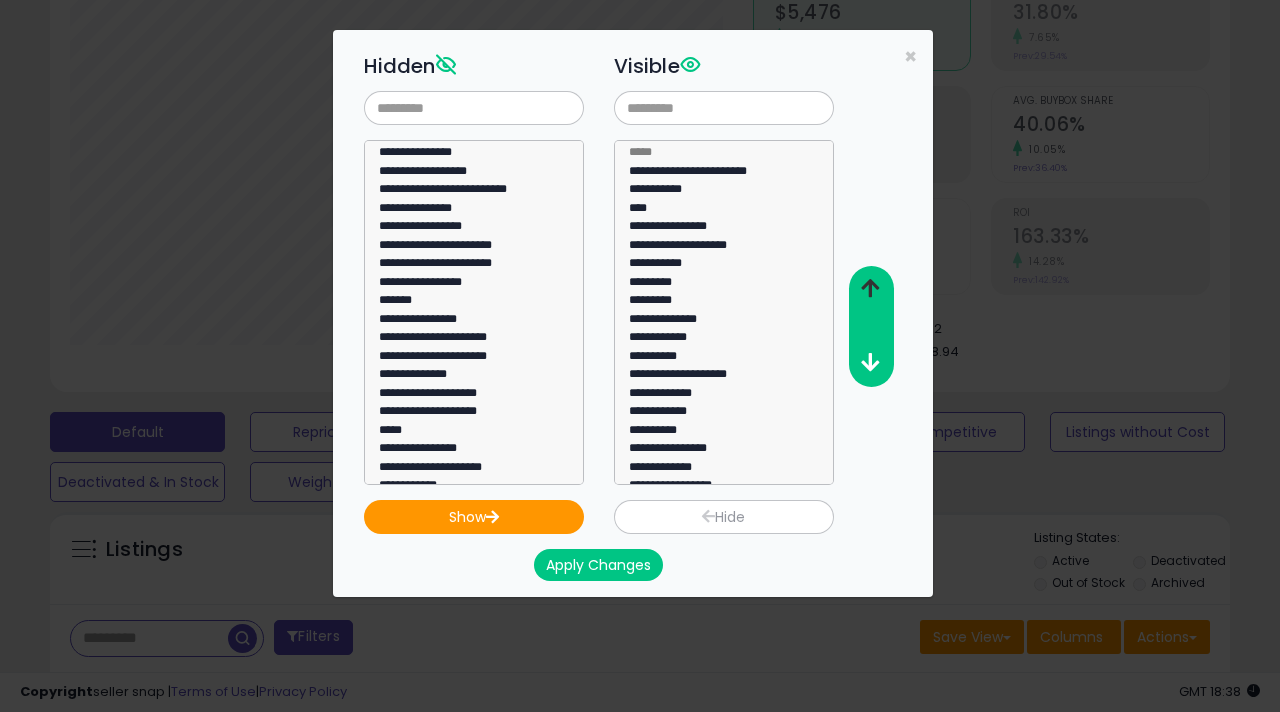 click at bounding box center [870, 288] 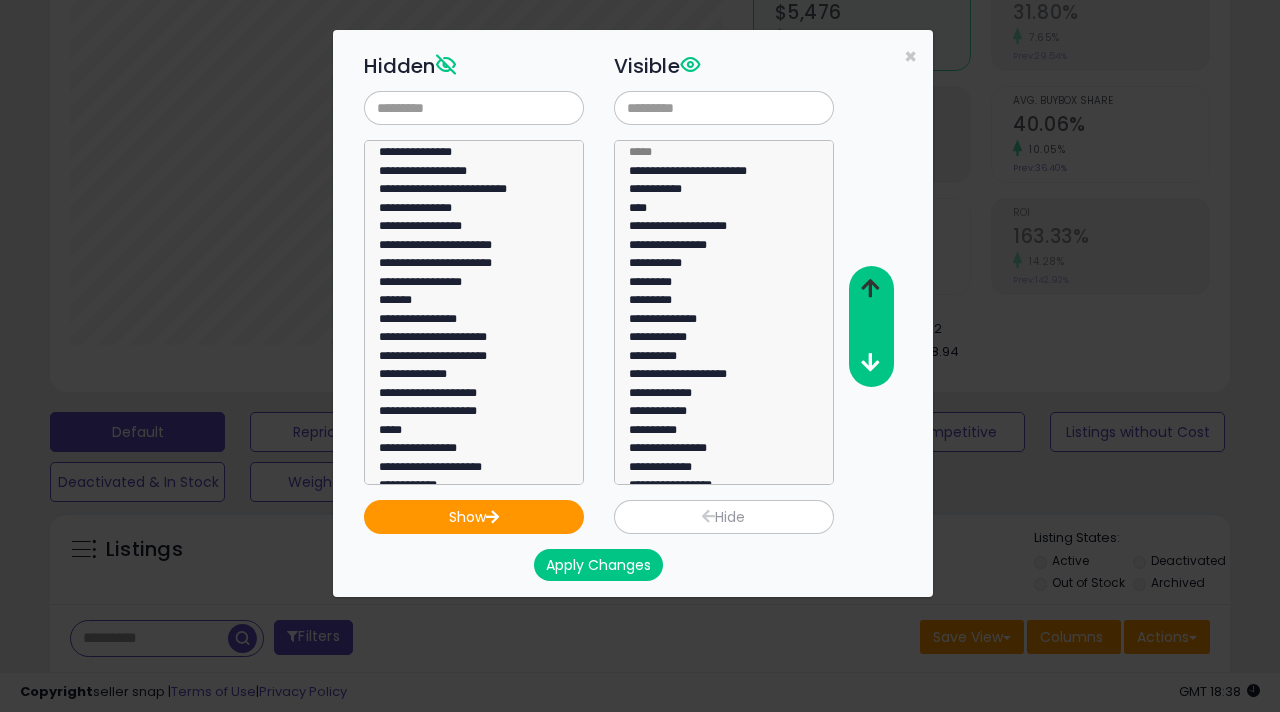 click at bounding box center (870, 288) 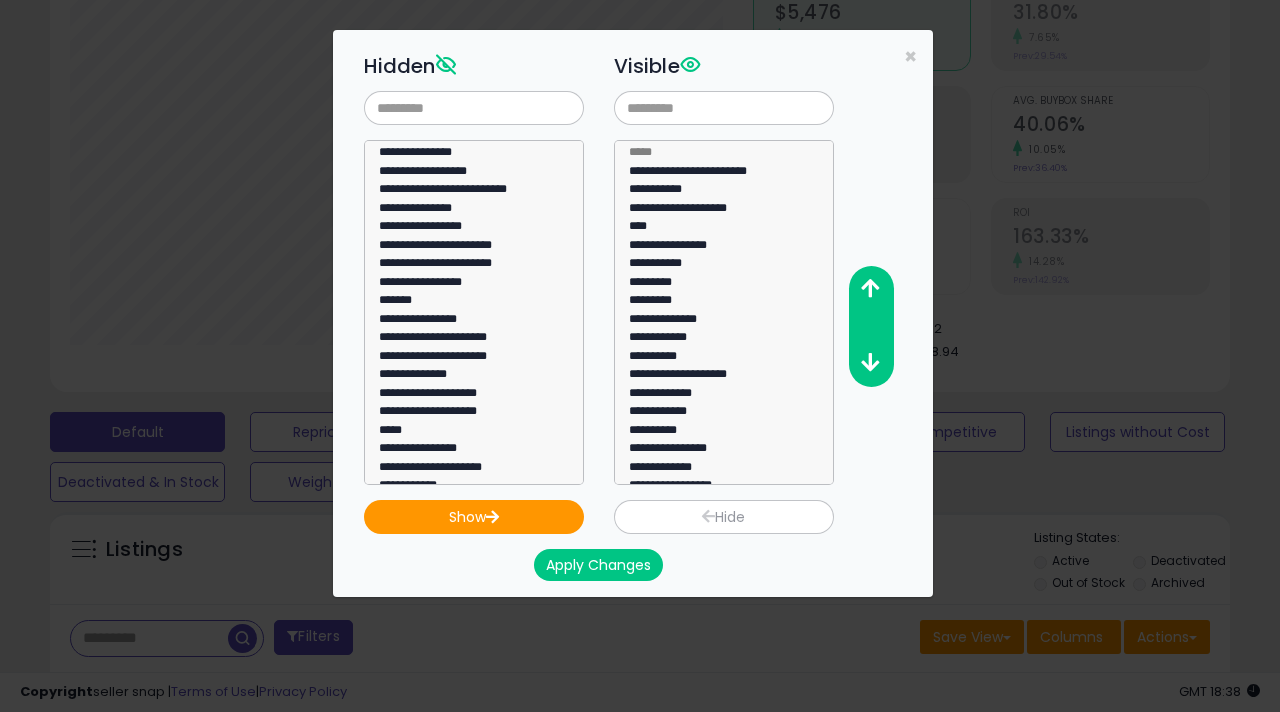 click on "Apply Changes" at bounding box center [598, 565] 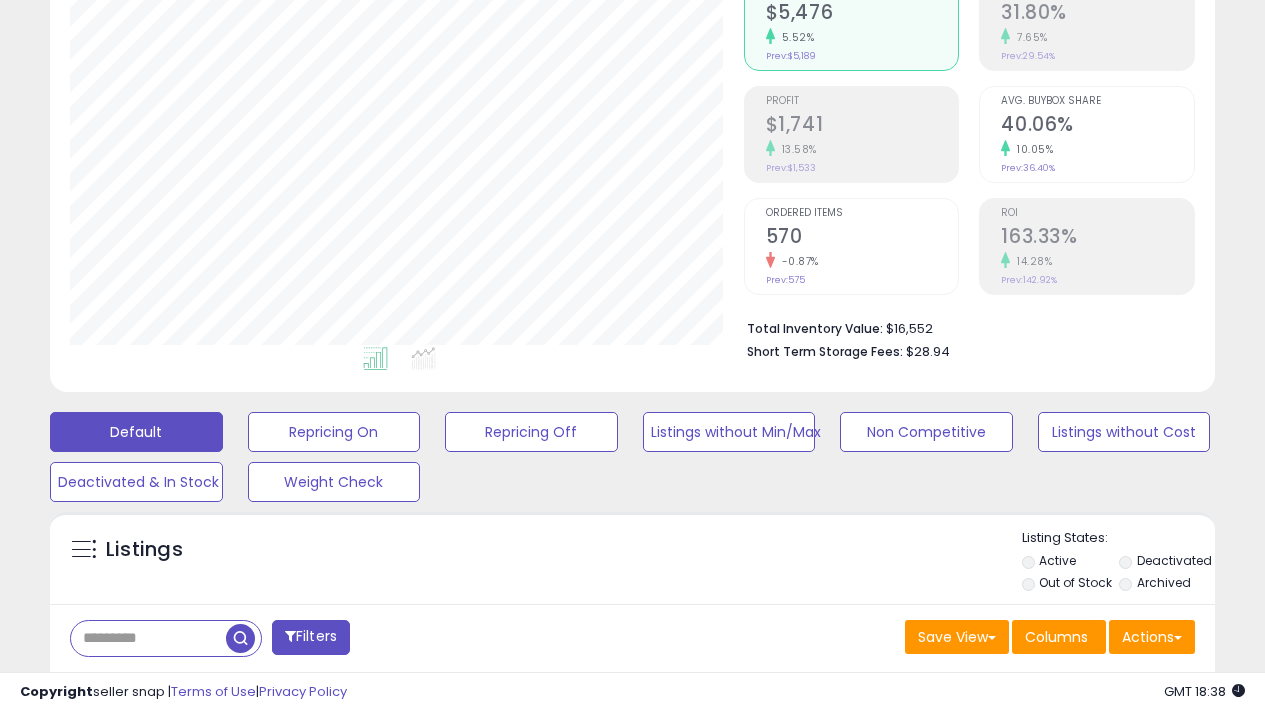 scroll, scrollTop: 410, scrollLeft: 673, axis: both 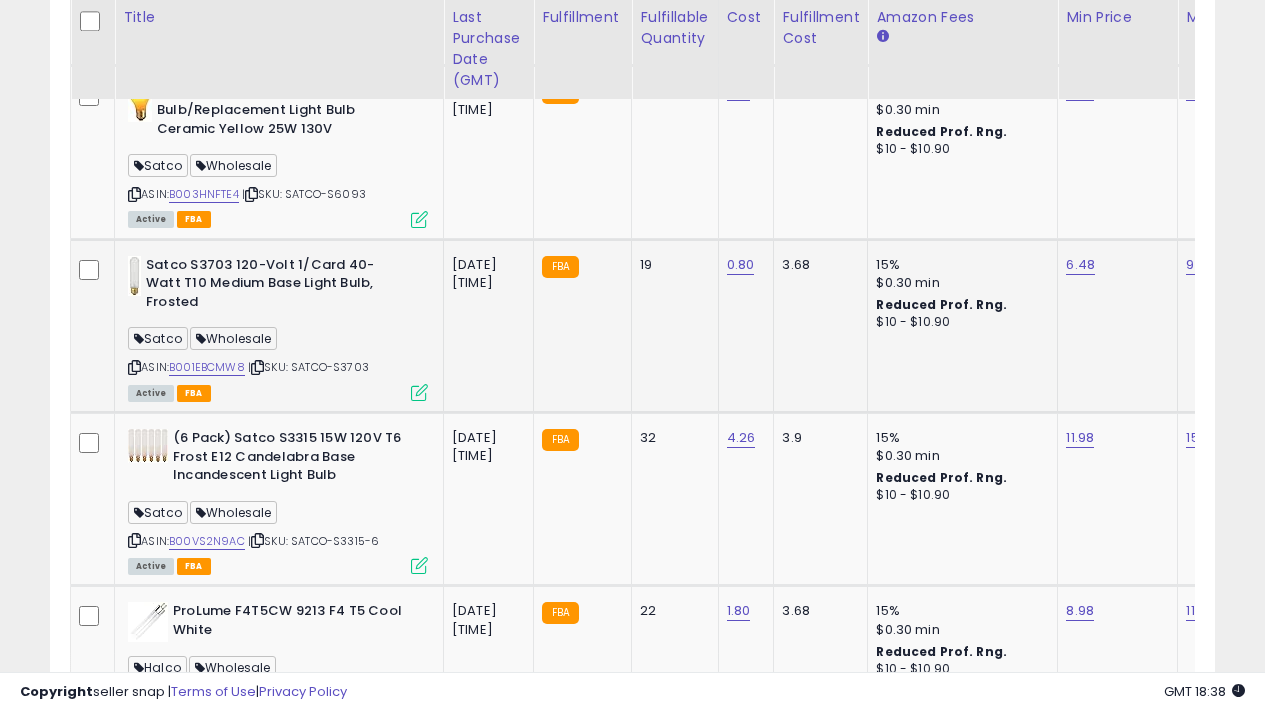 click at bounding box center (419, 392) 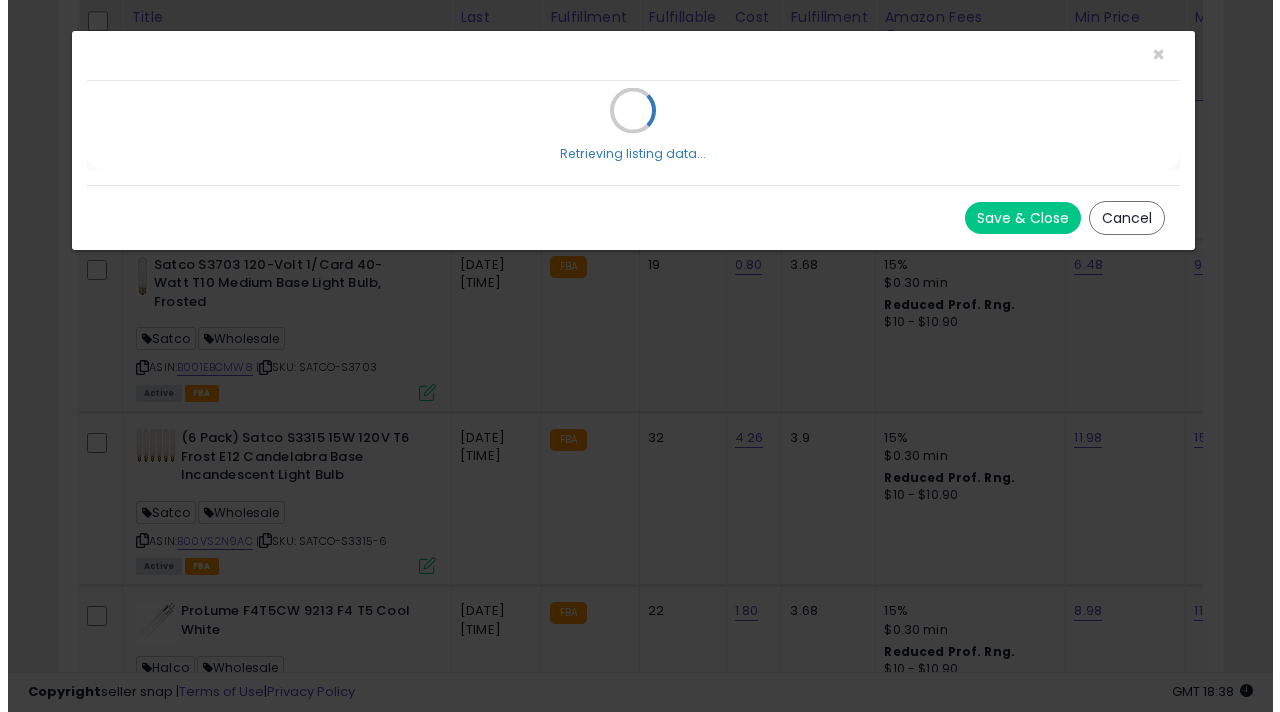 scroll, scrollTop: 999590, scrollLeft: 999317, axis: both 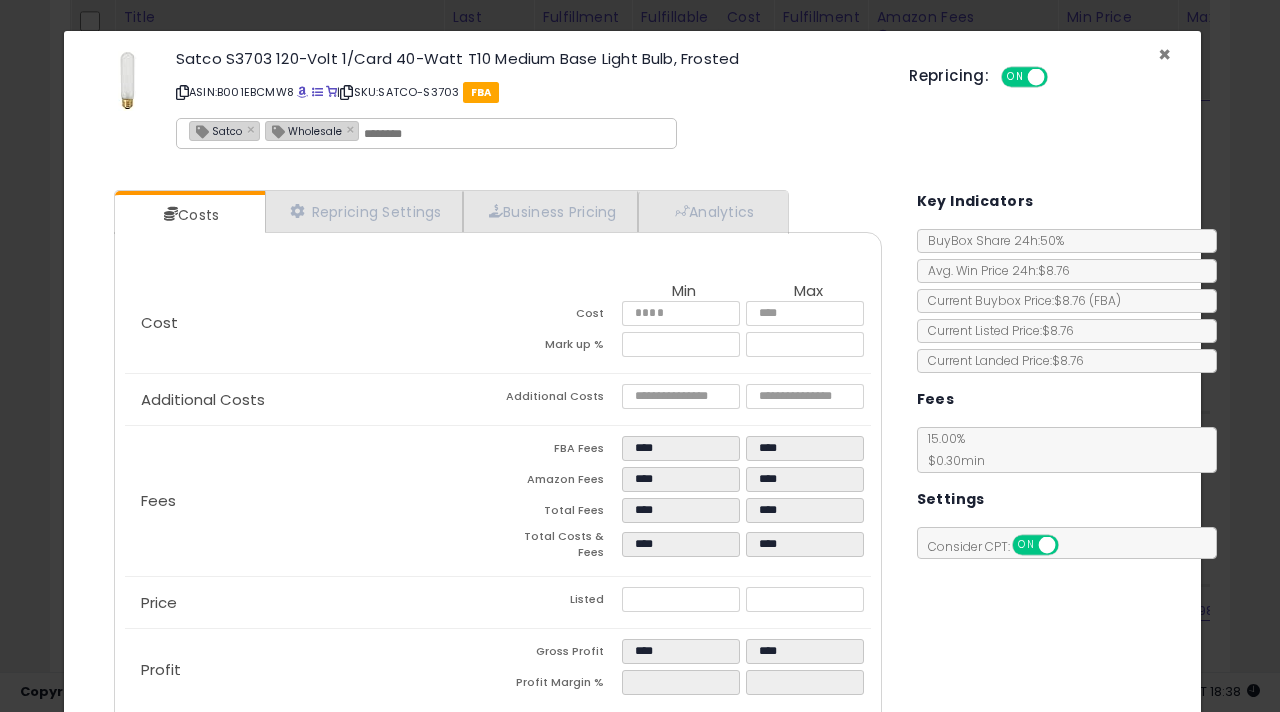 click on "×" at bounding box center (1164, 54) 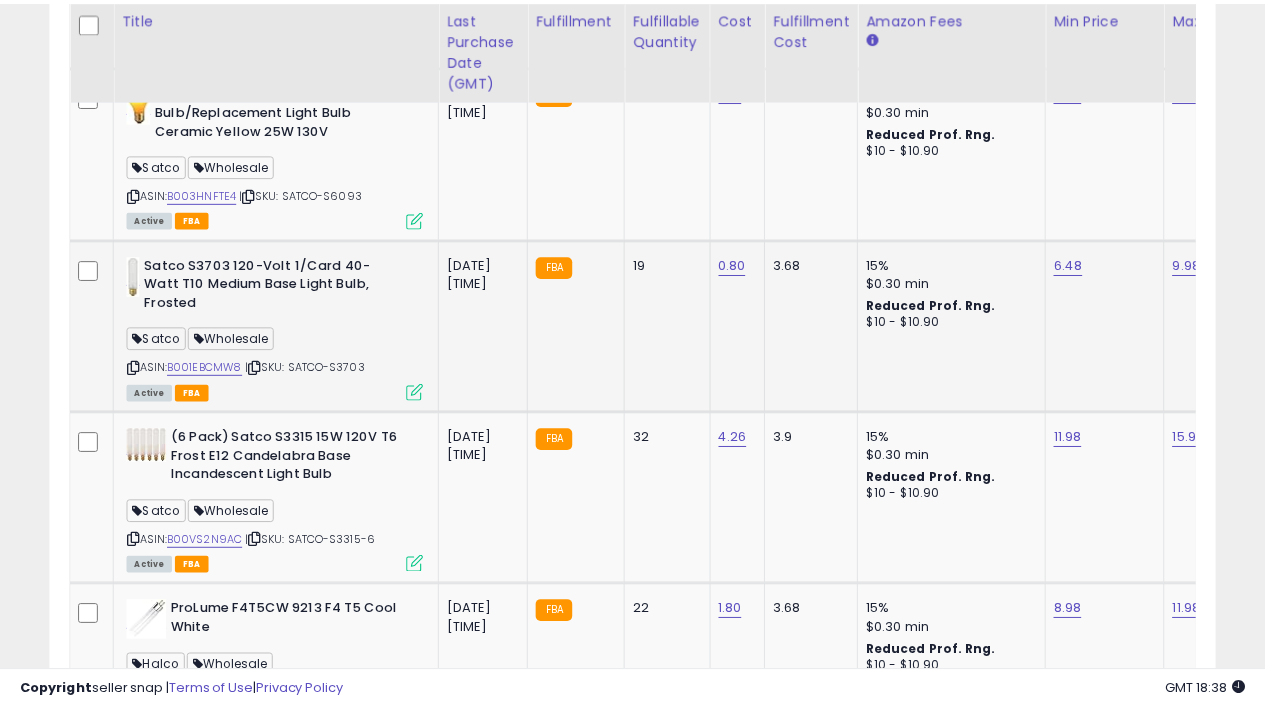 scroll, scrollTop: 410, scrollLeft: 673, axis: both 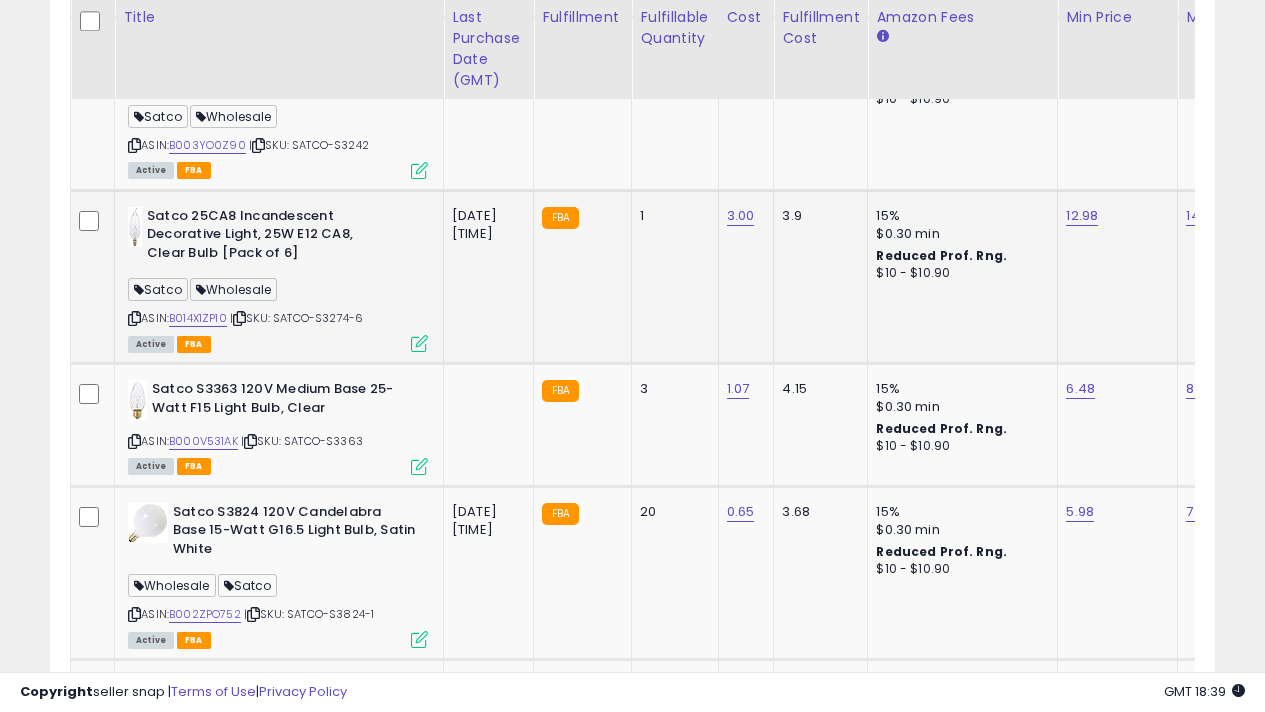 click on "Active FBA" at bounding box center [278, 343] 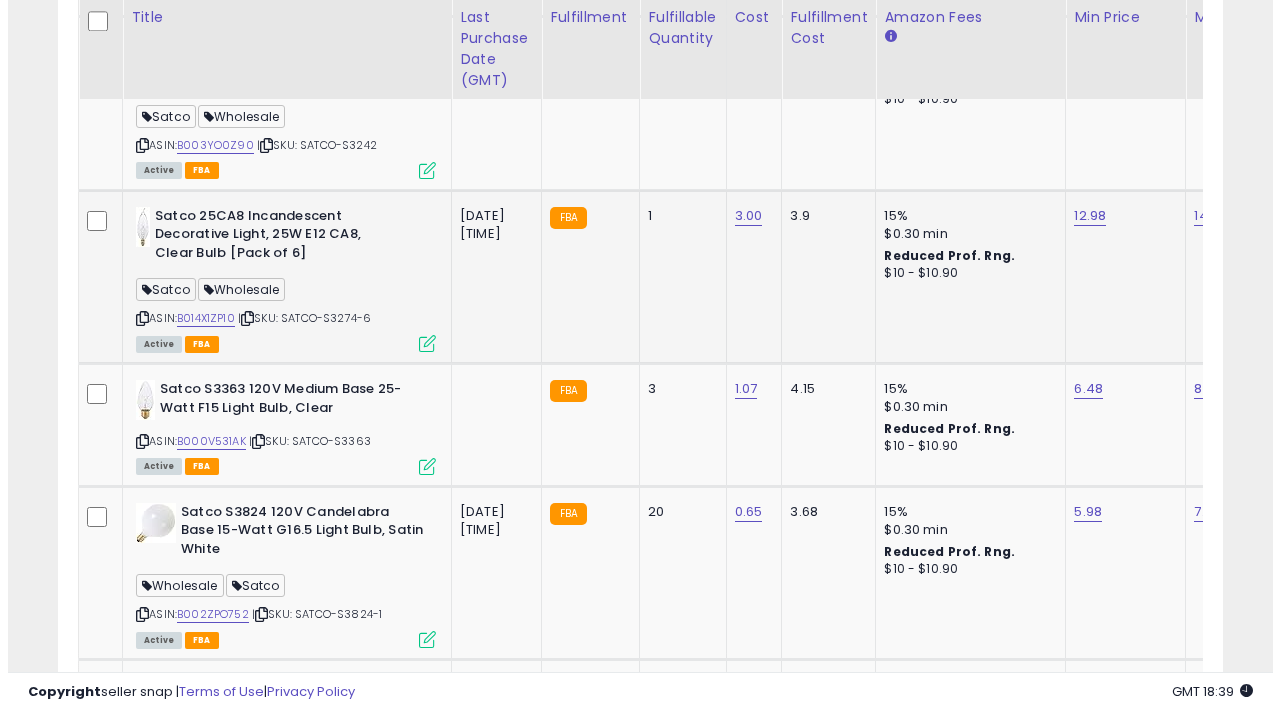 scroll, scrollTop: 999590, scrollLeft: 999317, axis: both 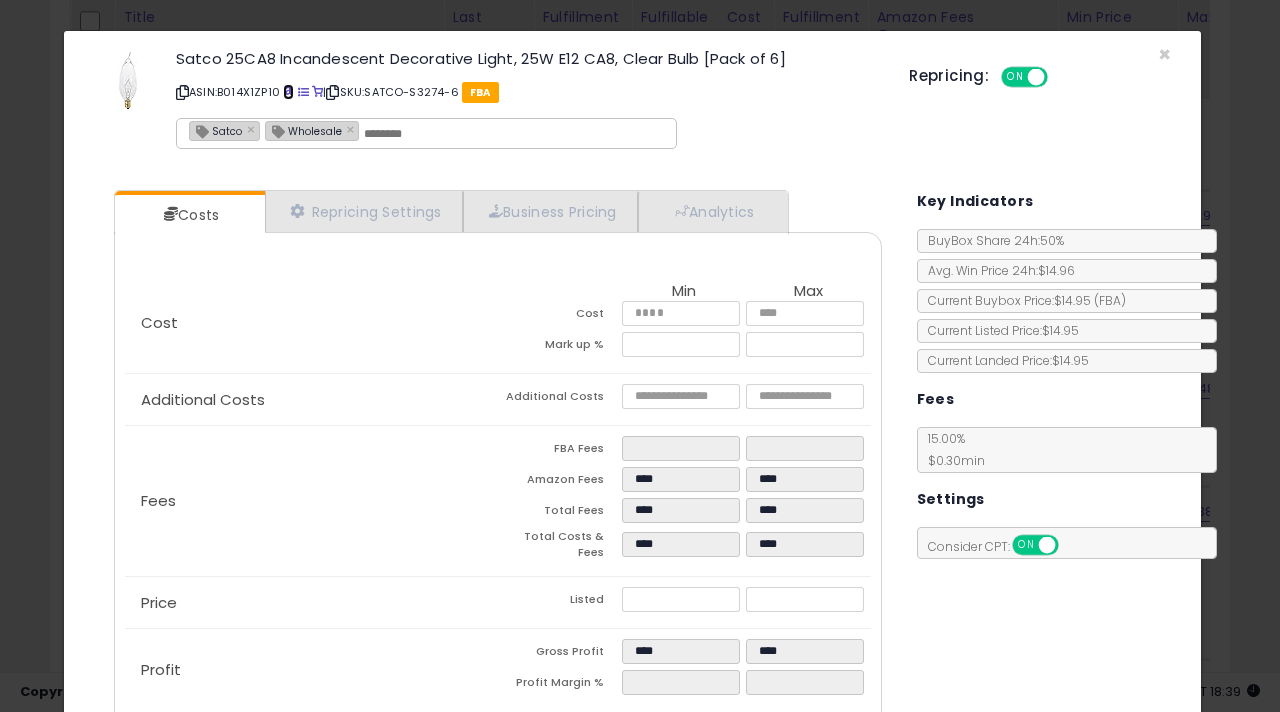 click at bounding box center (288, 92) 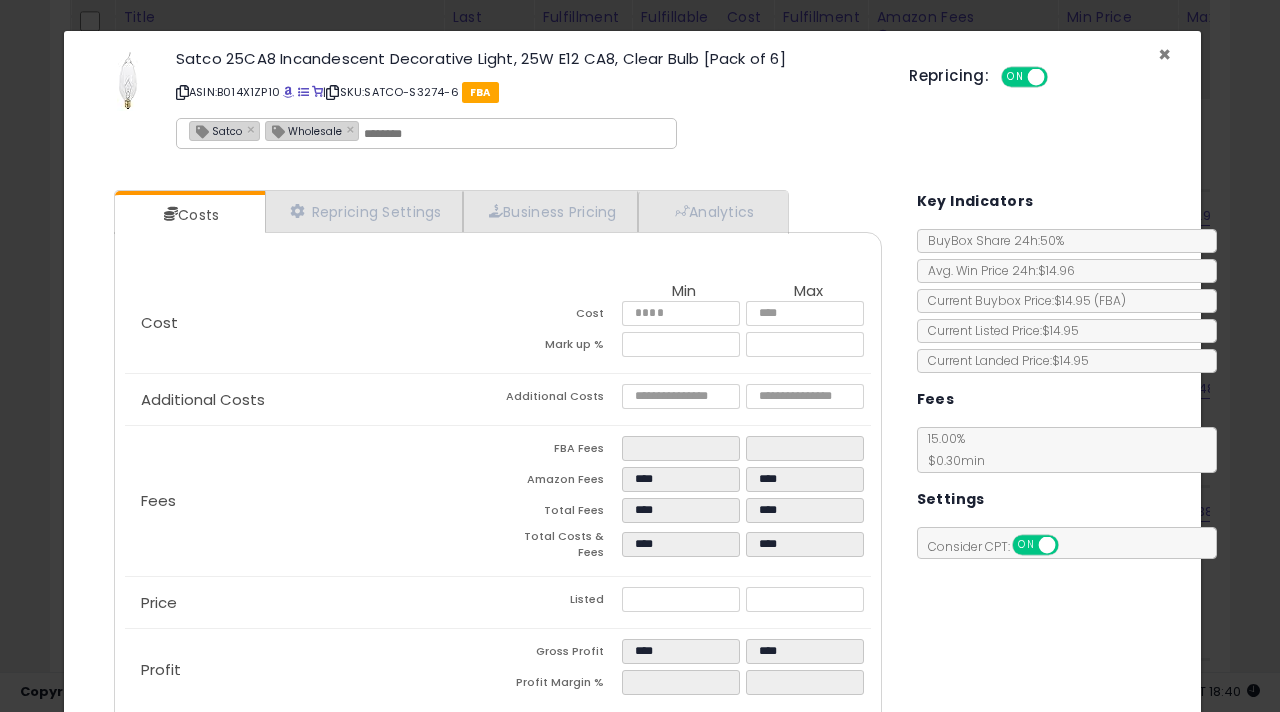 click on "×" at bounding box center [1164, 54] 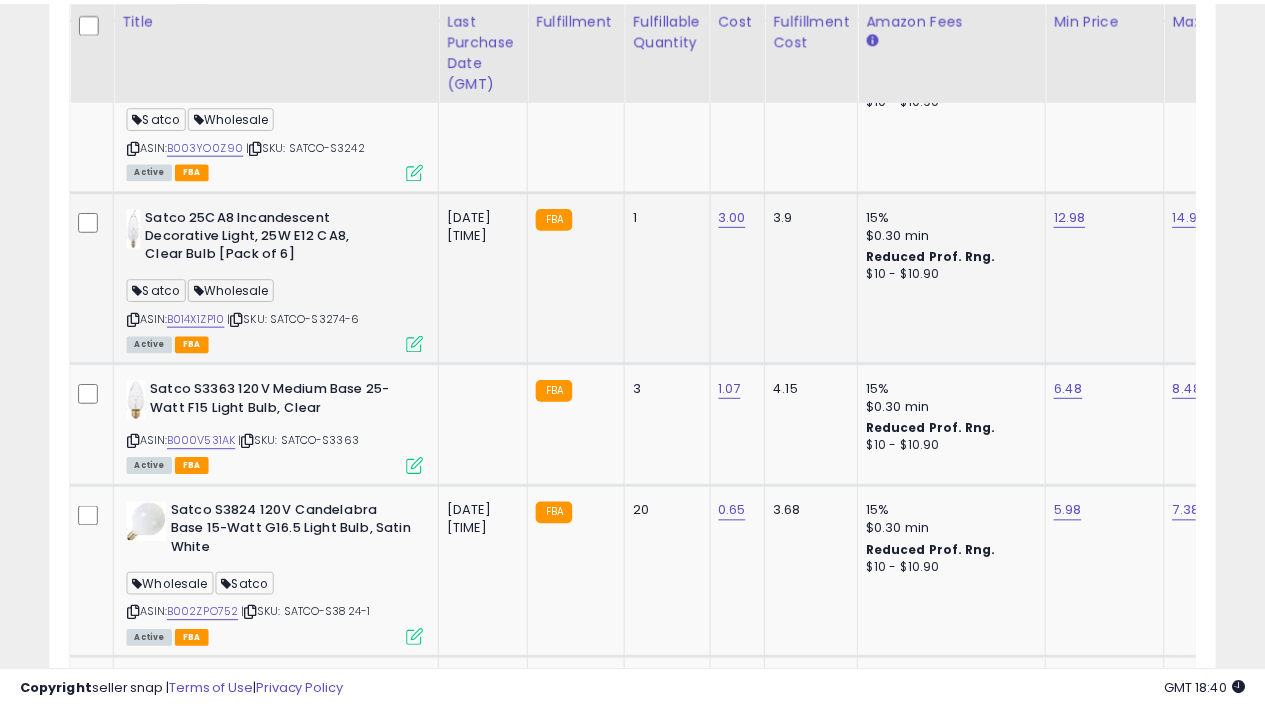 scroll, scrollTop: 410, scrollLeft: 673, axis: both 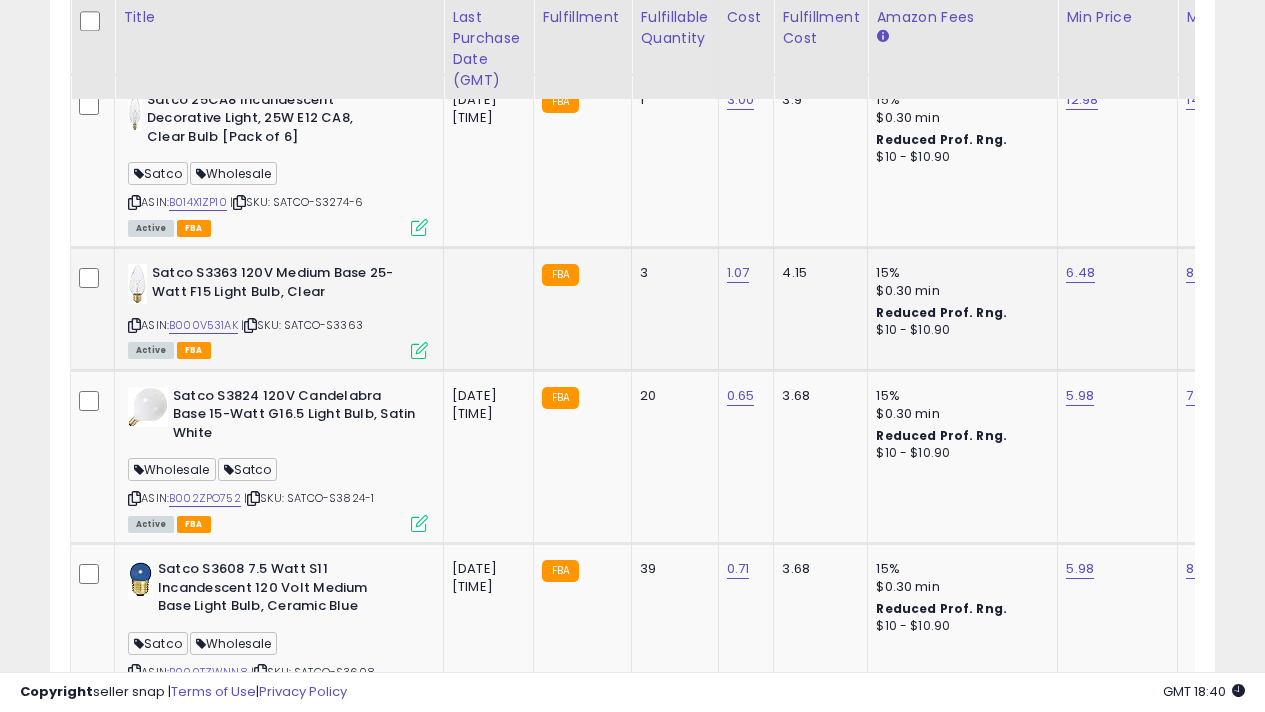 click at bounding box center [419, 350] 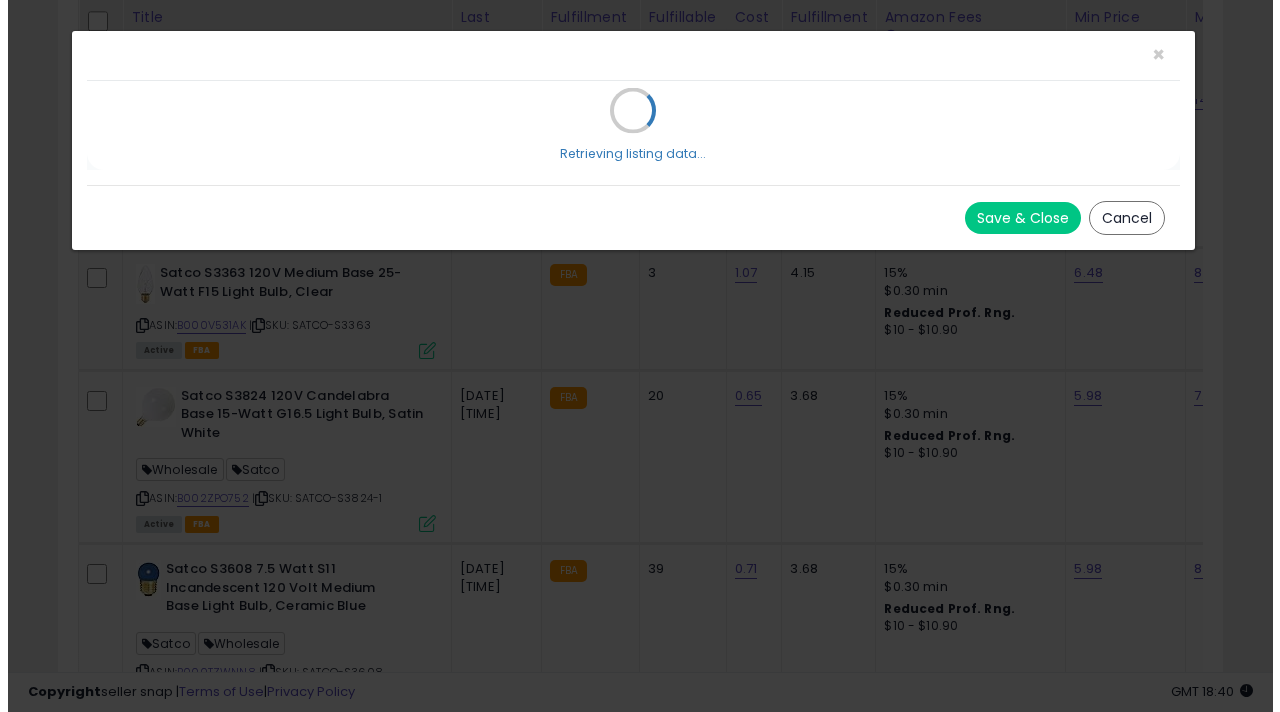 scroll, scrollTop: 999590, scrollLeft: 999317, axis: both 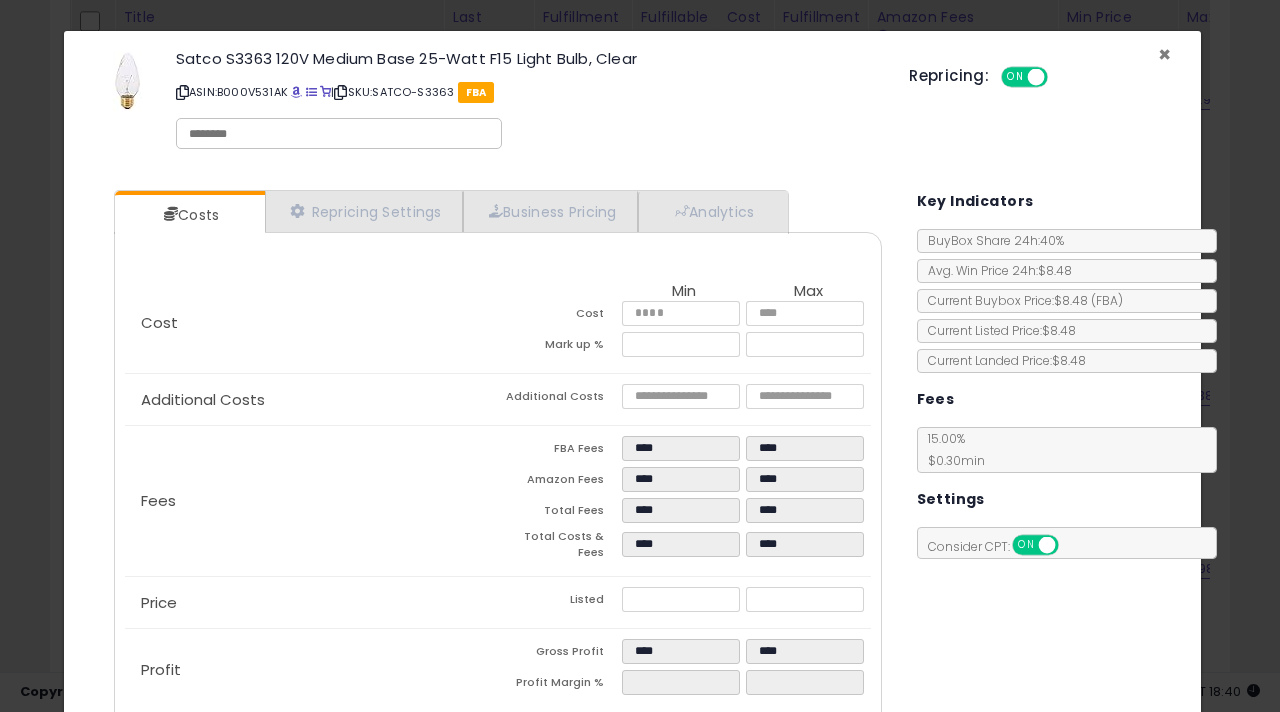 click on "×" at bounding box center [1164, 54] 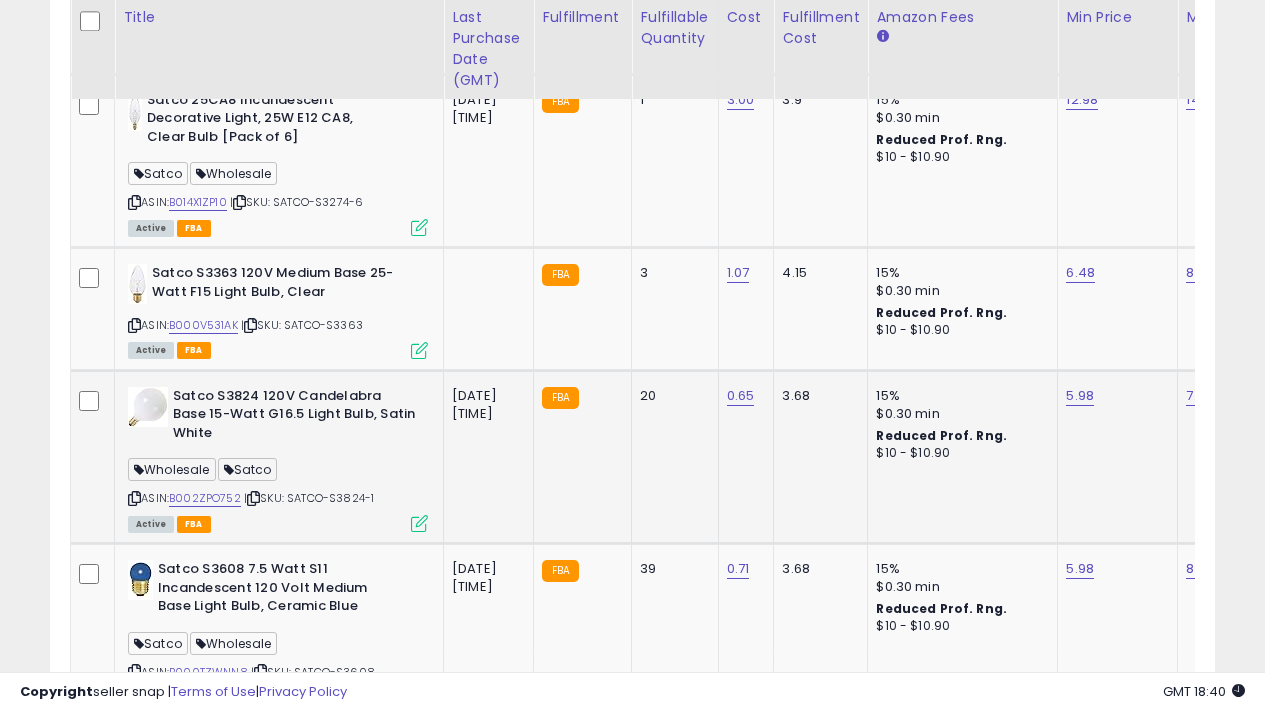 scroll, scrollTop: 410, scrollLeft: 673, axis: both 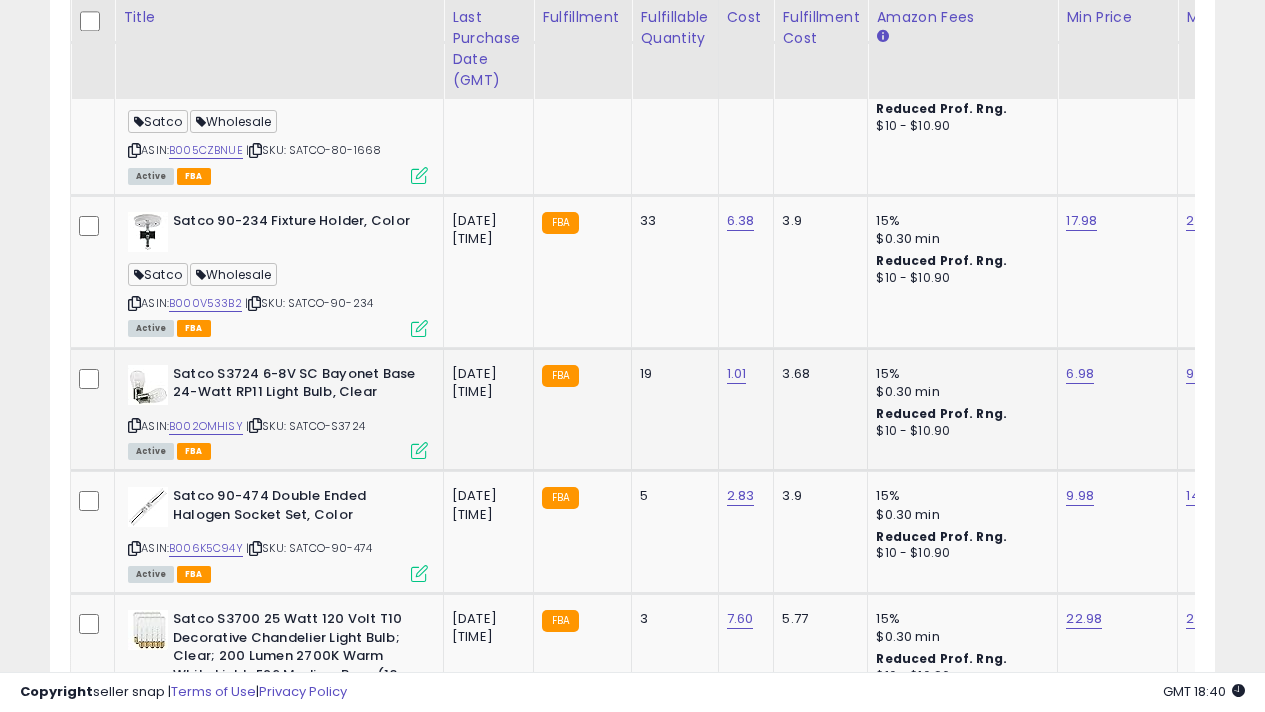 click at bounding box center [419, 450] 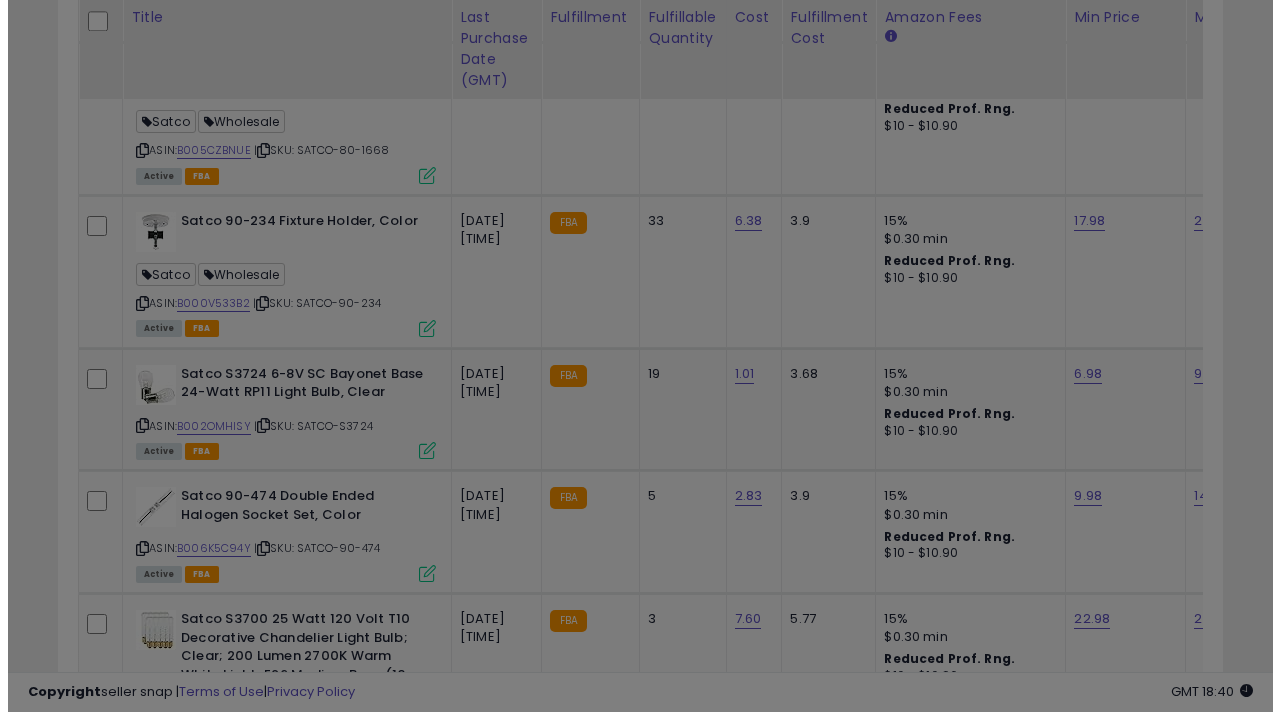 scroll, scrollTop: 999590, scrollLeft: 999317, axis: both 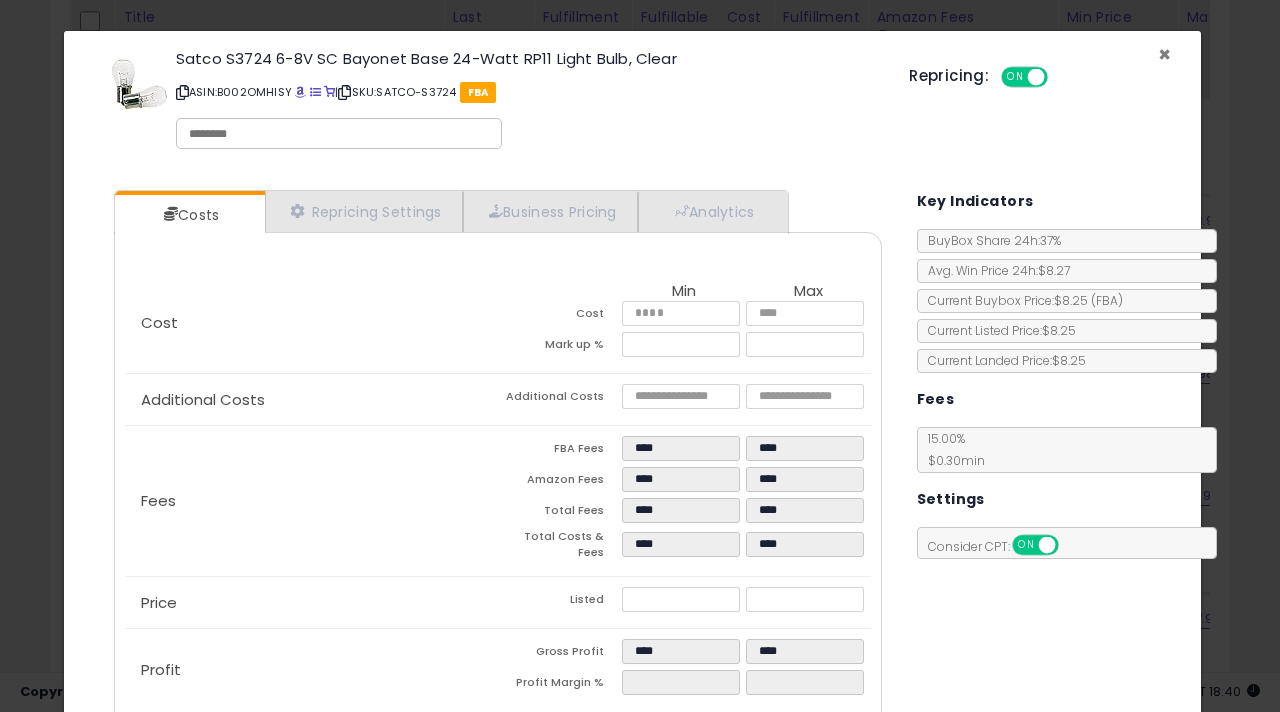 click on "×" at bounding box center (1164, 54) 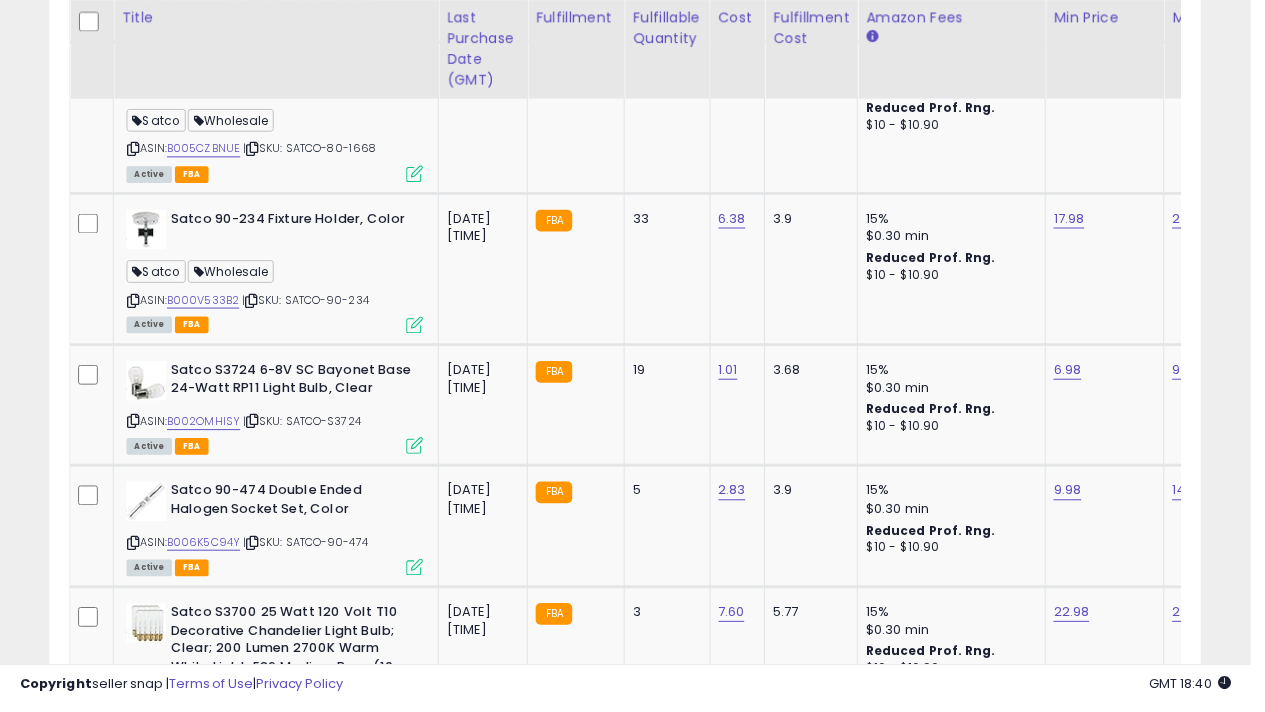 scroll, scrollTop: 410, scrollLeft: 673, axis: both 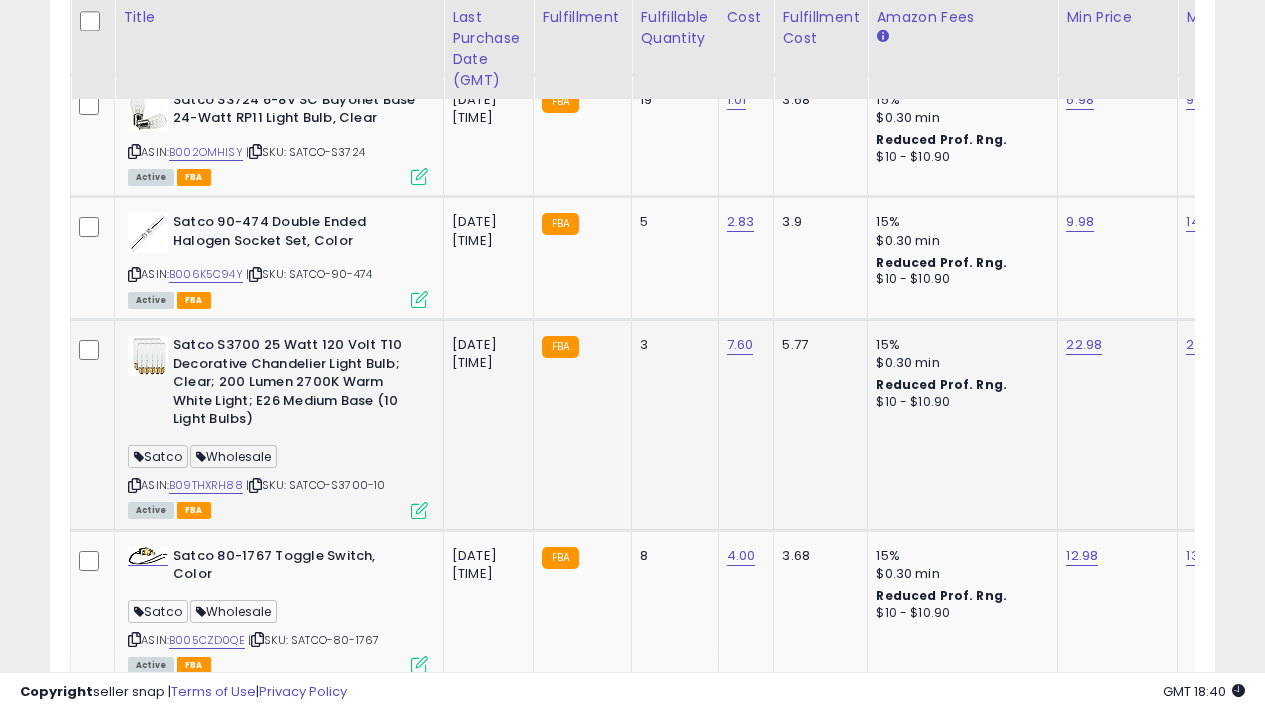 click at bounding box center [419, 510] 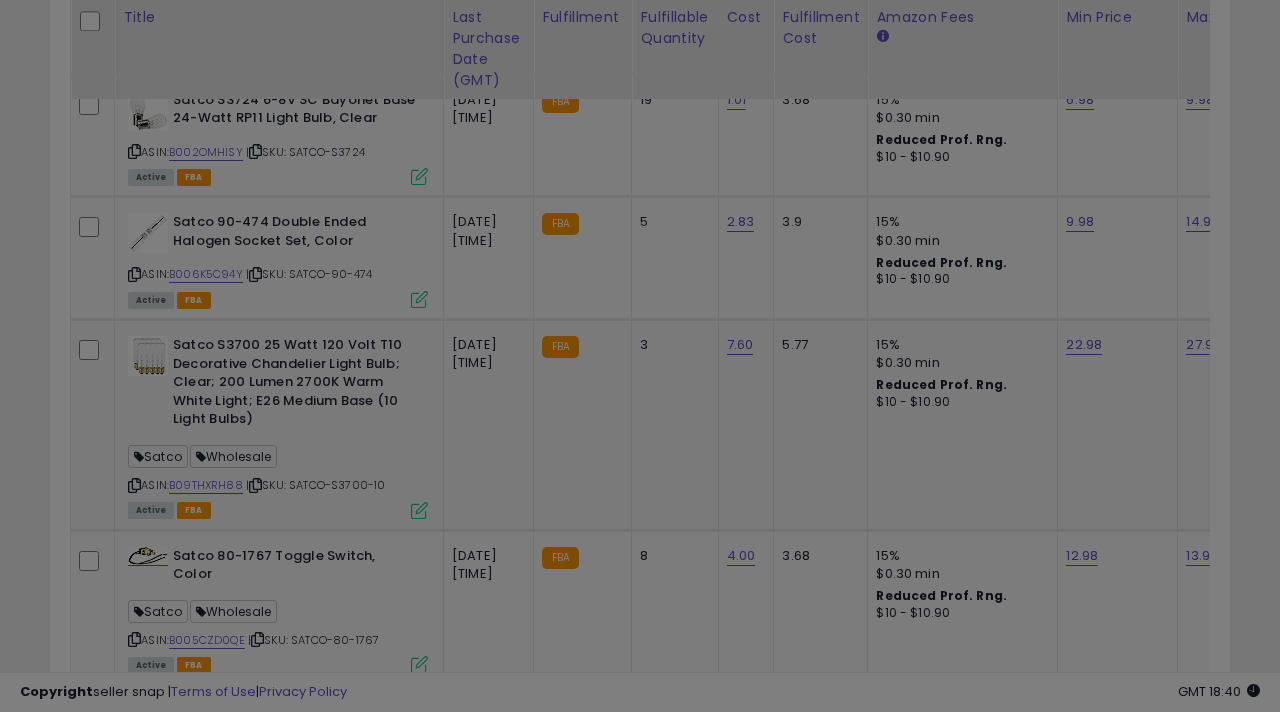 scroll, scrollTop: 999590, scrollLeft: 999317, axis: both 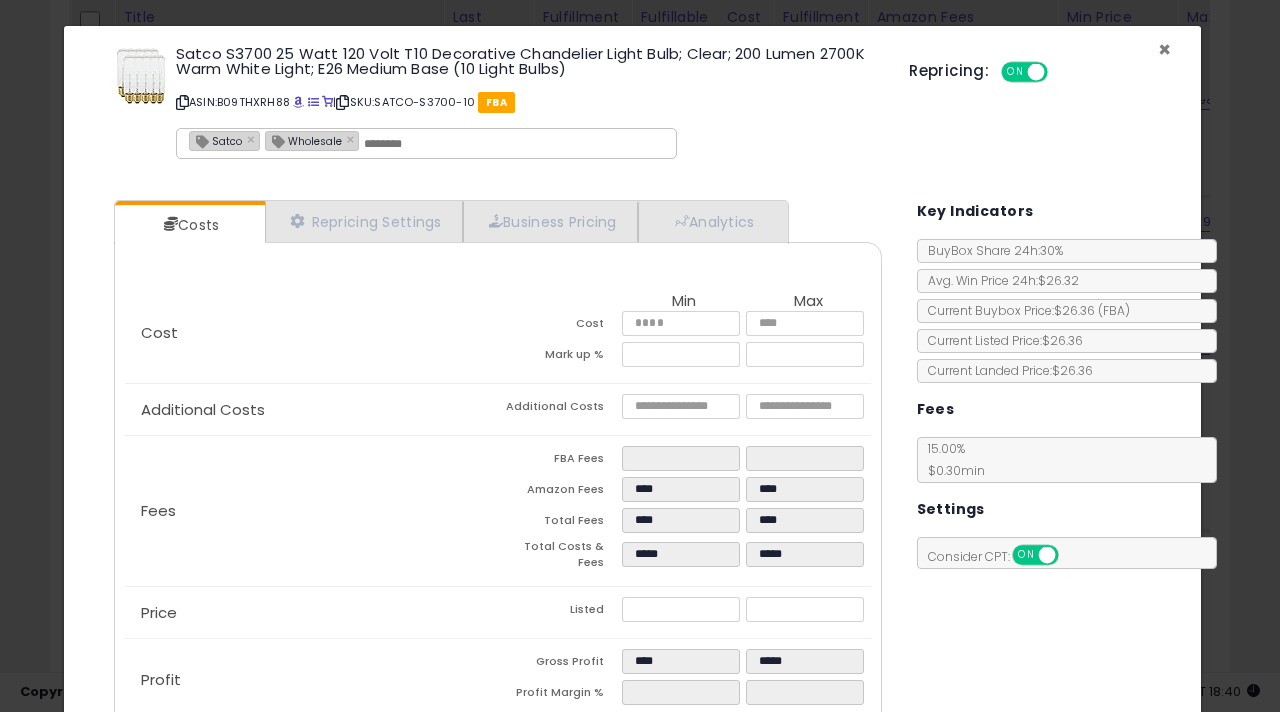click on "×" at bounding box center [1164, 49] 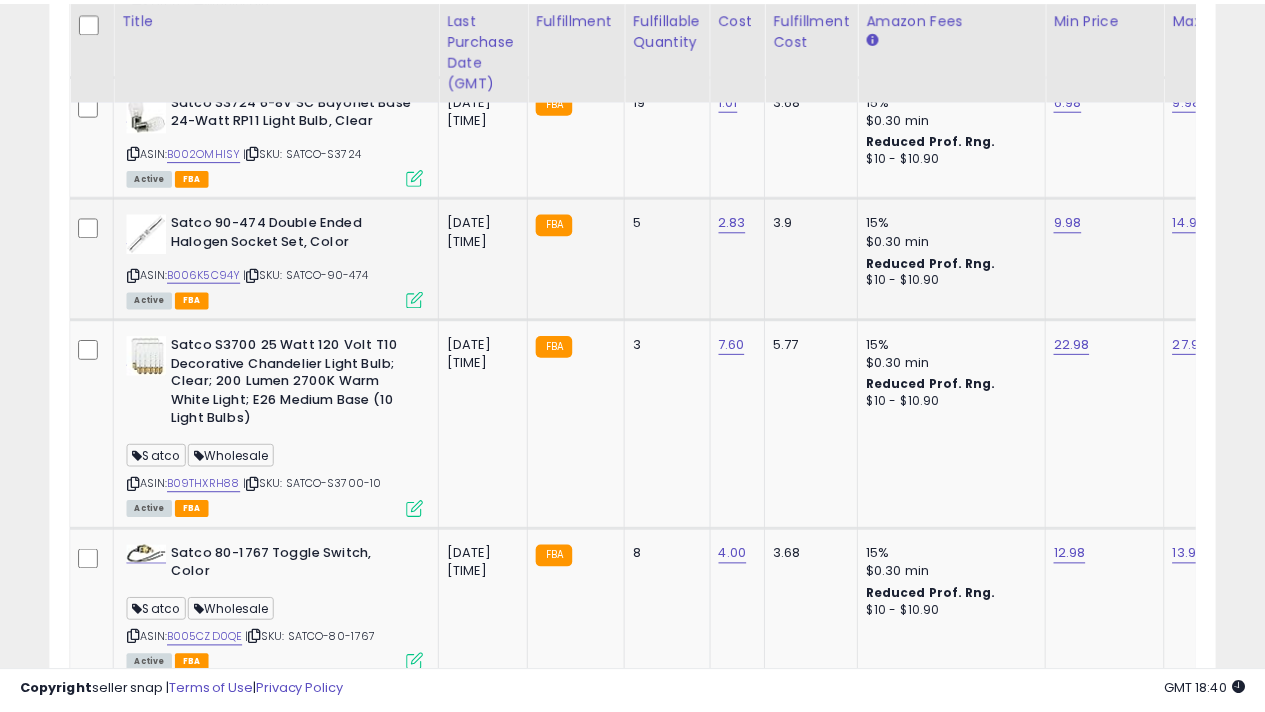 scroll, scrollTop: 410, scrollLeft: 673, axis: both 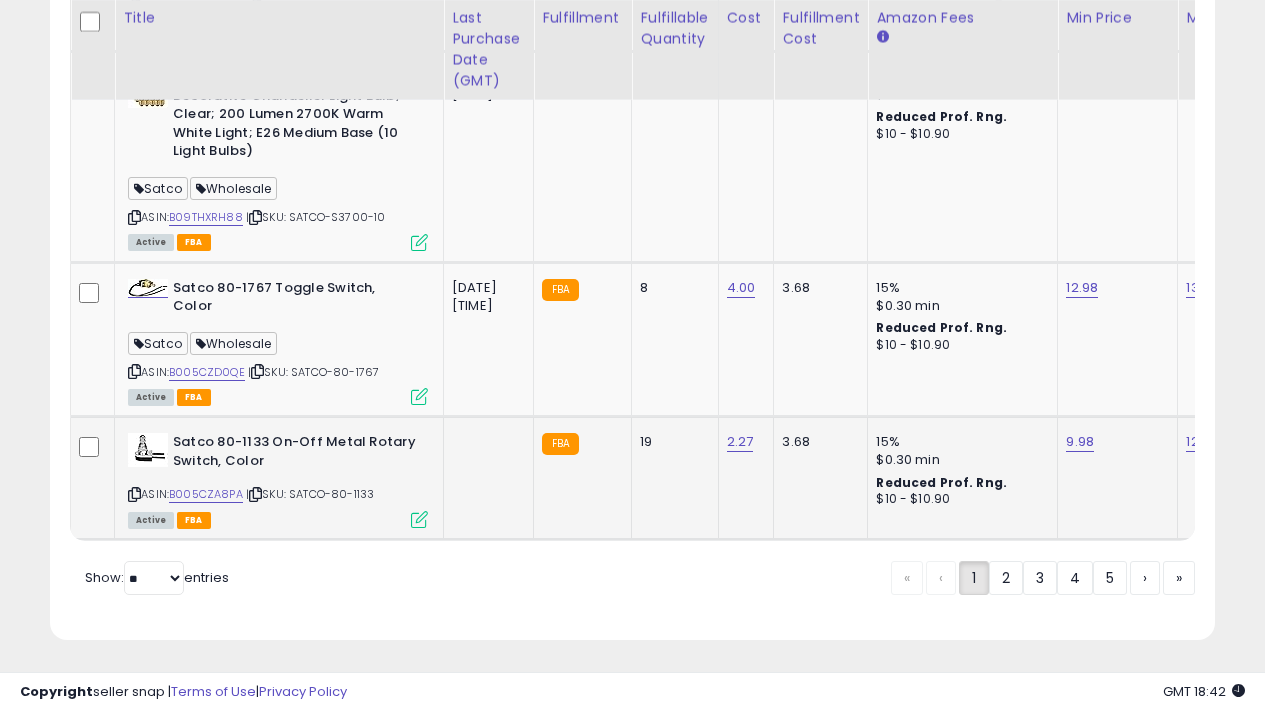 click at bounding box center [419, 519] 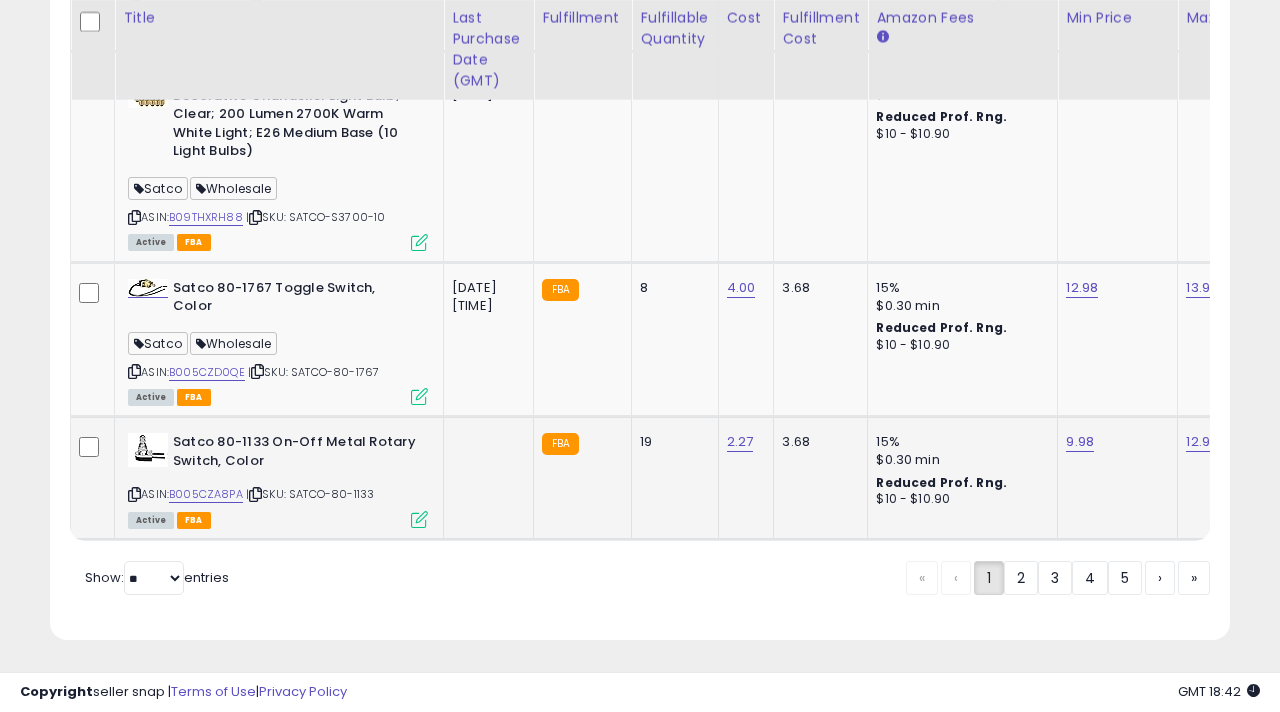 scroll, scrollTop: 999590, scrollLeft: 999317, axis: both 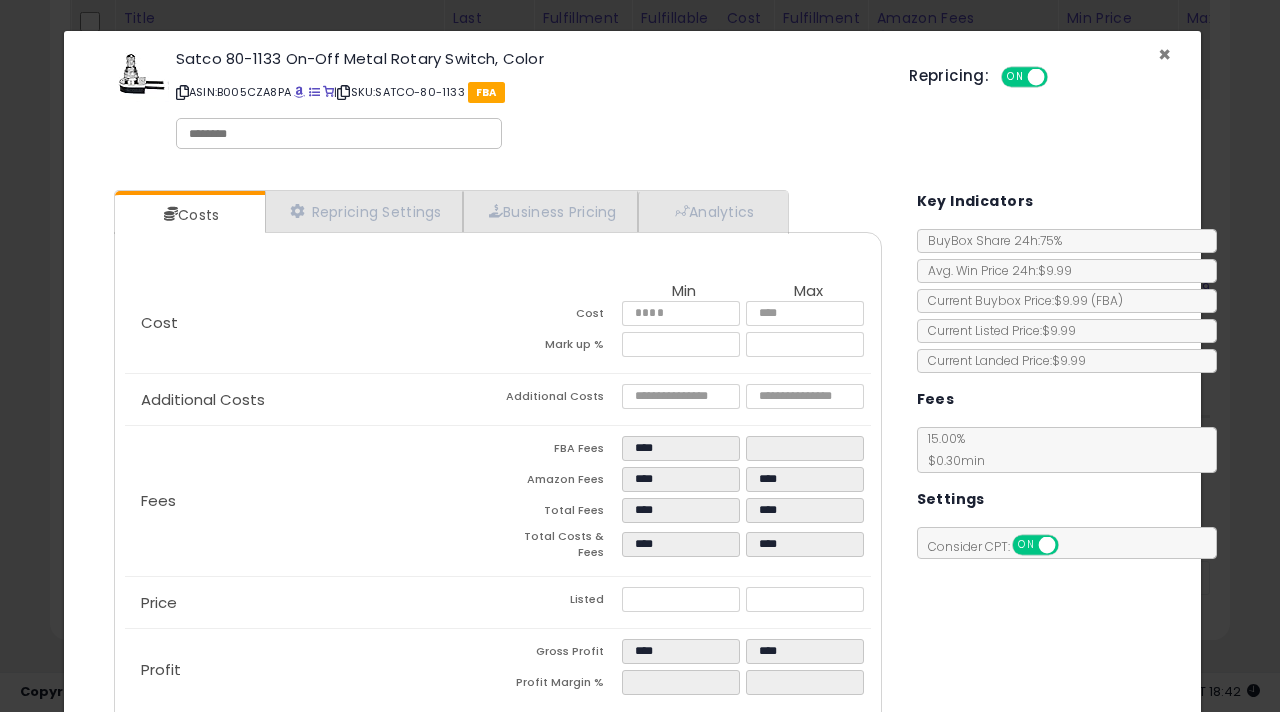 click on "×" at bounding box center [1164, 54] 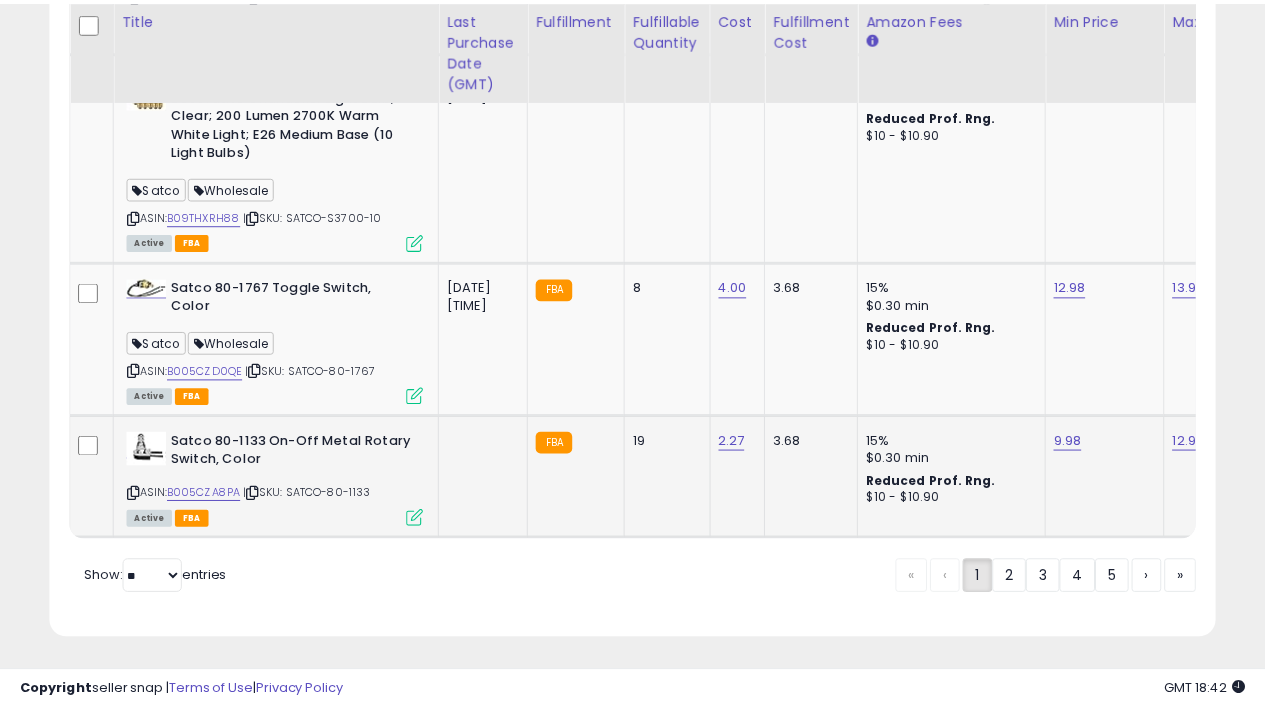 scroll, scrollTop: 410, scrollLeft: 673, axis: both 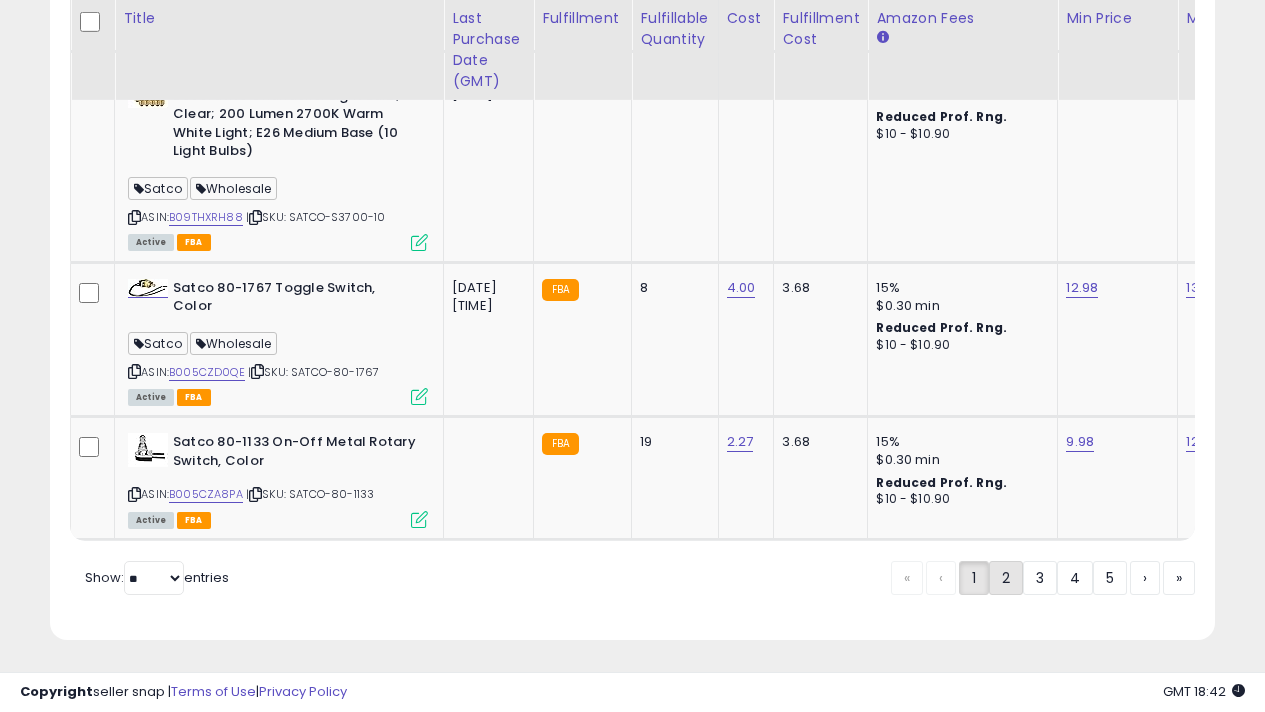 click on "2" 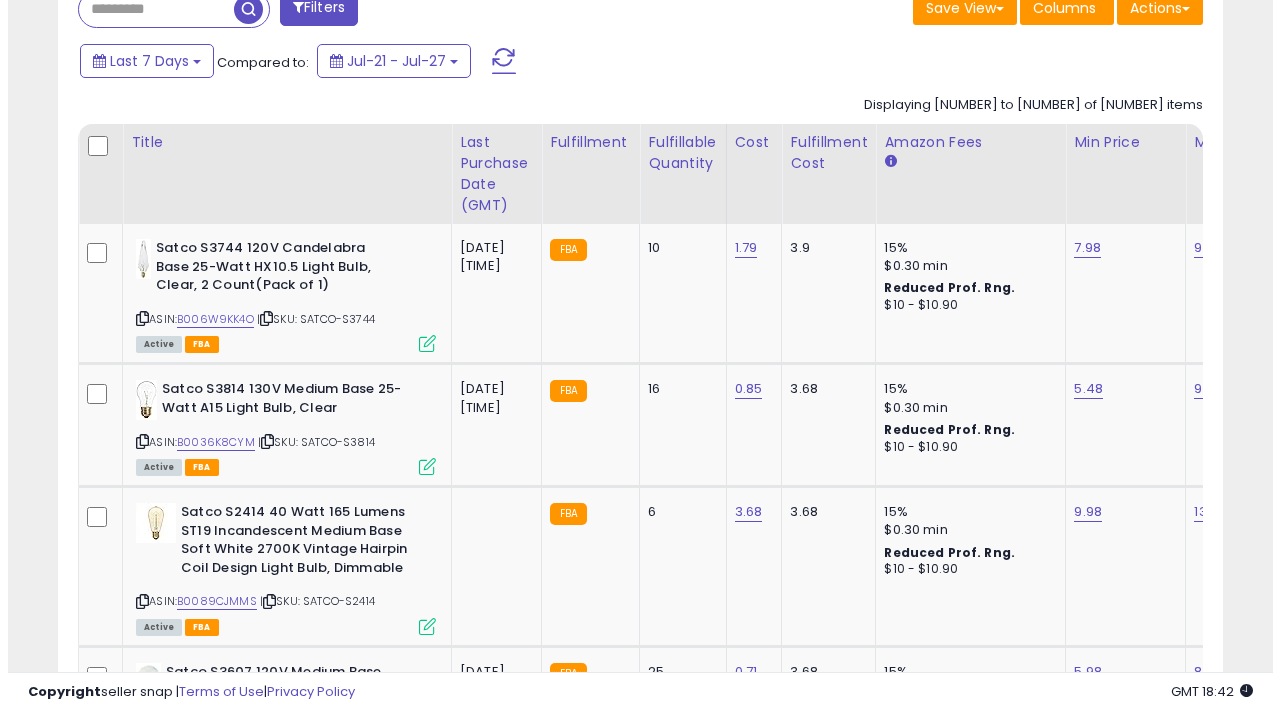scroll, scrollTop: 850, scrollLeft: 0, axis: vertical 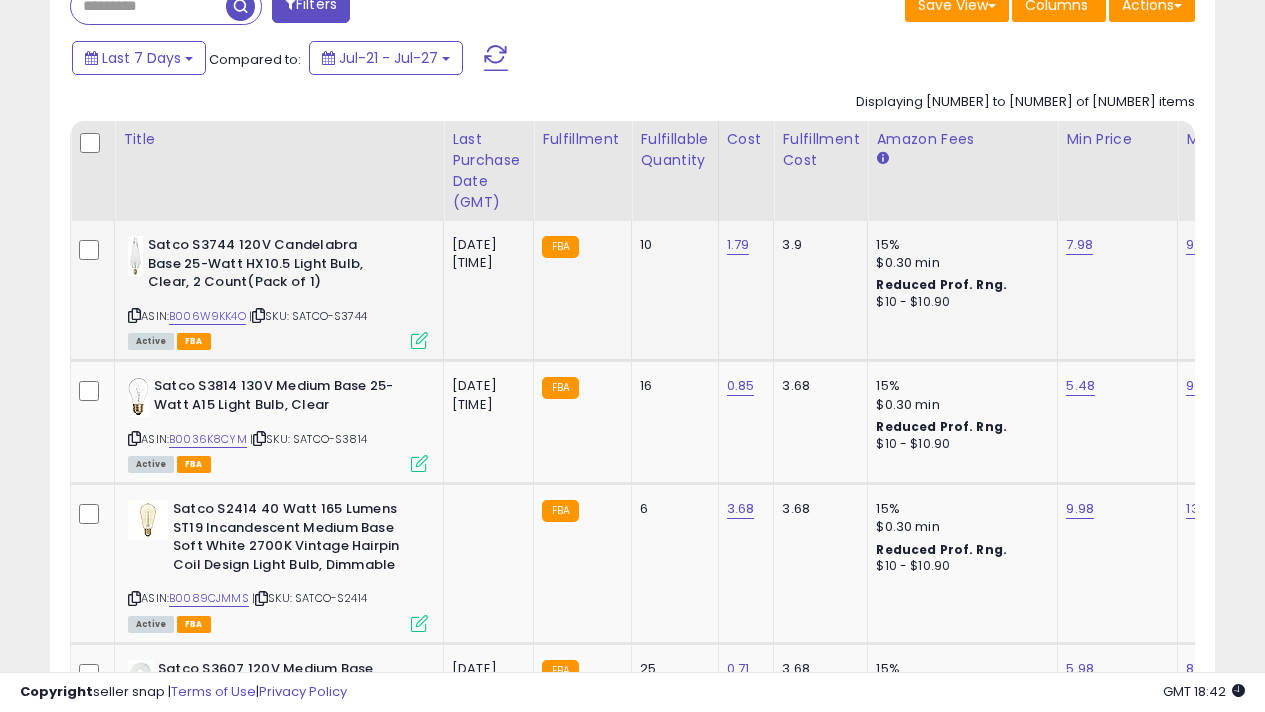 click at bounding box center (419, 340) 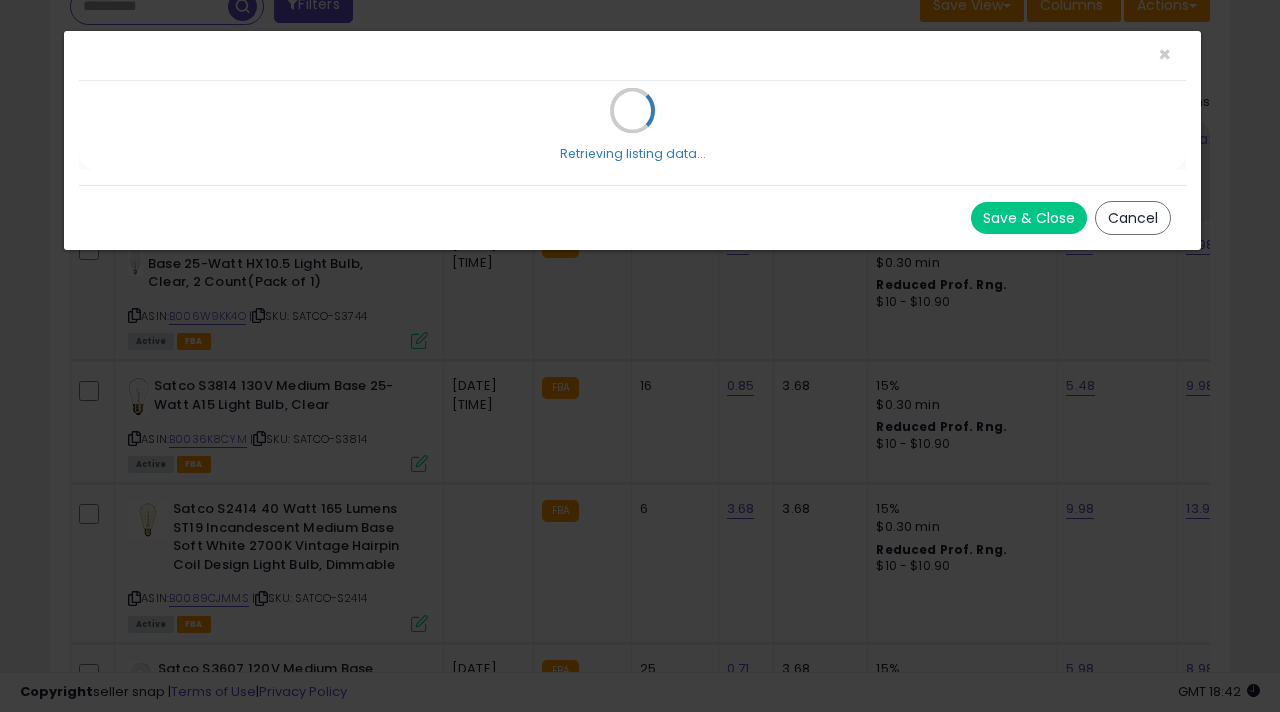 scroll, scrollTop: 999590, scrollLeft: 999317, axis: both 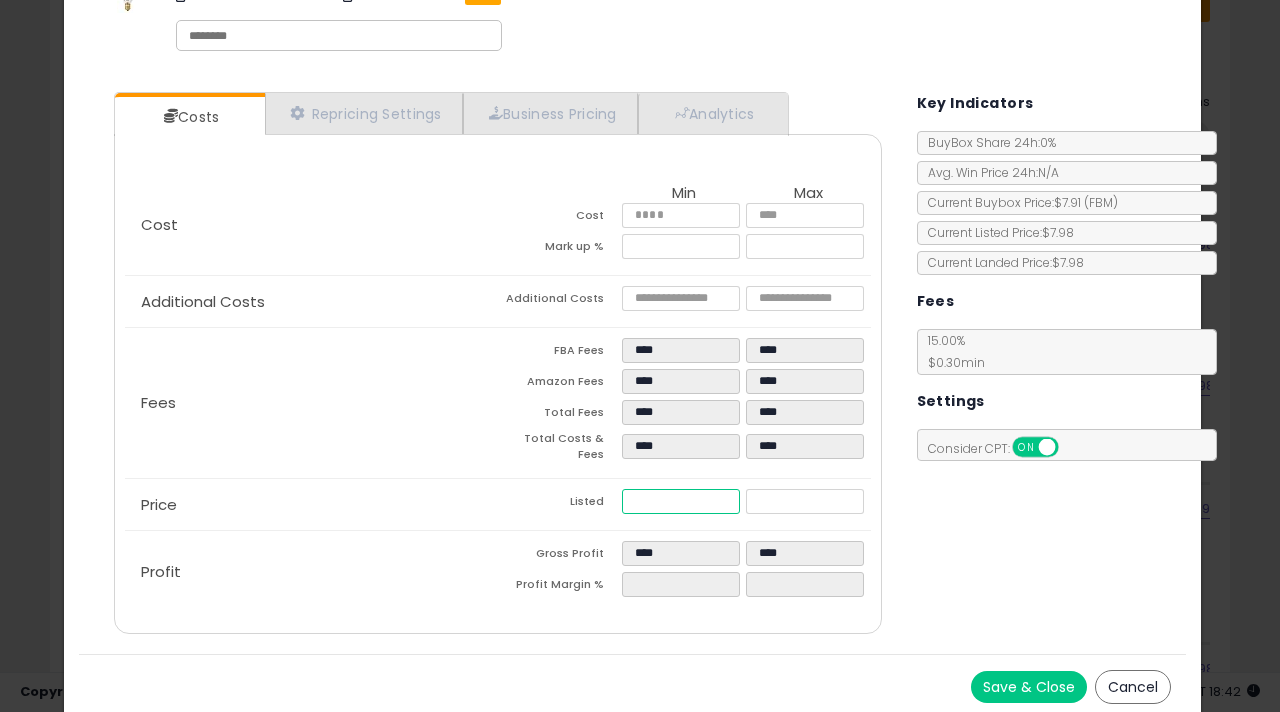 click on "****" at bounding box center [681, 501] 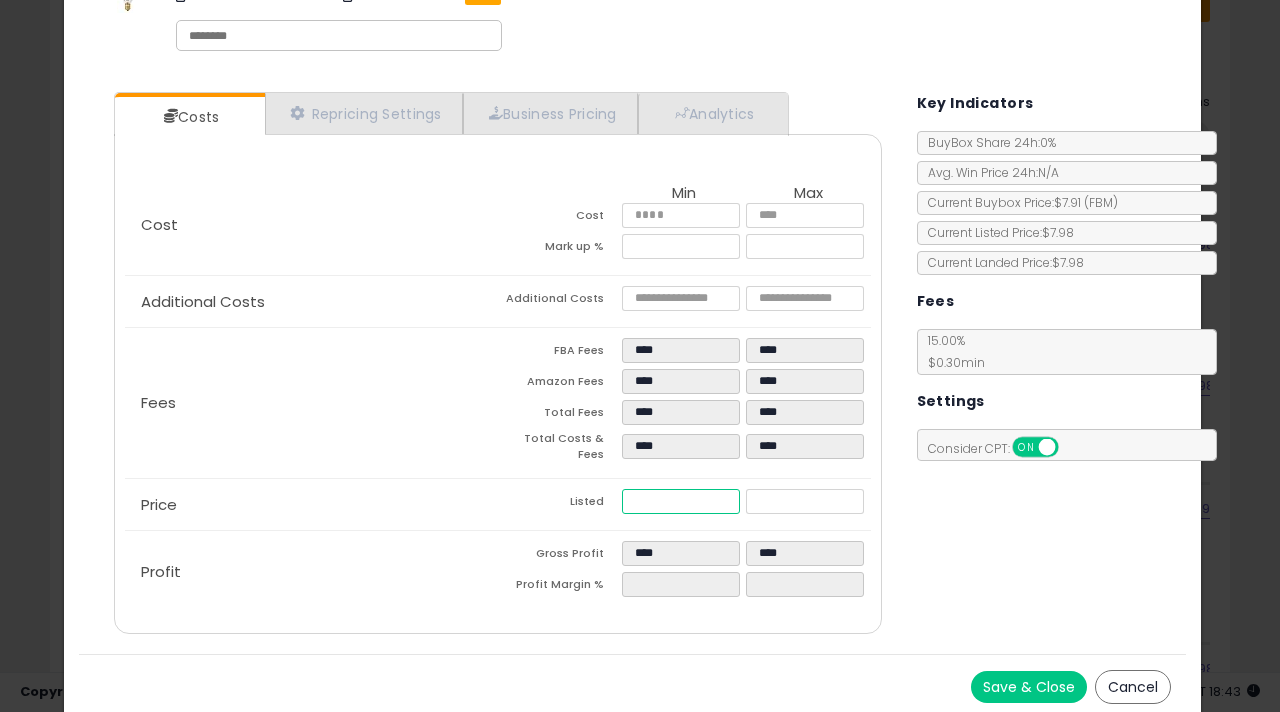 type on "****" 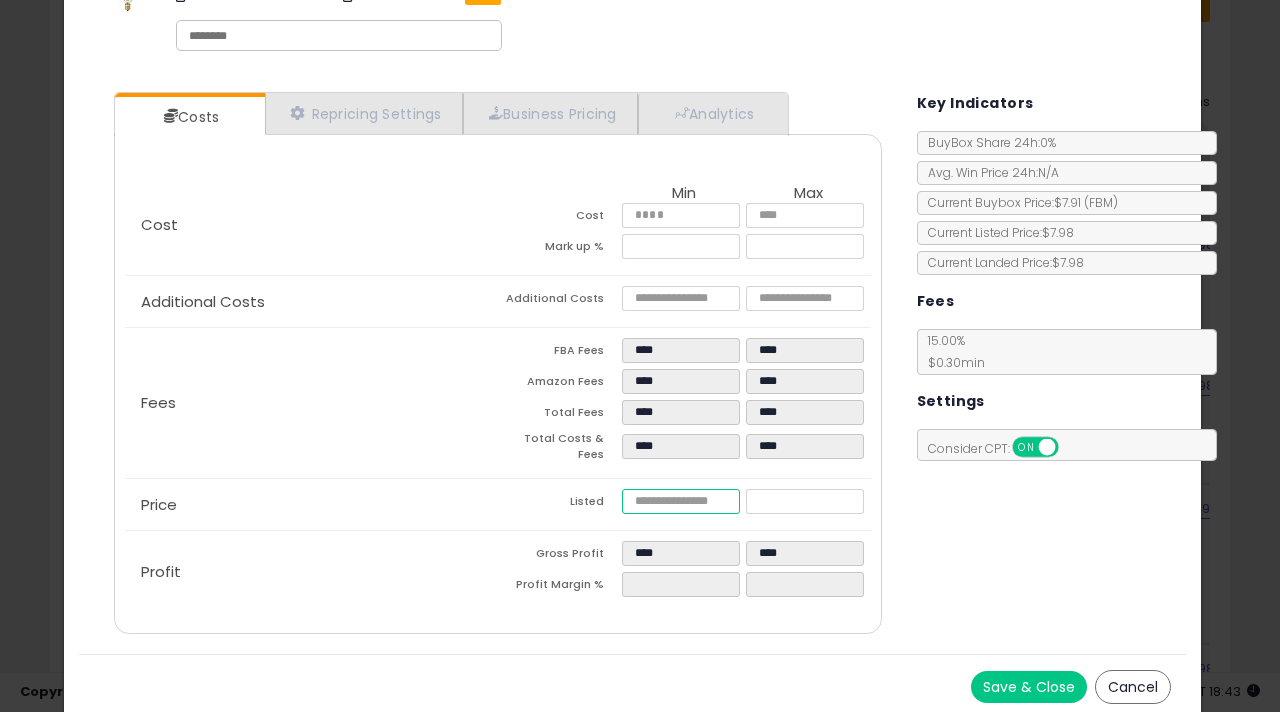 type on "****" 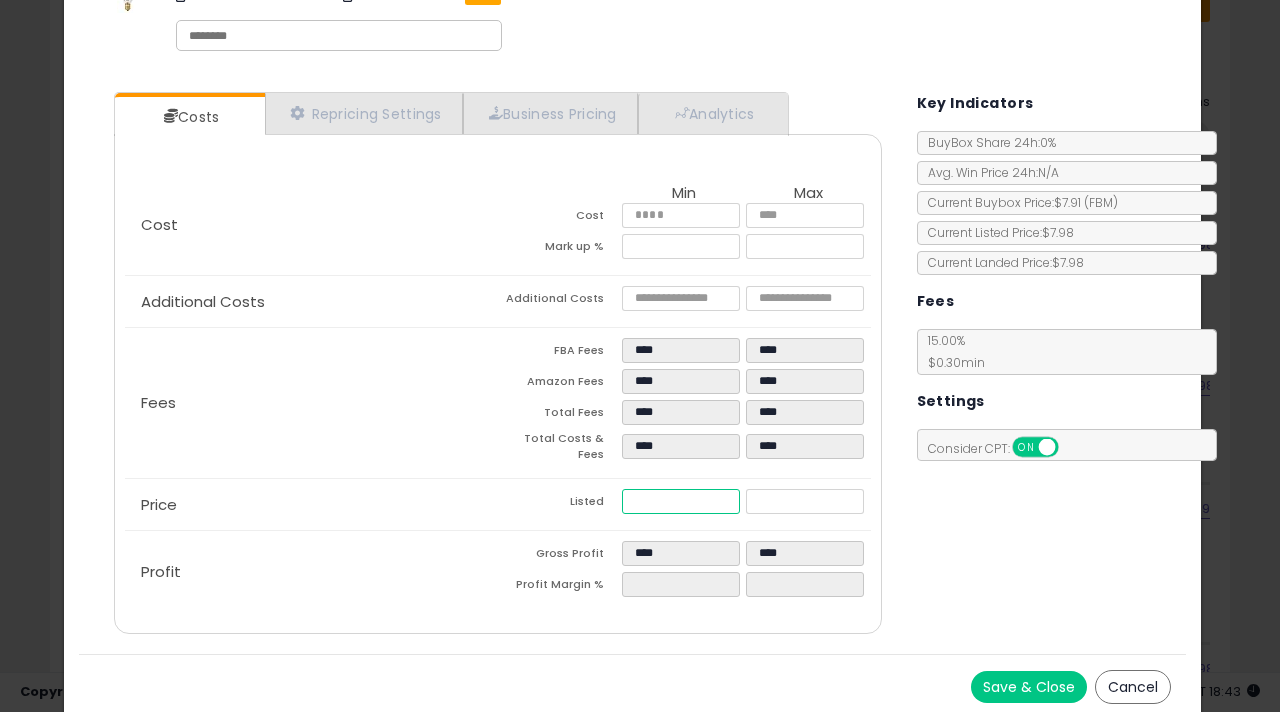 type on "****" 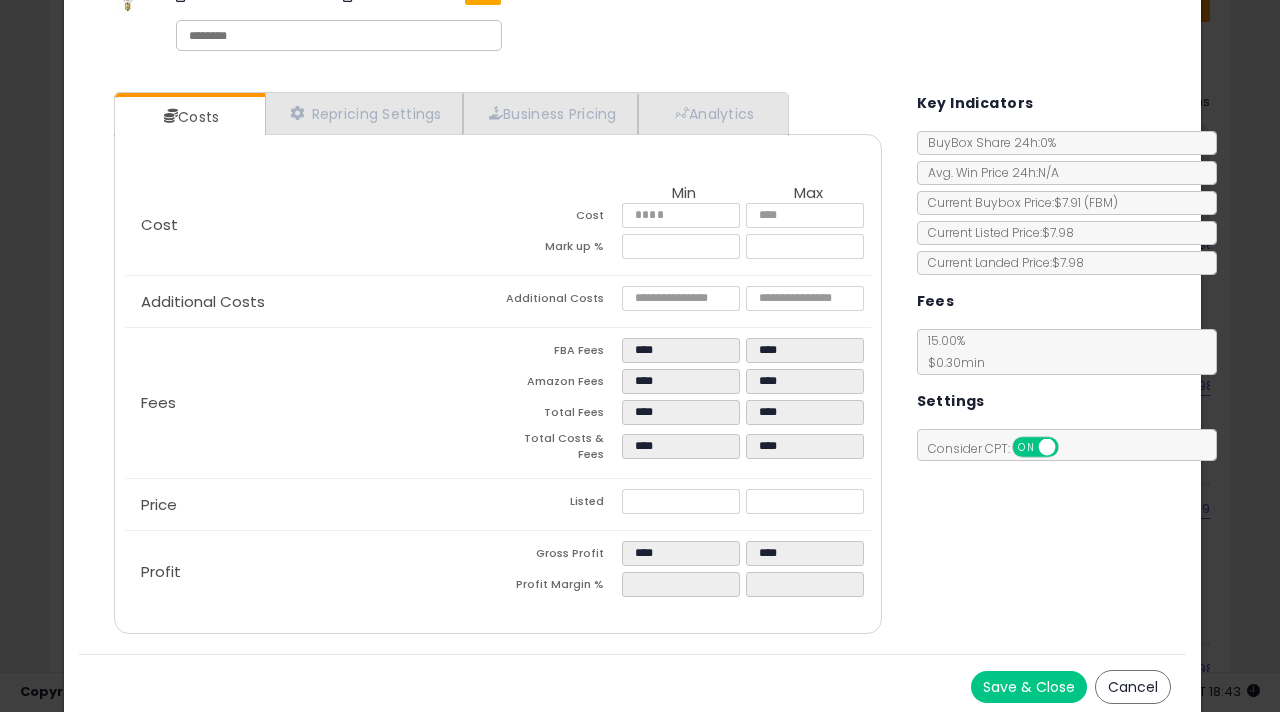 type on "*****" 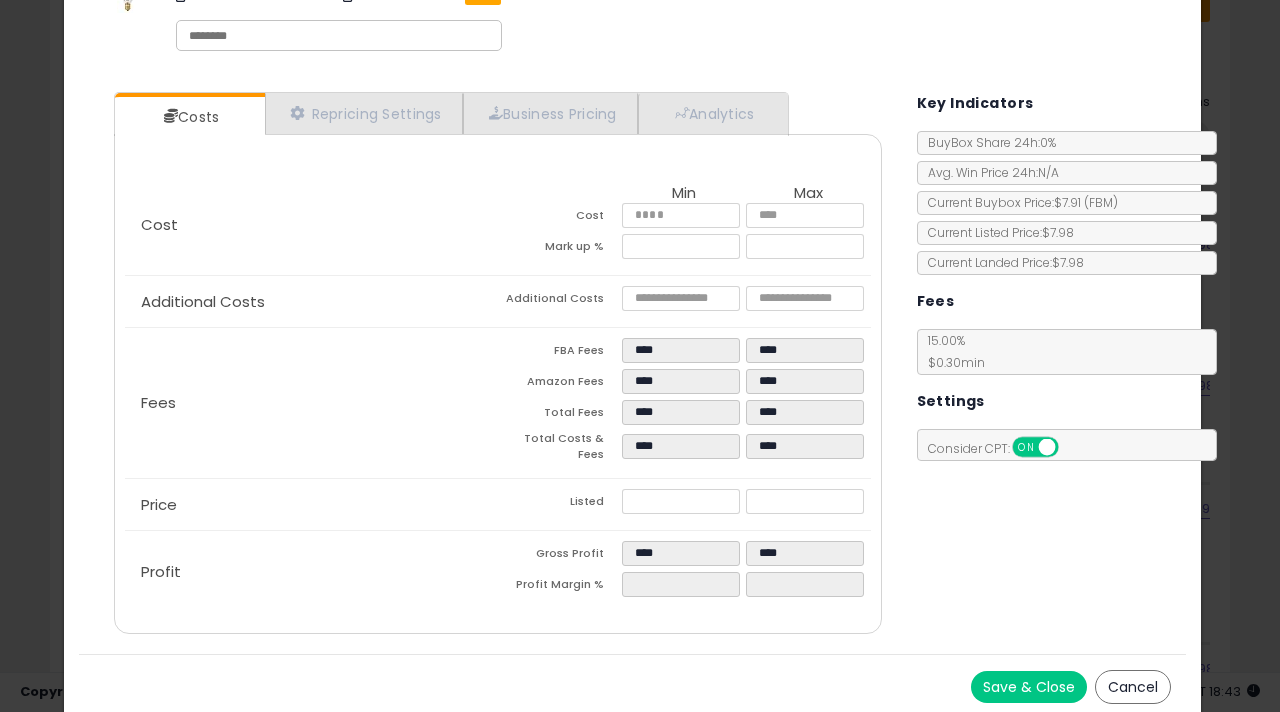 click on "Save & Close" at bounding box center (1029, 687) 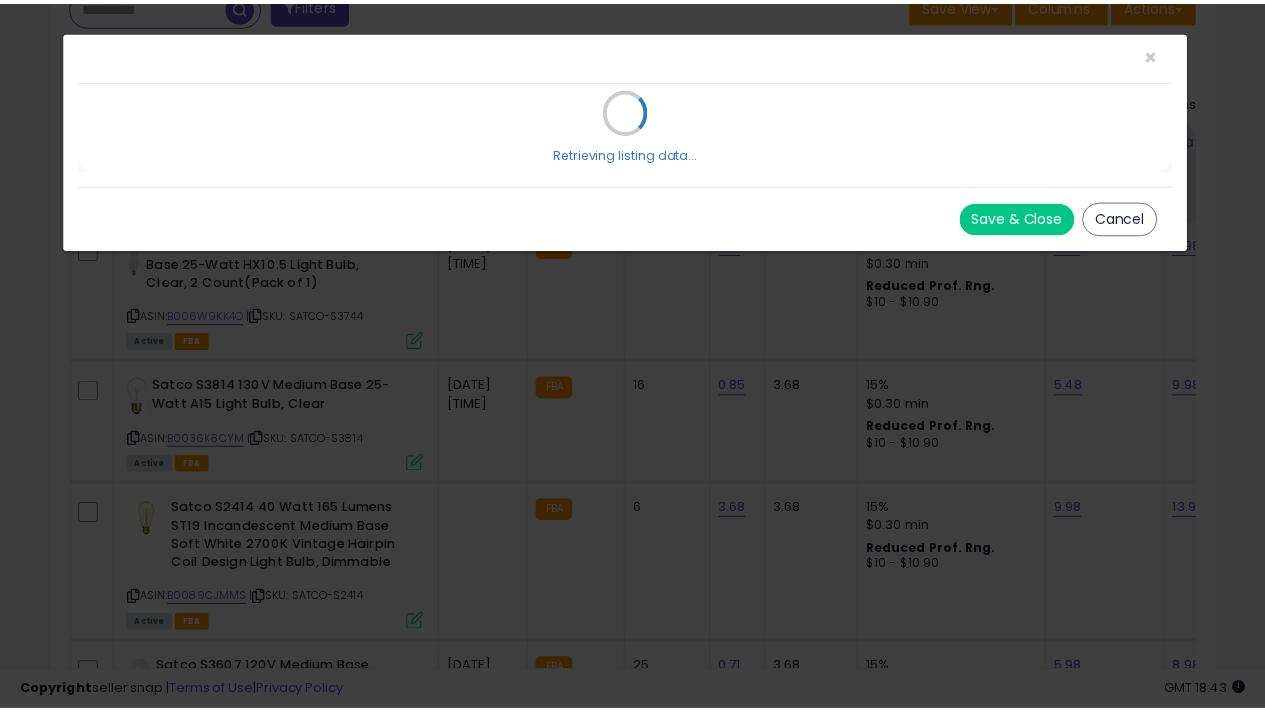 scroll, scrollTop: 0, scrollLeft: 0, axis: both 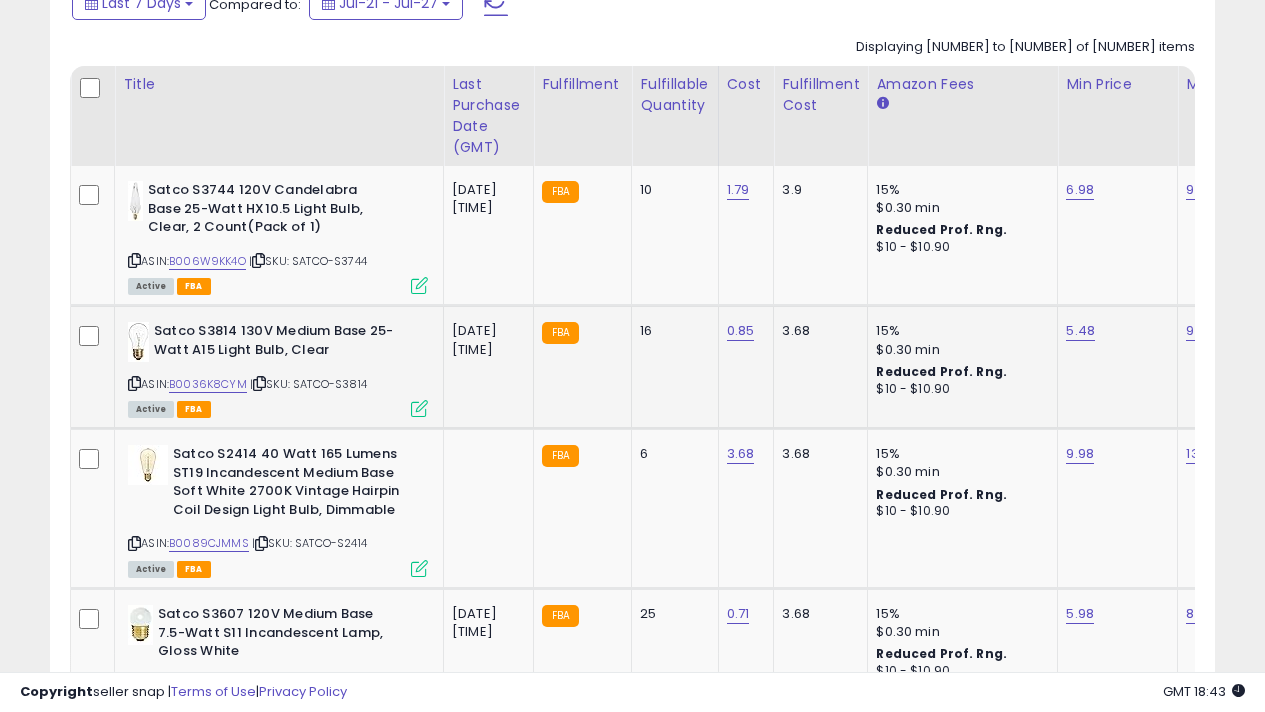 click at bounding box center [419, 408] 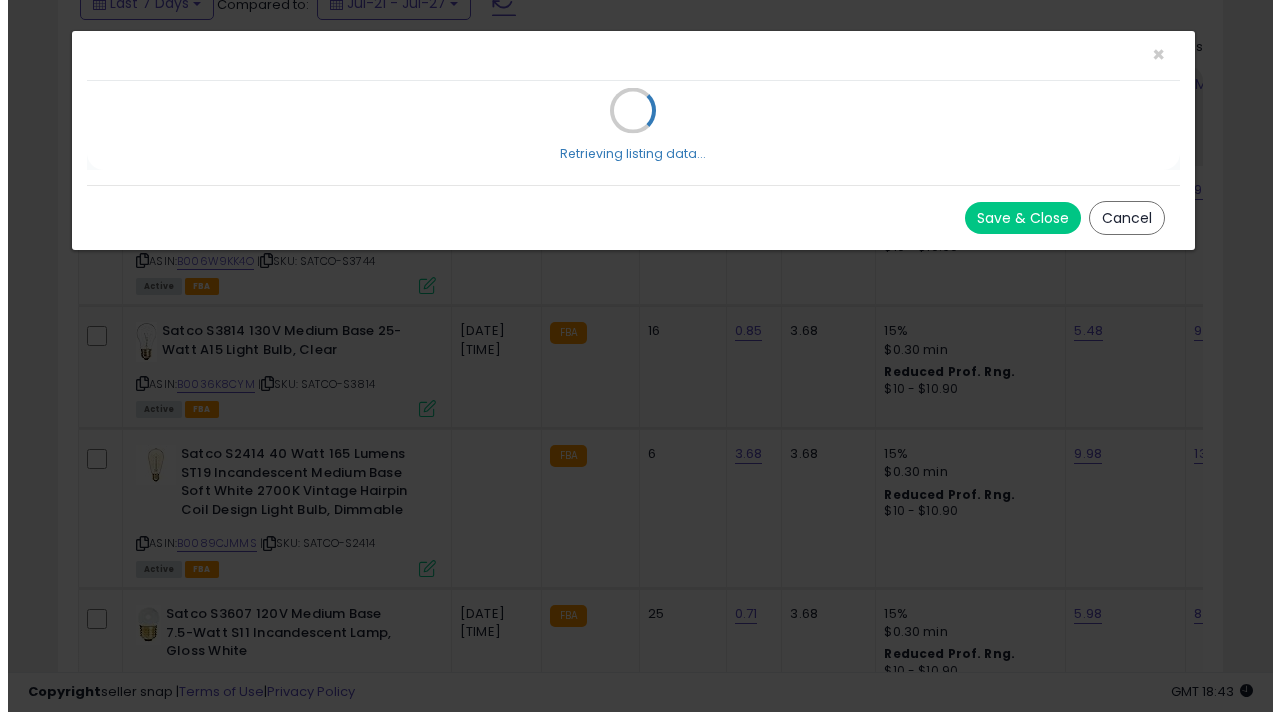 scroll, scrollTop: 999590, scrollLeft: 999317, axis: both 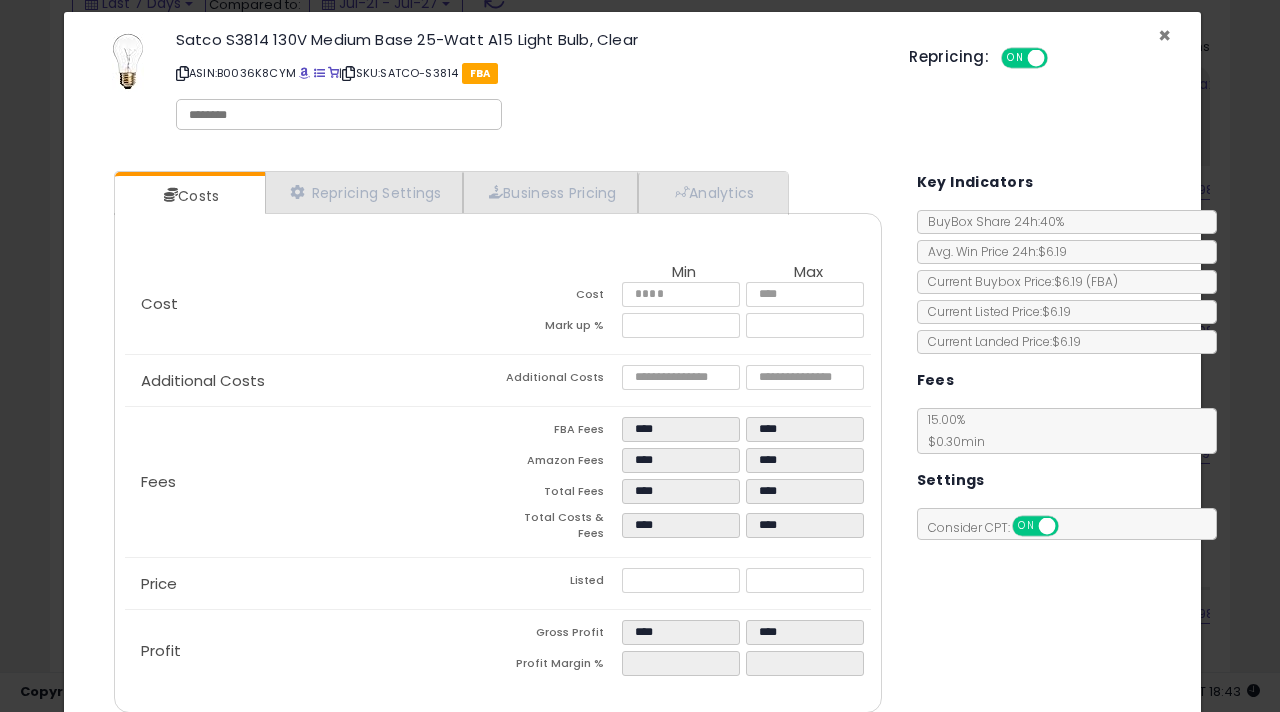 click on "×" at bounding box center [1164, 35] 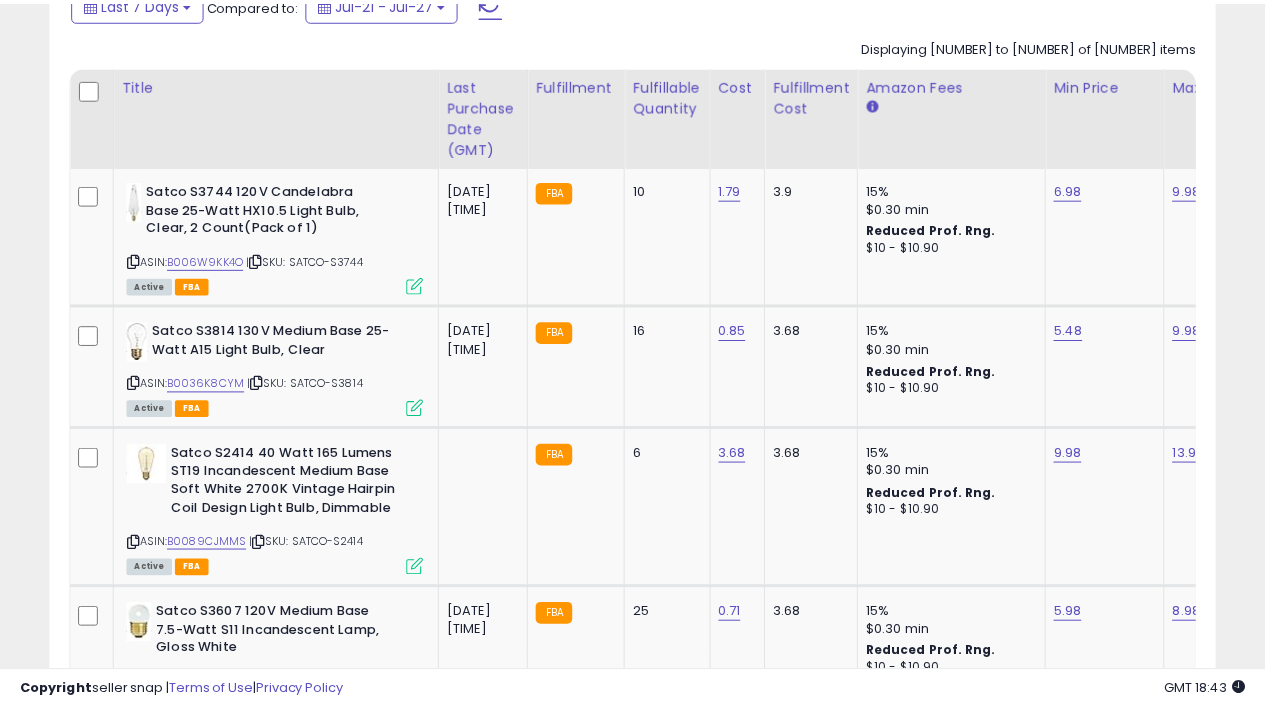 scroll, scrollTop: 410, scrollLeft: 673, axis: both 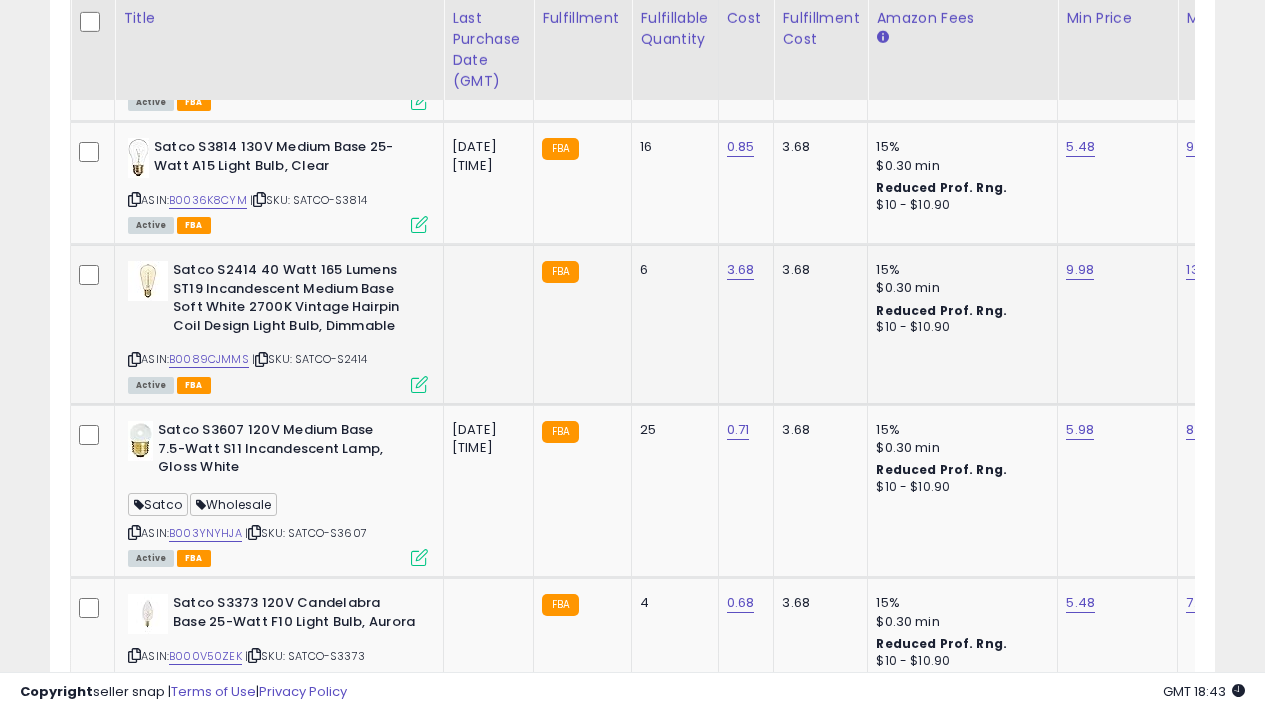 click at bounding box center (419, 384) 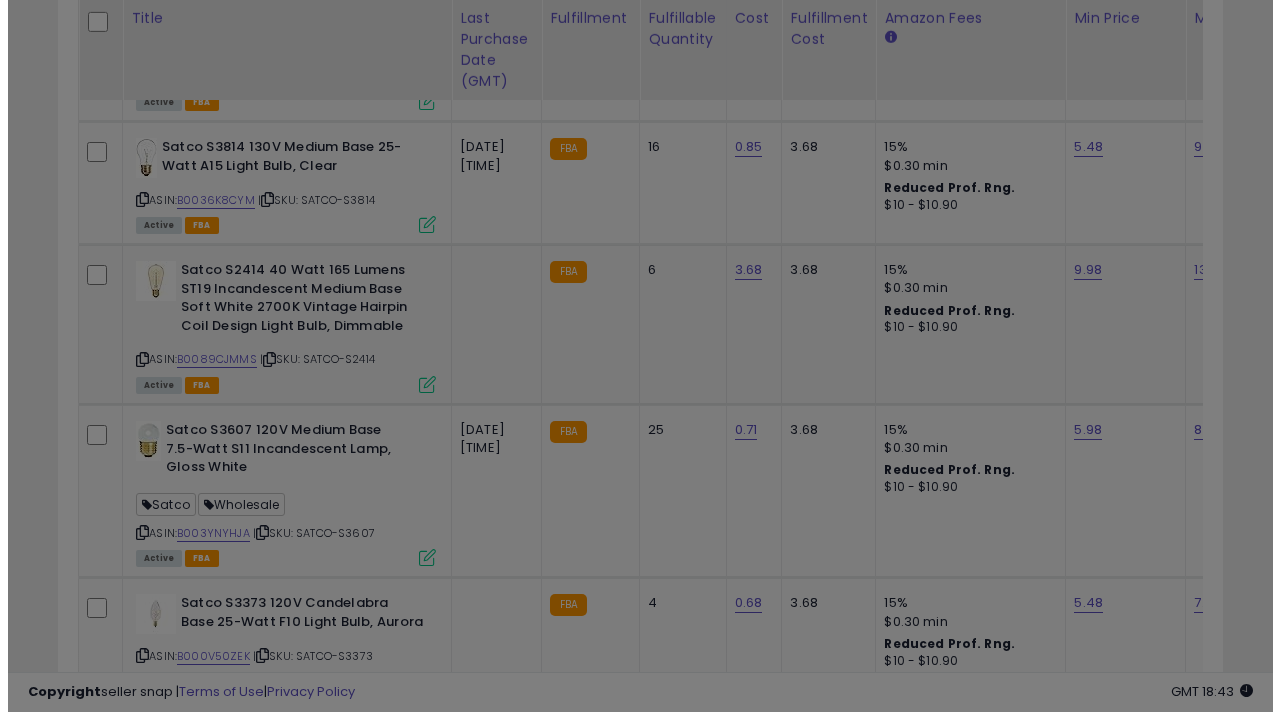 scroll, scrollTop: 999590, scrollLeft: 999317, axis: both 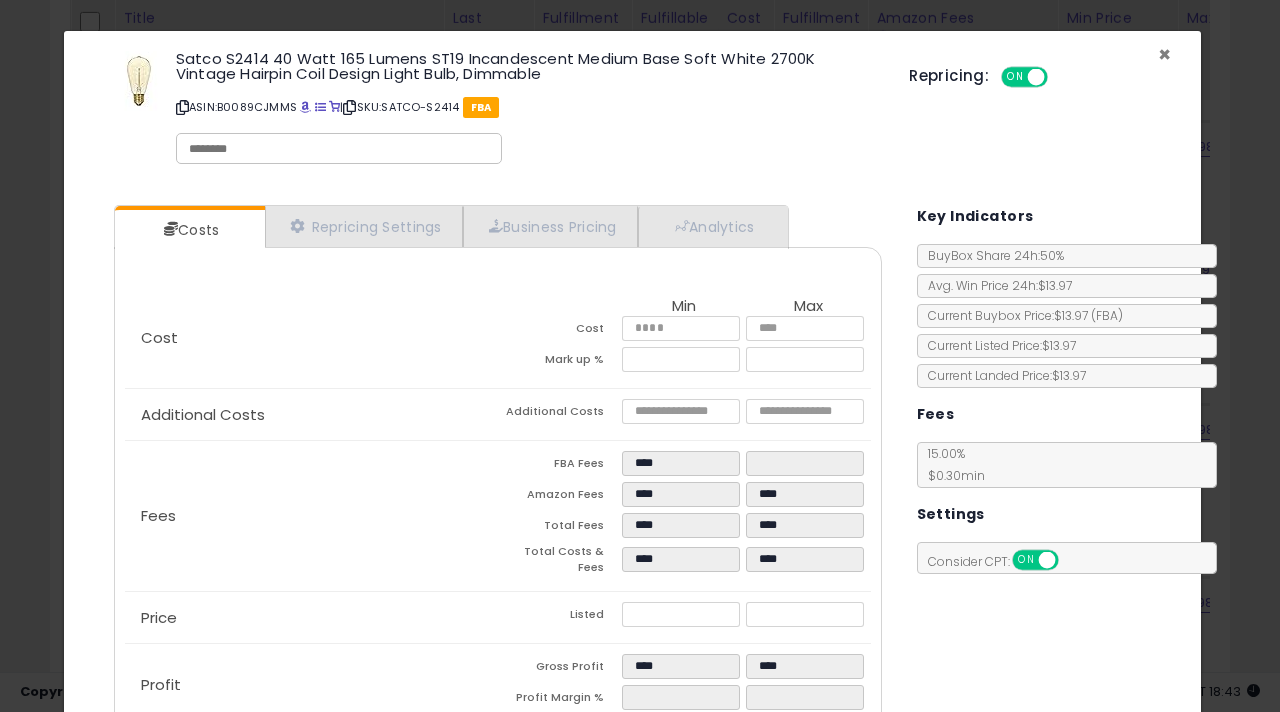 click on "×" at bounding box center [1164, 54] 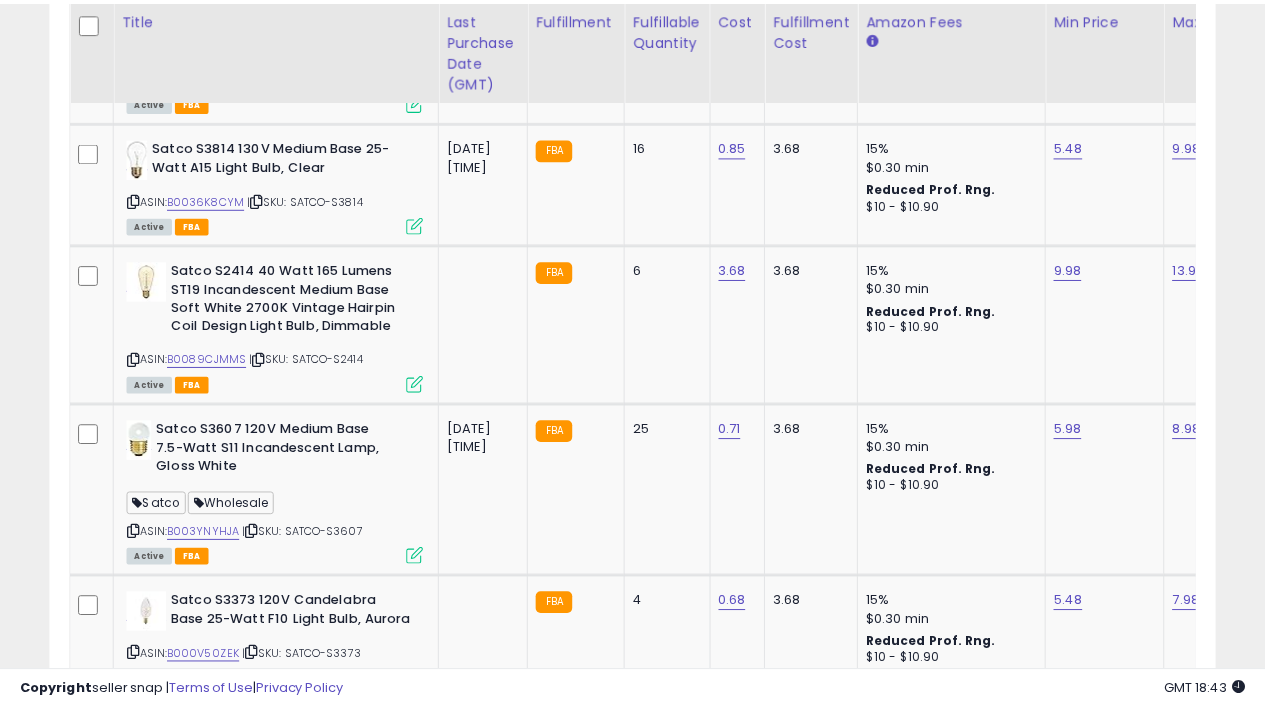 scroll, scrollTop: 410, scrollLeft: 673, axis: both 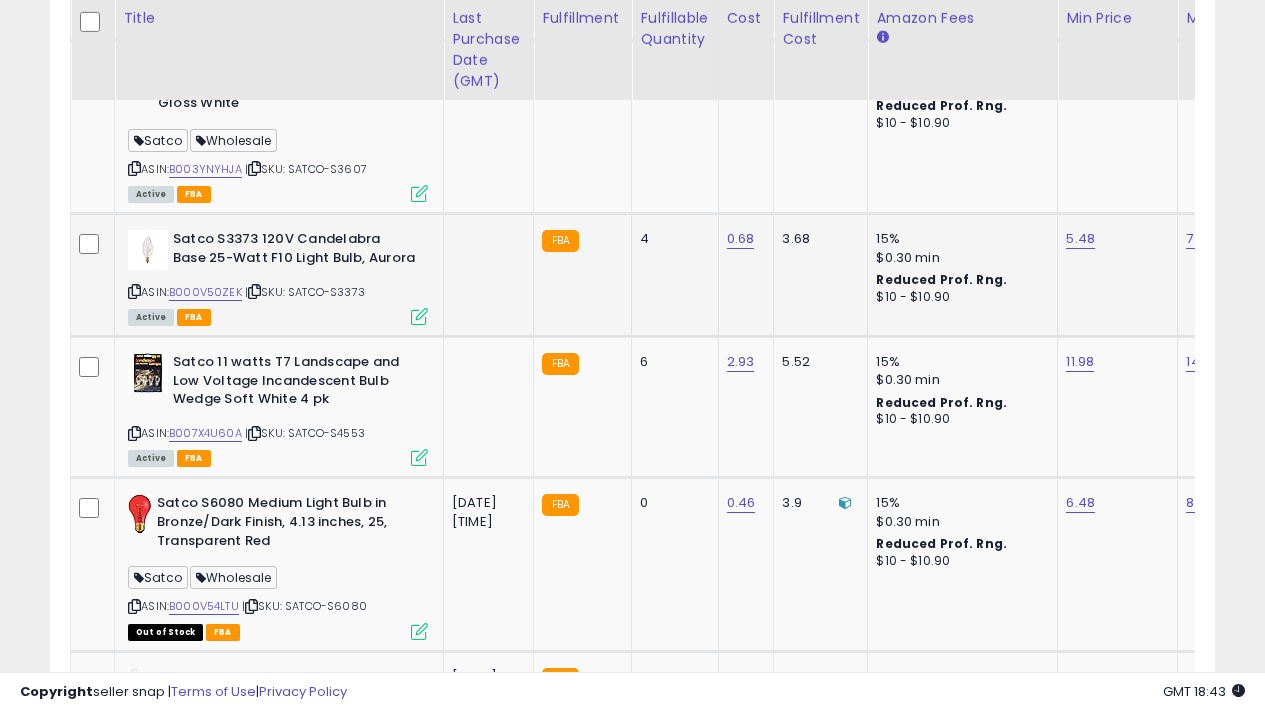 click at bounding box center [419, 316] 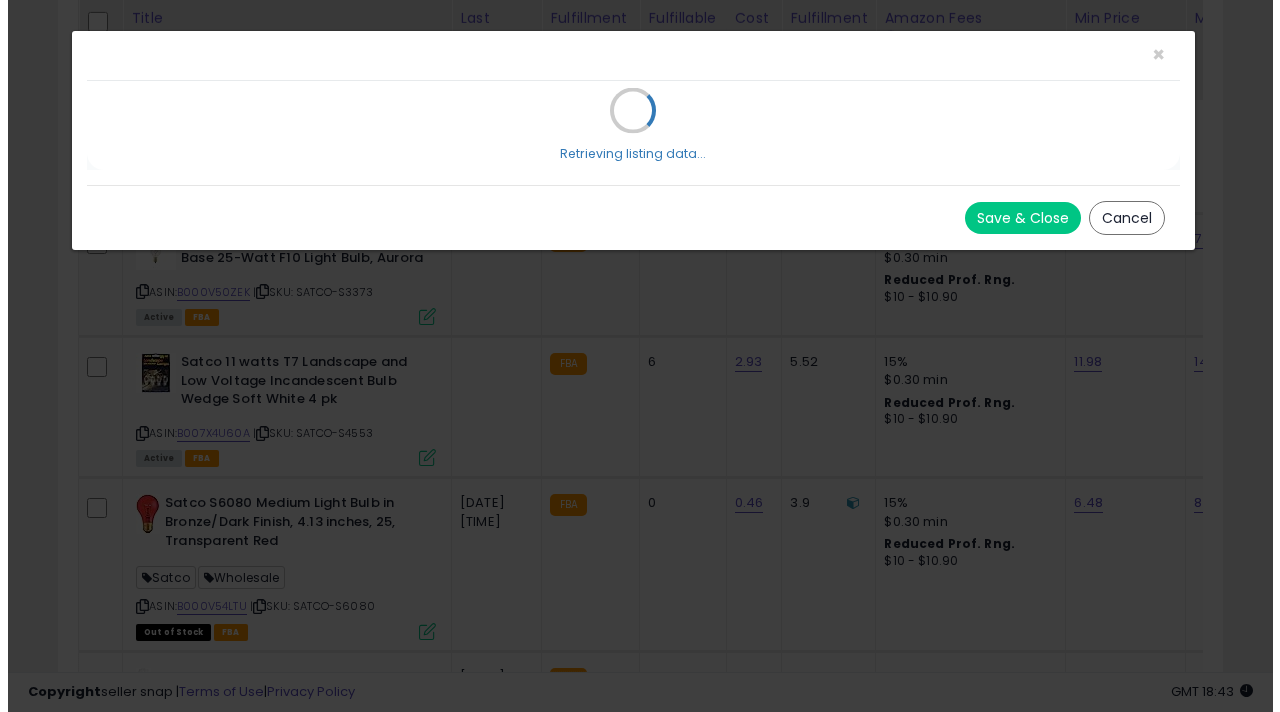 scroll, scrollTop: 999590, scrollLeft: 999317, axis: both 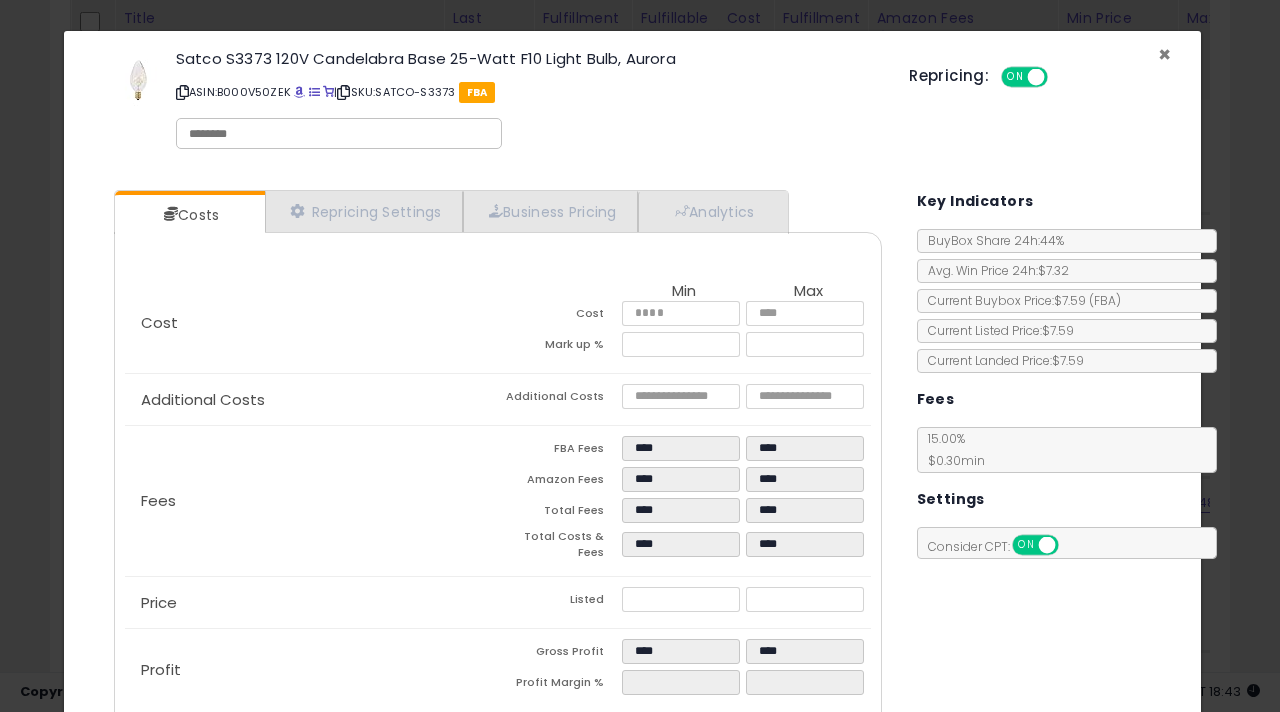 click on "×" at bounding box center (1164, 54) 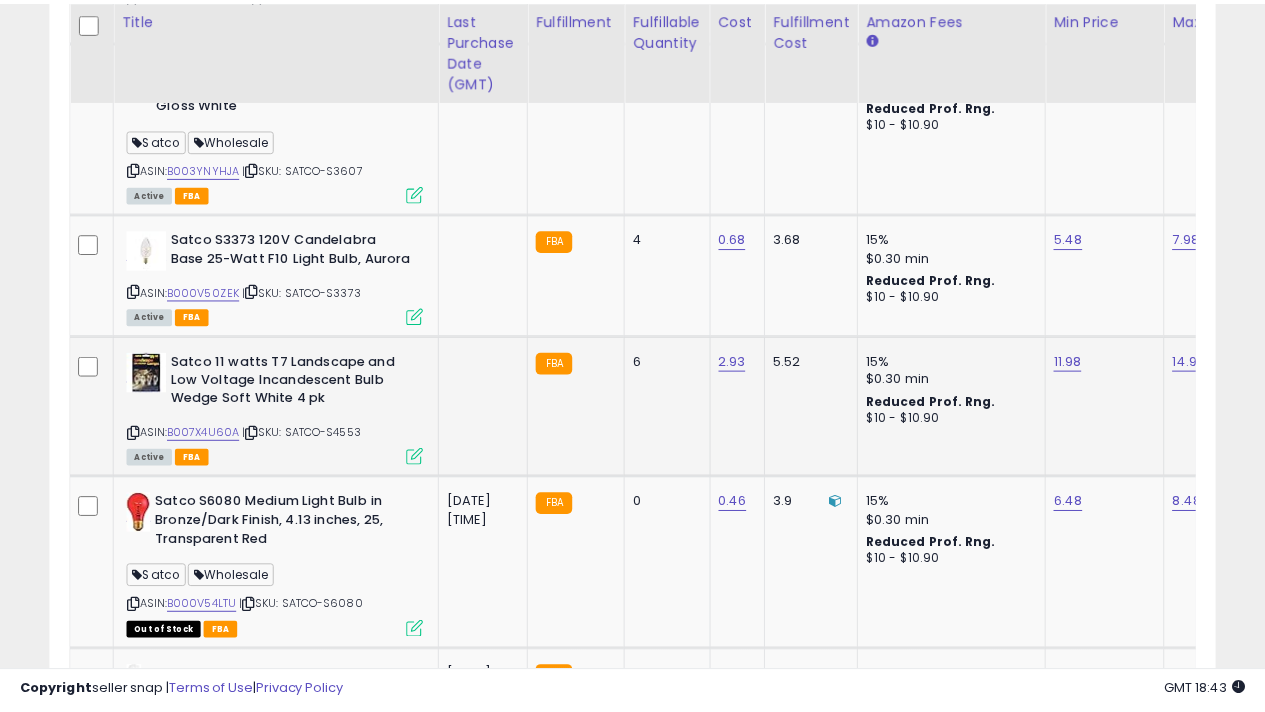 scroll, scrollTop: 410, scrollLeft: 673, axis: both 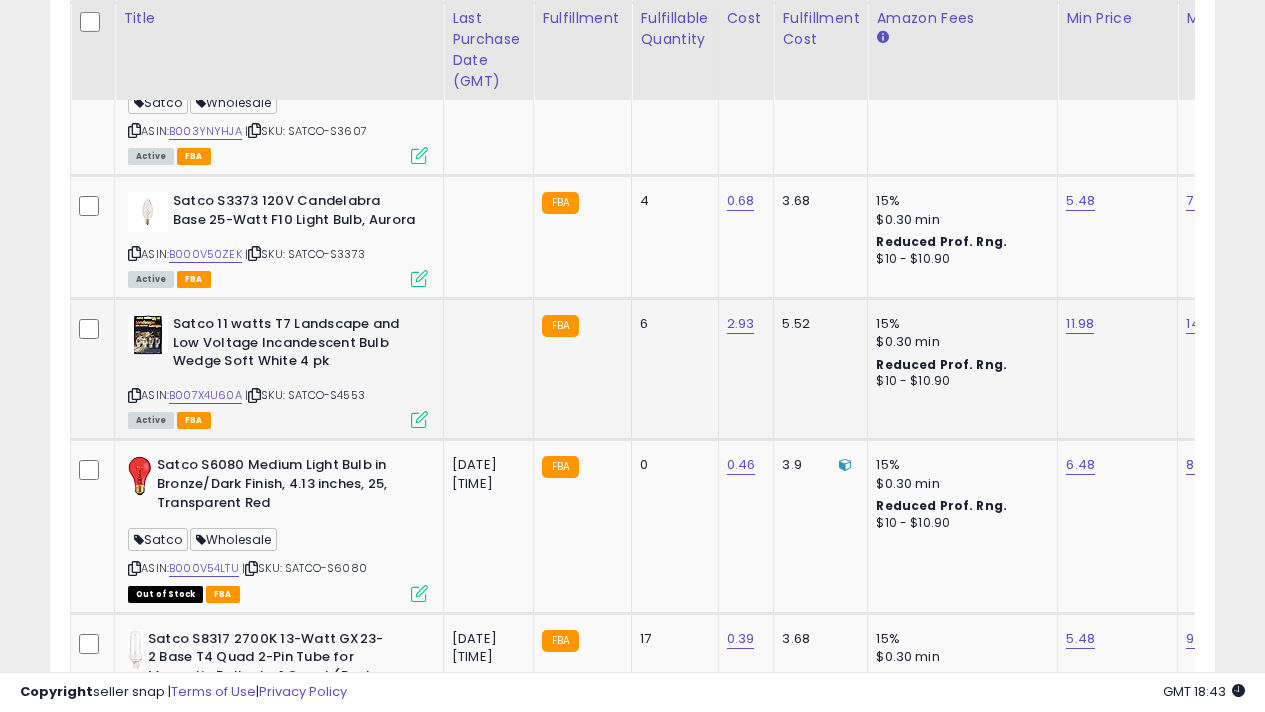 click at bounding box center [419, 419] 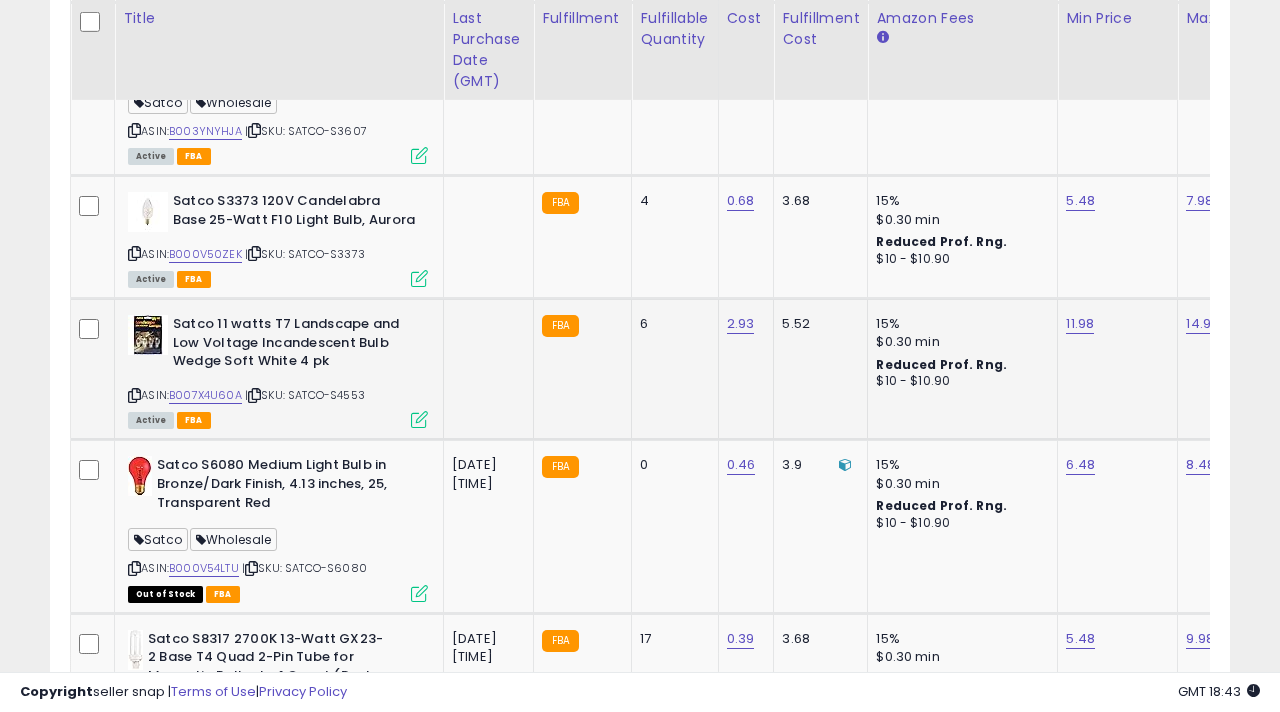 scroll, scrollTop: 999590, scrollLeft: 999317, axis: both 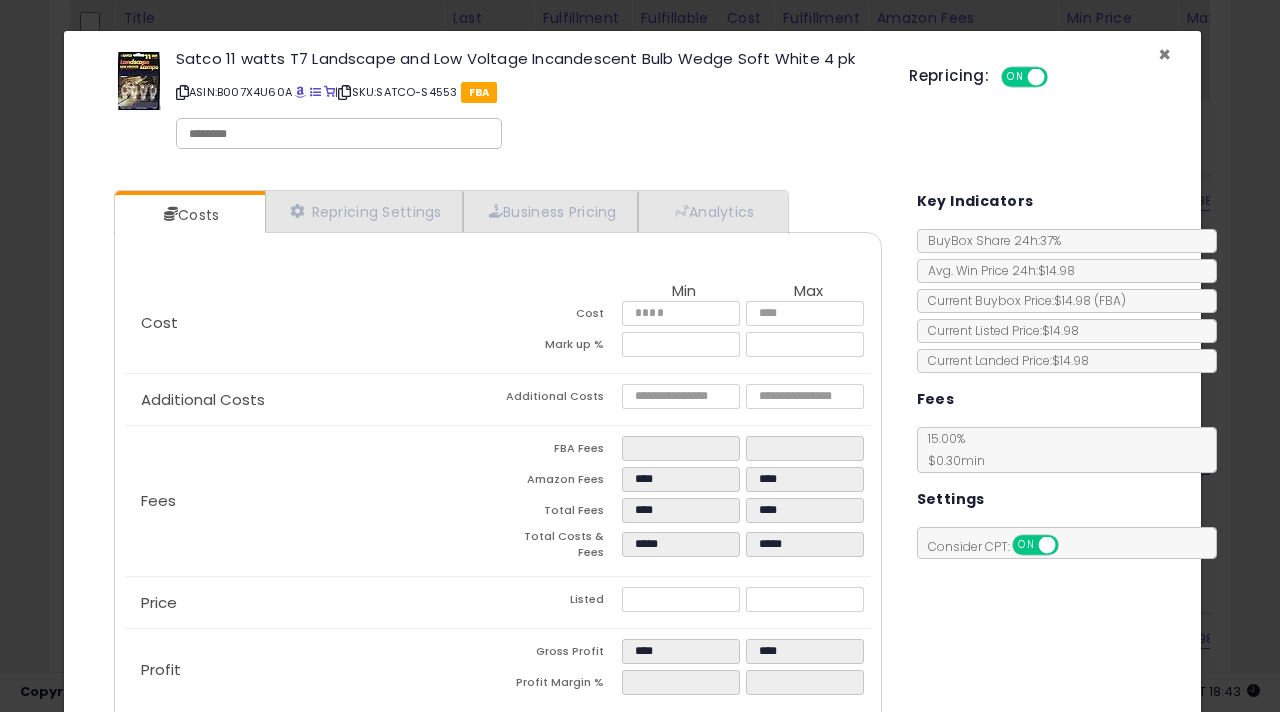 click on "×" at bounding box center [1164, 54] 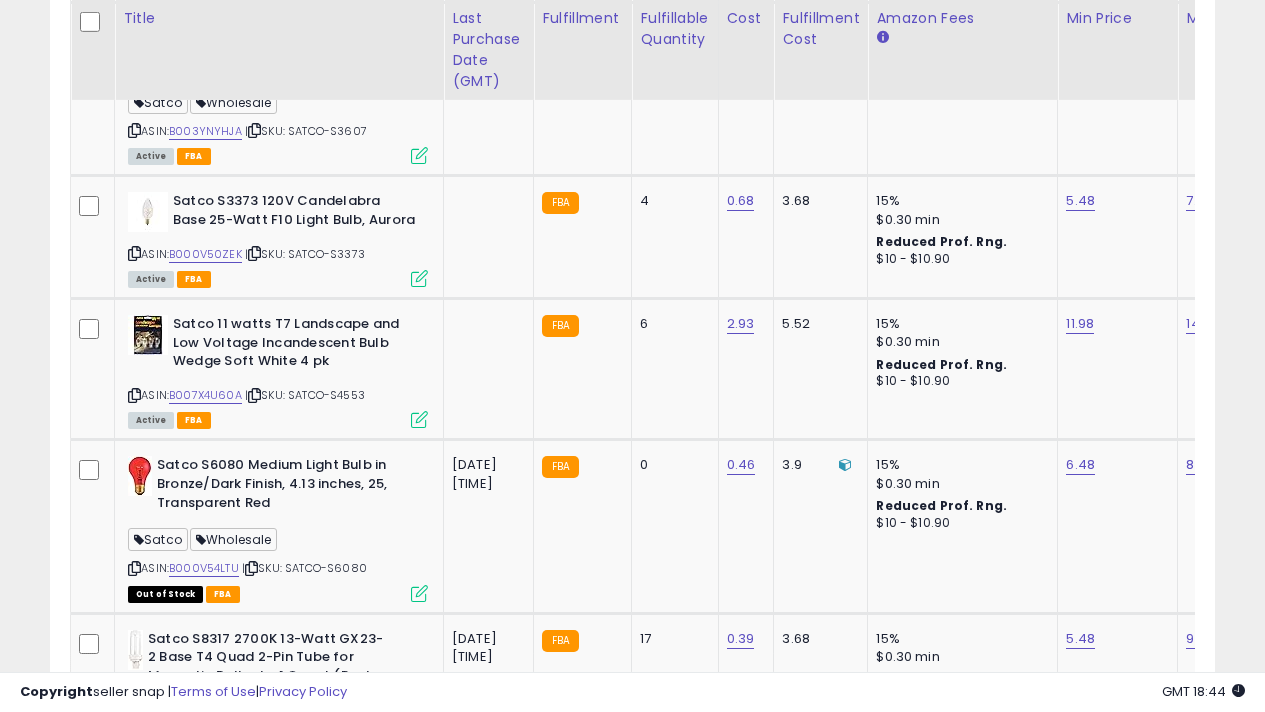 scroll, scrollTop: 410, scrollLeft: 673, axis: both 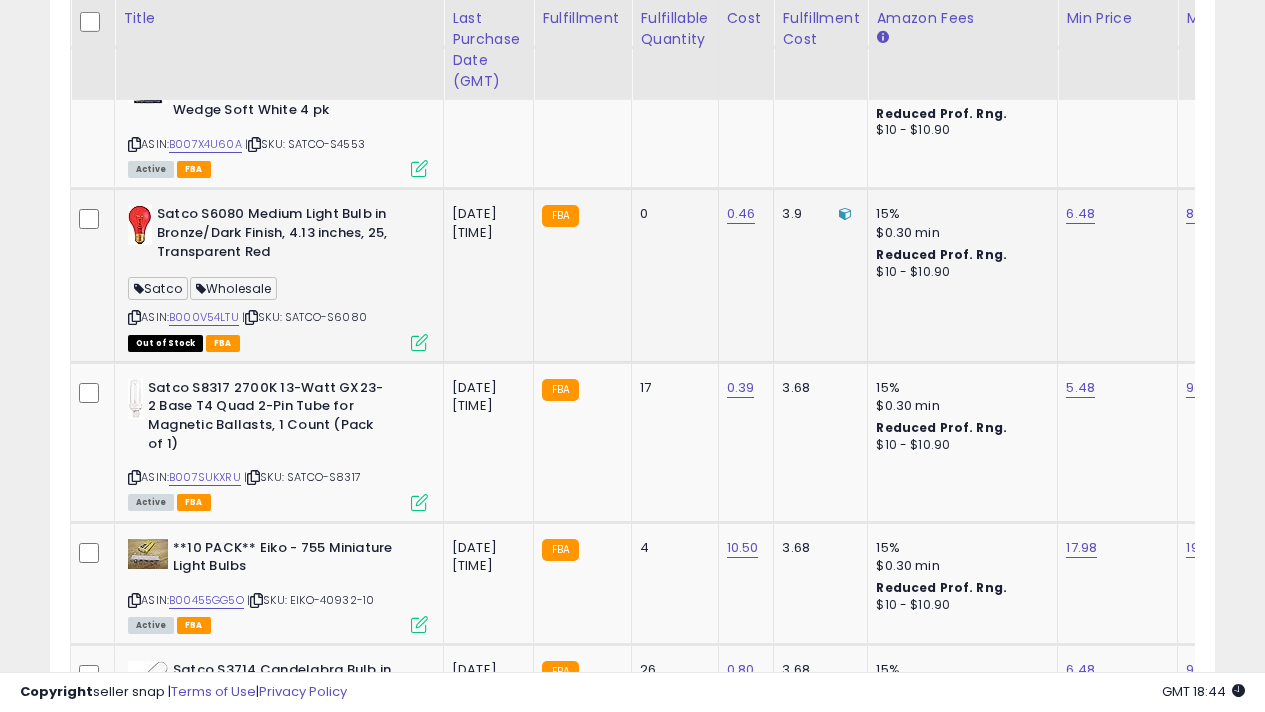 click at bounding box center [419, 342] 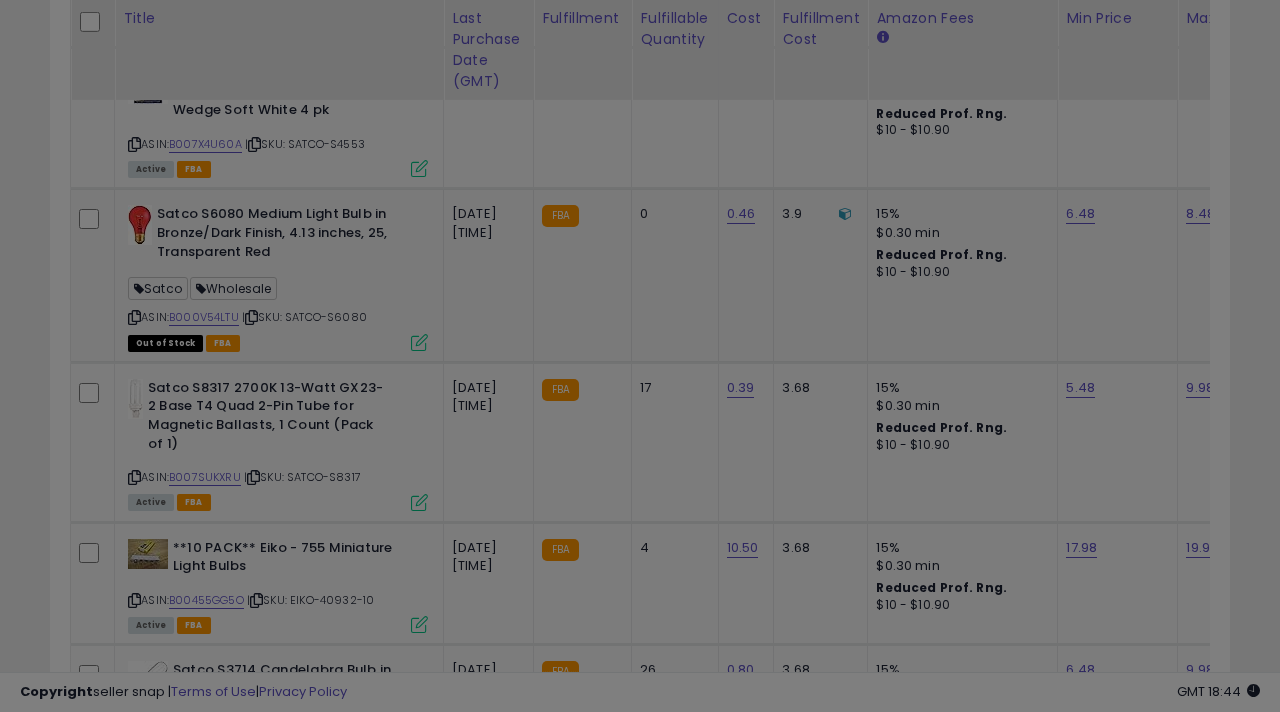 scroll, scrollTop: 999590, scrollLeft: 999317, axis: both 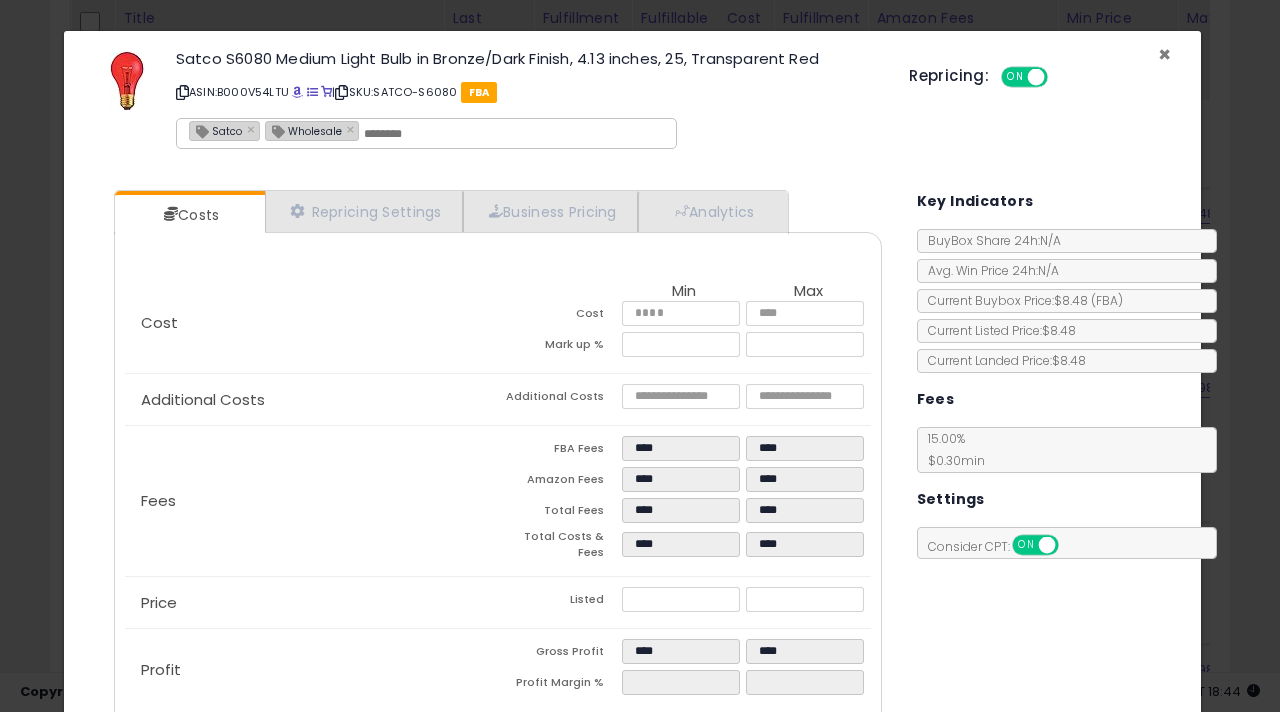 click on "×" at bounding box center (1164, 54) 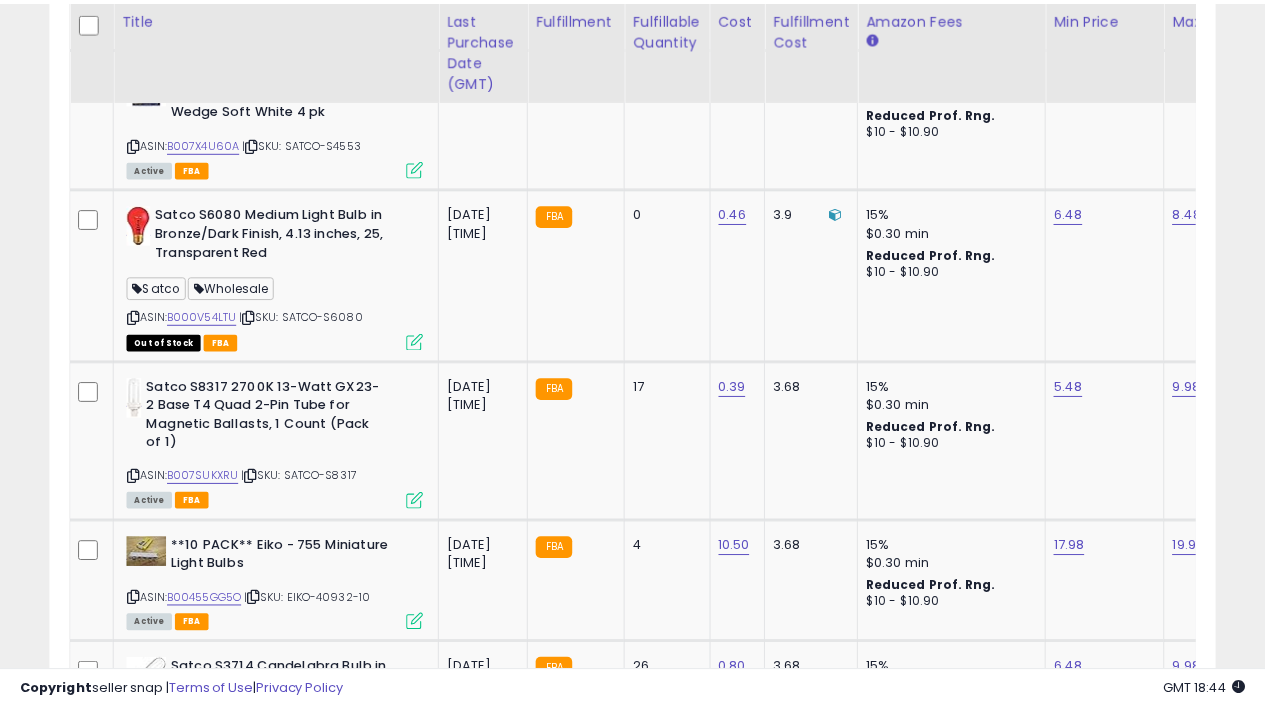 scroll, scrollTop: 410, scrollLeft: 673, axis: both 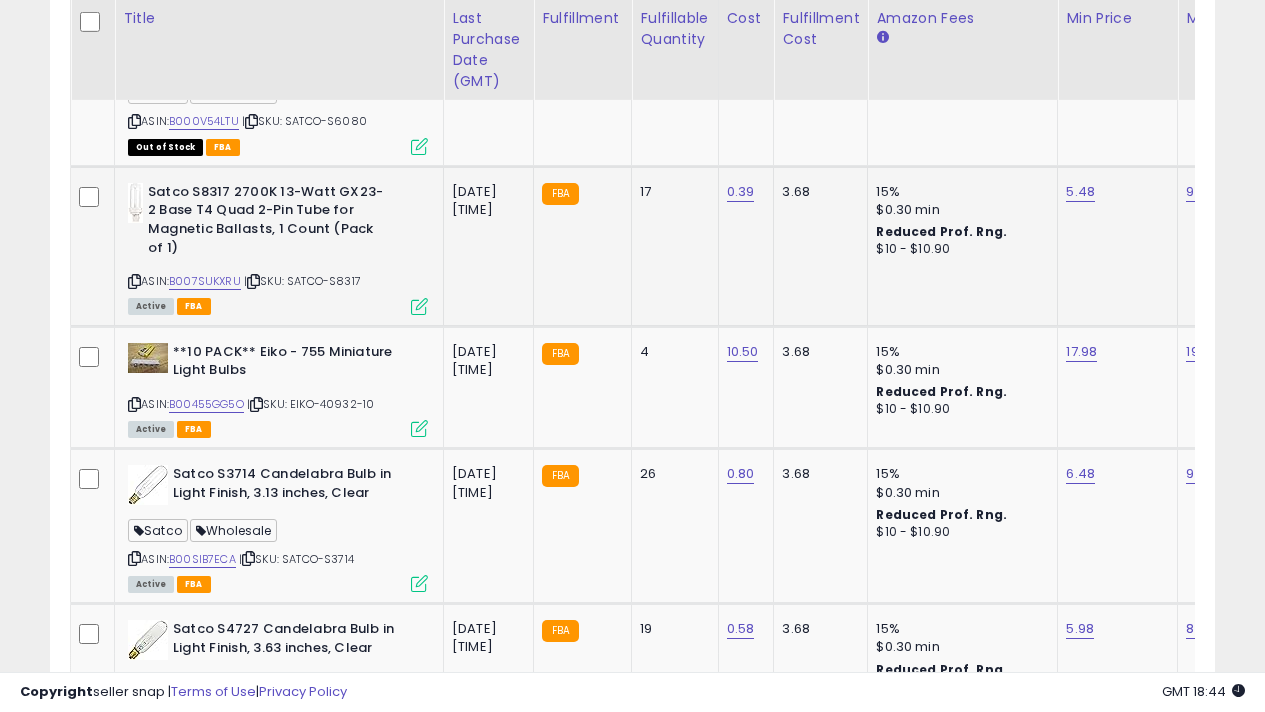 click at bounding box center (419, 306) 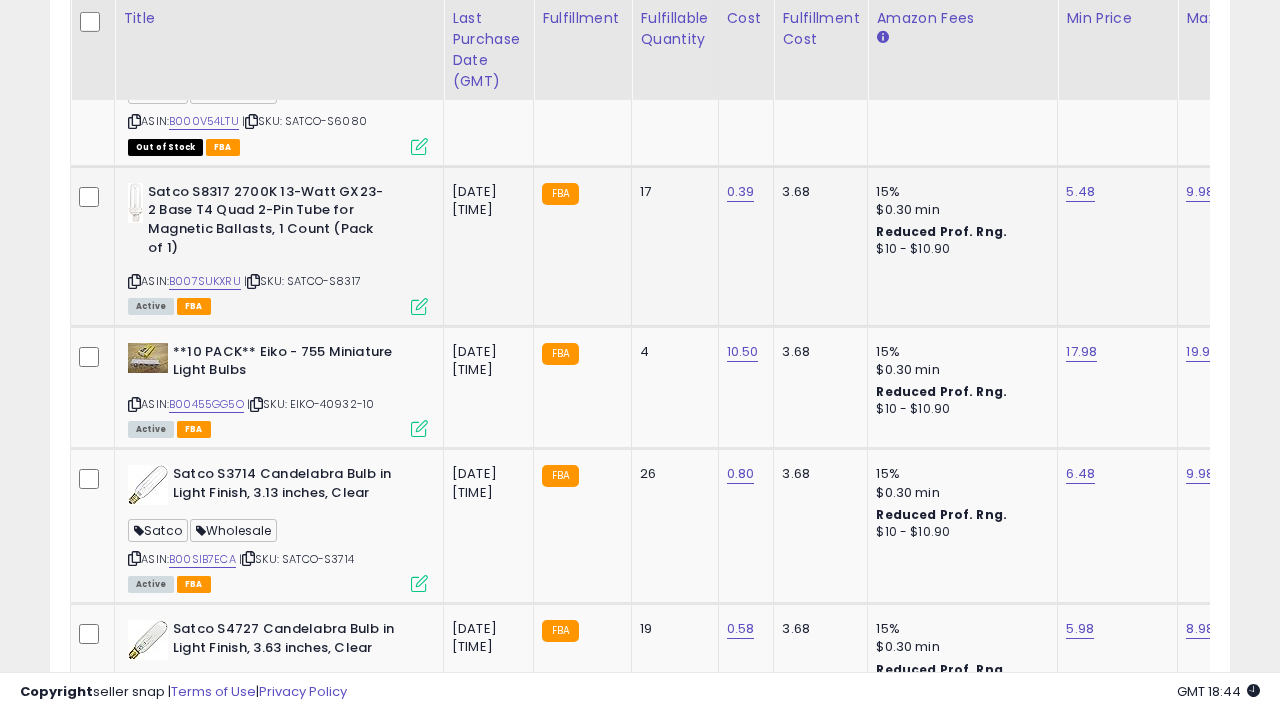 scroll, scrollTop: 999590, scrollLeft: 999317, axis: both 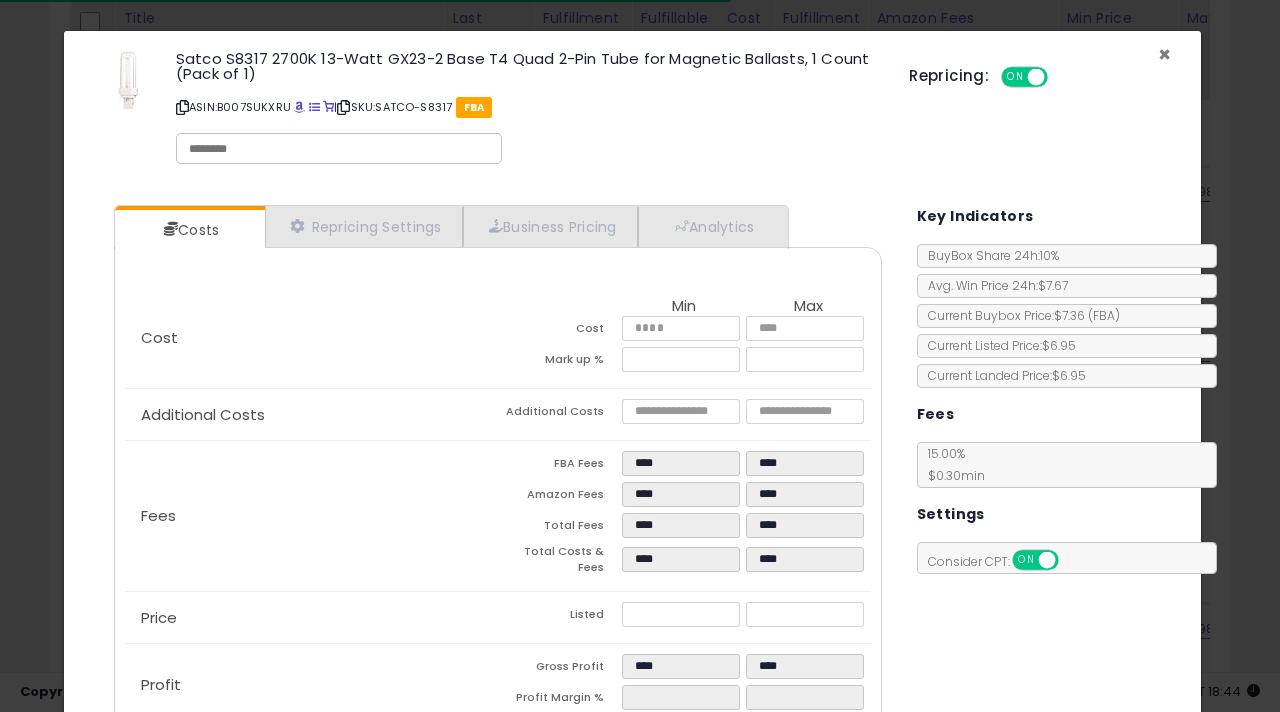 click on "×" at bounding box center [1164, 54] 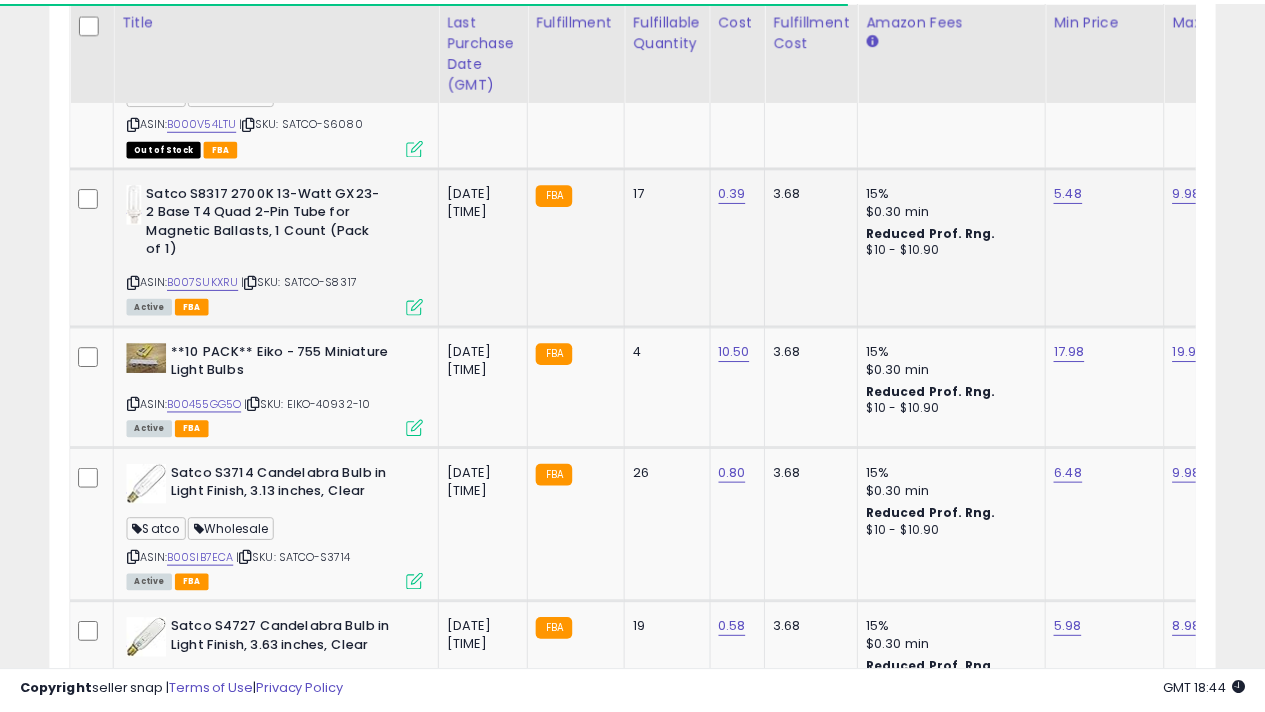 scroll, scrollTop: 410, scrollLeft: 673, axis: both 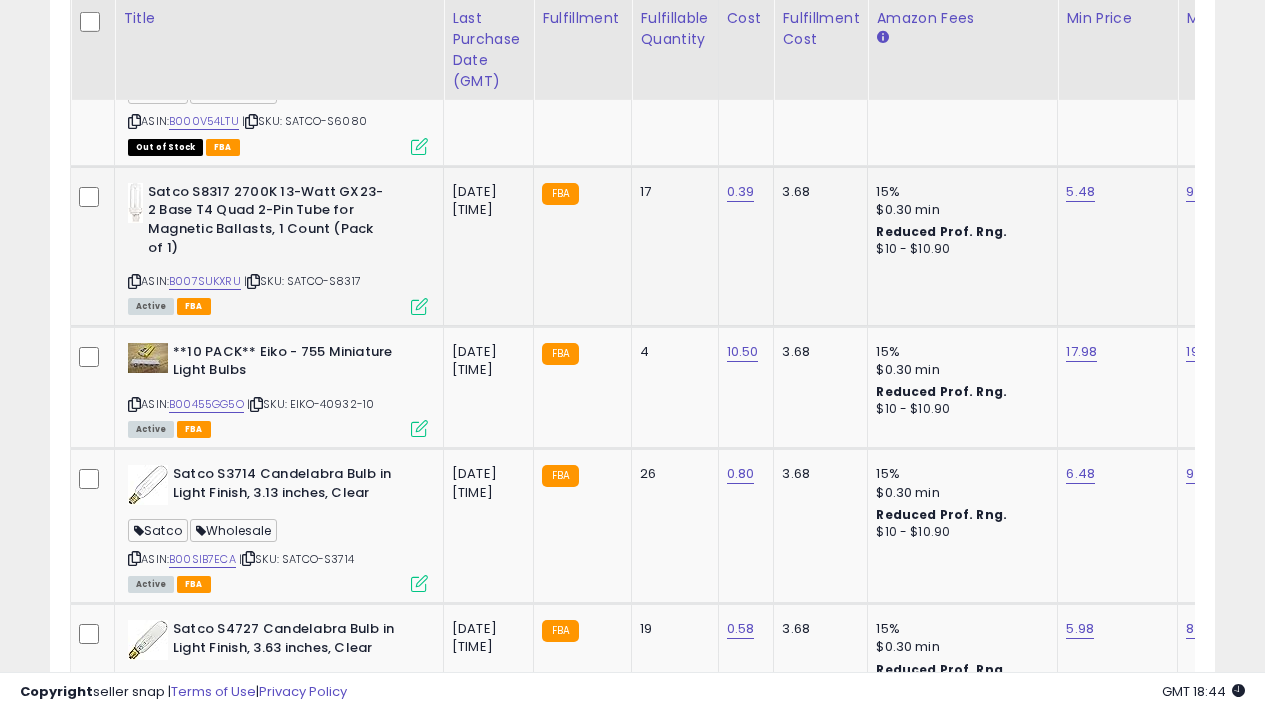 click at bounding box center [419, 306] 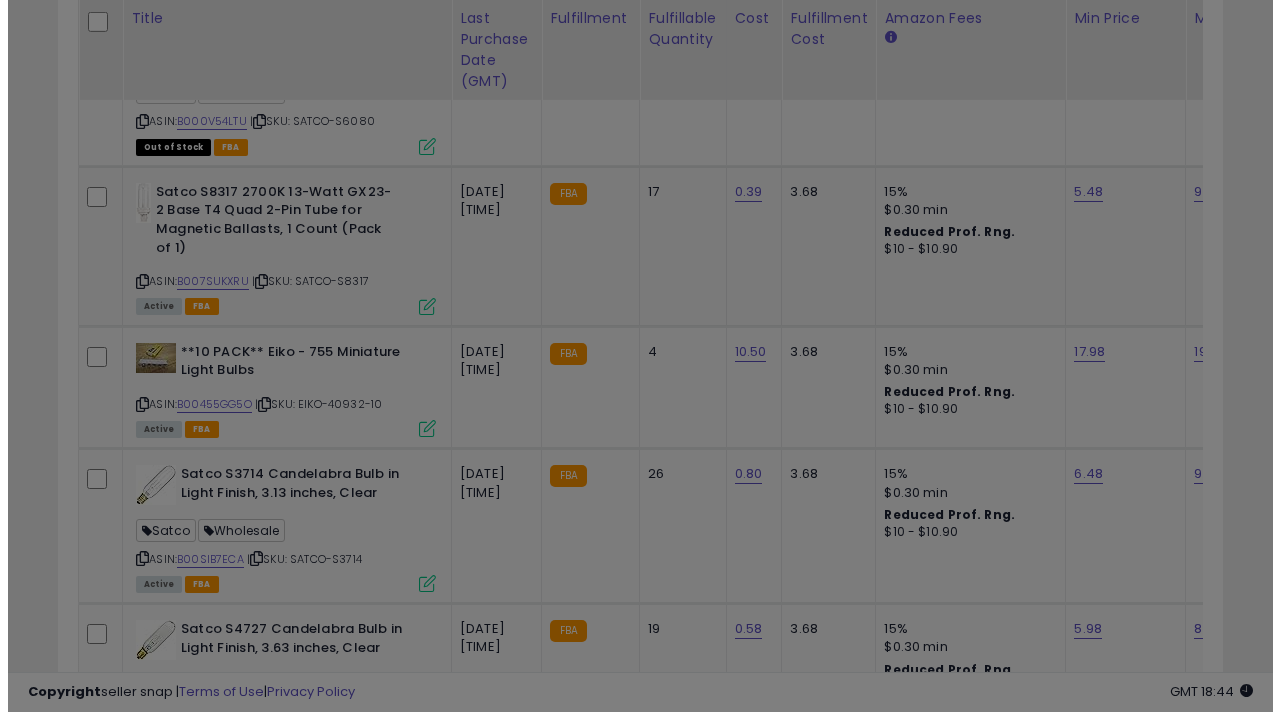 scroll, scrollTop: 999590, scrollLeft: 999317, axis: both 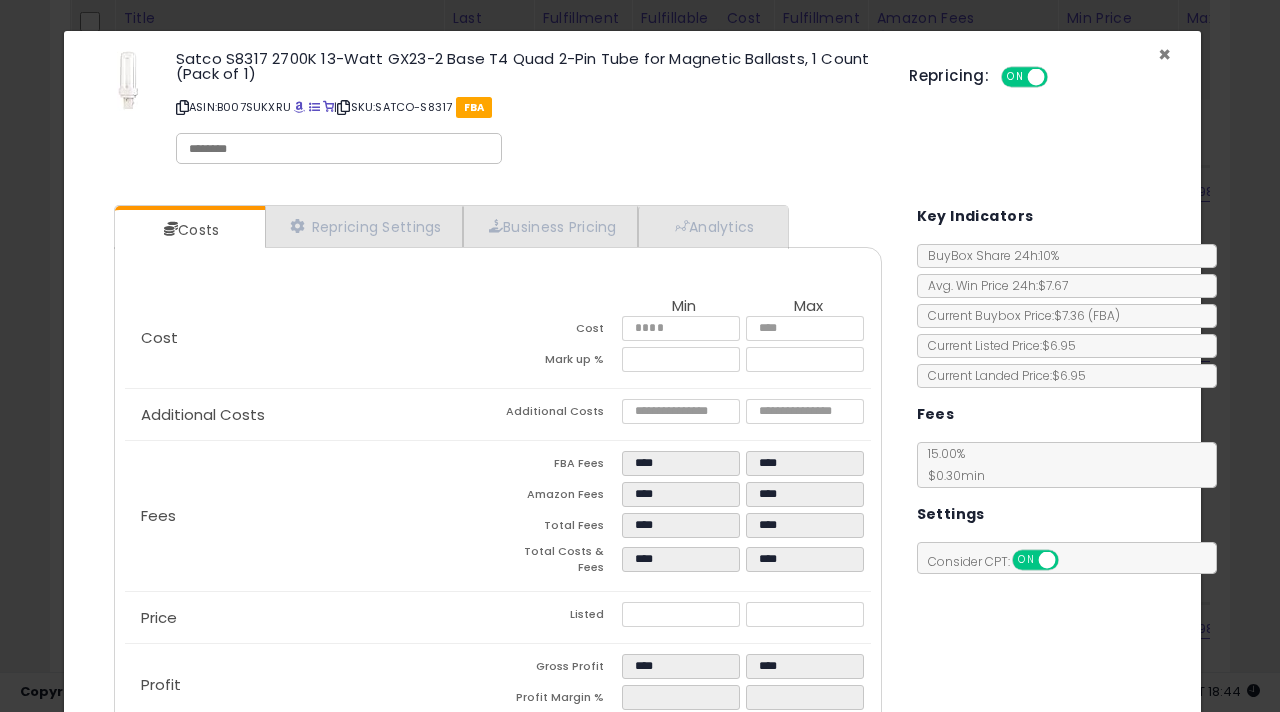 click on "×" at bounding box center [1164, 54] 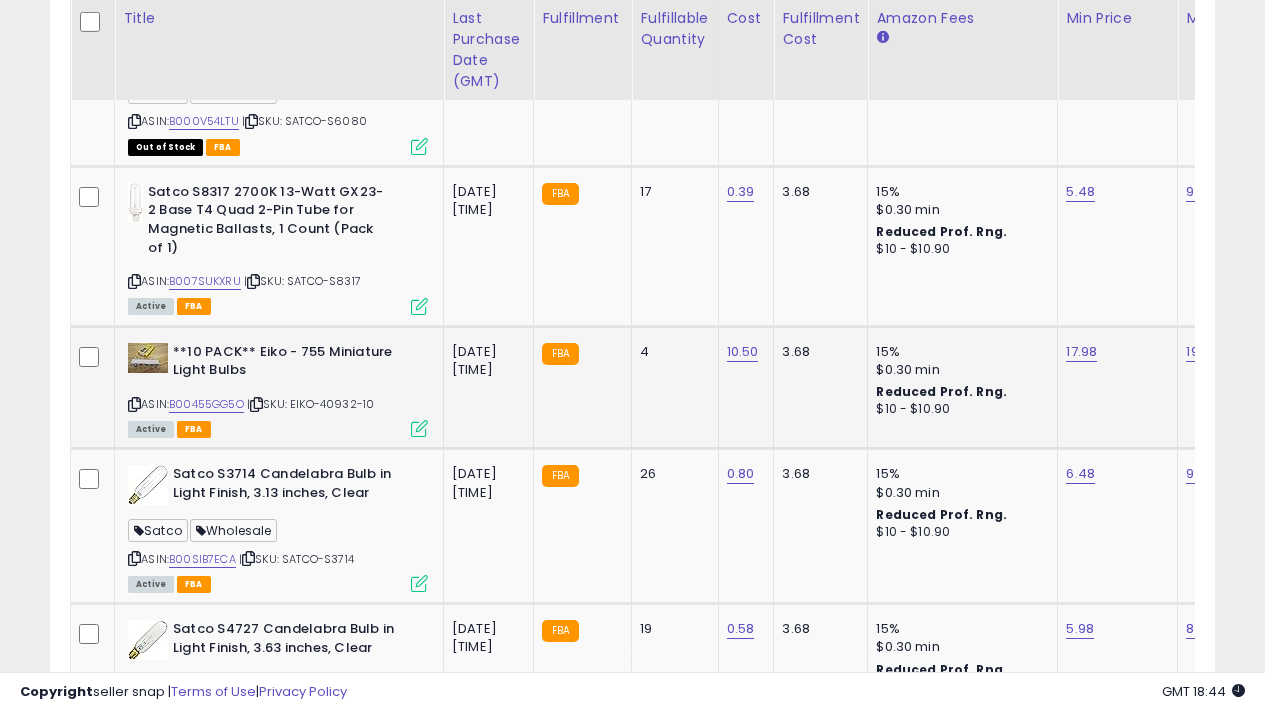 scroll, scrollTop: 410, scrollLeft: 673, axis: both 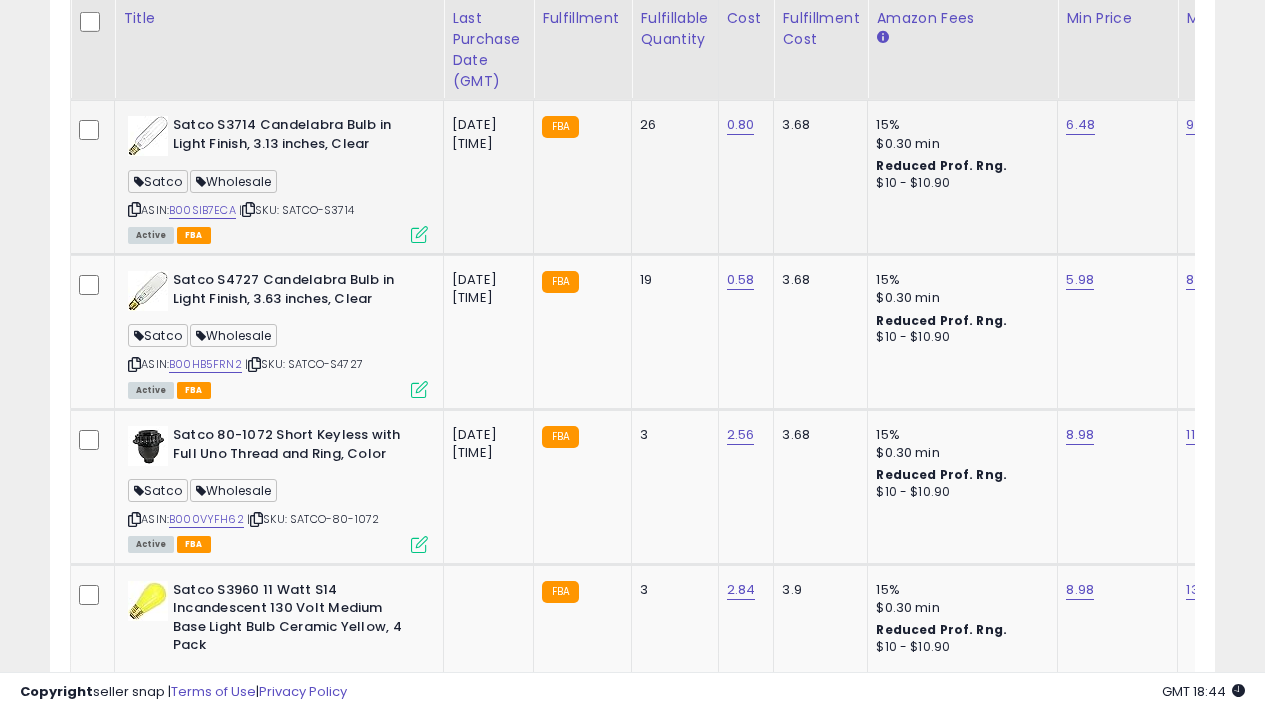 click at bounding box center [419, 234] 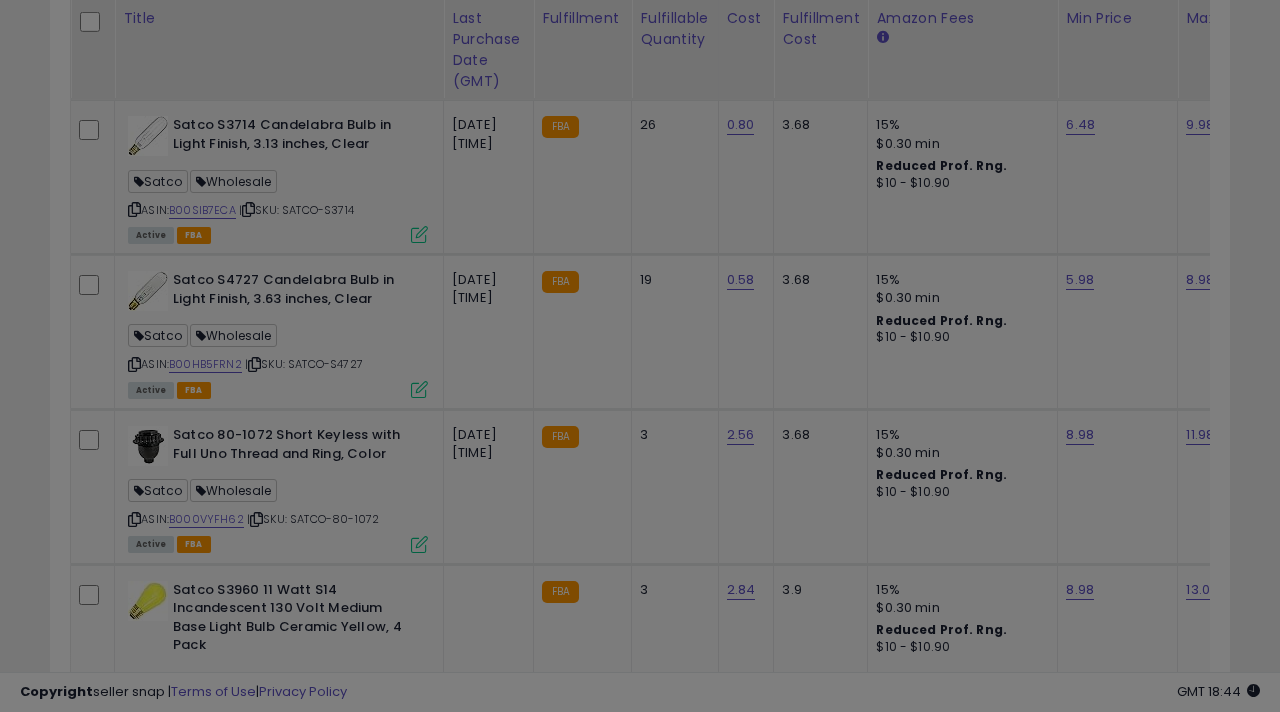 scroll 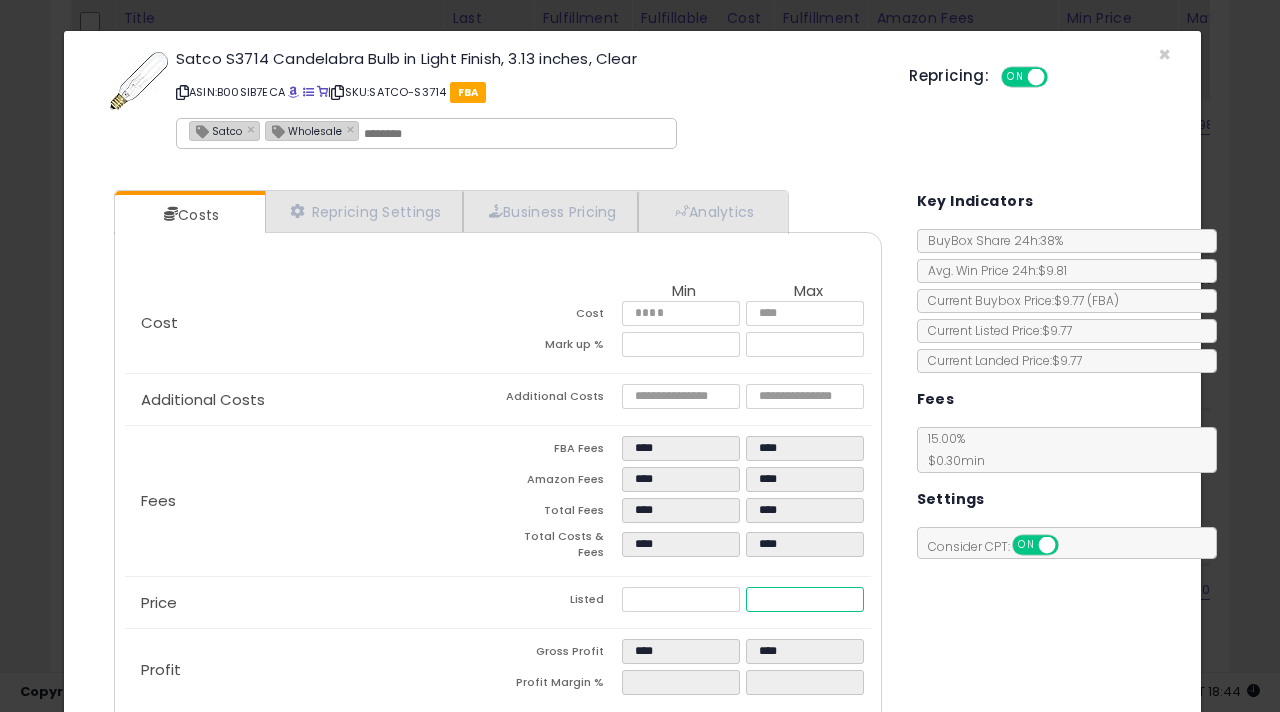 click on "****" at bounding box center (805, 599) 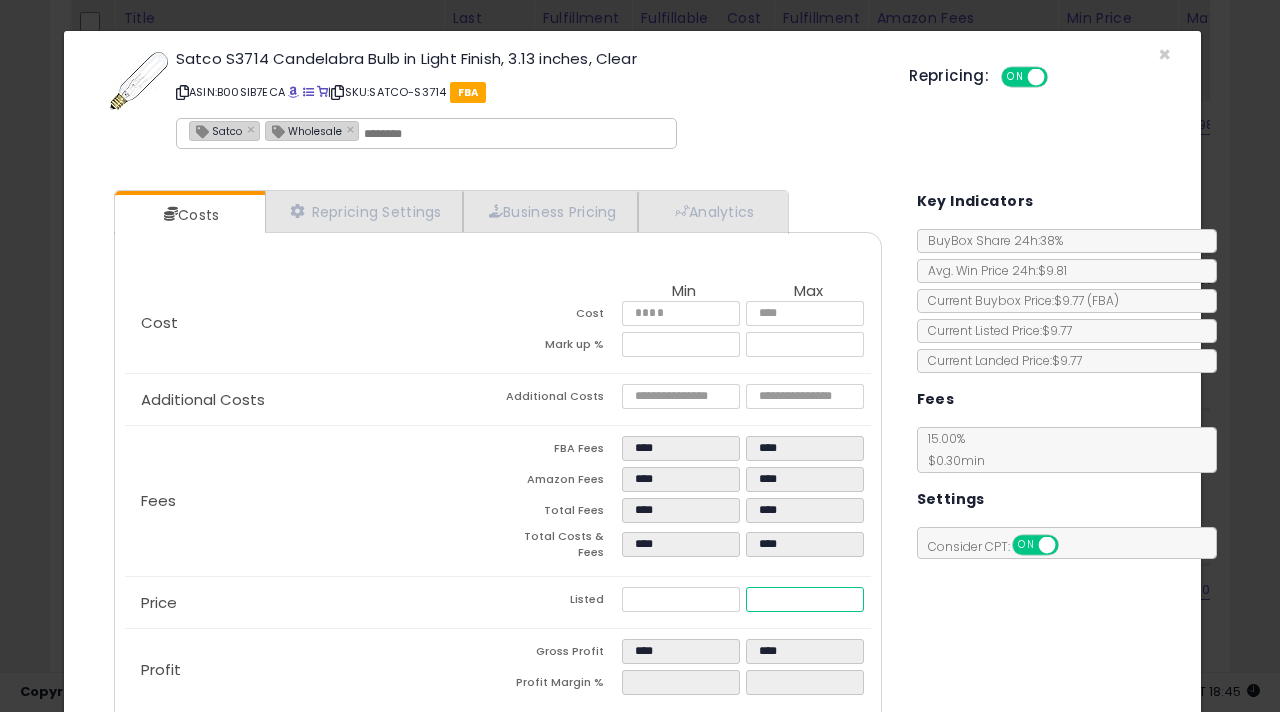 type on "****" 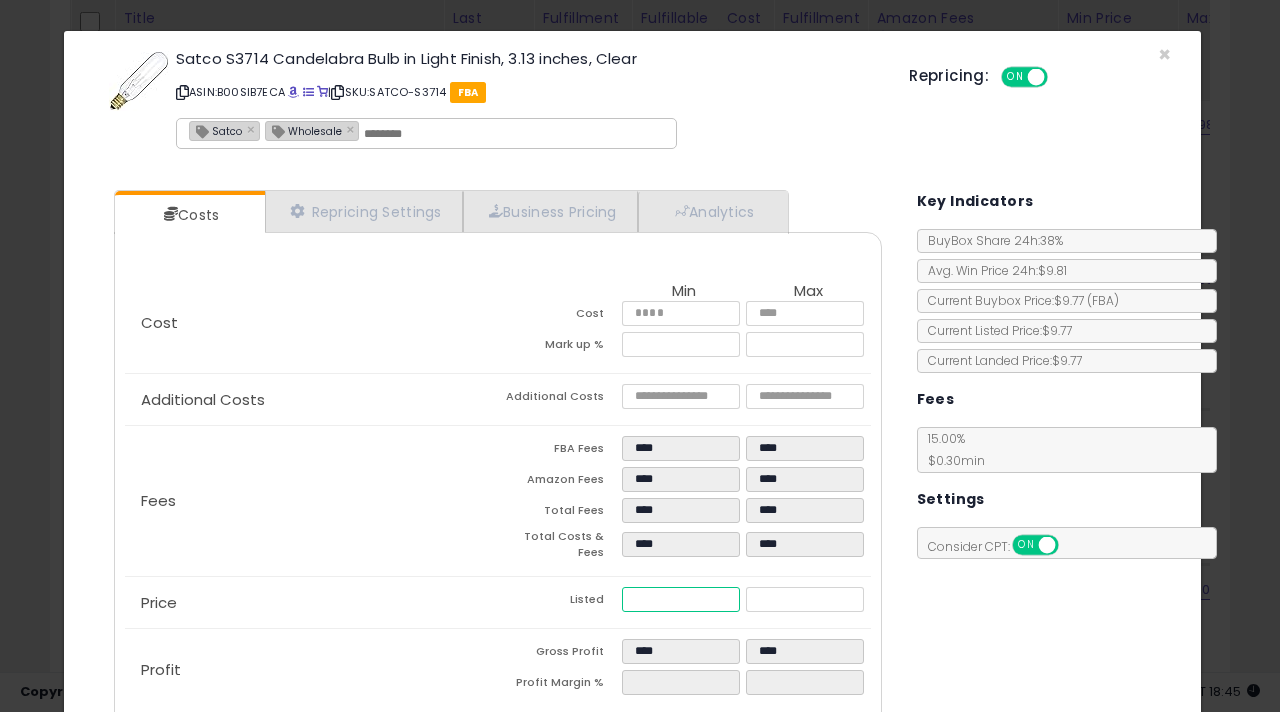 click on "****" at bounding box center (681, 599) 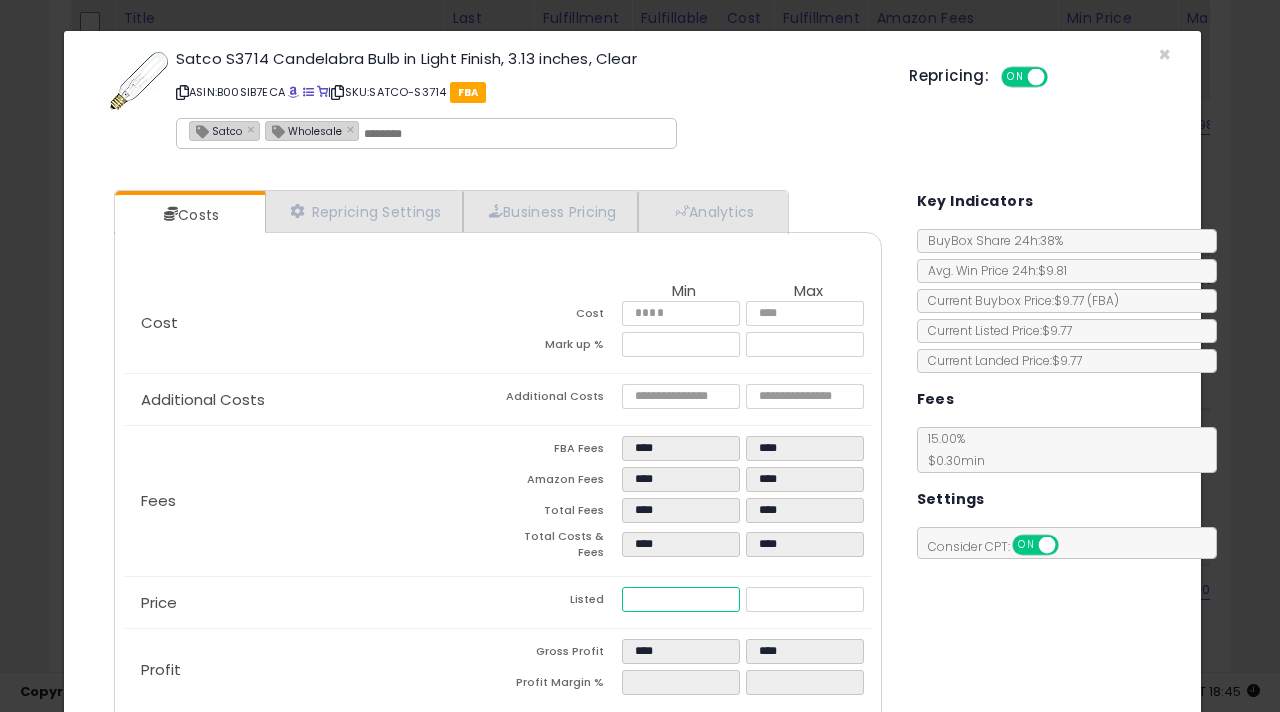 type on "****" 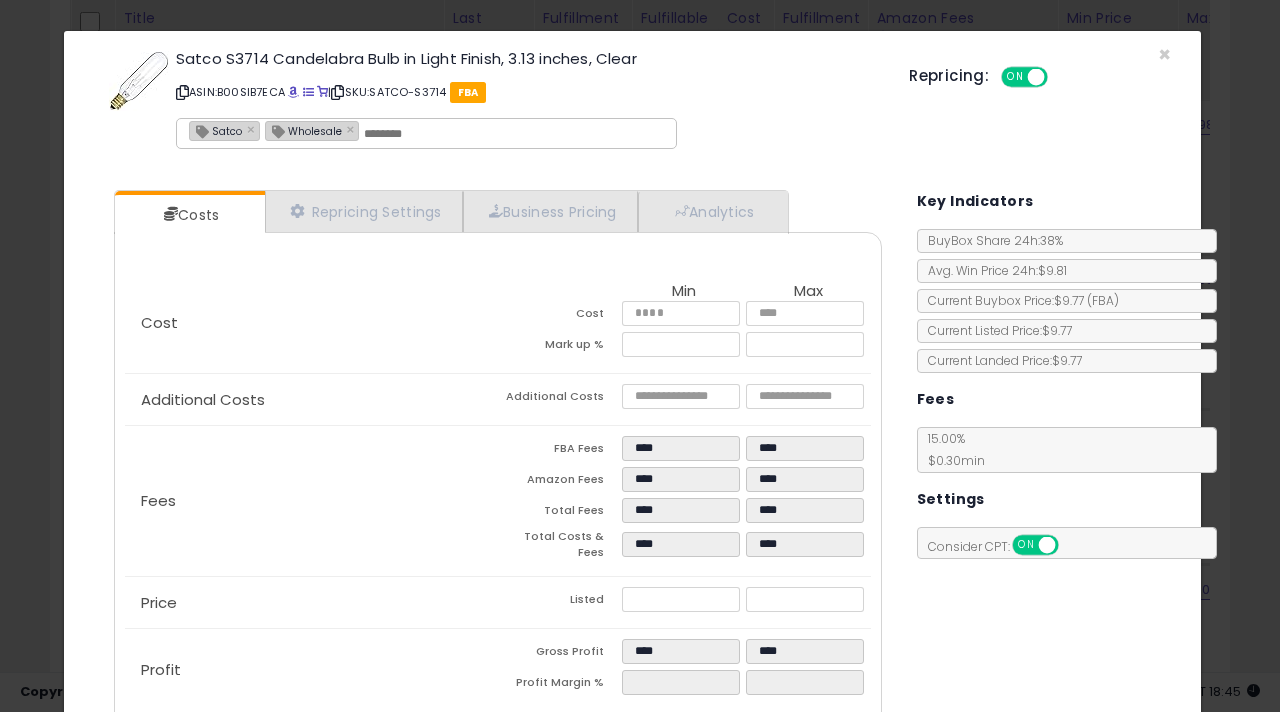 type on "******" 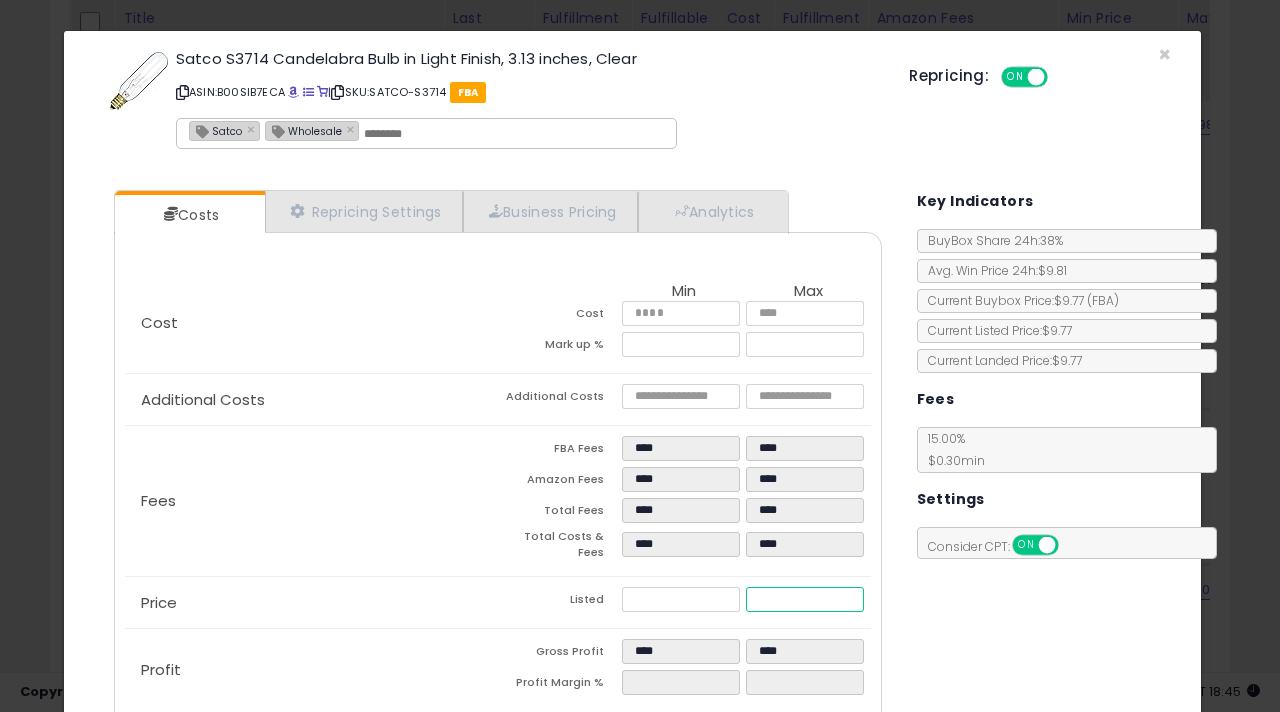 click on "****" at bounding box center [805, 599] 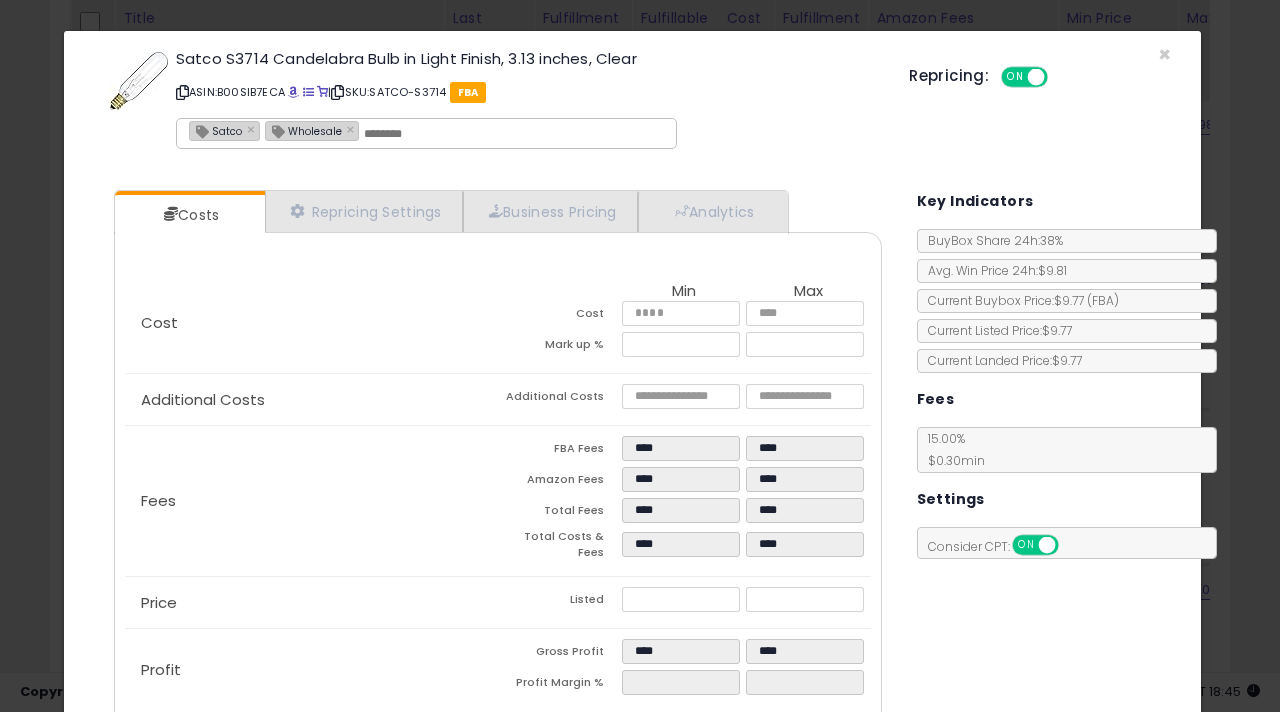 type on "******" 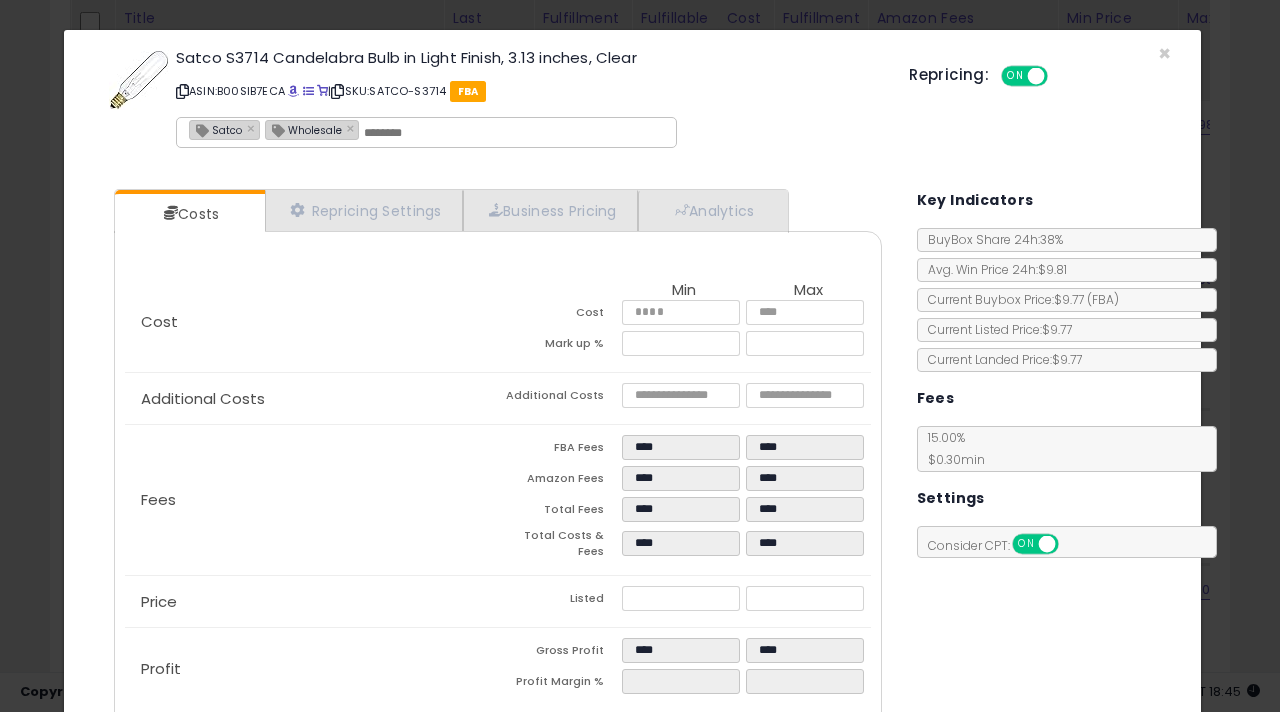 scroll, scrollTop: 98, scrollLeft: 0, axis: vertical 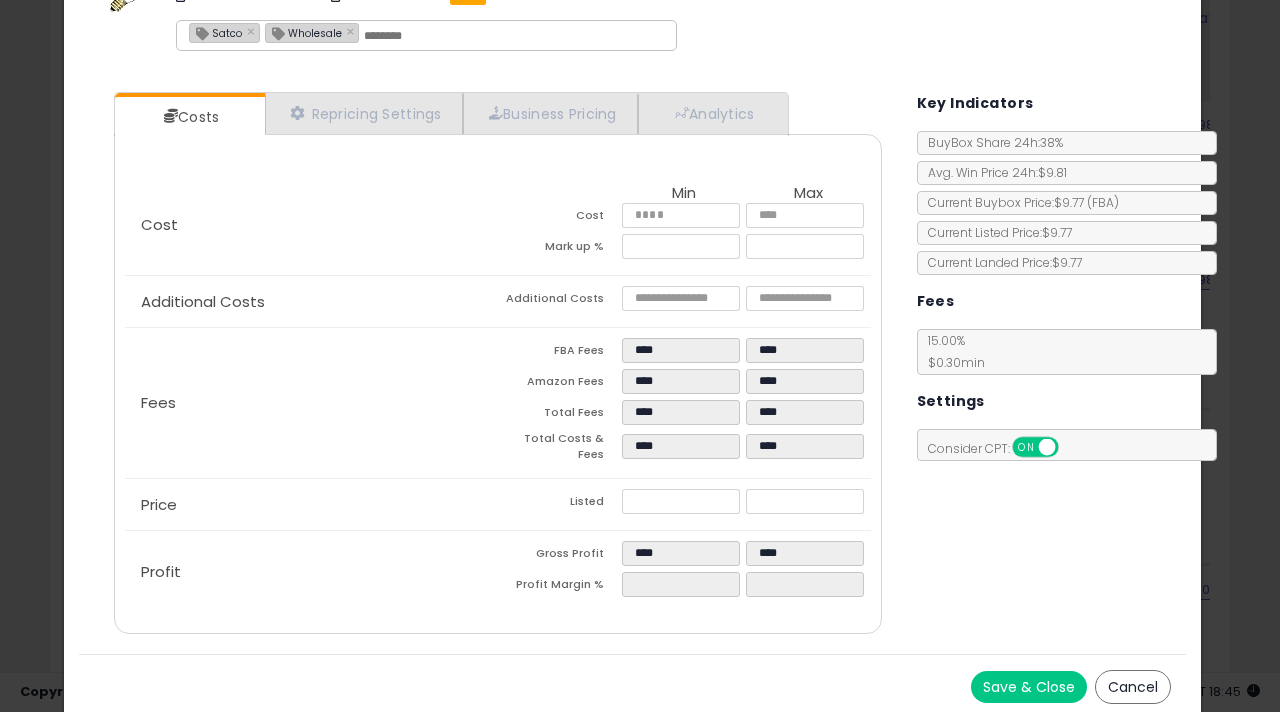 click on "Save & Close" at bounding box center (1029, 687) 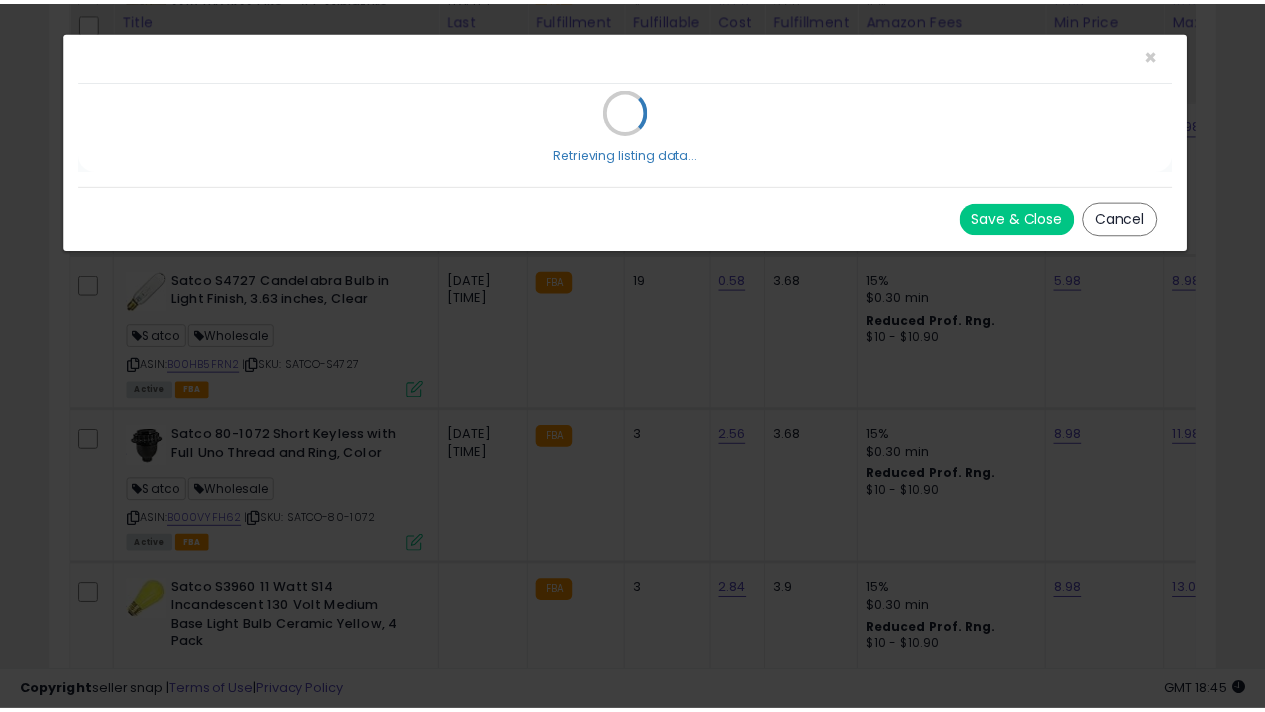 scroll, scrollTop: 0, scrollLeft: 0, axis: both 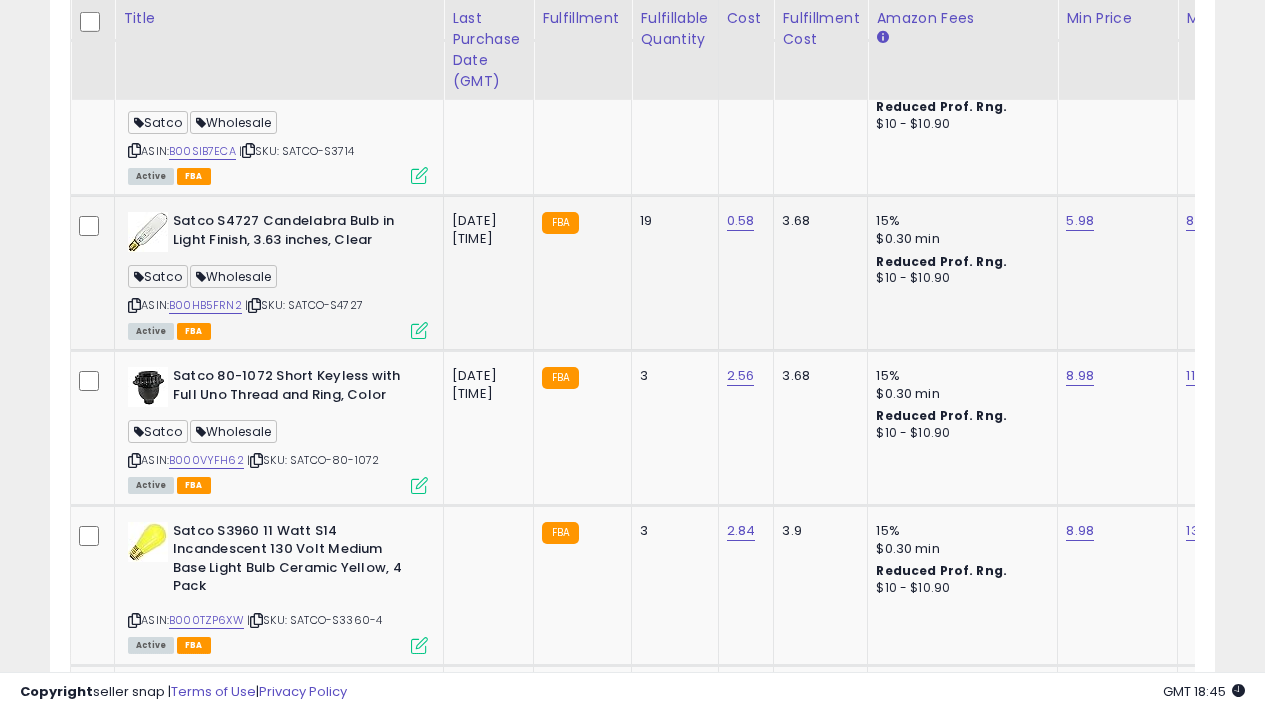 click on "Satco S4727 Candelabra Bulb in Light Finish, 3.63 inches, Clear  Satco  Wholesale  ASIN:  B00HB5FRN2    |   SKU: SATCO-S4727 Active FBA" 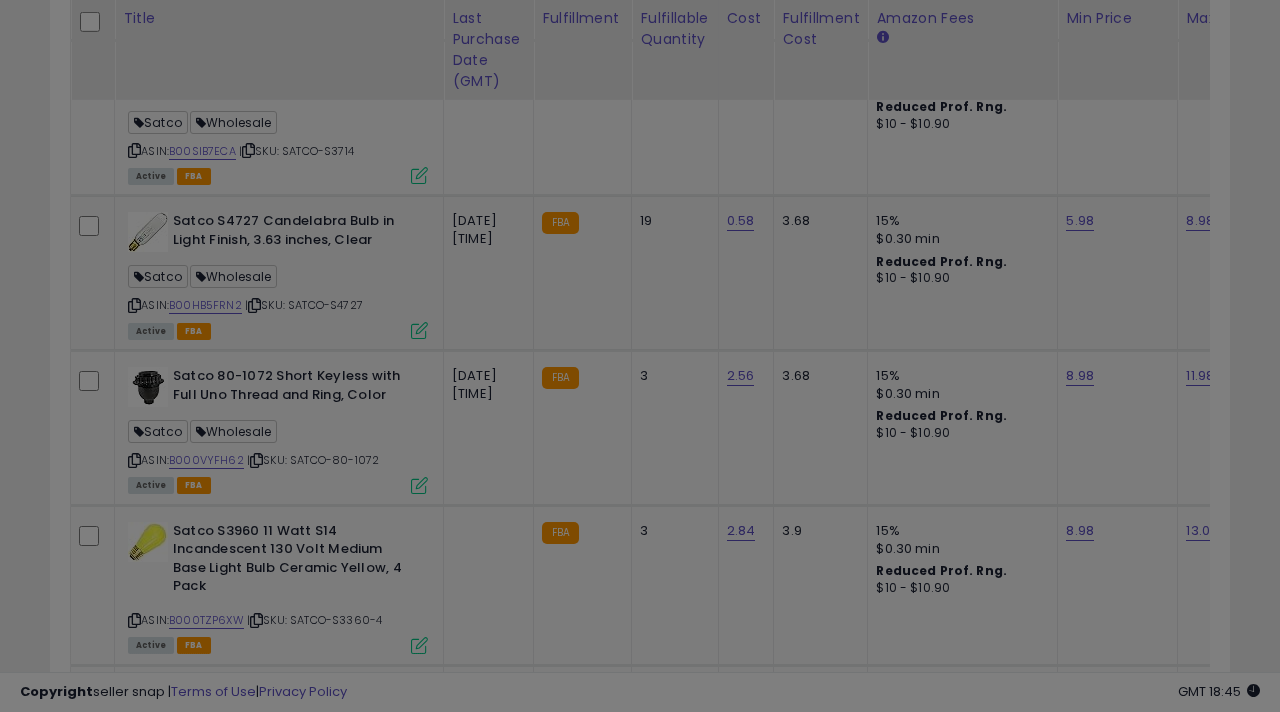 scroll, scrollTop: 999590, scrollLeft: 999317, axis: both 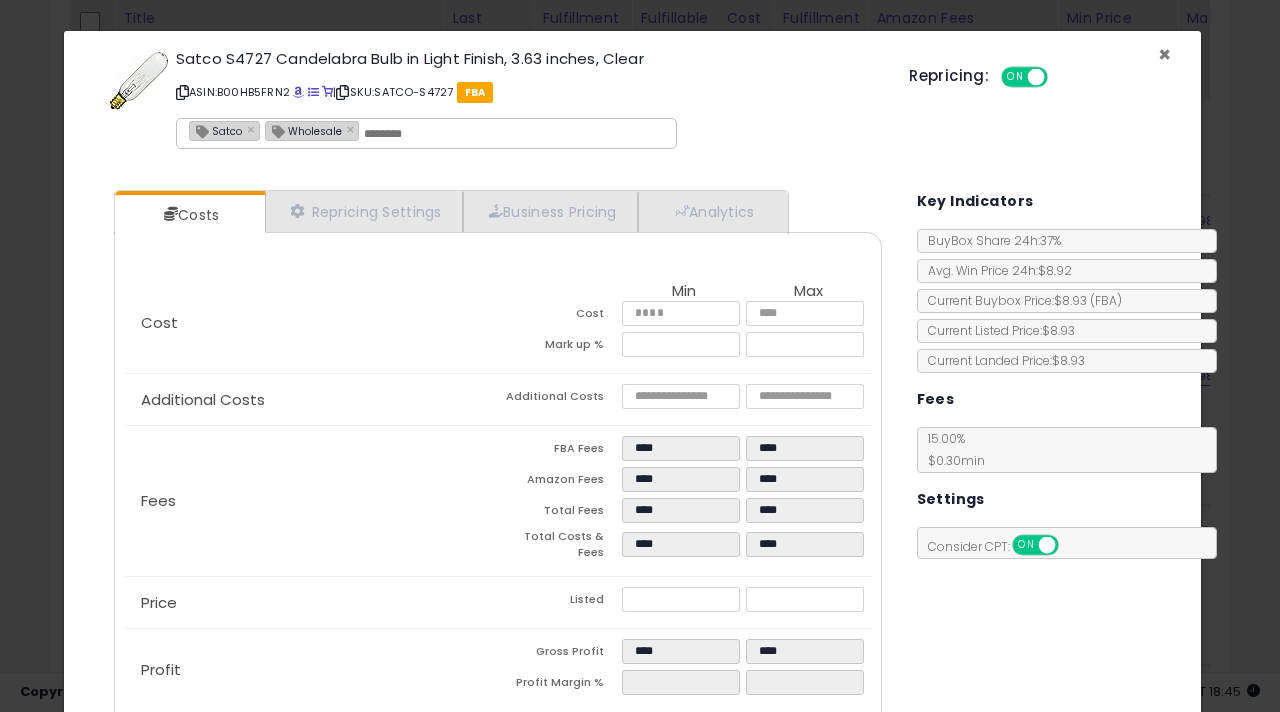 click on "×" at bounding box center [1164, 54] 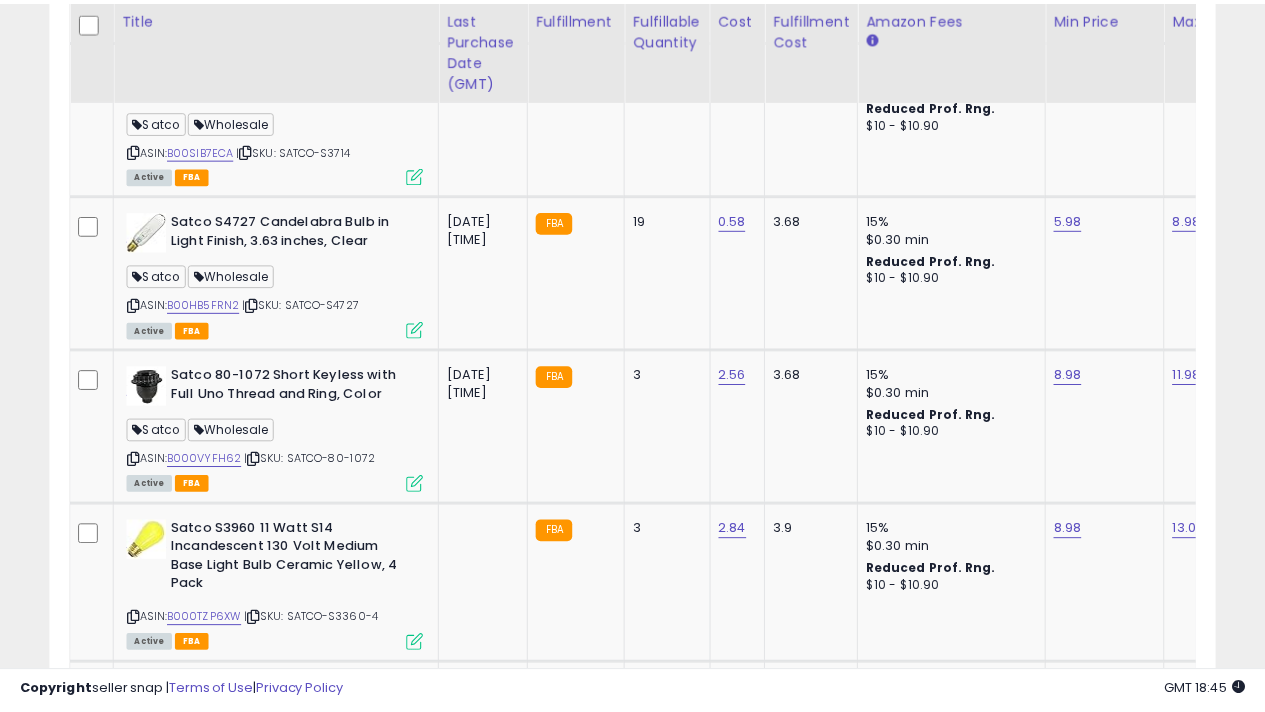 scroll, scrollTop: 410, scrollLeft: 673, axis: both 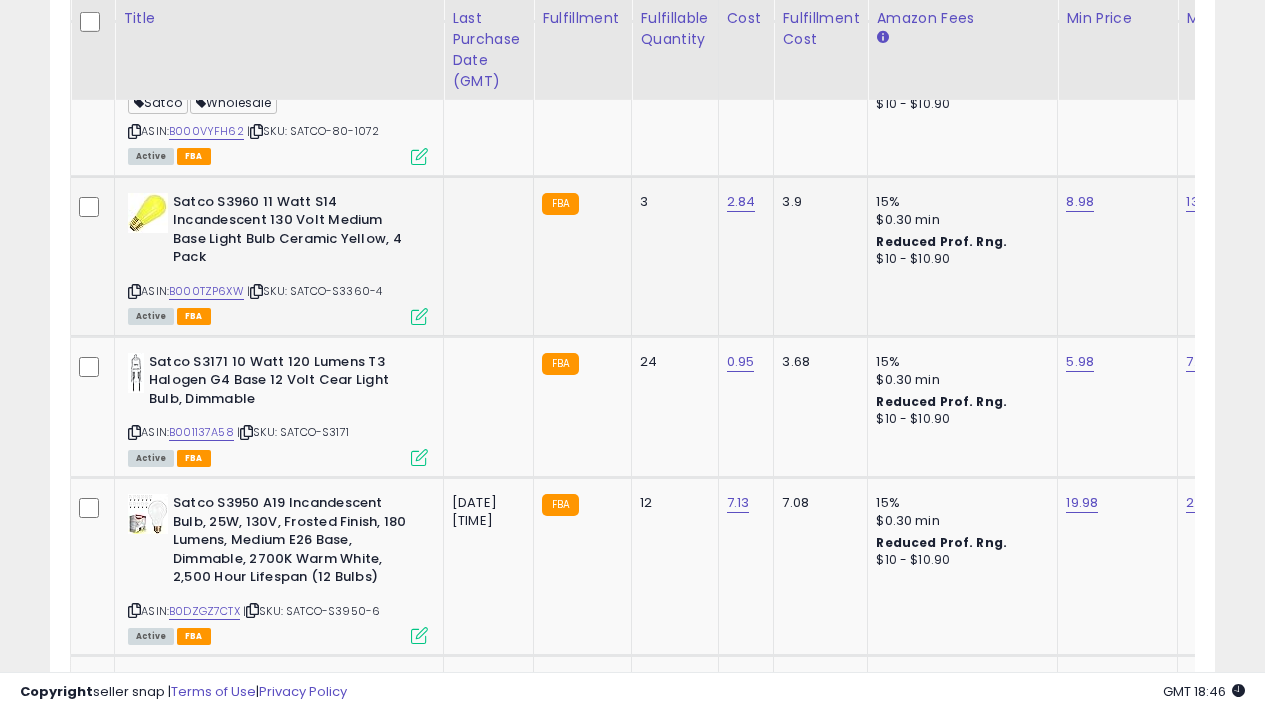 click at bounding box center (419, 316) 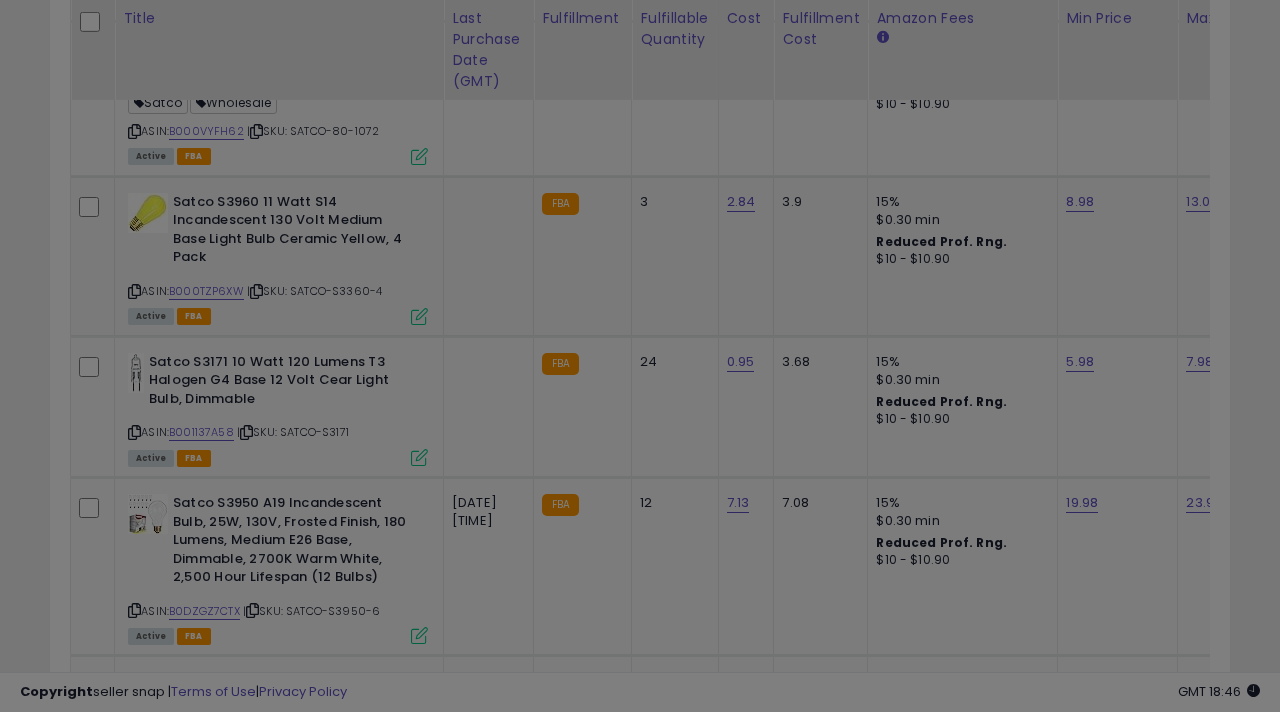 scroll, scrollTop: 999590, scrollLeft: 999317, axis: both 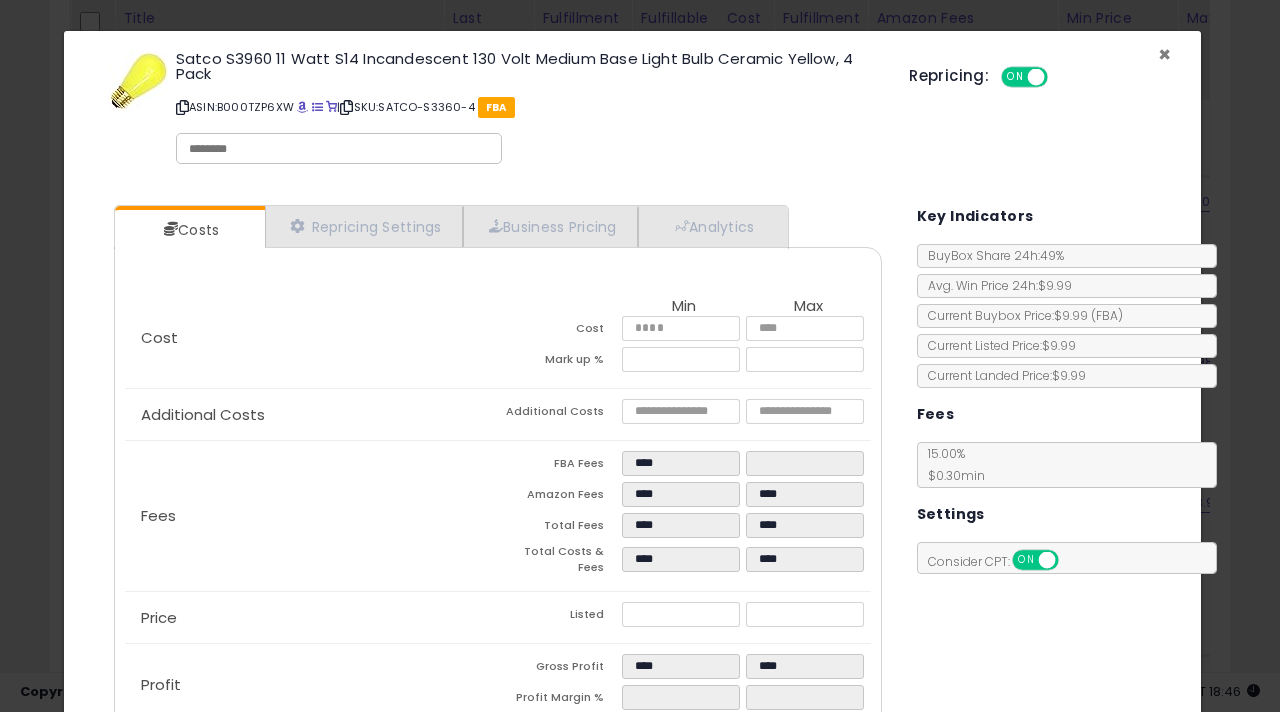 click on "×" at bounding box center [1164, 54] 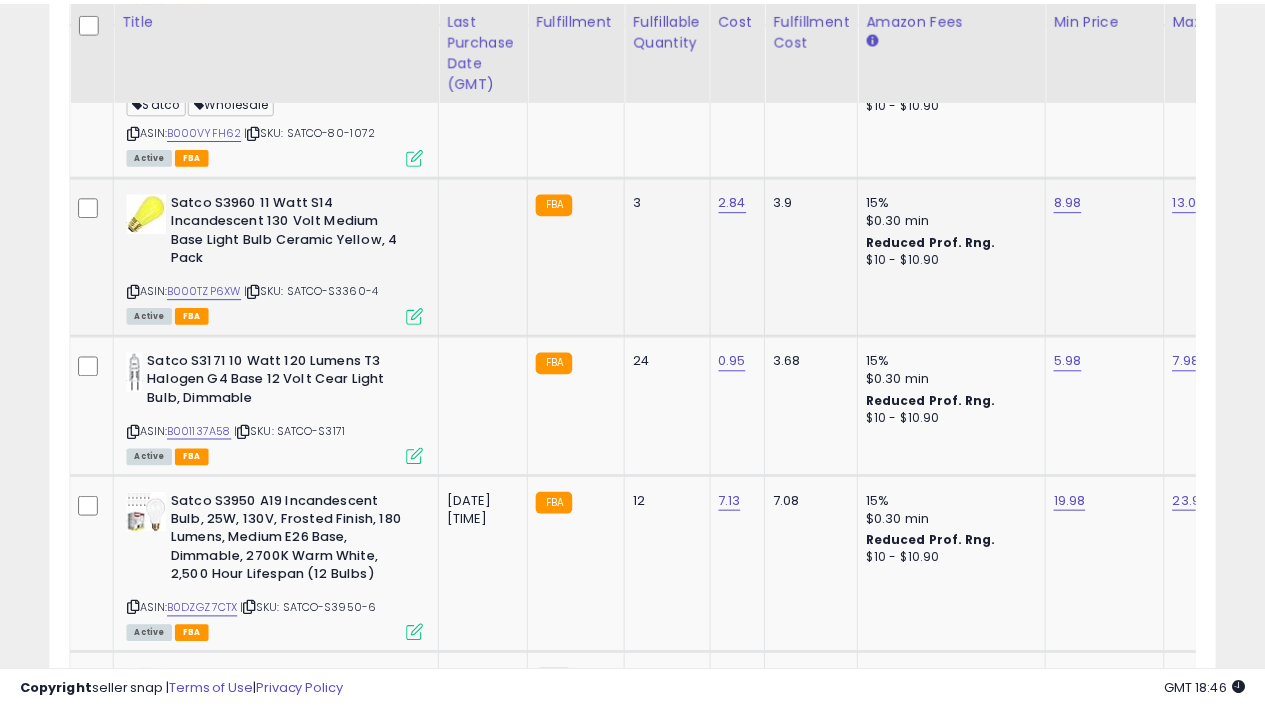 scroll, scrollTop: 410, scrollLeft: 673, axis: both 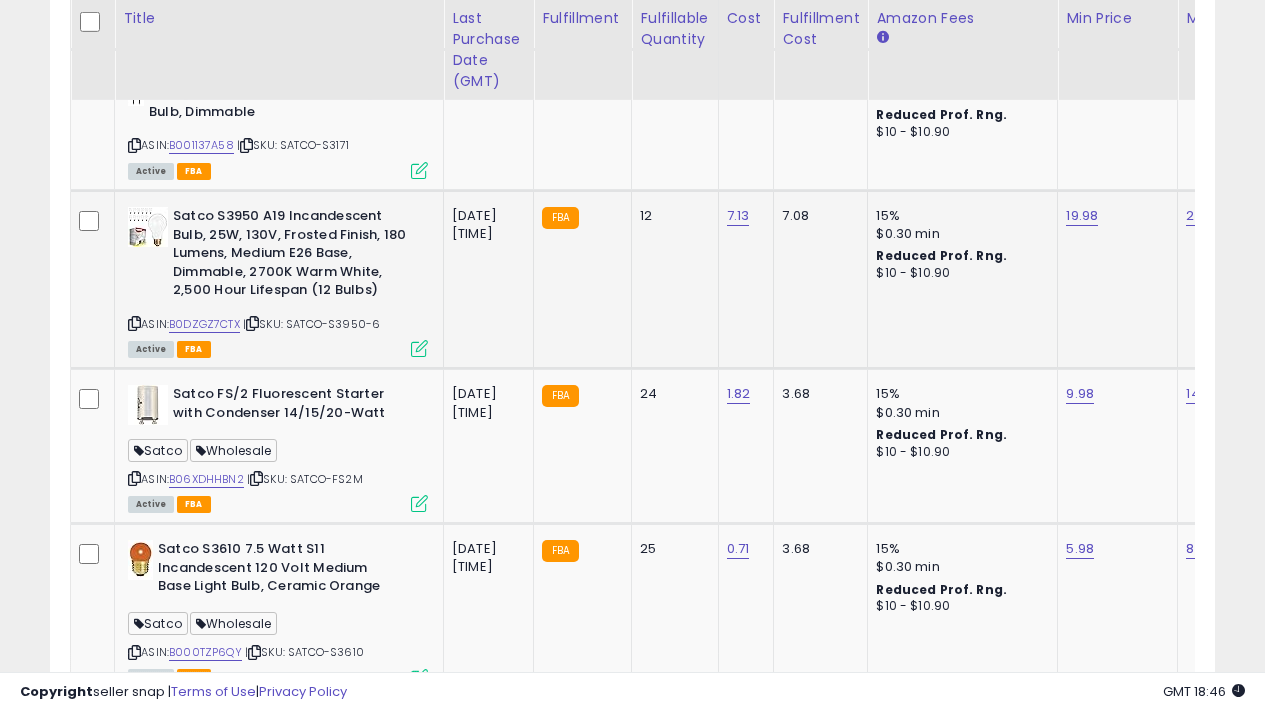 click at bounding box center [419, 348] 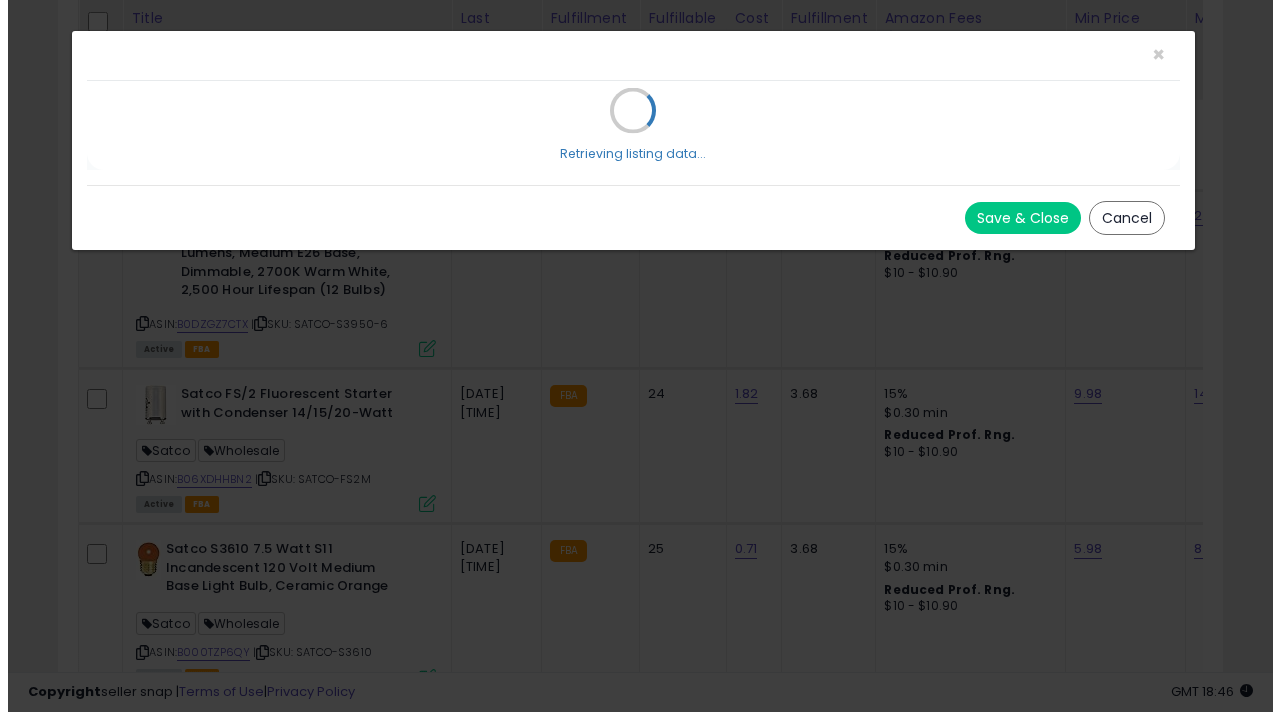 scroll, scrollTop: 999590, scrollLeft: 999317, axis: both 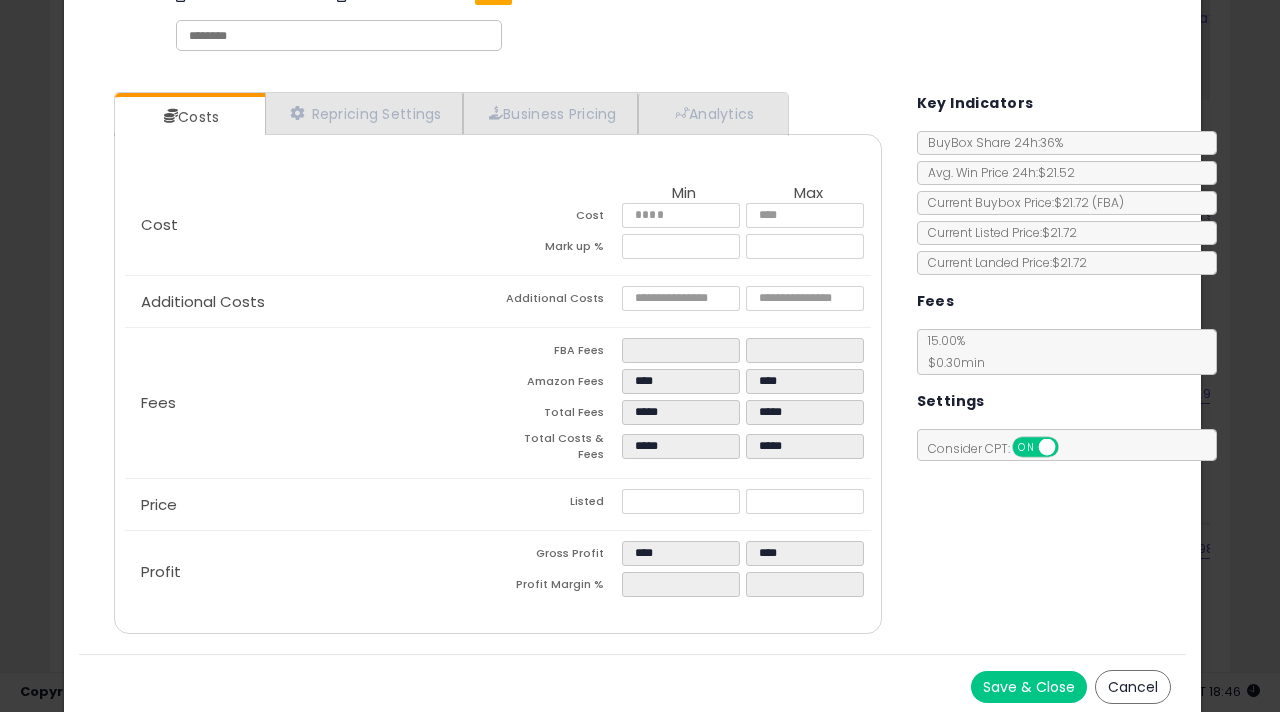 click on "Cancel" at bounding box center (1133, 687) 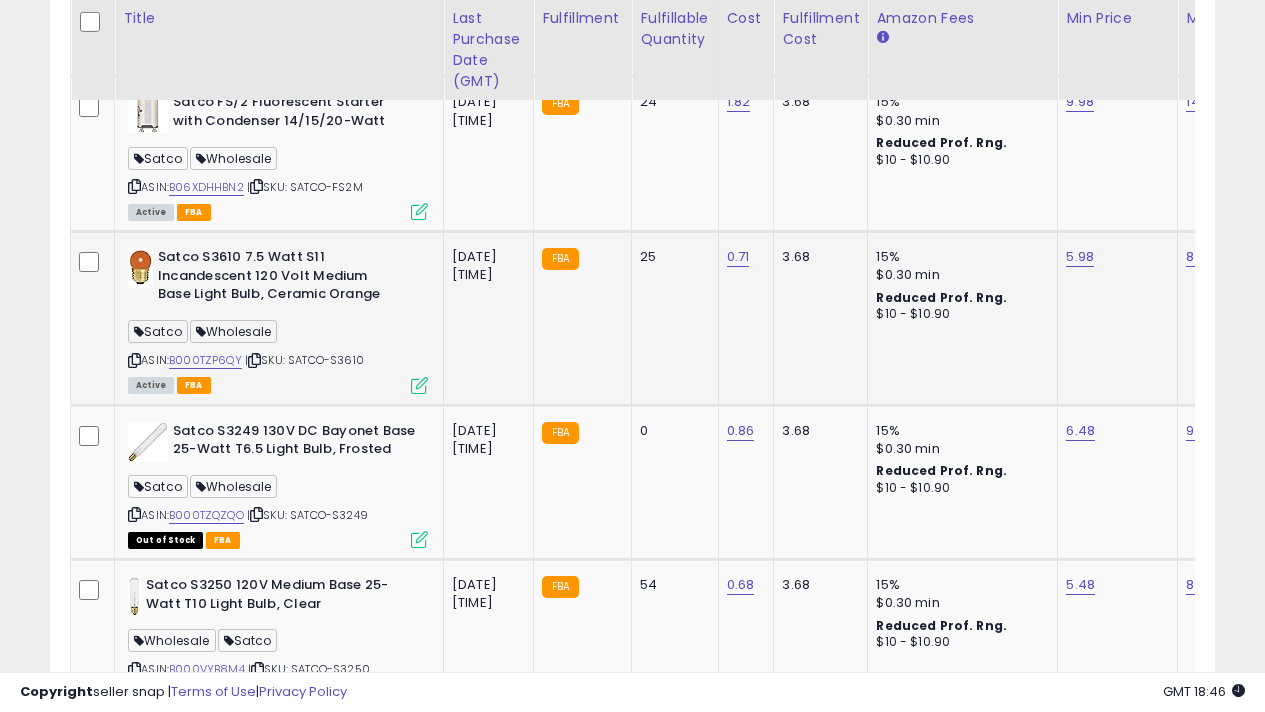 click at bounding box center [419, 385] 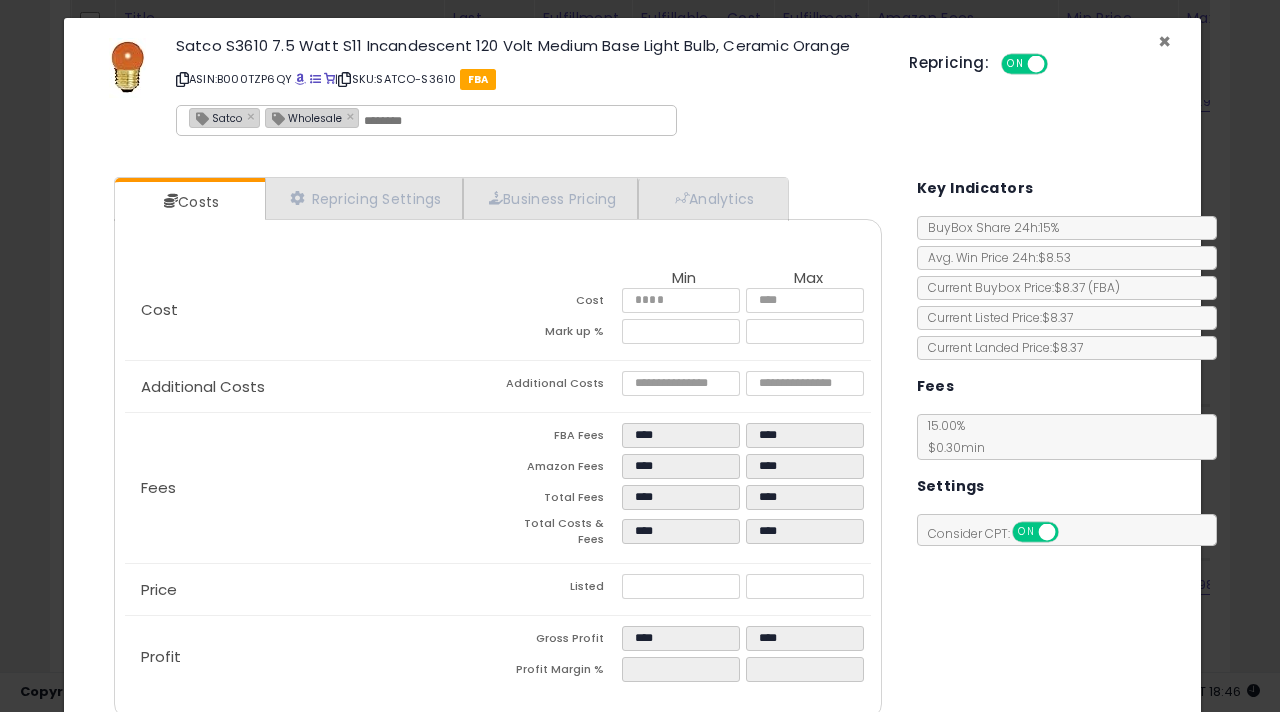 click on "×" at bounding box center [1164, 41] 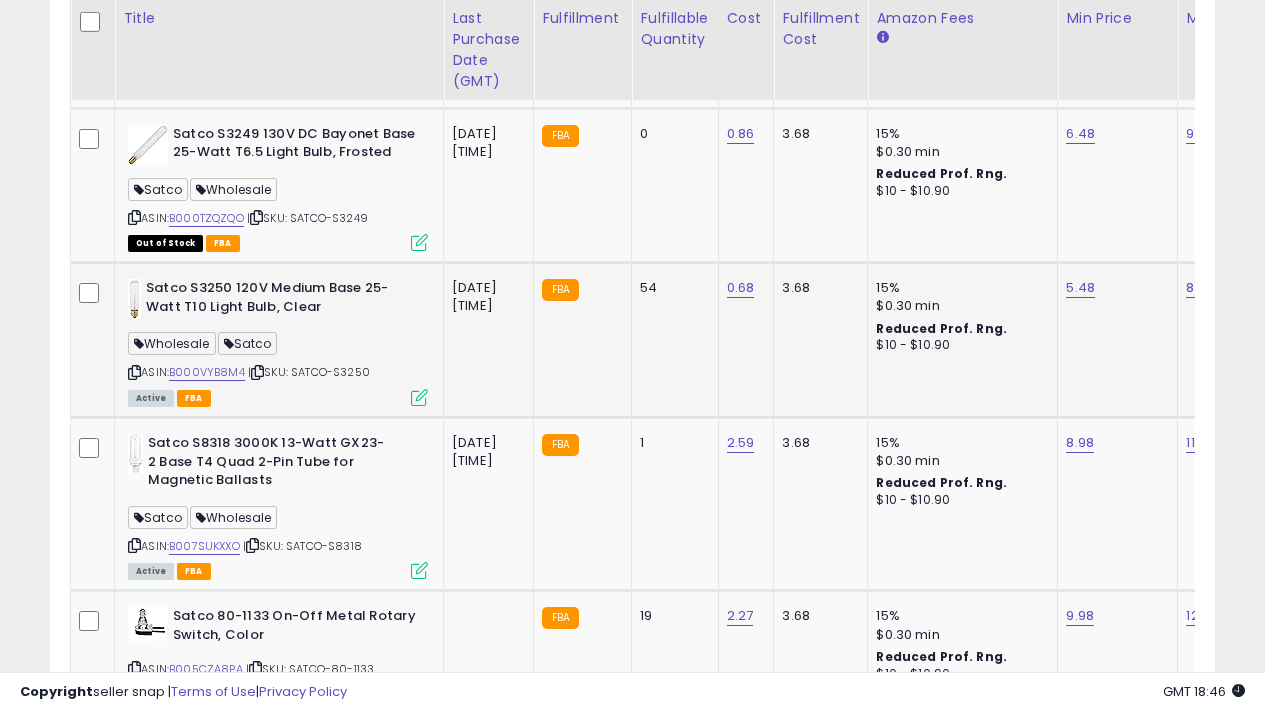 click at bounding box center (419, 397) 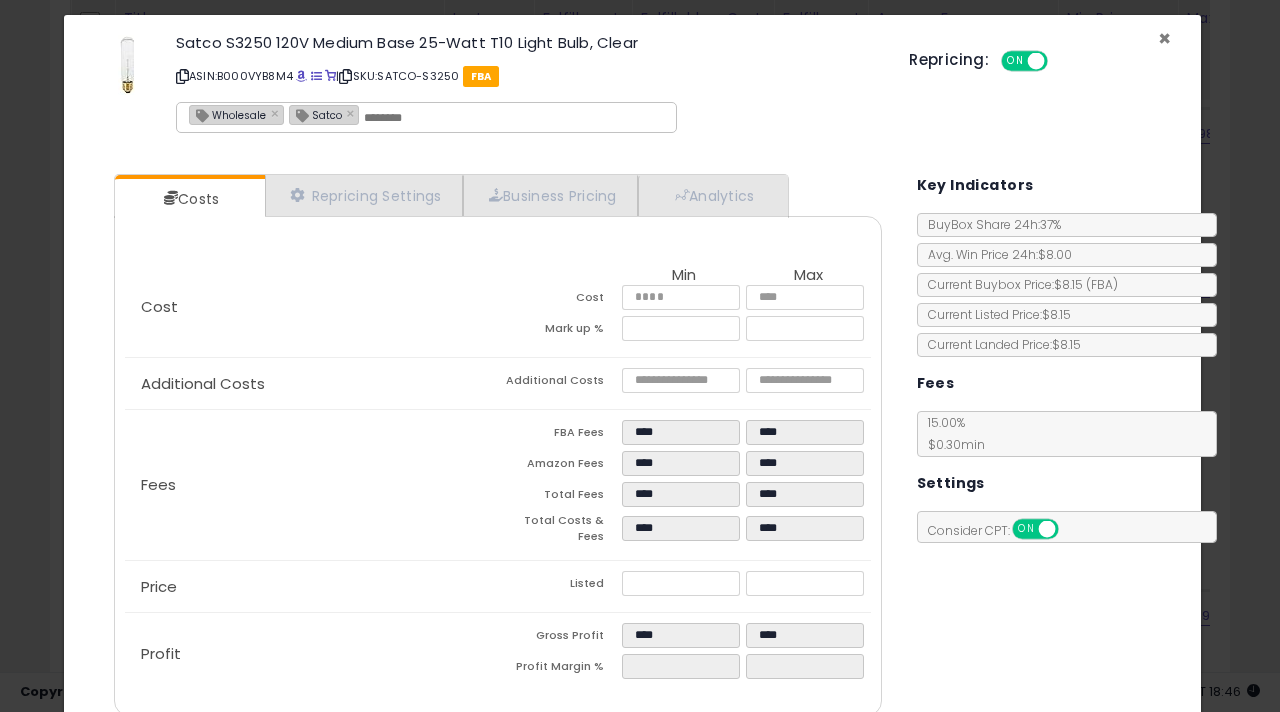 click on "×" at bounding box center [1164, 38] 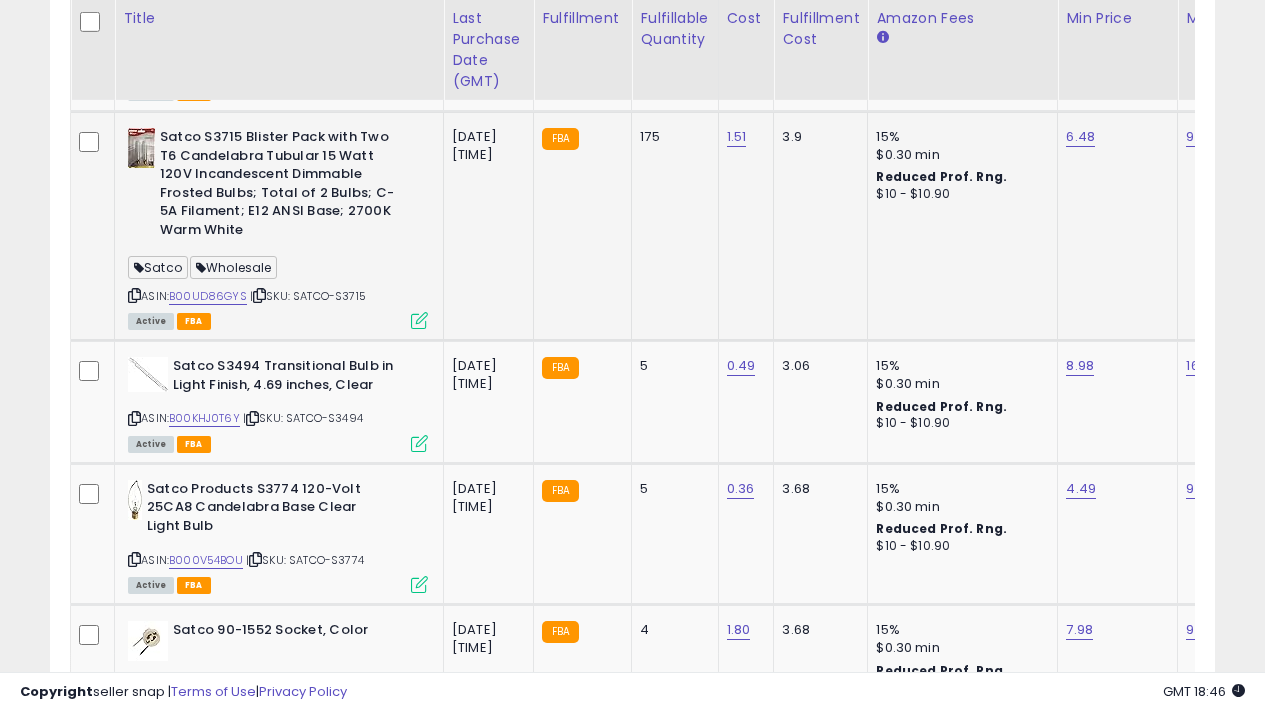click at bounding box center [419, 320] 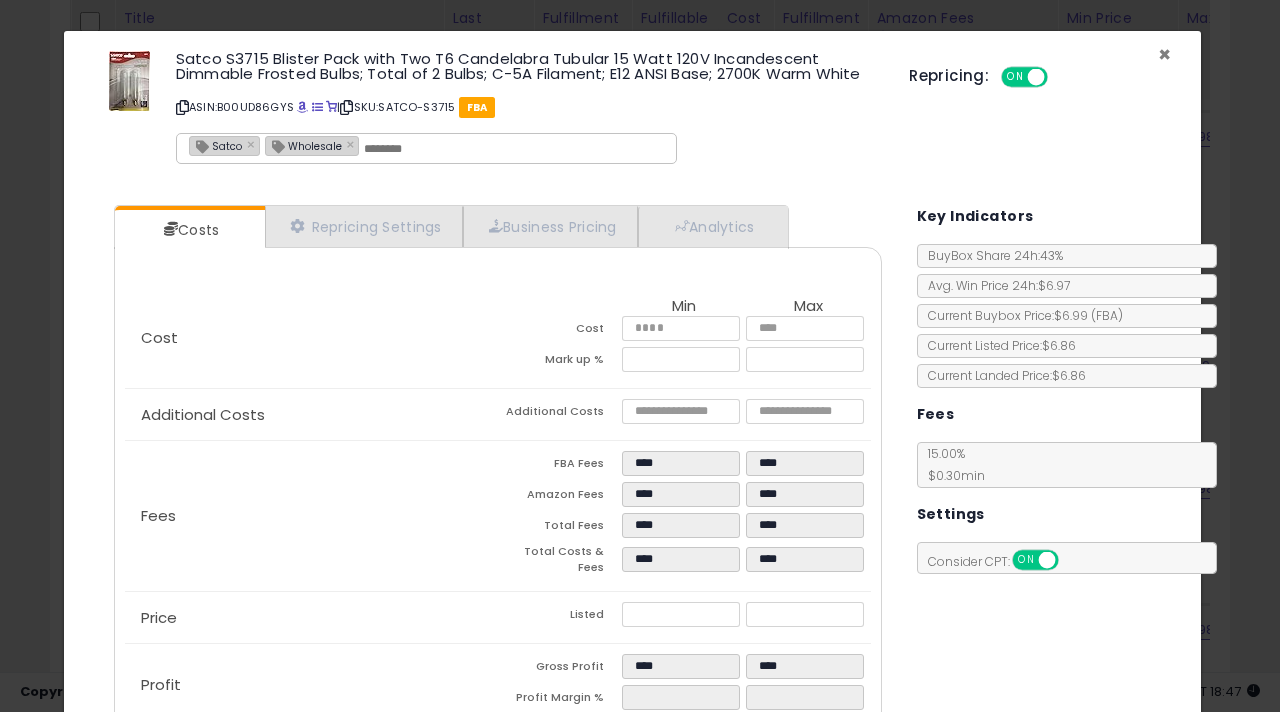 click on "×" at bounding box center (1164, 54) 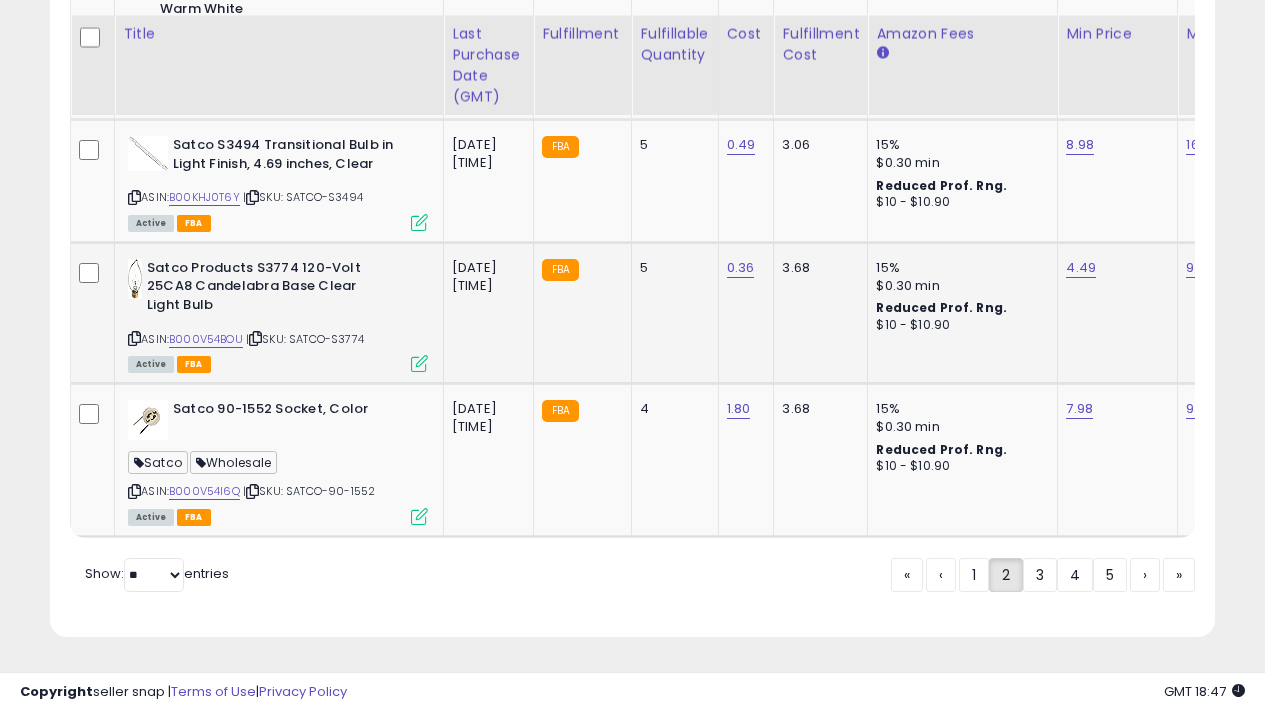 click at bounding box center (419, 363) 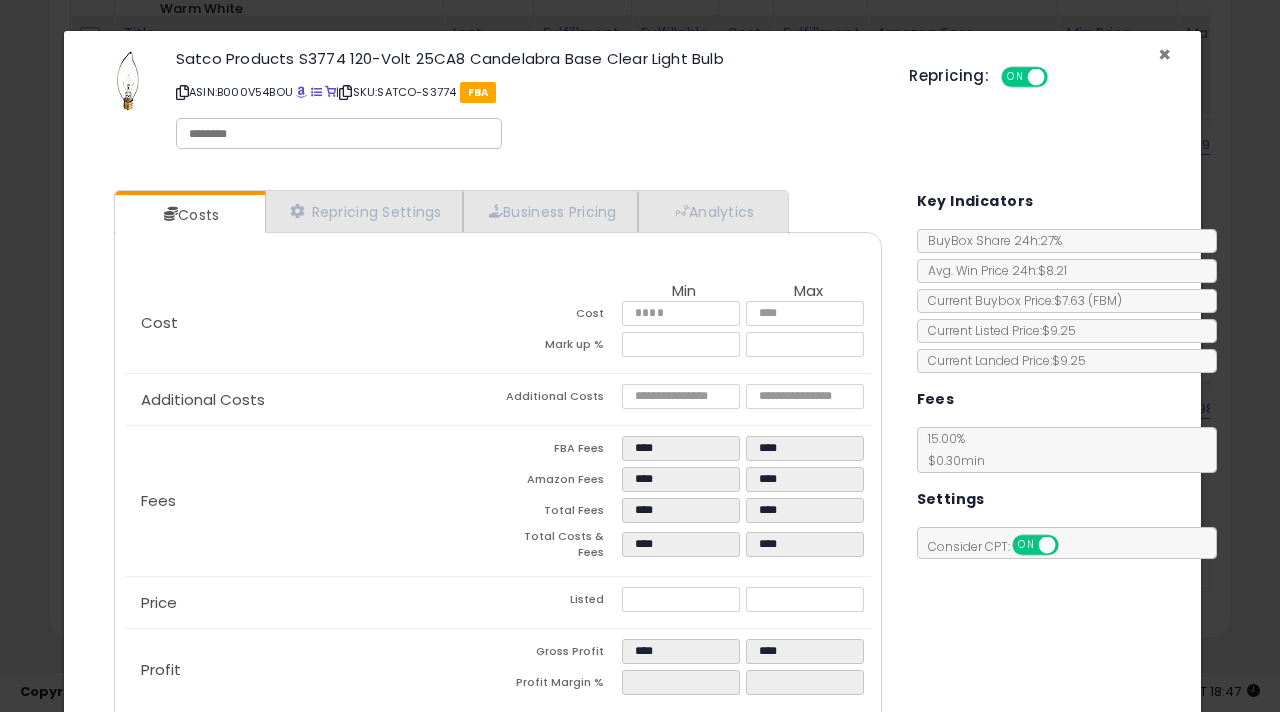 click on "×" at bounding box center [1164, 54] 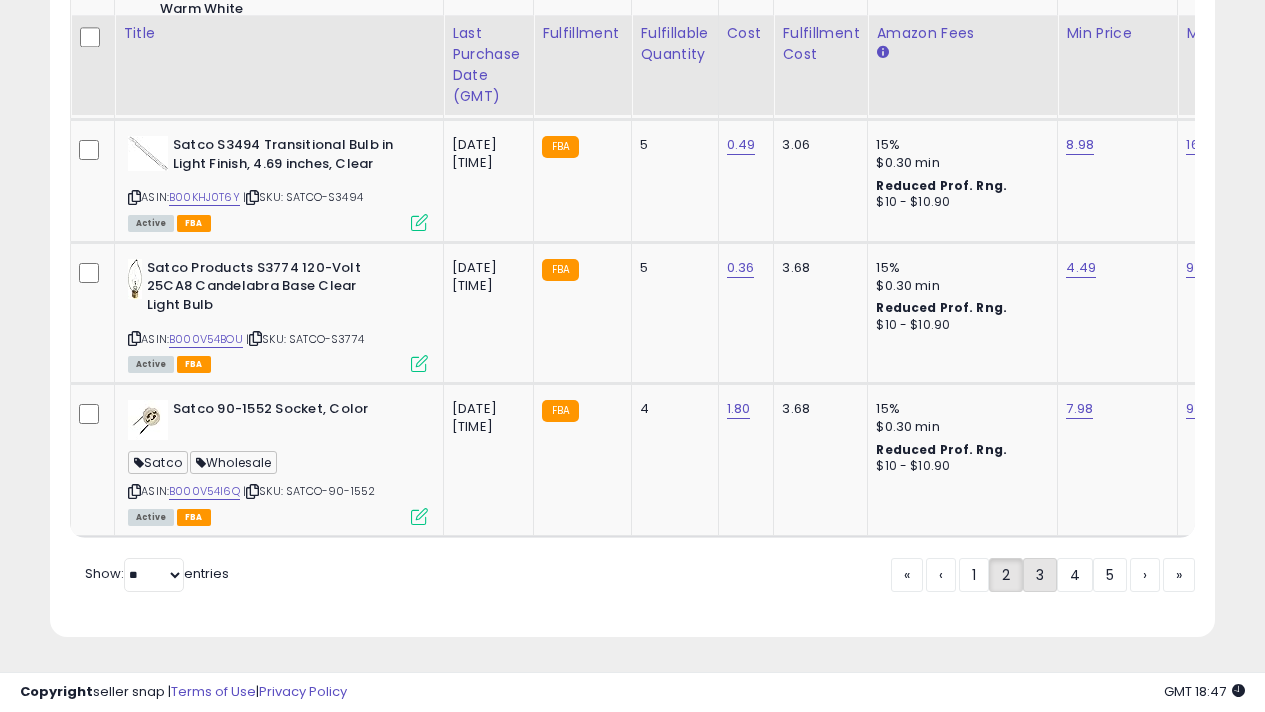 click on "3" 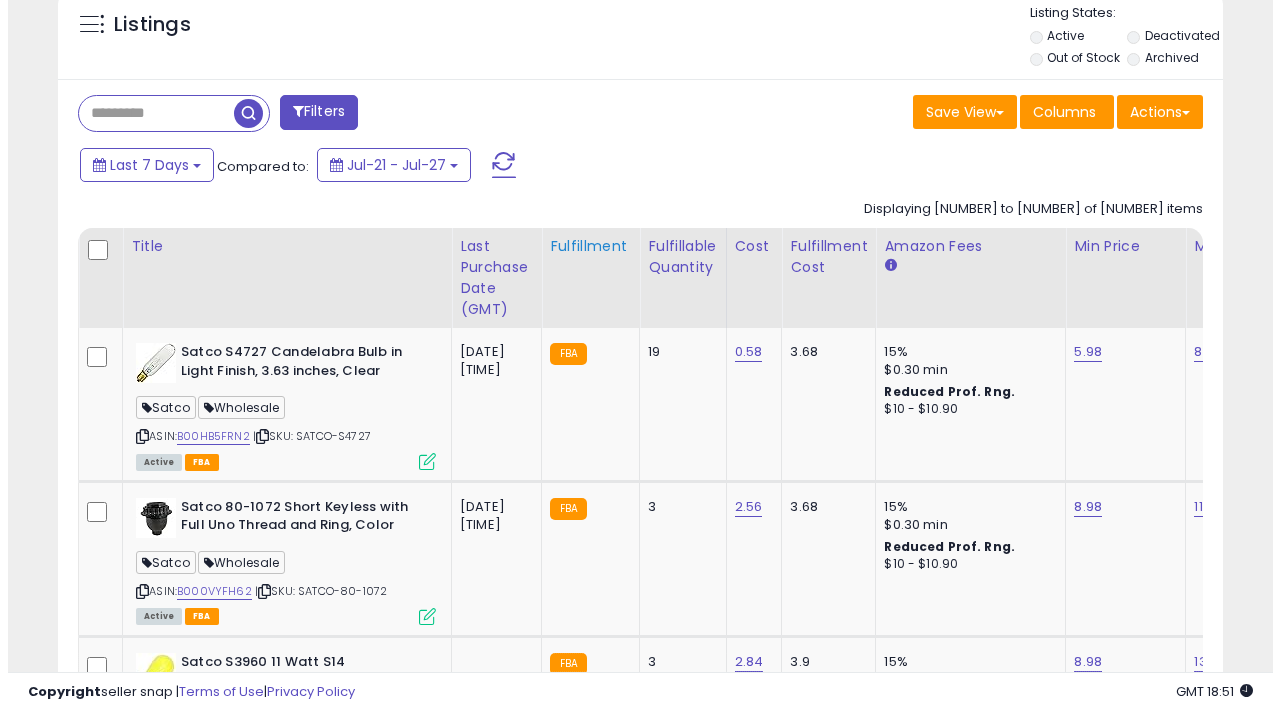 scroll, scrollTop: 744, scrollLeft: 0, axis: vertical 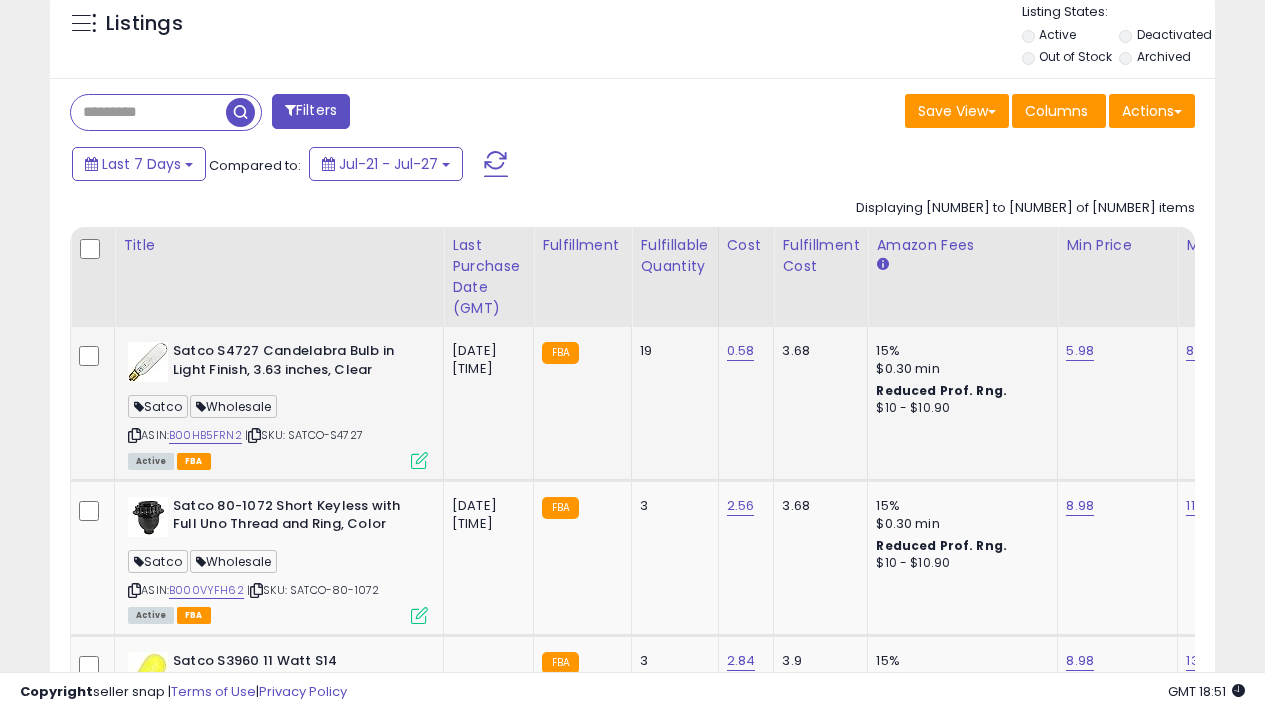 click at bounding box center (419, 460) 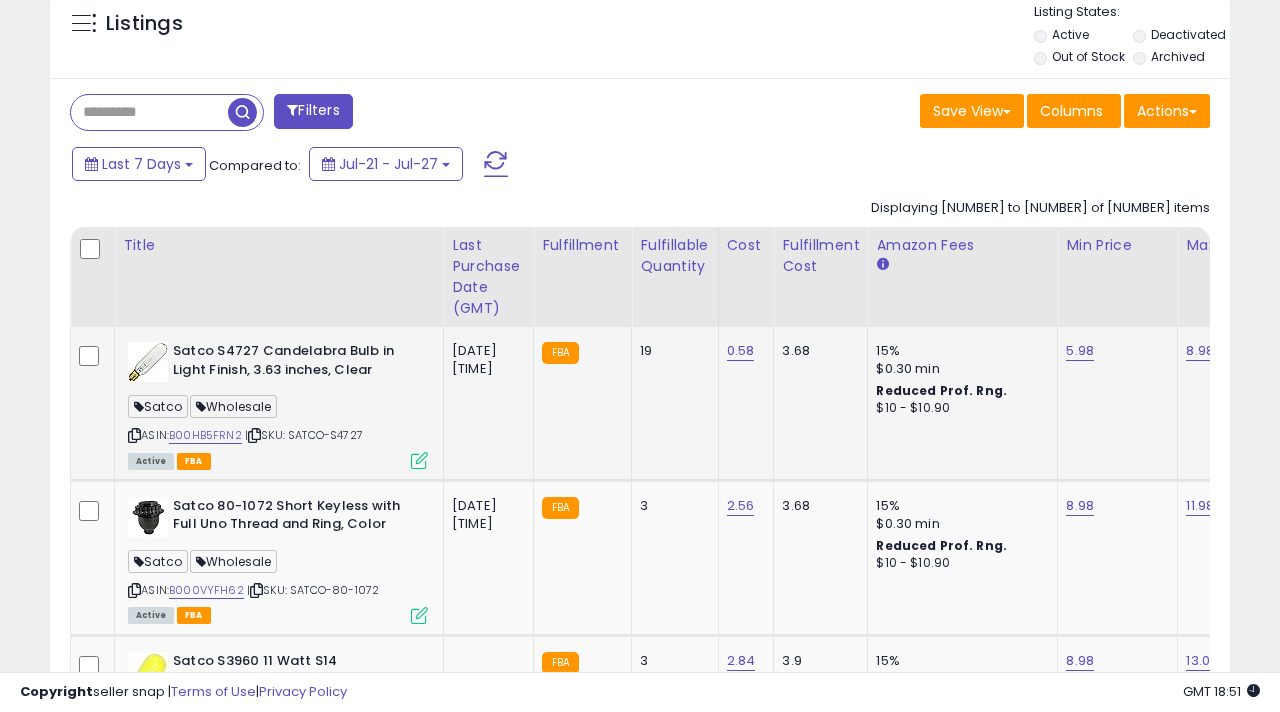scroll, scrollTop: 999590, scrollLeft: 999317, axis: both 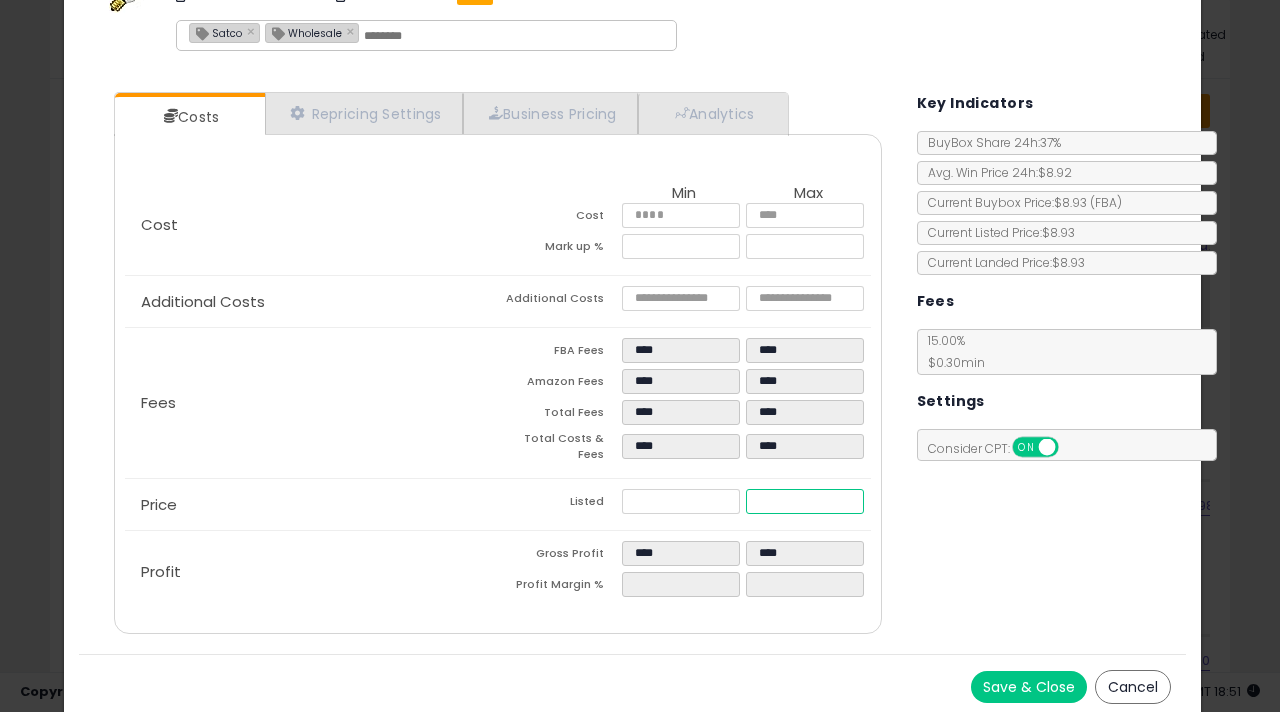 click on "****" at bounding box center (805, 501) 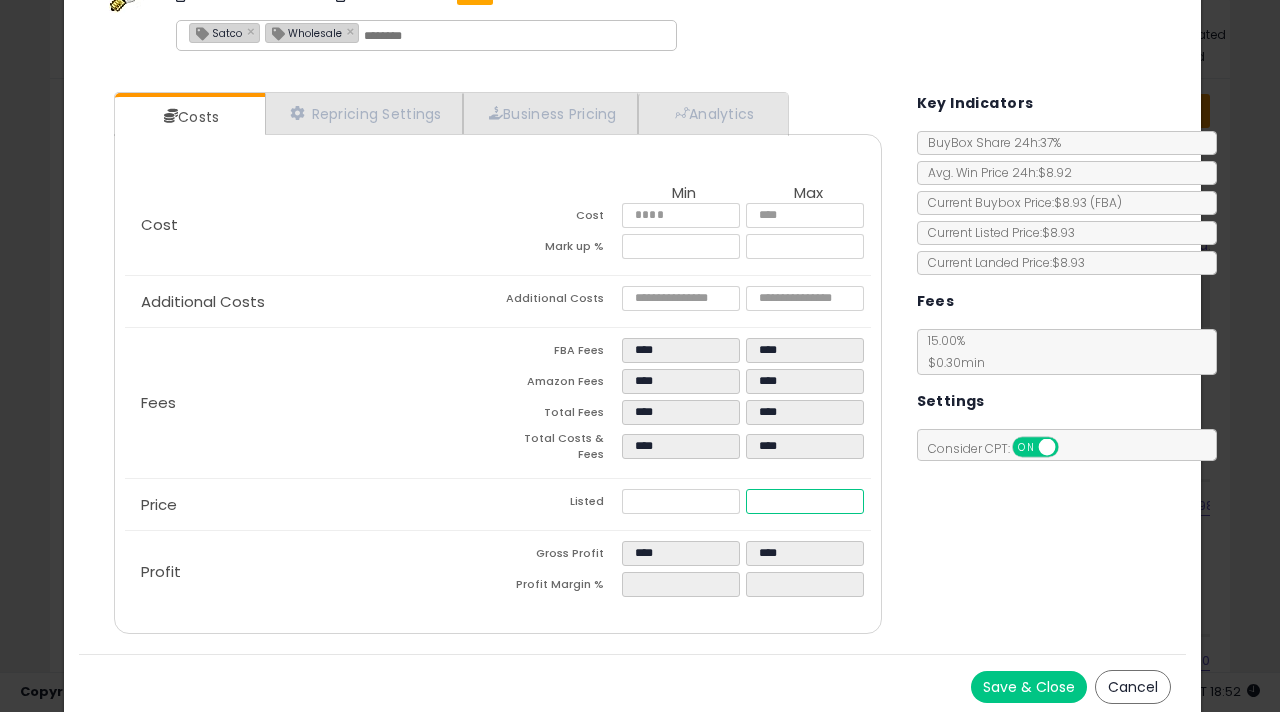 click on "****" at bounding box center (805, 501) 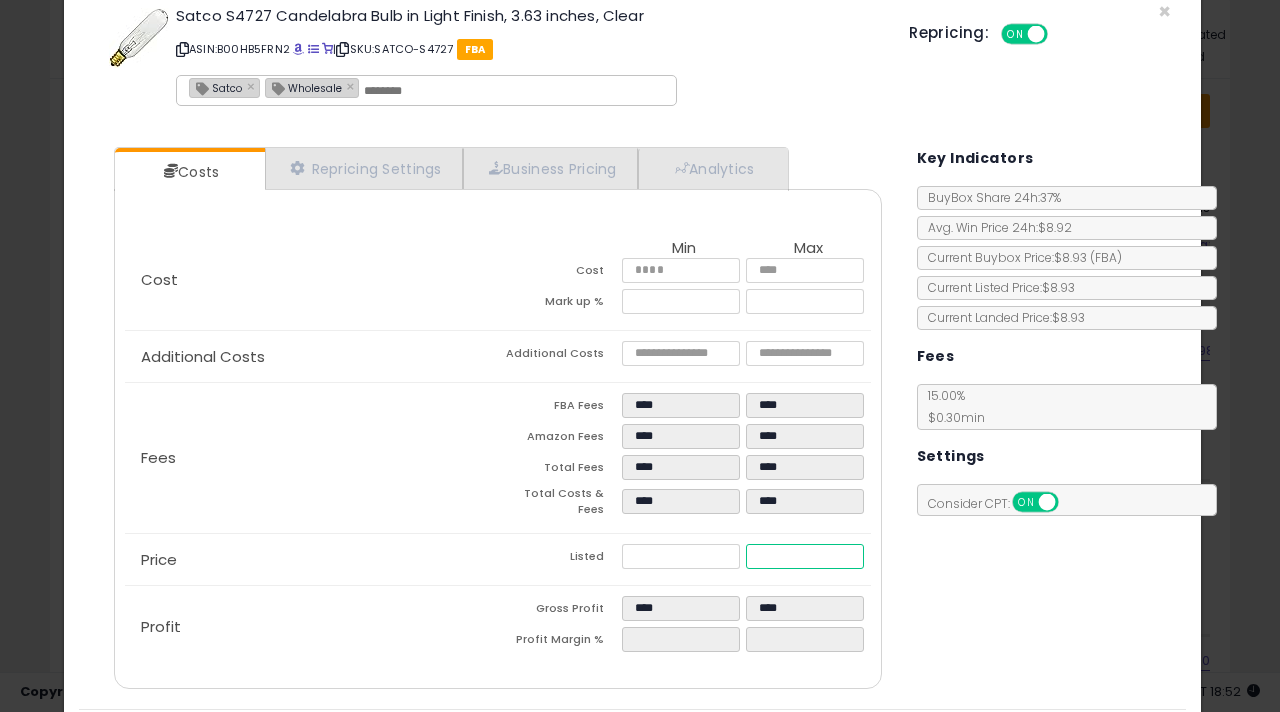 scroll, scrollTop: 66, scrollLeft: 0, axis: vertical 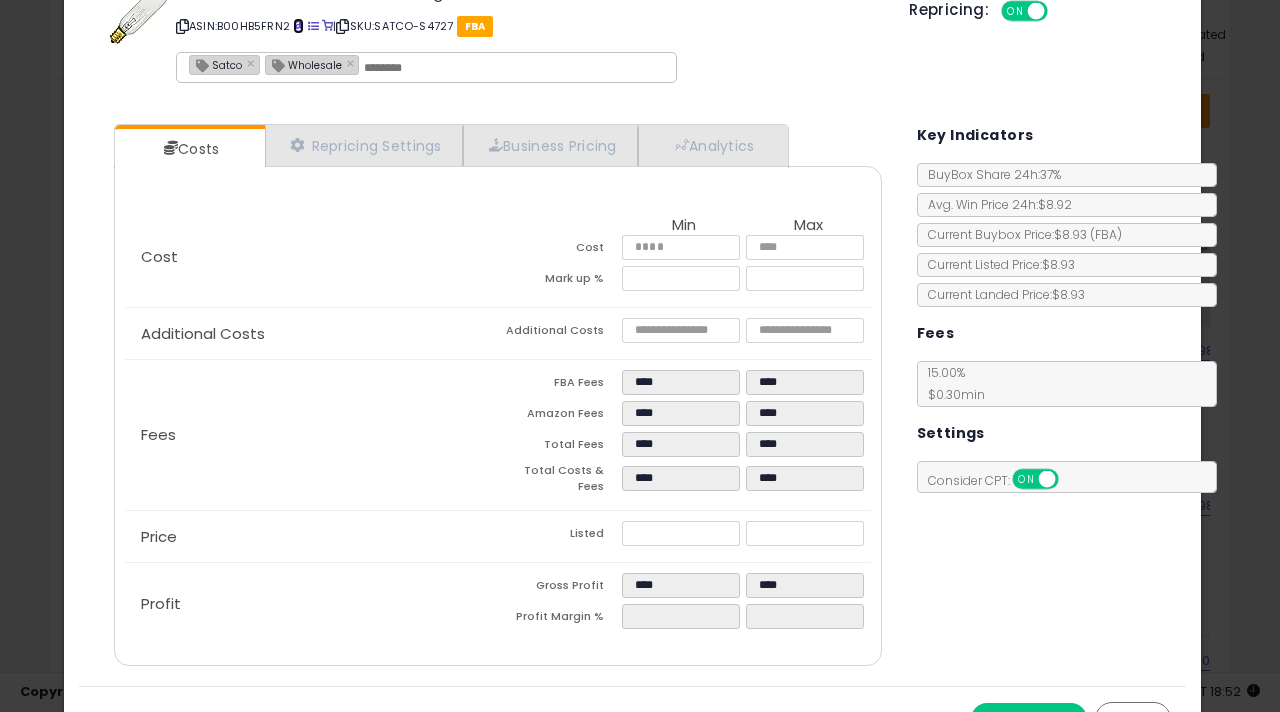 click at bounding box center (298, 26) 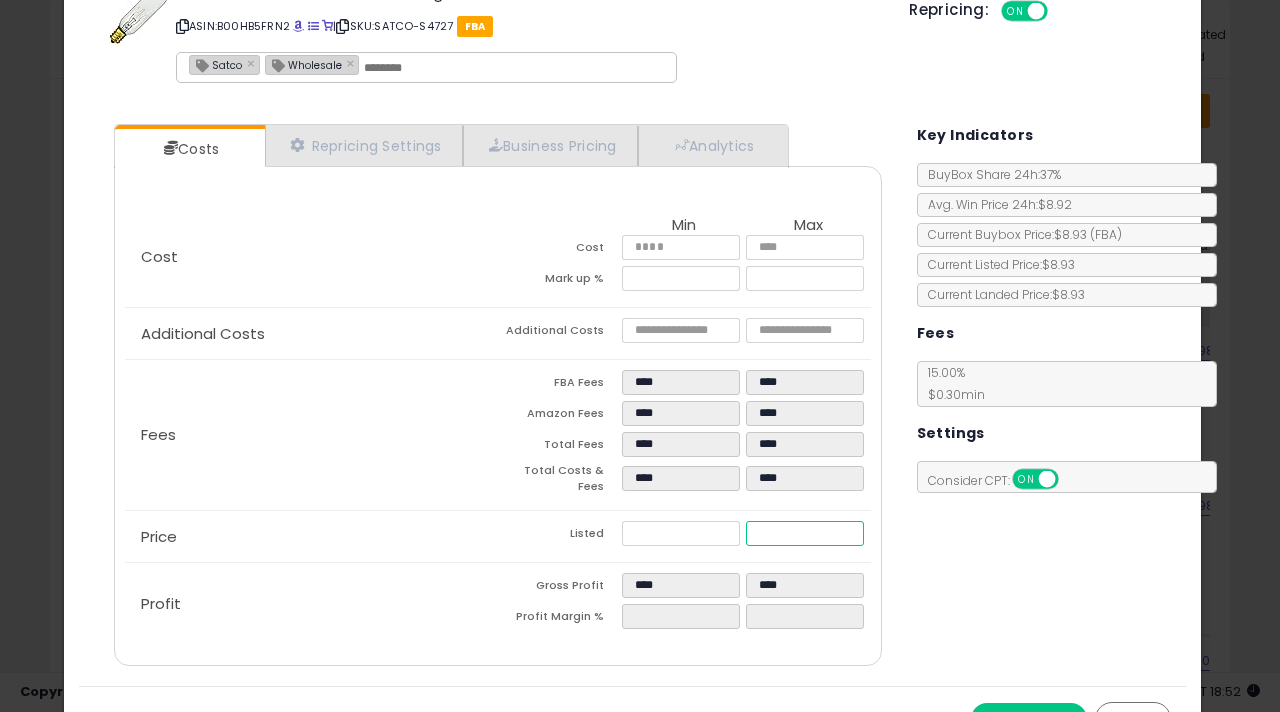click on "****" at bounding box center (805, 533) 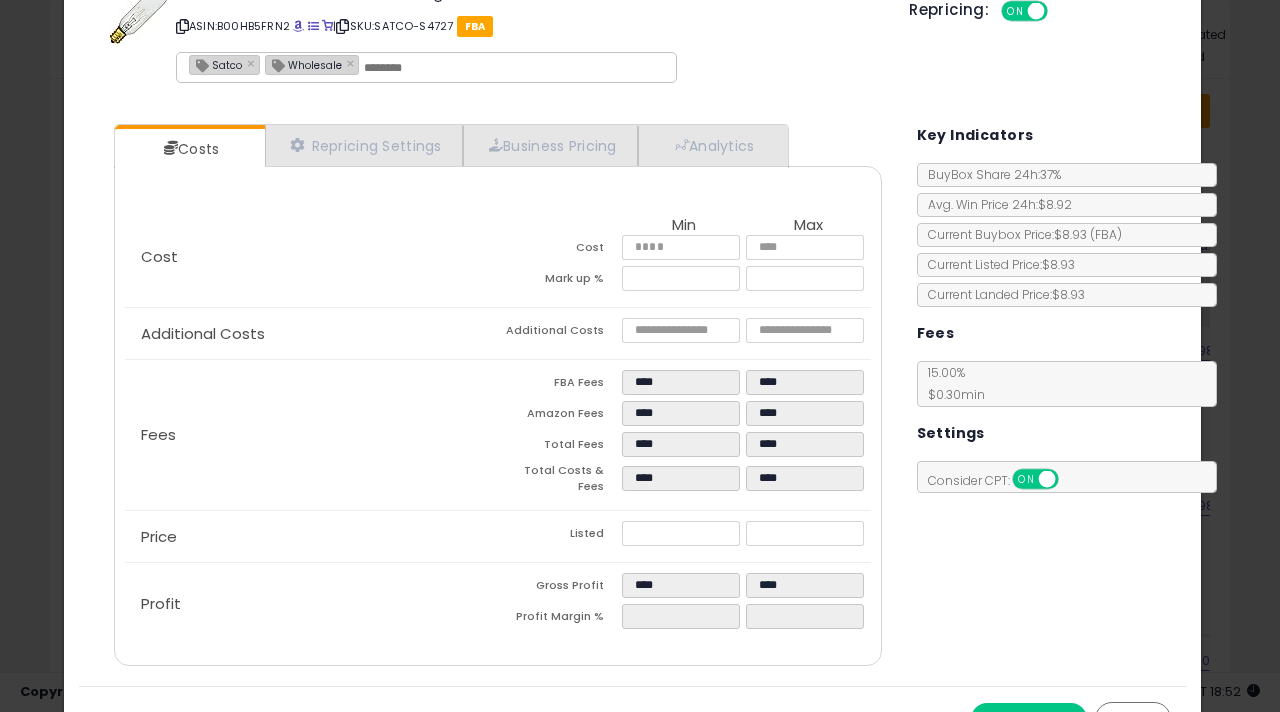 type on "******" 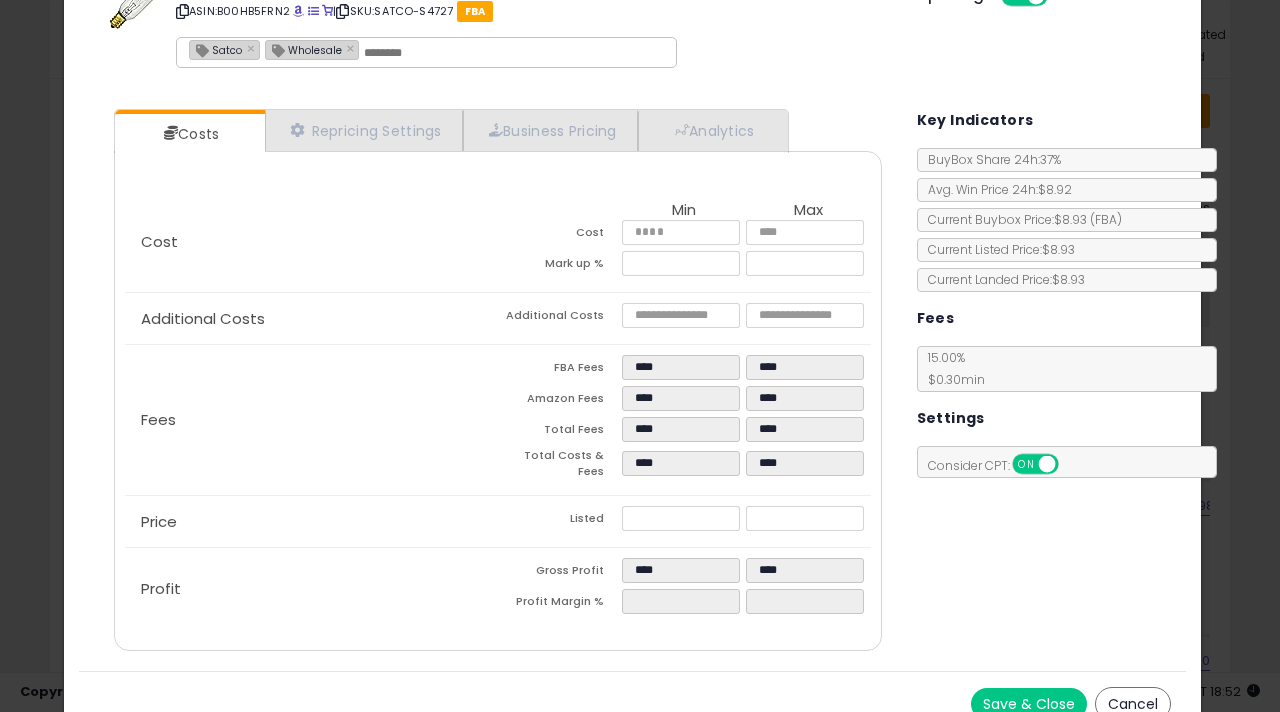 type 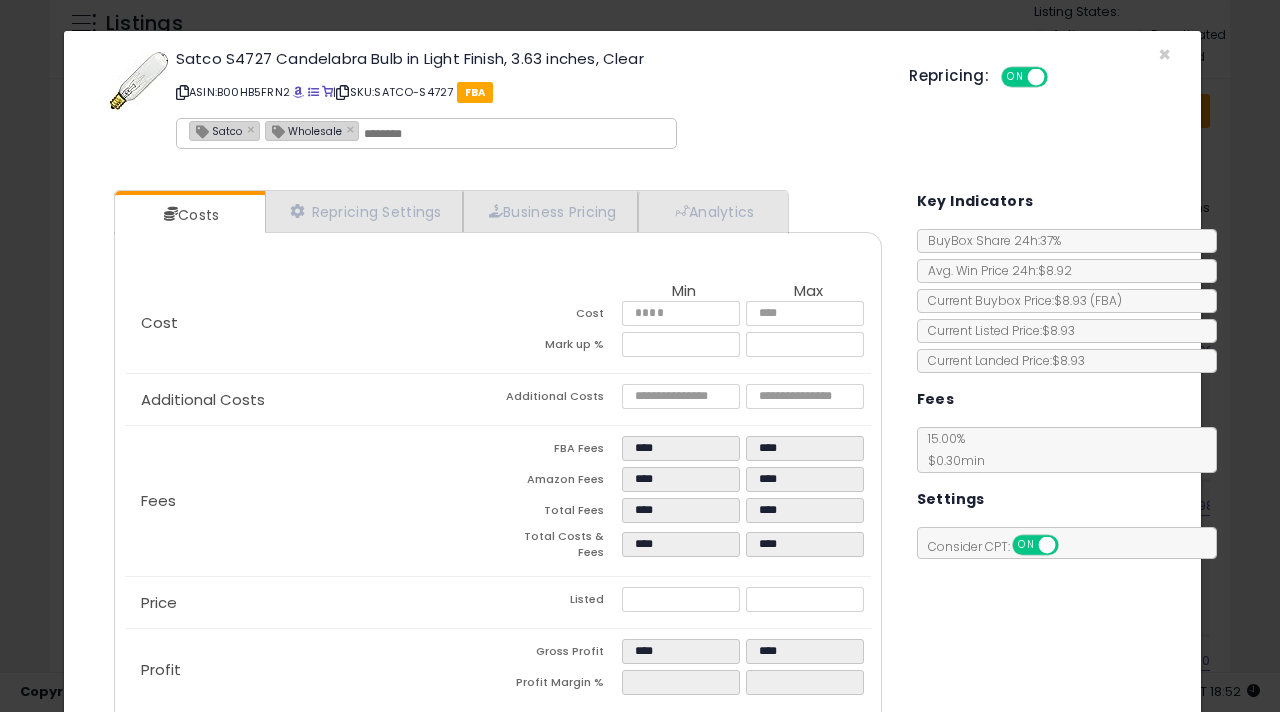 scroll, scrollTop: 98, scrollLeft: 0, axis: vertical 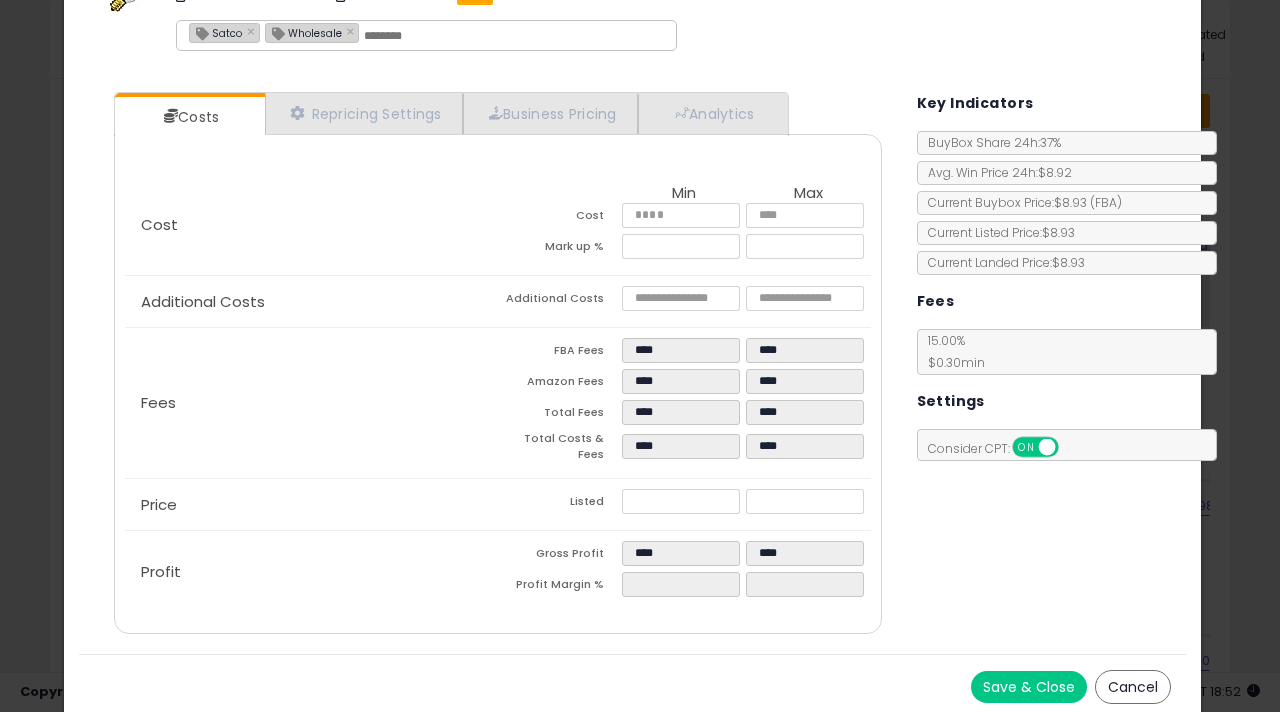 click on "Save & Close" at bounding box center (1029, 687) 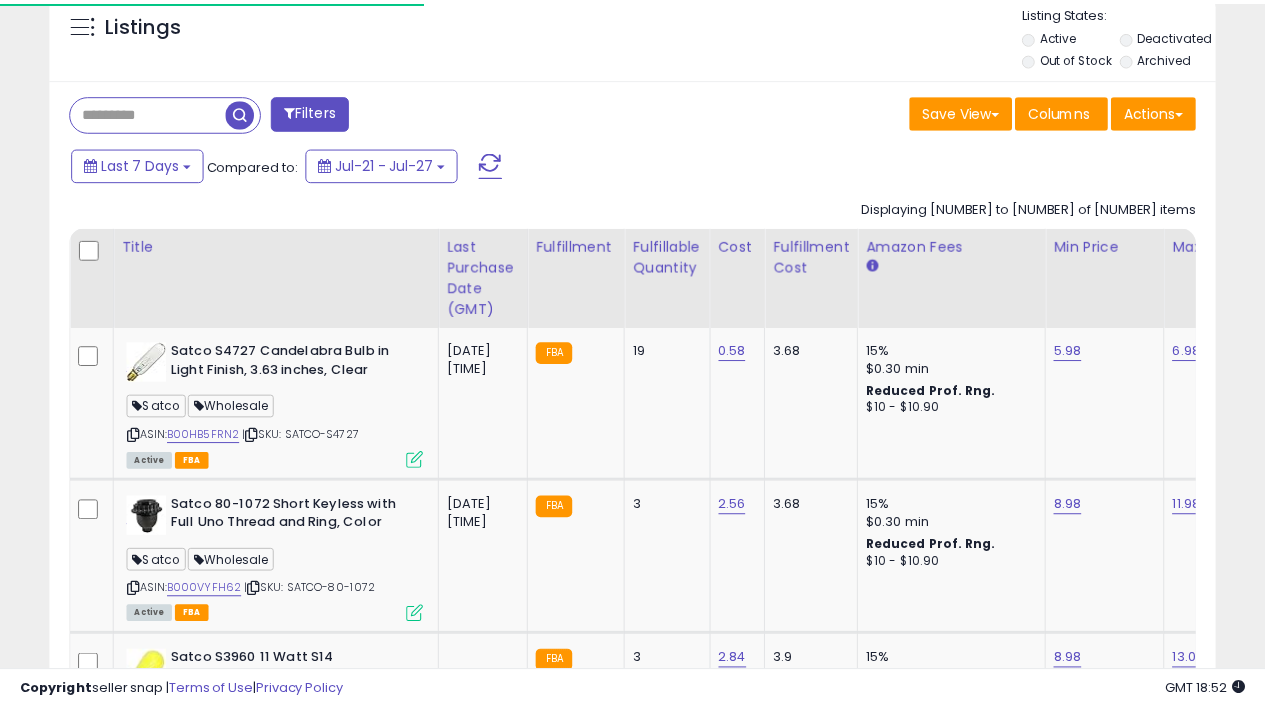 scroll, scrollTop: 875, scrollLeft: 0, axis: vertical 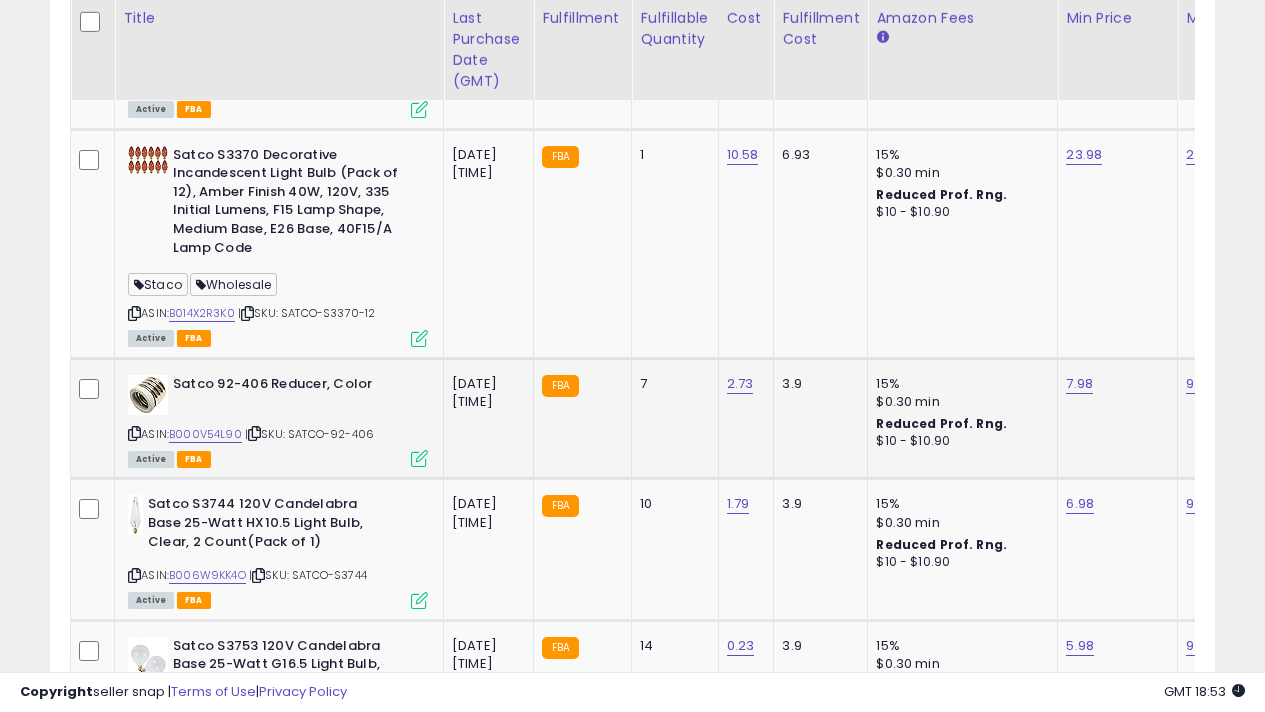click at bounding box center [419, 458] 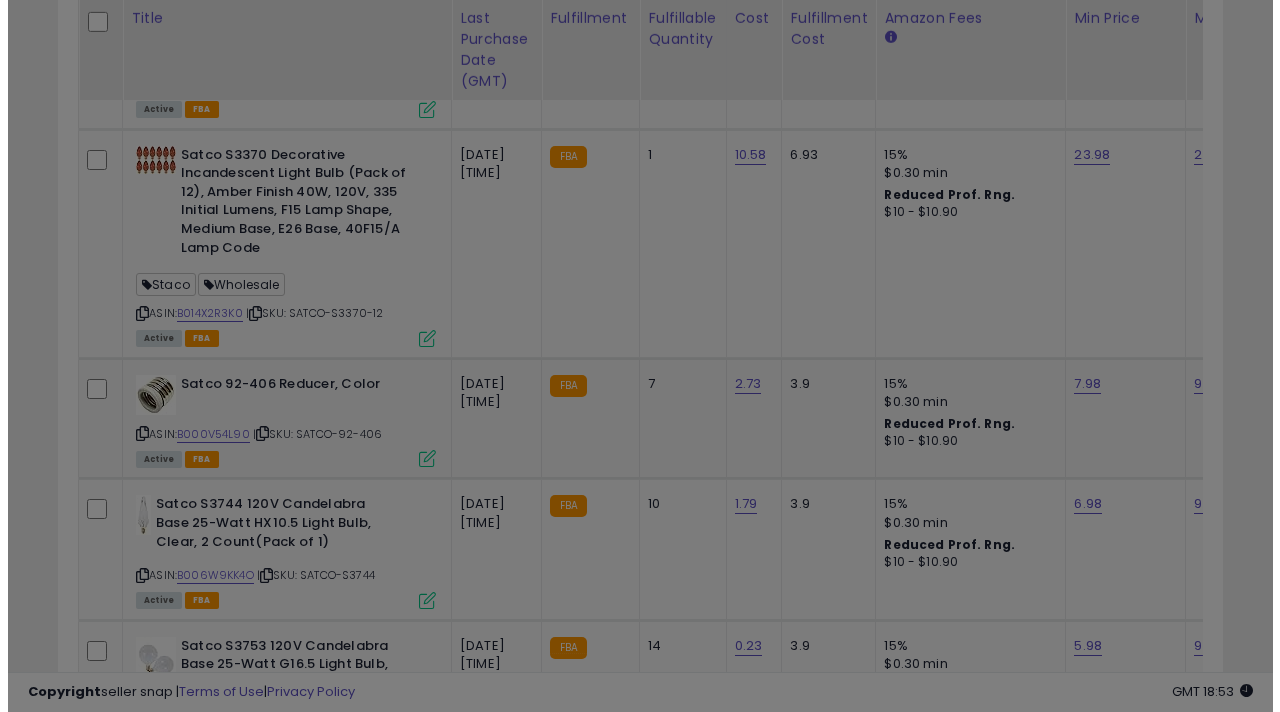 scroll, scrollTop: 999590, scrollLeft: 999317, axis: both 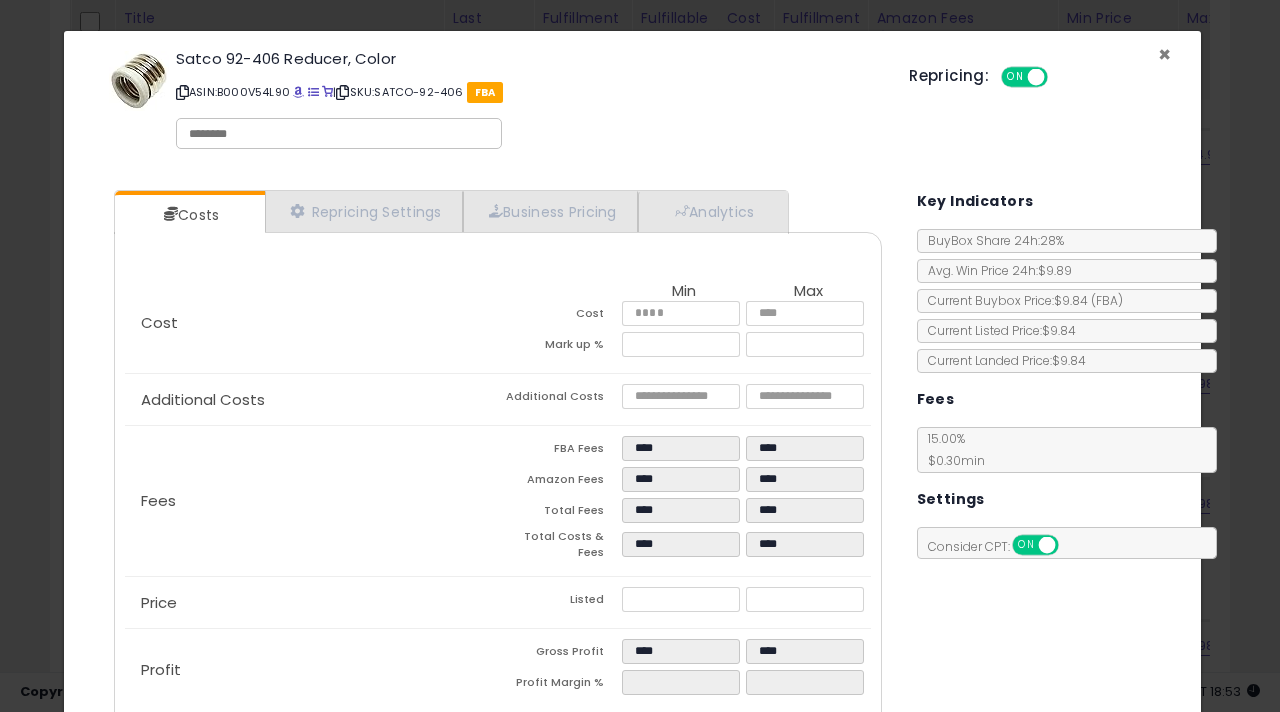 click on "×" at bounding box center [1164, 54] 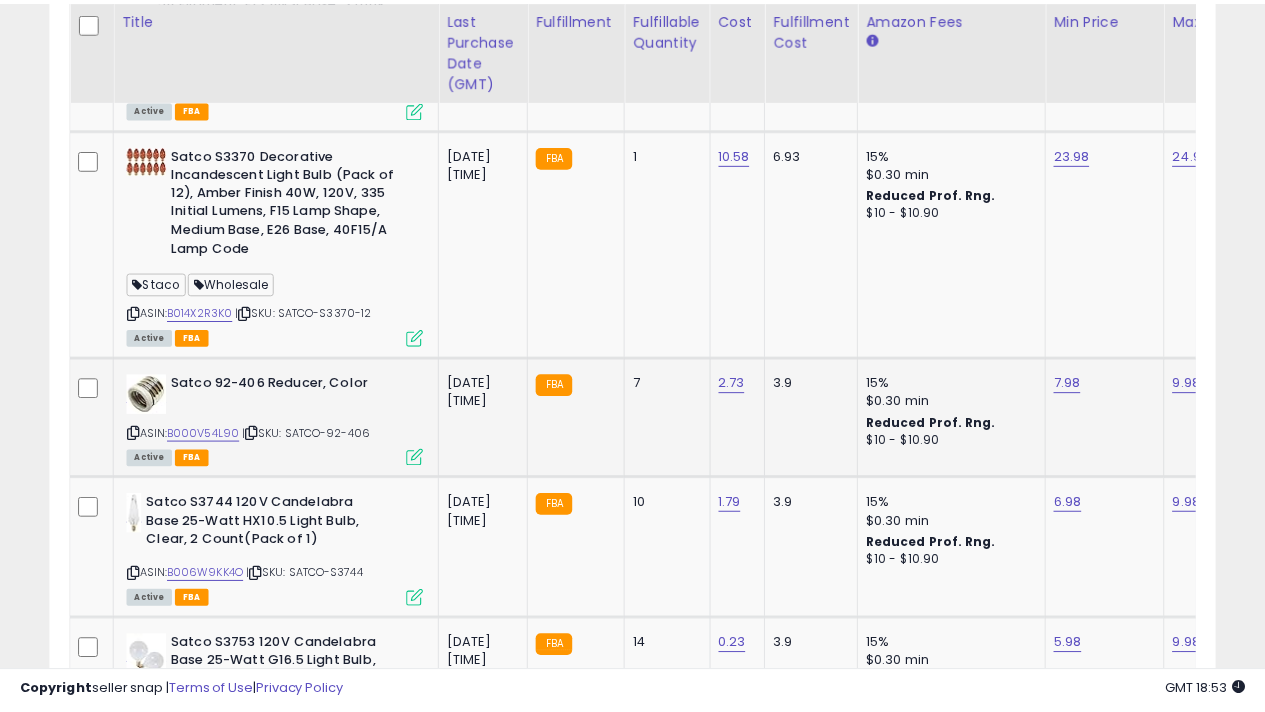 scroll, scrollTop: 410, scrollLeft: 673, axis: both 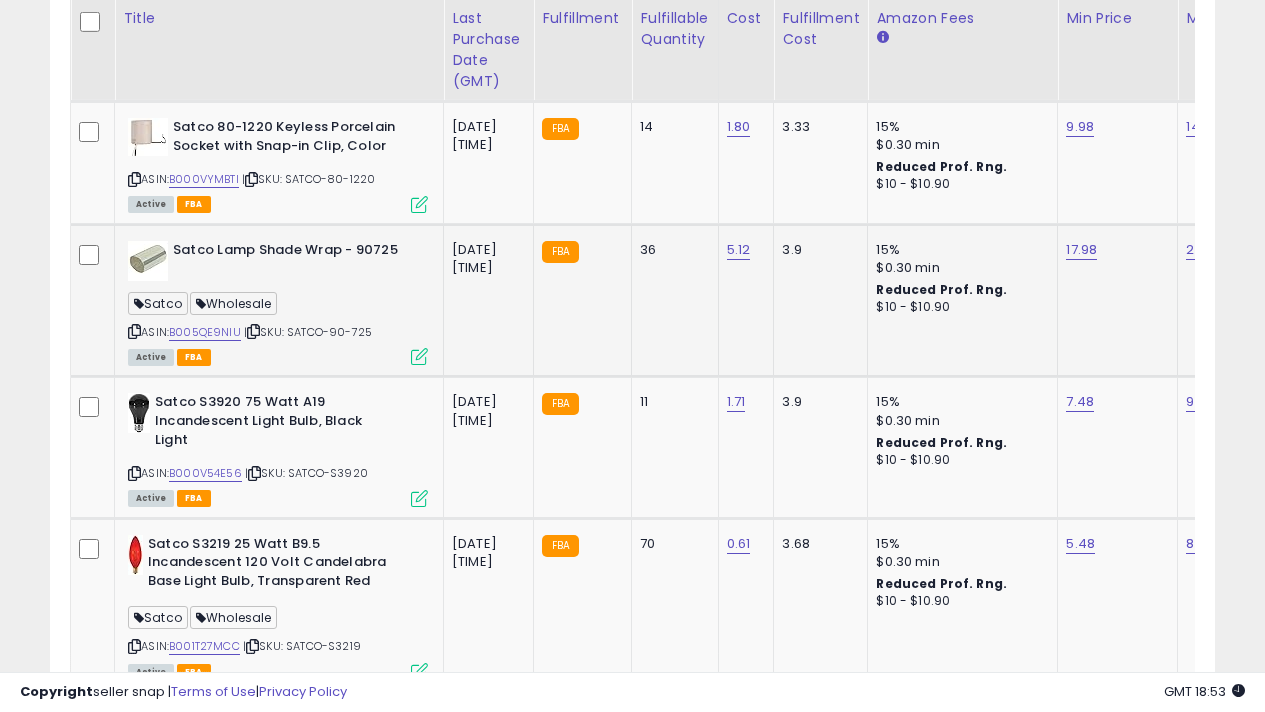 click at bounding box center [419, 356] 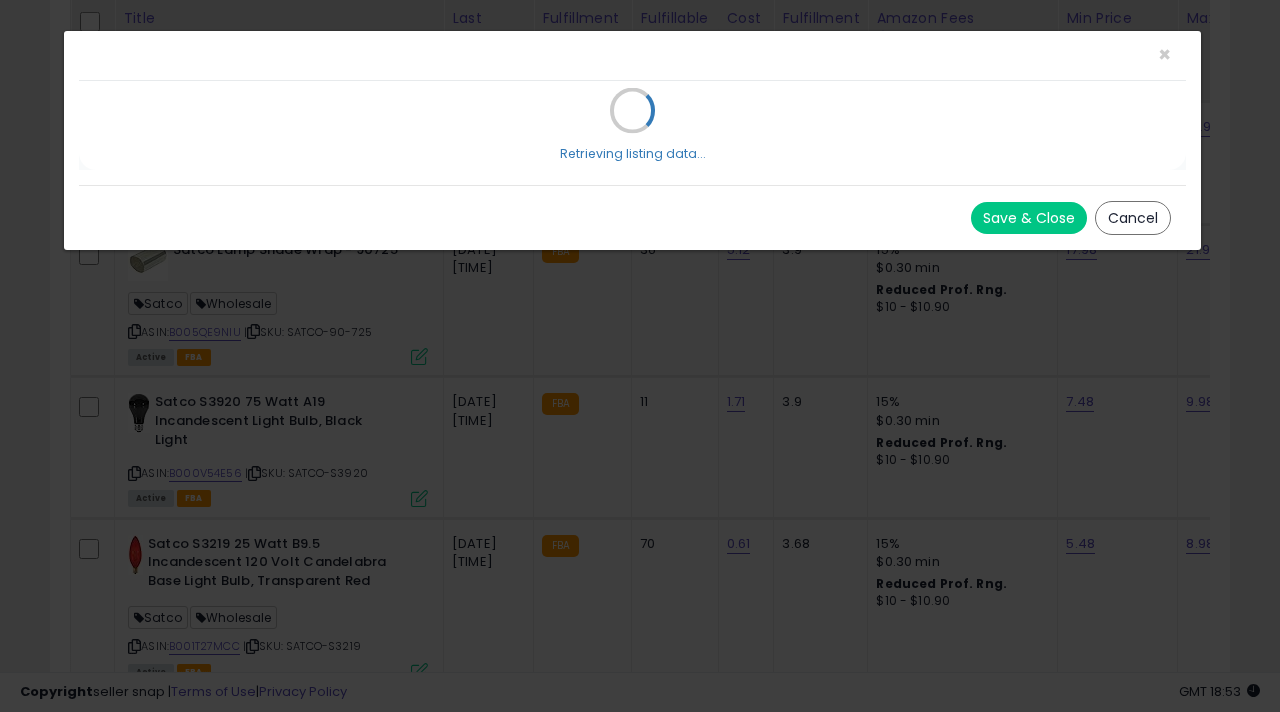 scroll, scrollTop: 999590, scrollLeft: 999317, axis: both 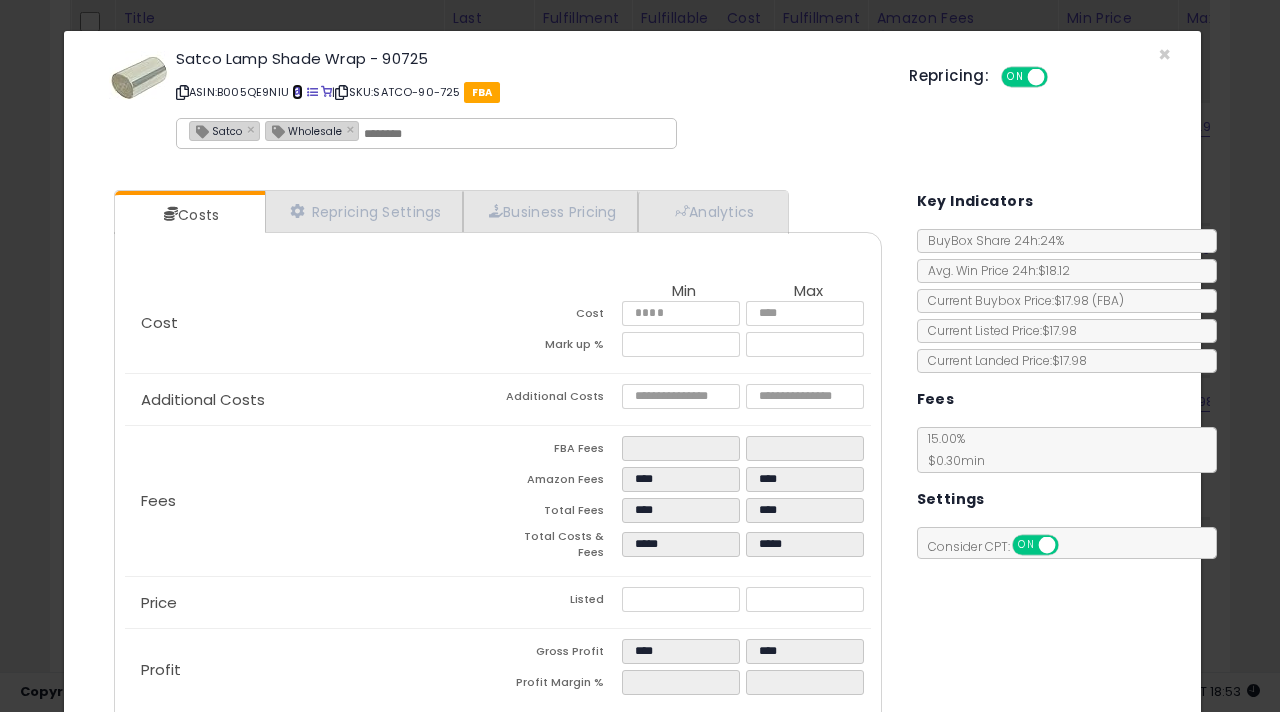 click at bounding box center [297, 92] 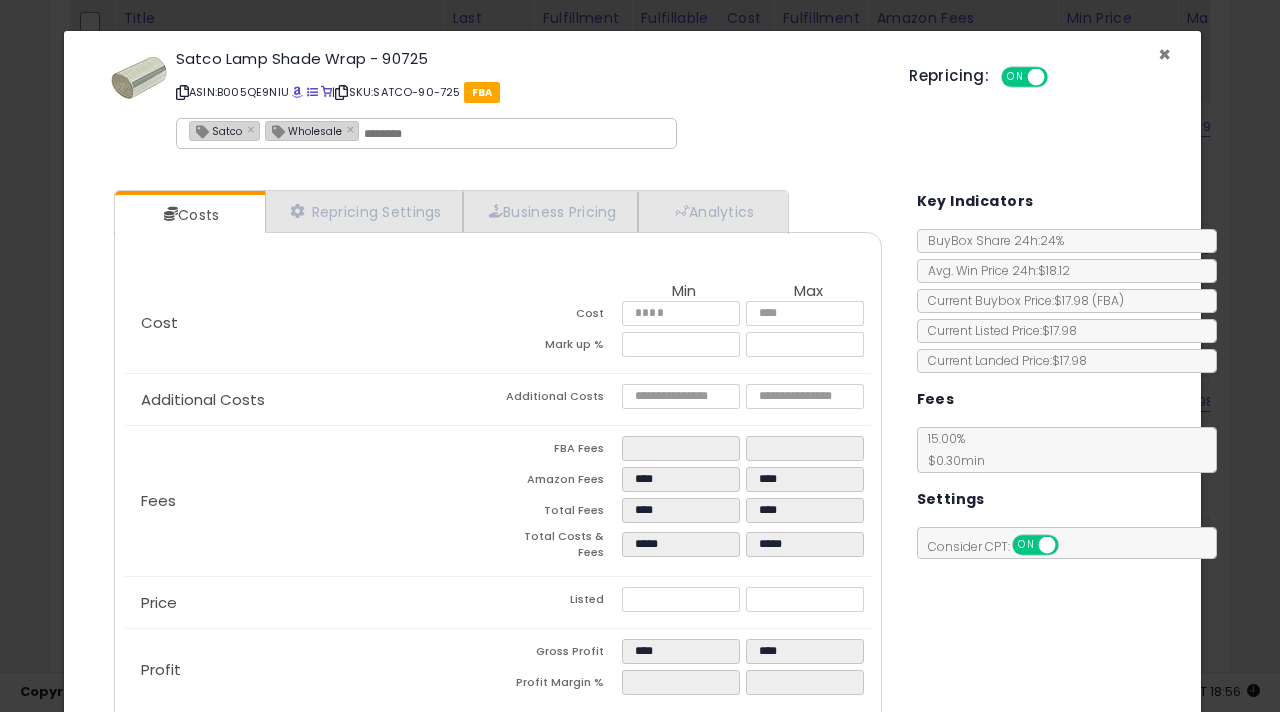 click on "×" at bounding box center (1164, 54) 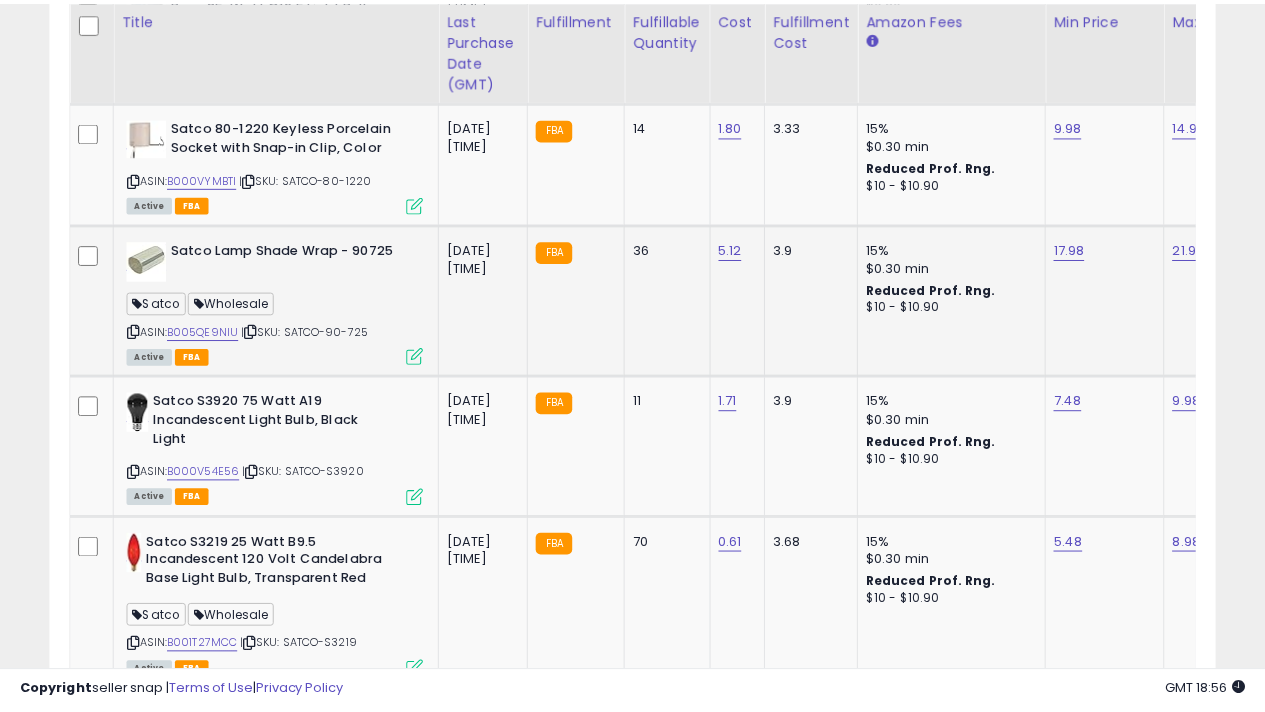 scroll, scrollTop: 410, scrollLeft: 673, axis: both 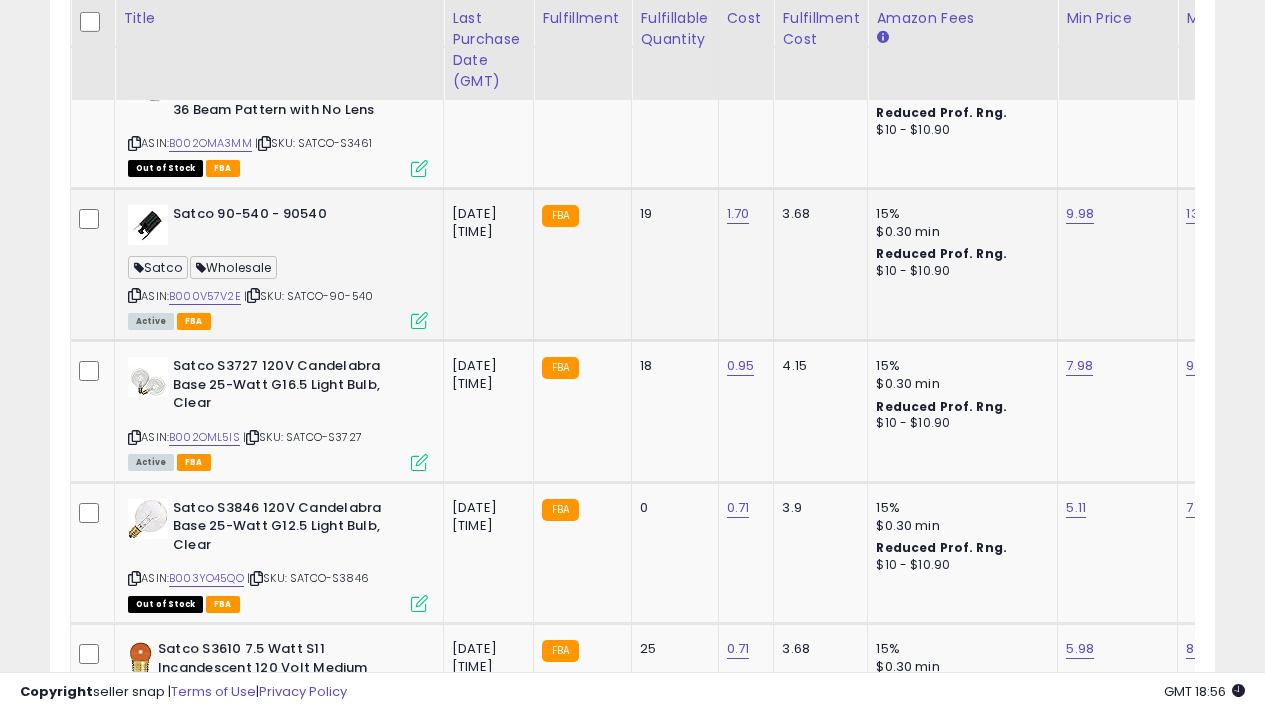 click at bounding box center [419, 320] 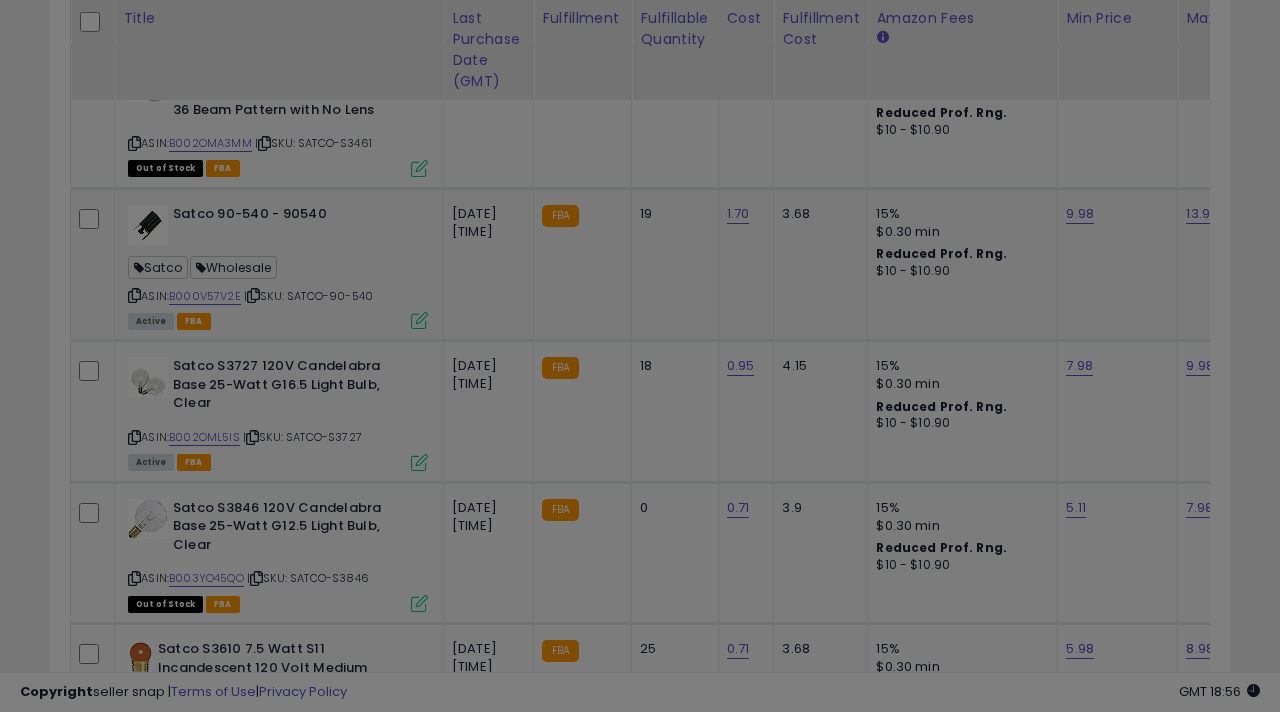 scroll, scrollTop: 999590, scrollLeft: 999317, axis: both 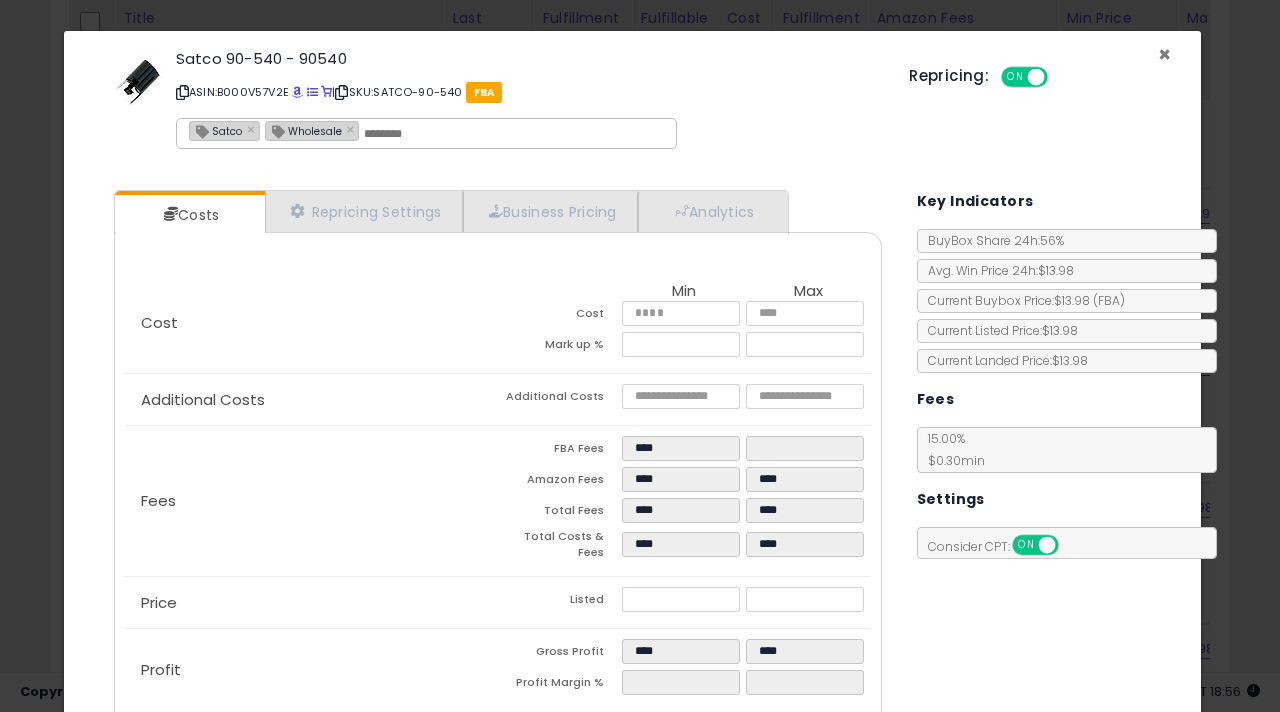 click on "×" at bounding box center [1164, 54] 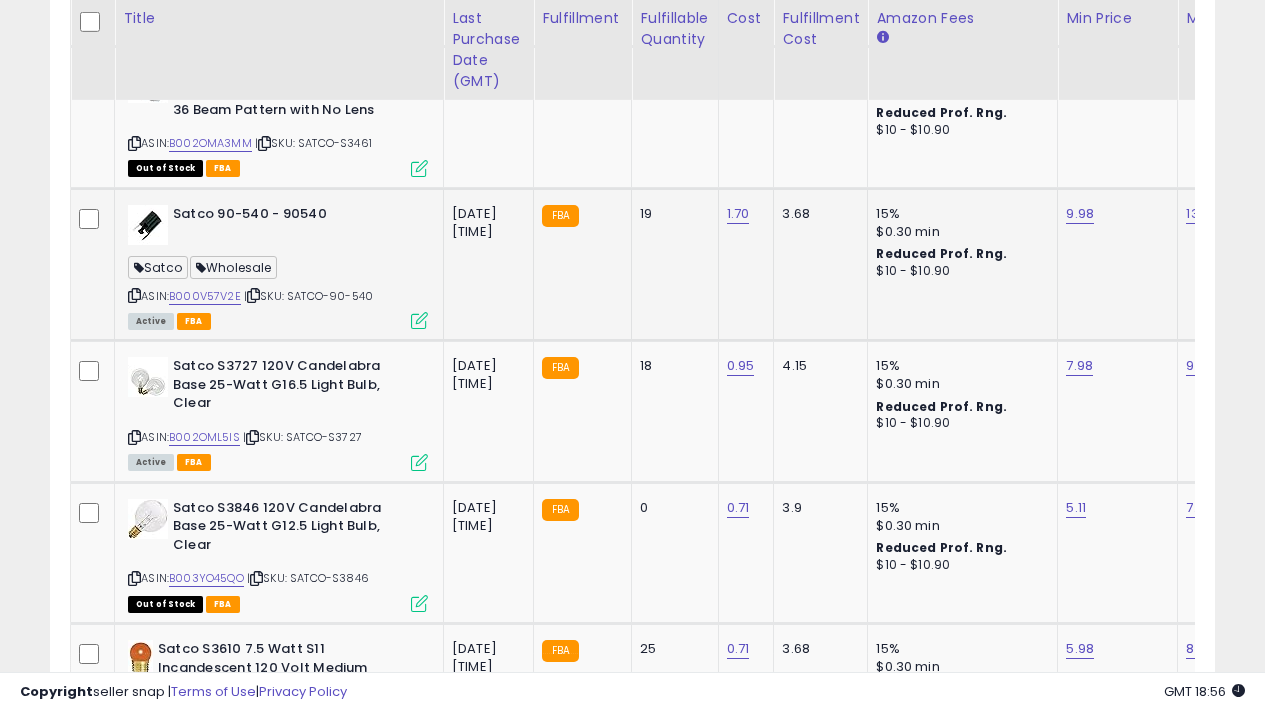 scroll, scrollTop: 410, scrollLeft: 673, axis: both 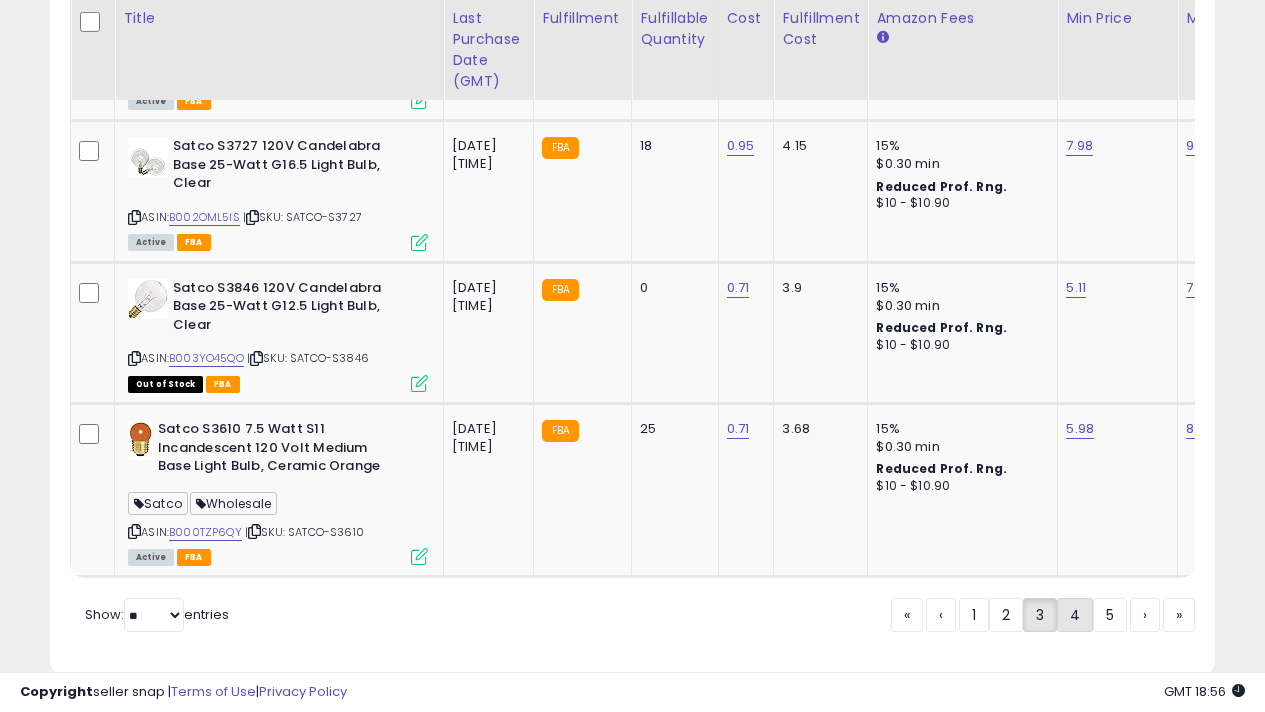 click on "4" 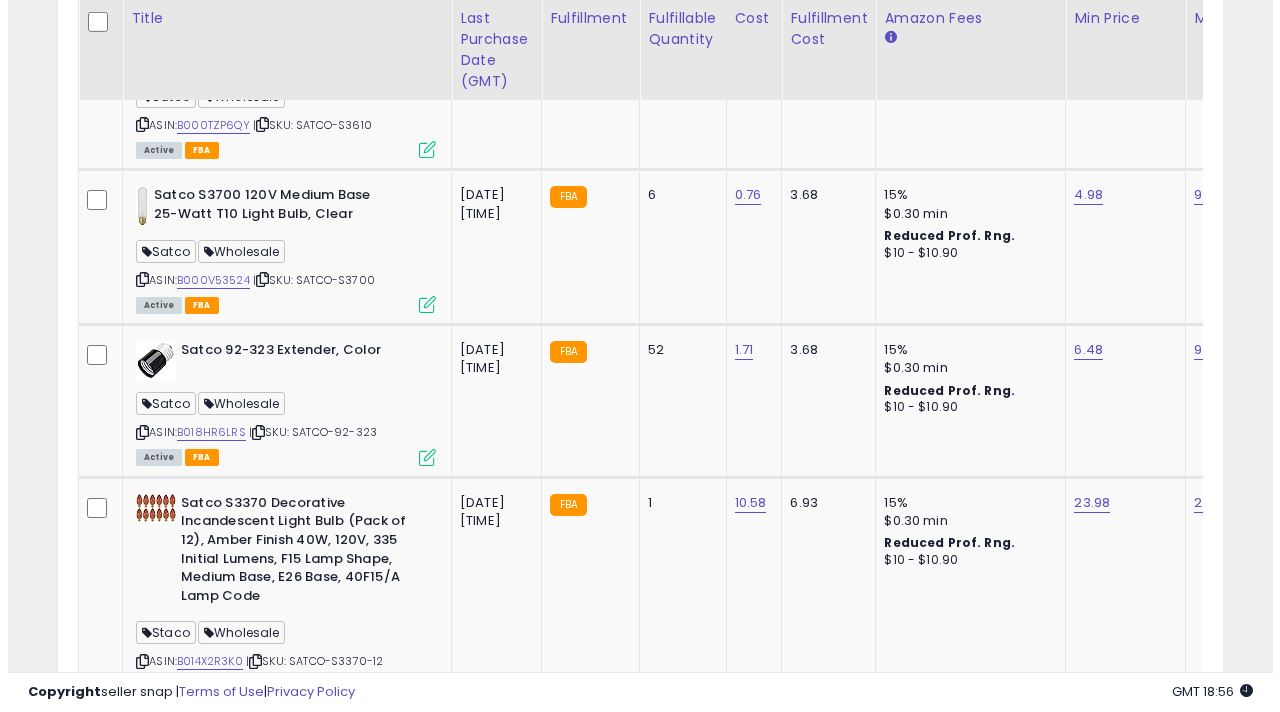 scroll, scrollTop: 1105, scrollLeft: 0, axis: vertical 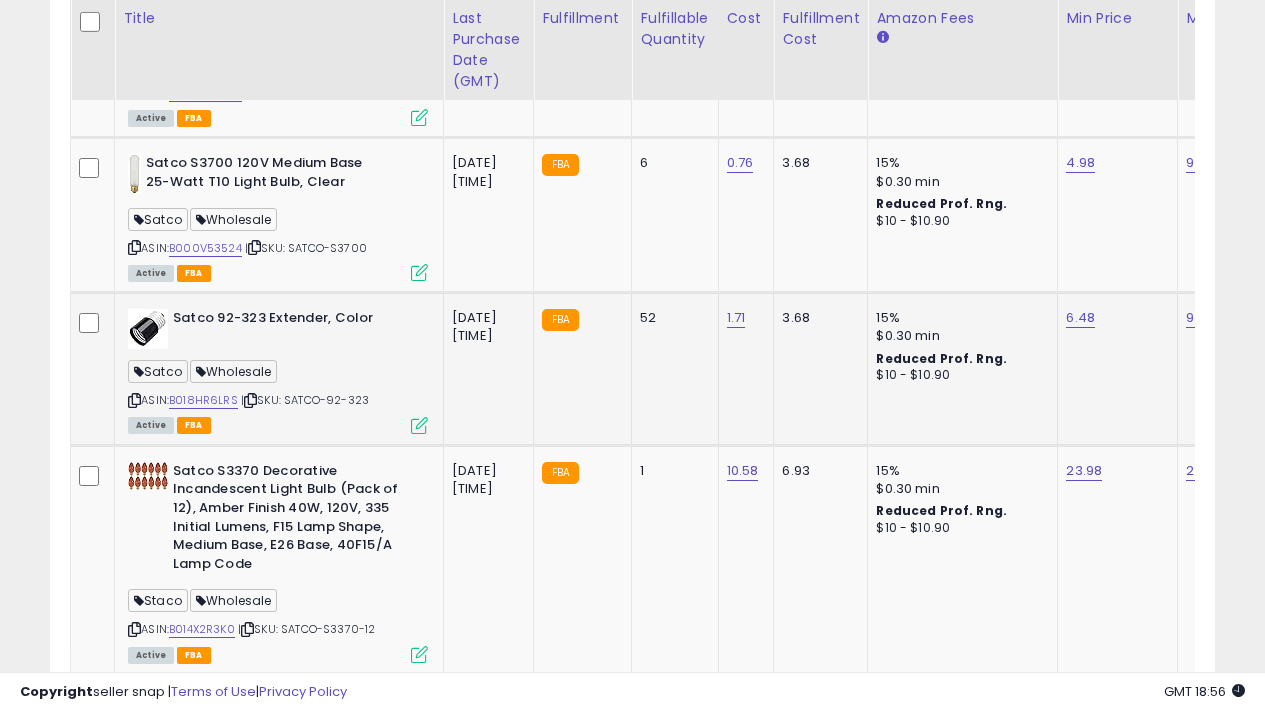 click at bounding box center (419, 425) 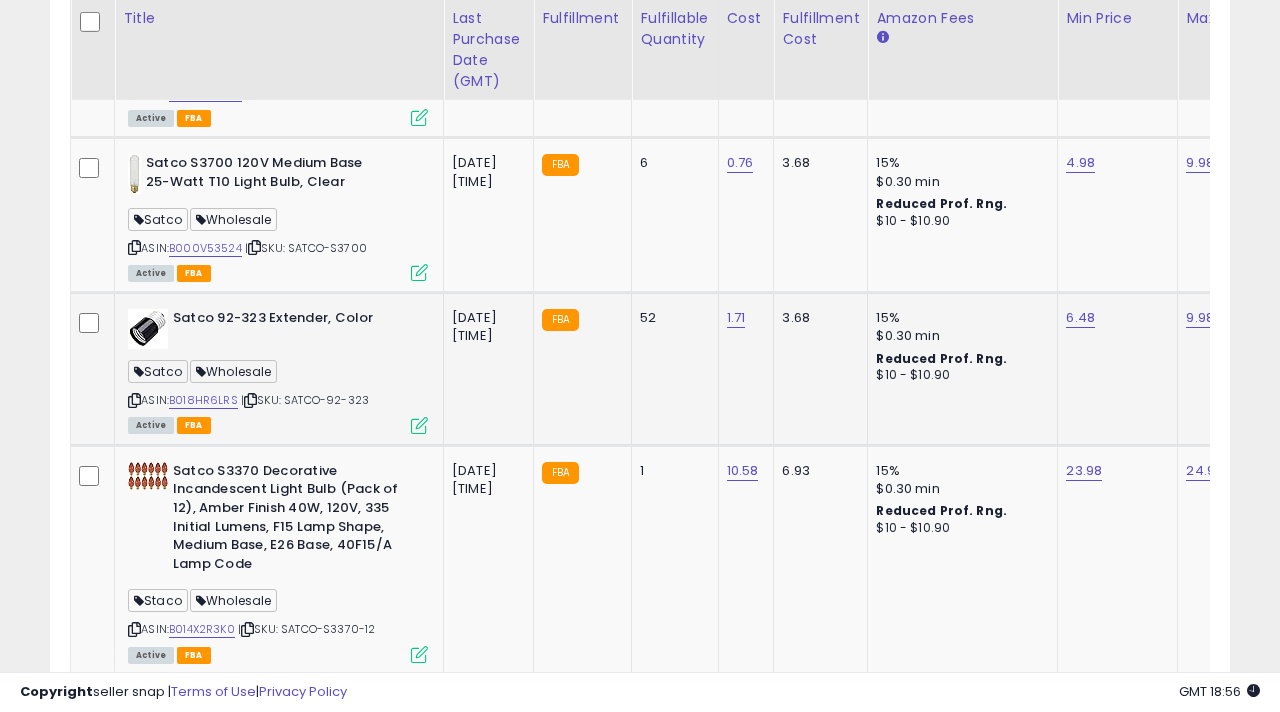 scroll, scrollTop: 999590, scrollLeft: 999317, axis: both 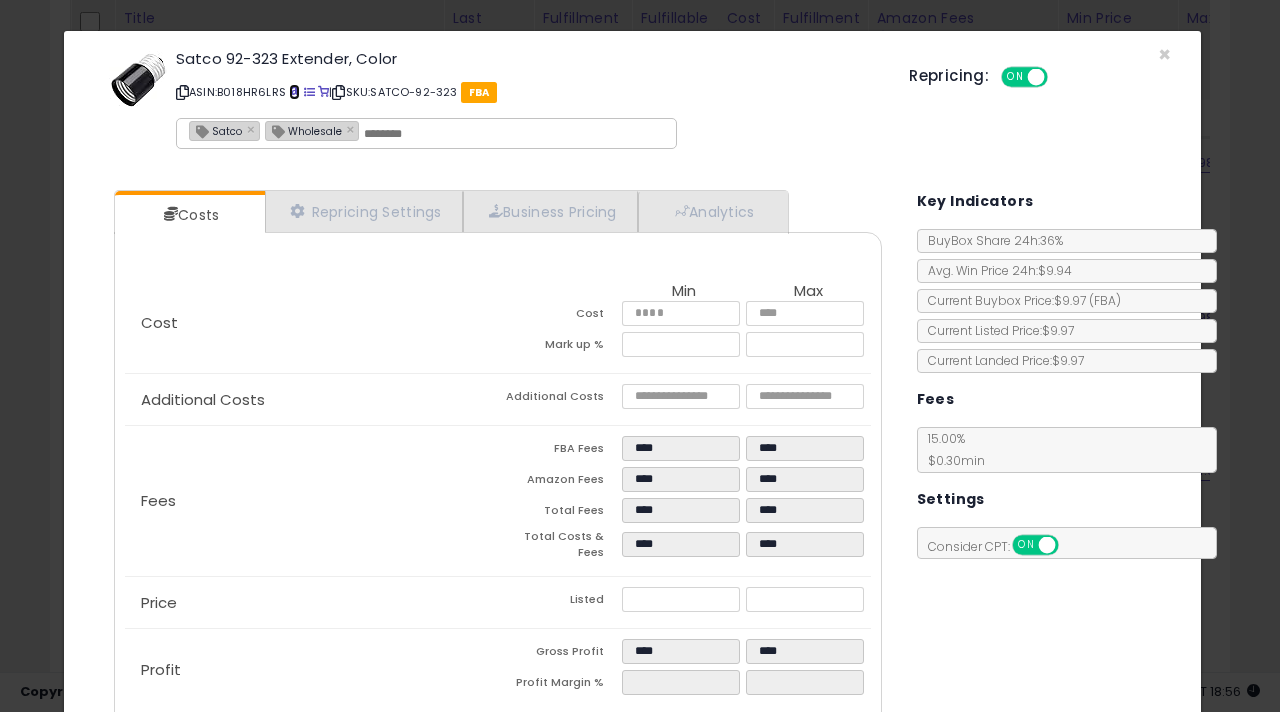 click at bounding box center [294, 92] 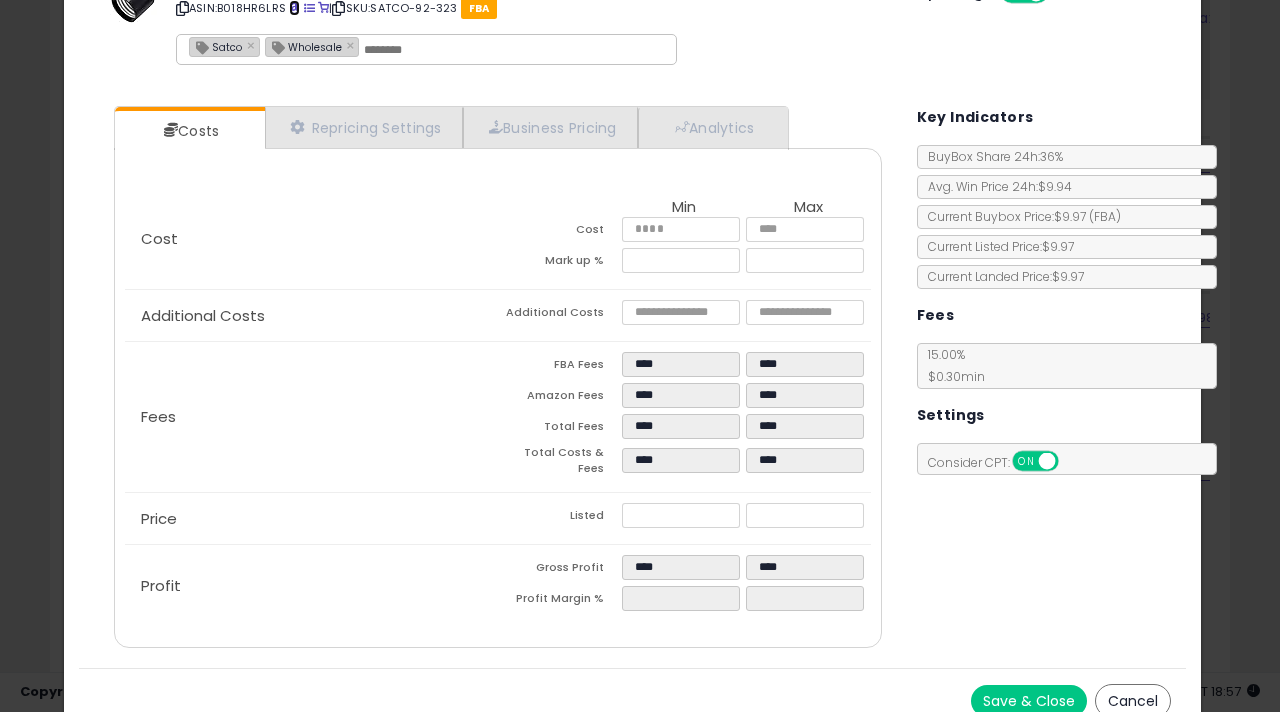 scroll, scrollTop: 98, scrollLeft: 0, axis: vertical 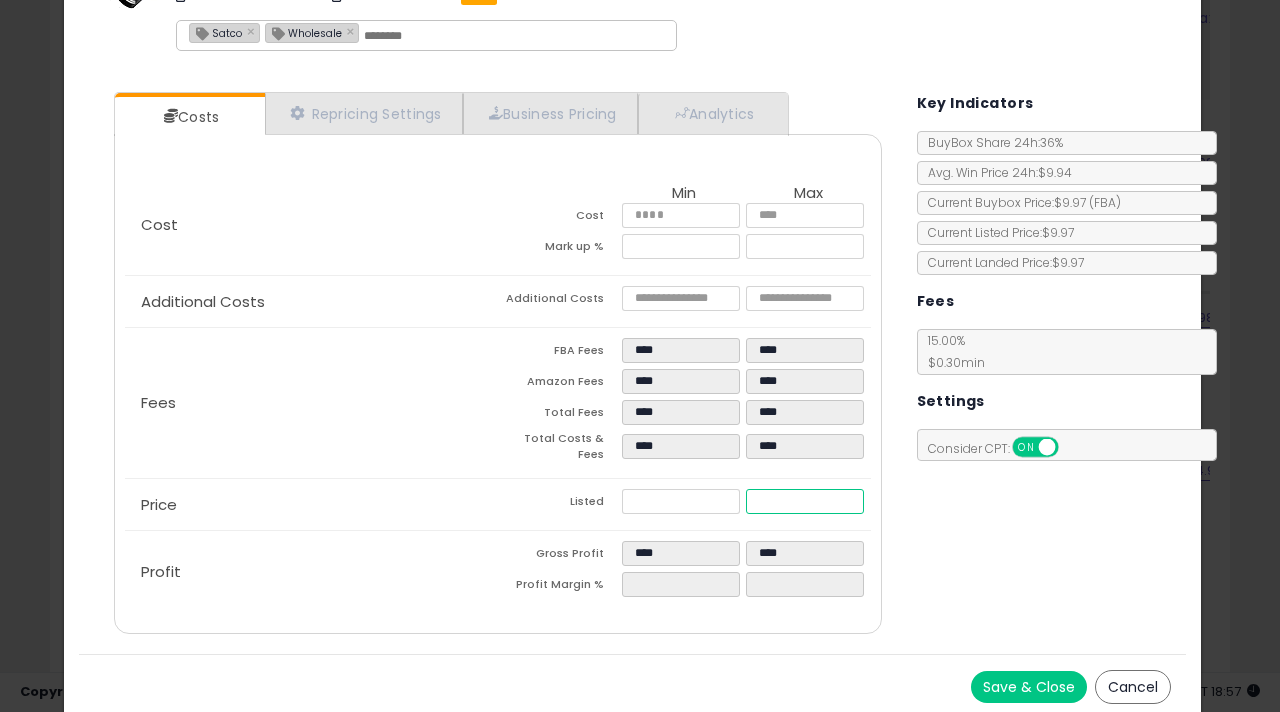 click on "****" at bounding box center (805, 501) 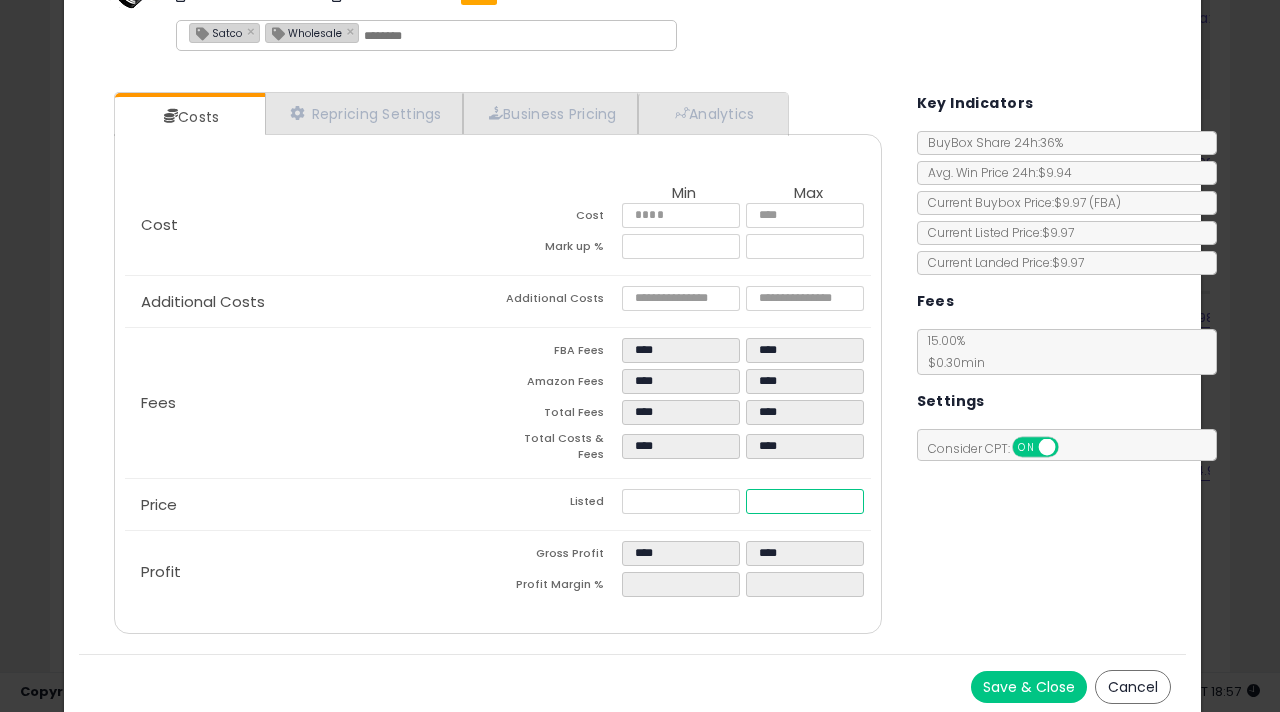 click on "****" at bounding box center (805, 501) 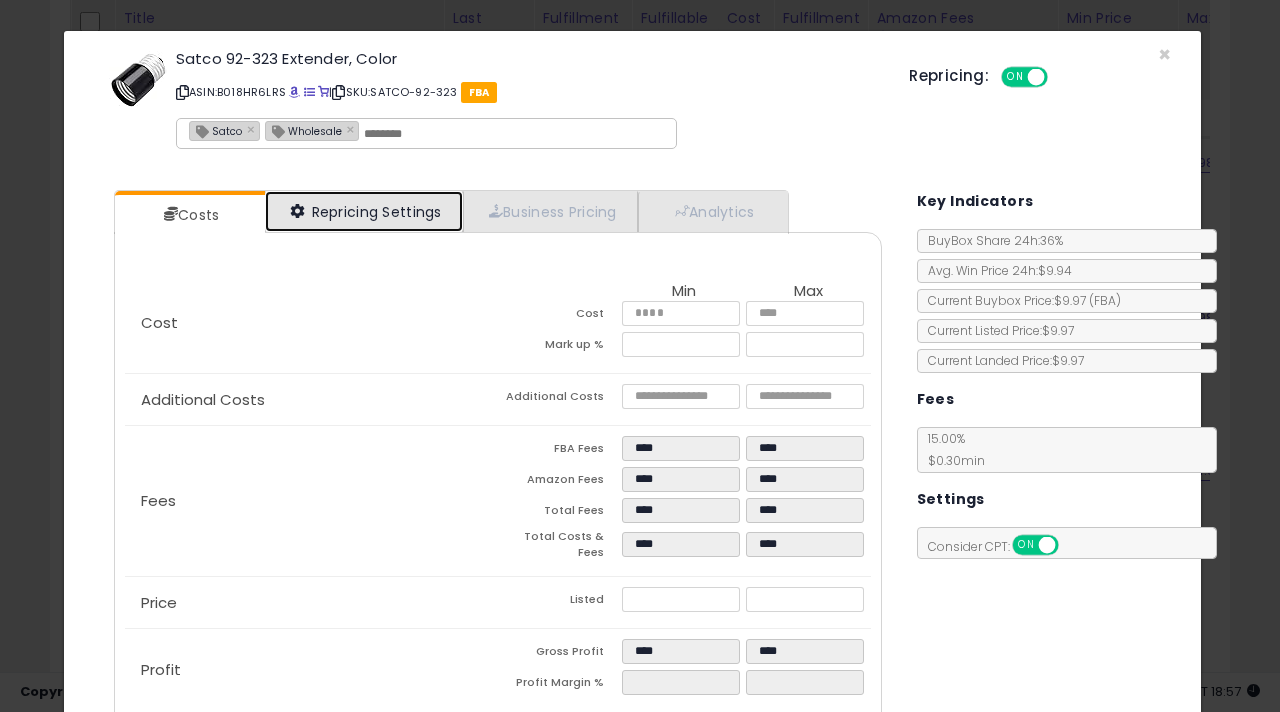 click on "Repricing Settings" at bounding box center (364, 211) 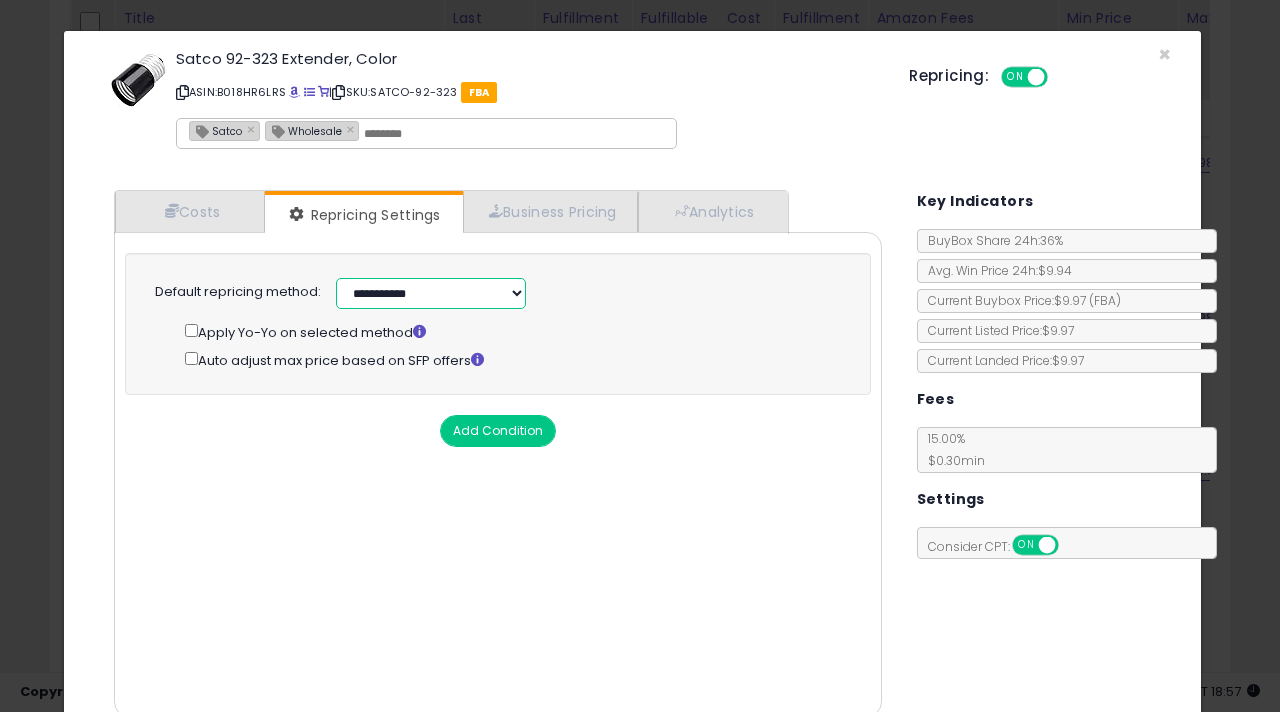 click on "**********" at bounding box center (431, 293) 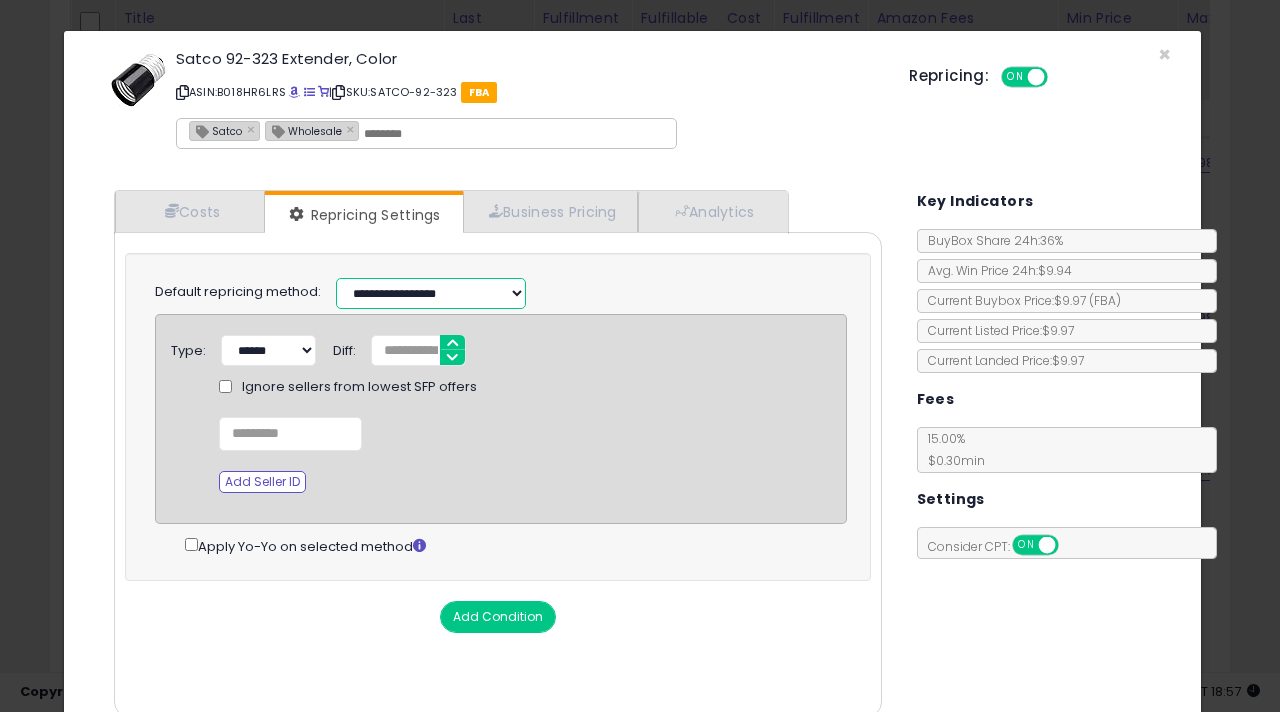 click on "**********" at bounding box center (431, 293) 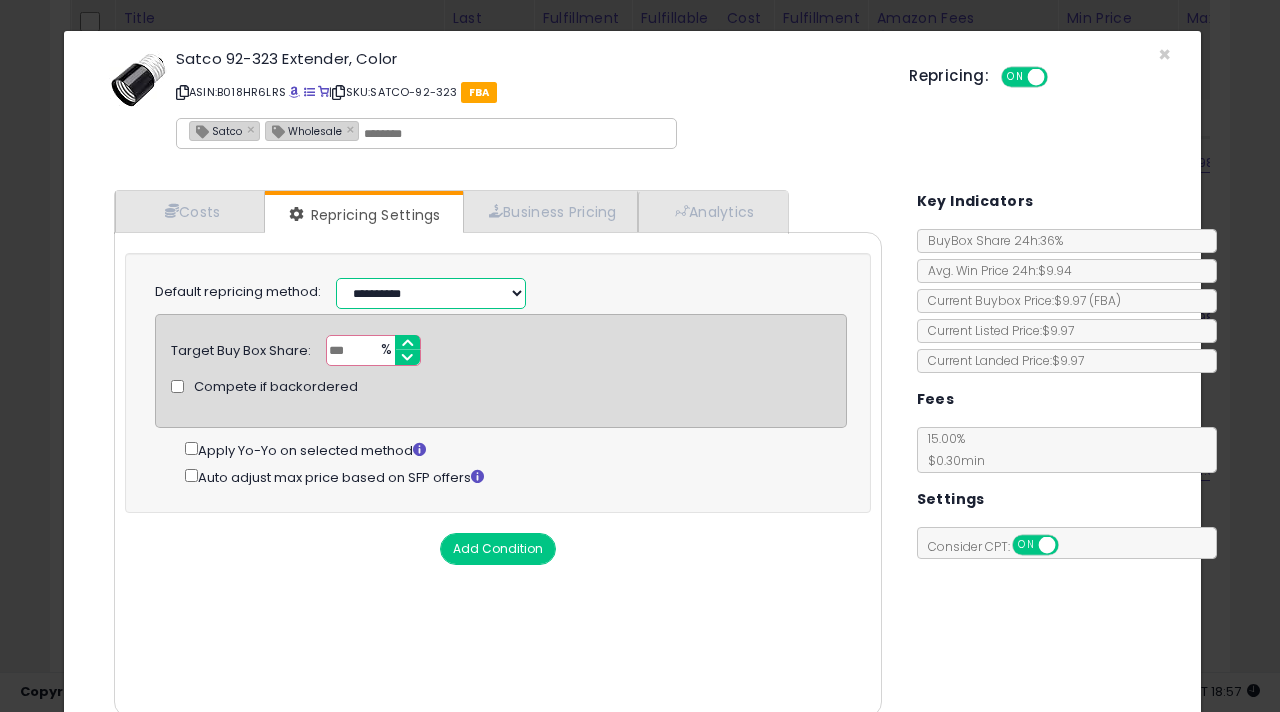 click on "**********" at bounding box center [431, 293] 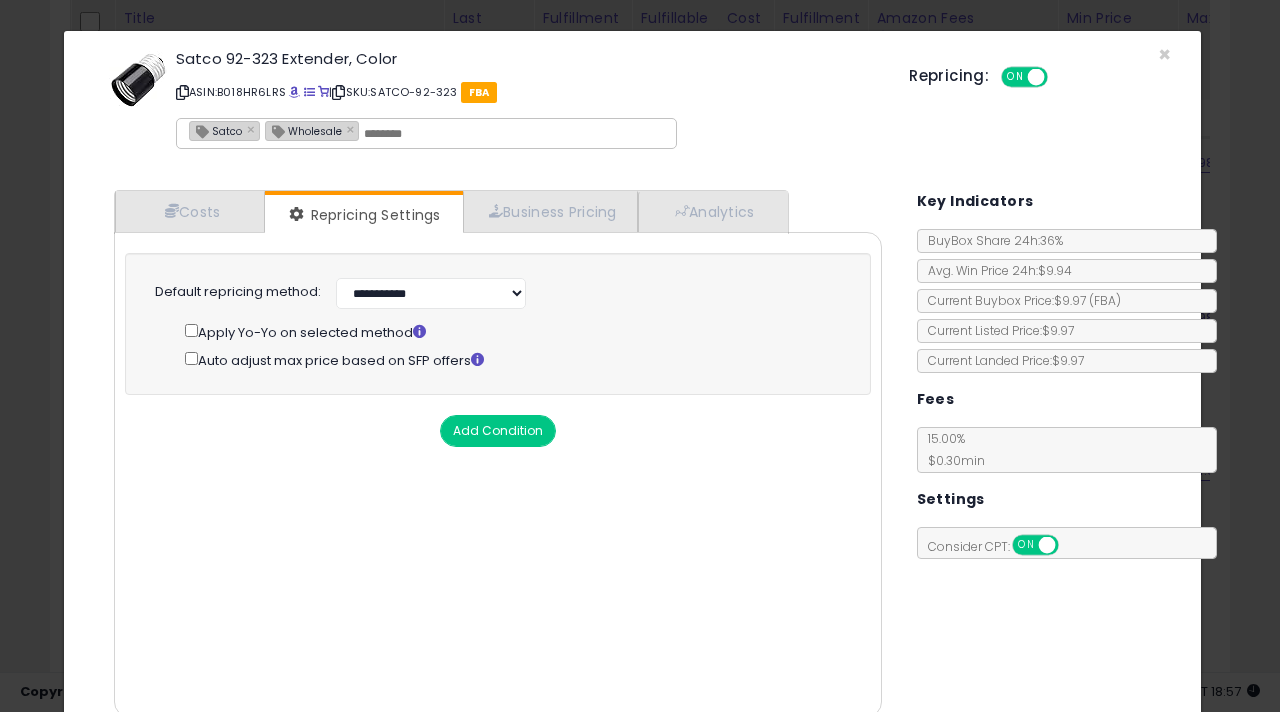 click on "**********" at bounding box center [551, 291] 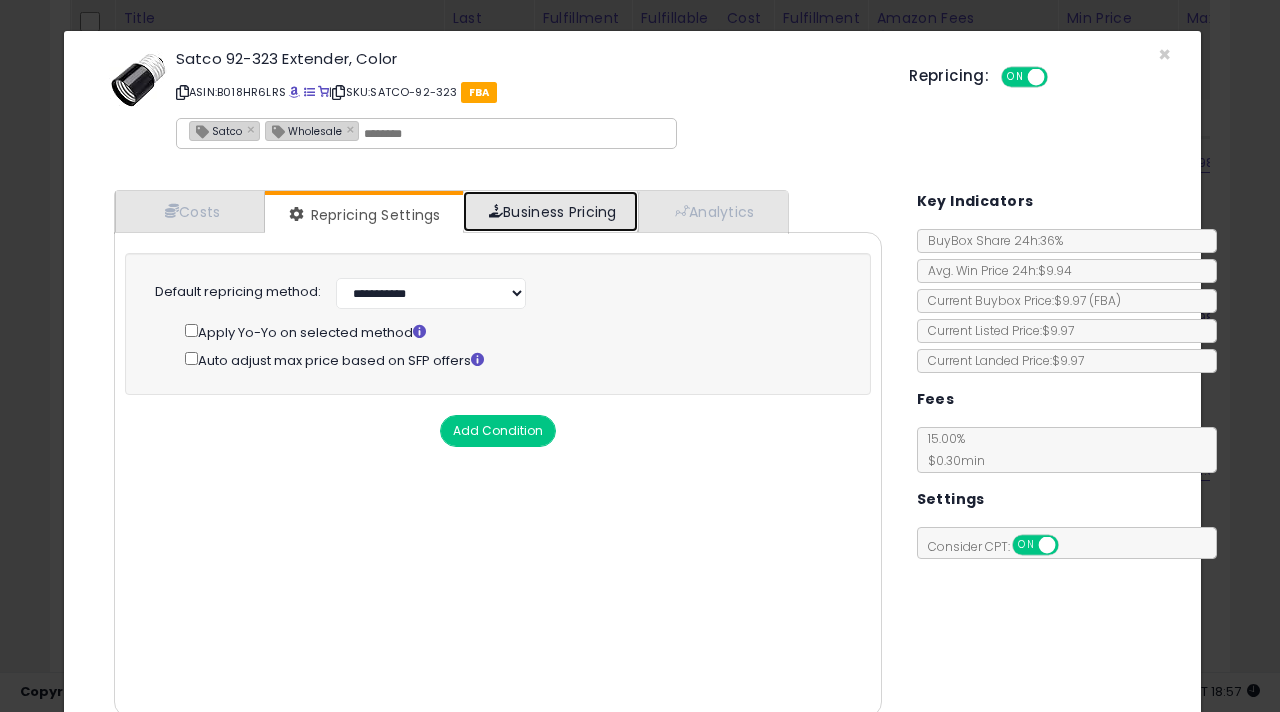 click on "Business Pricing" at bounding box center [550, 211] 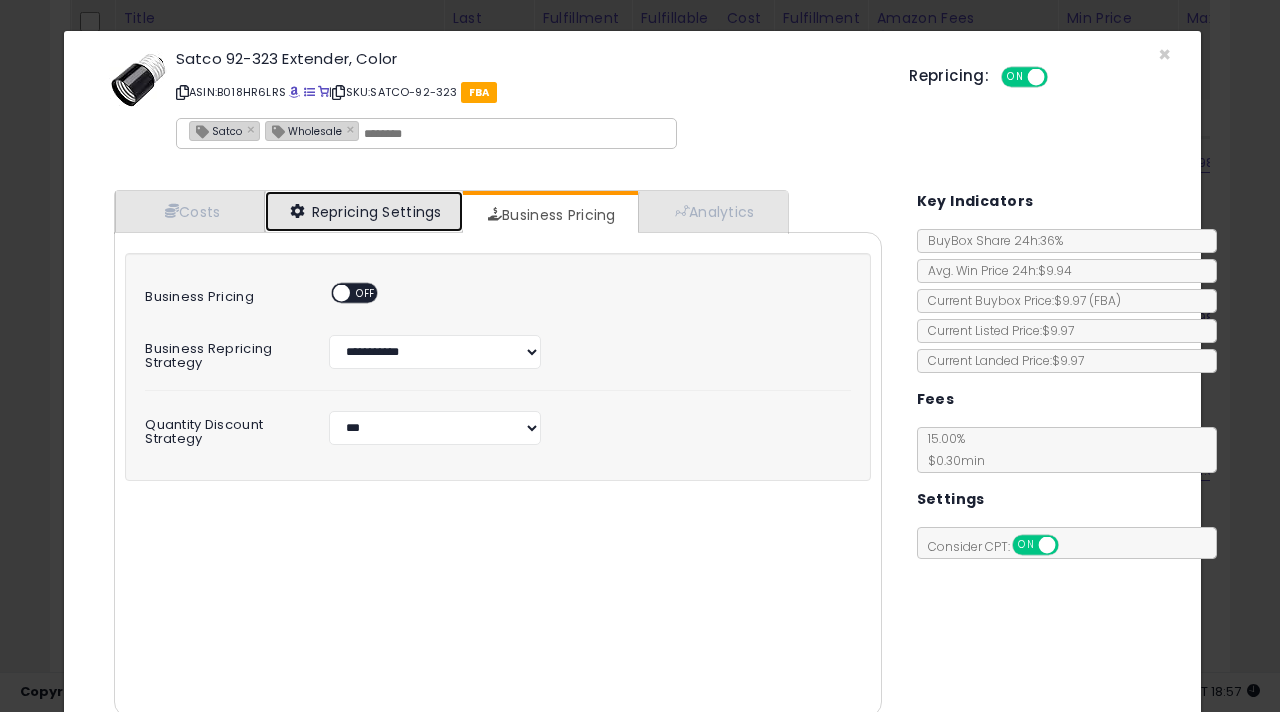 click on "Repricing Settings" at bounding box center (364, 211) 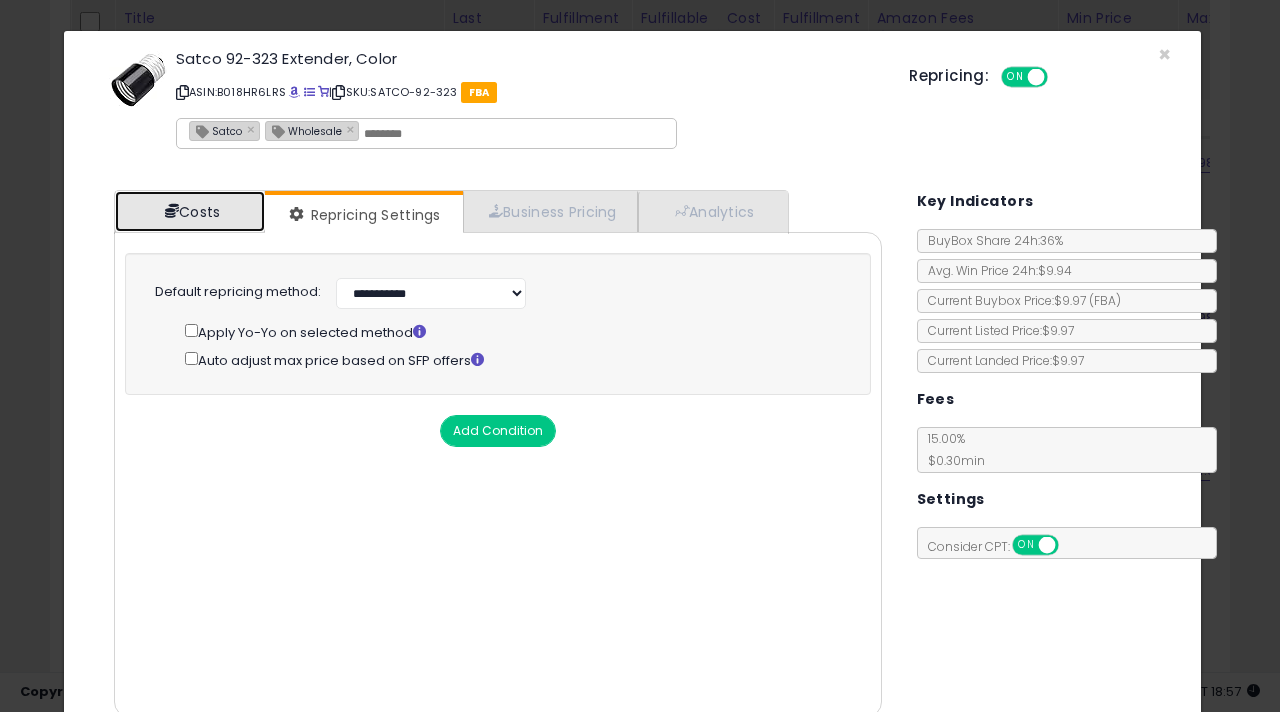 click on "Costs" at bounding box center (190, 211) 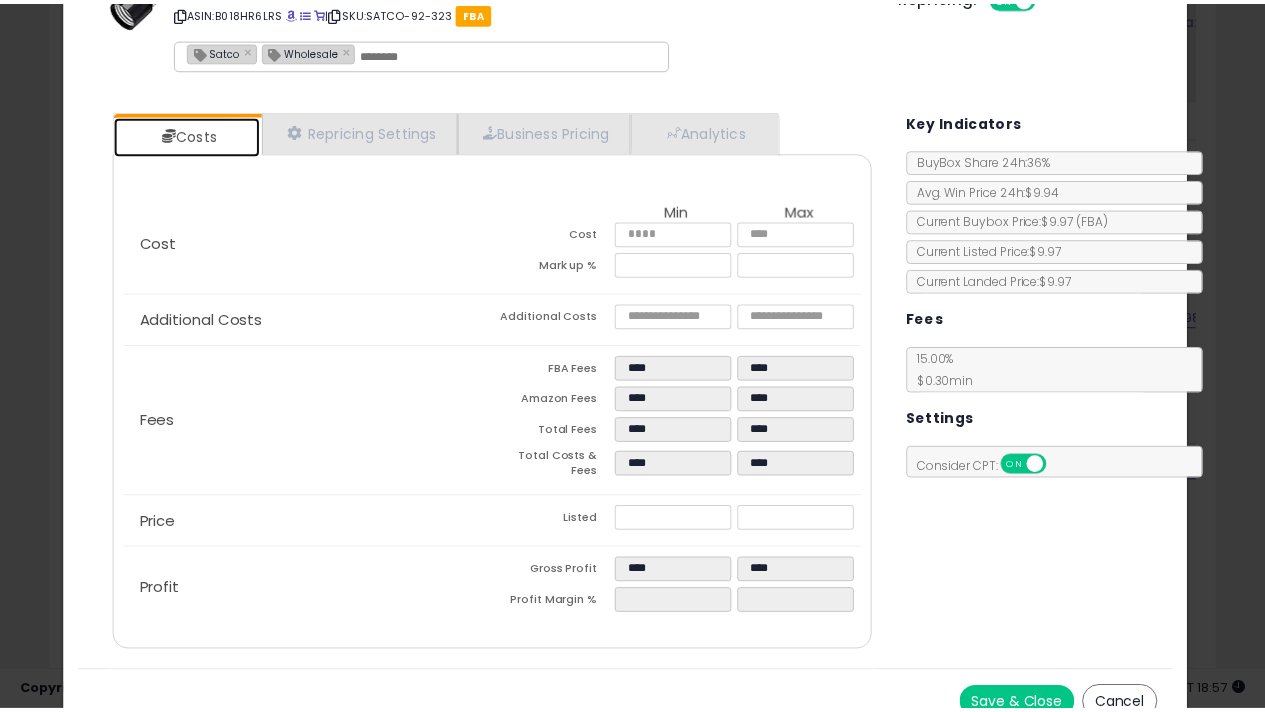 scroll, scrollTop: 98, scrollLeft: 0, axis: vertical 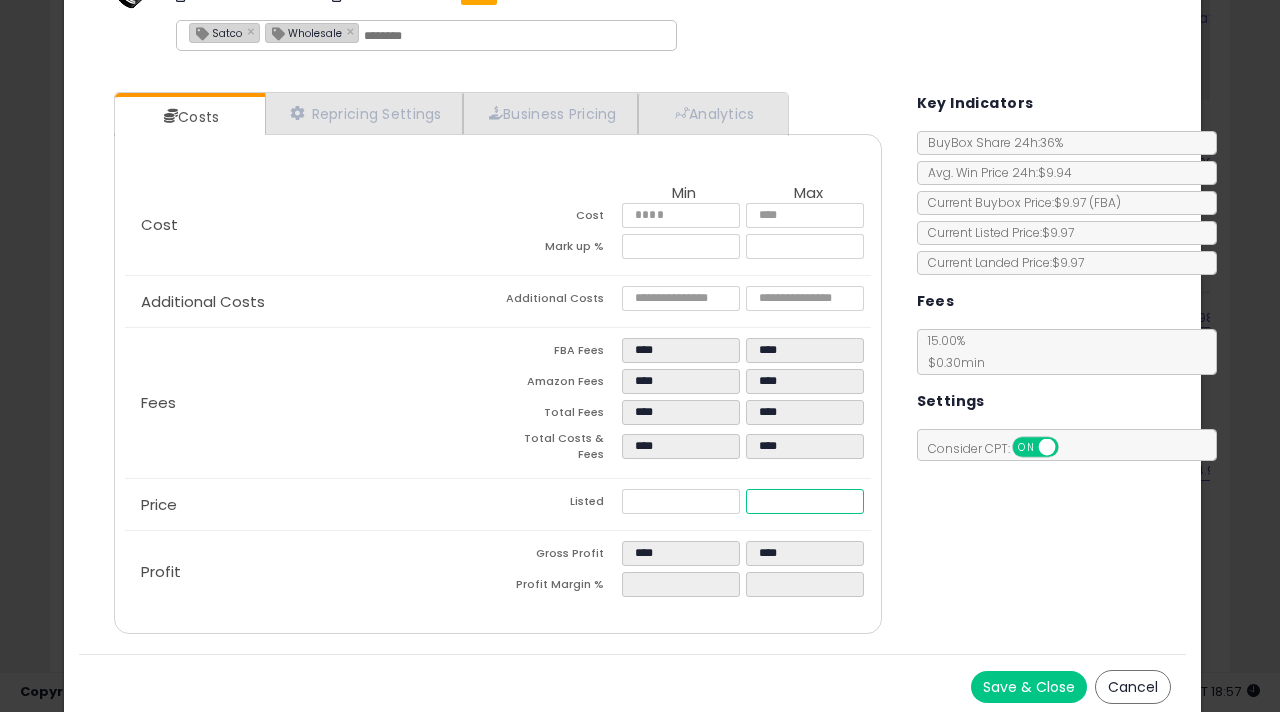 click on "****" at bounding box center (805, 501) 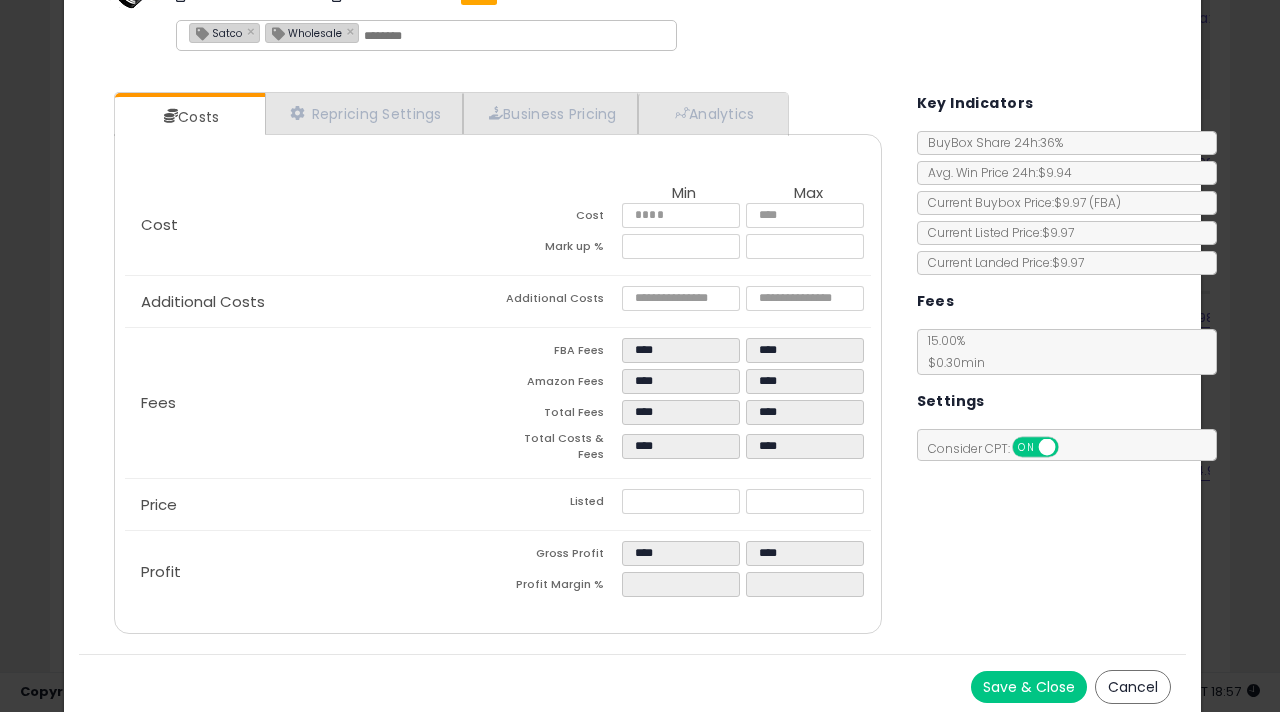 click on "Costs
Repricing Settings
Business Pricing
Analytics
Cost" at bounding box center [632, 365] 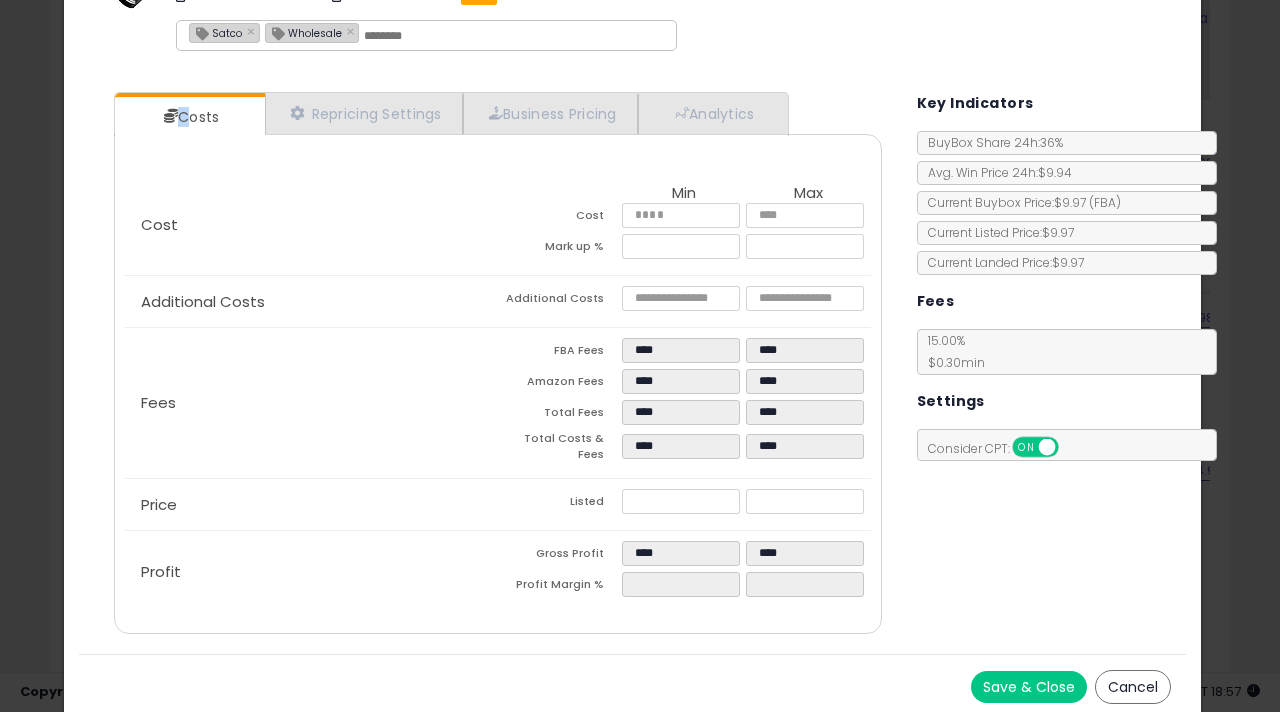 click on "Costs
Repricing Settings
Business Pricing
Analytics
Cost" at bounding box center [632, 365] 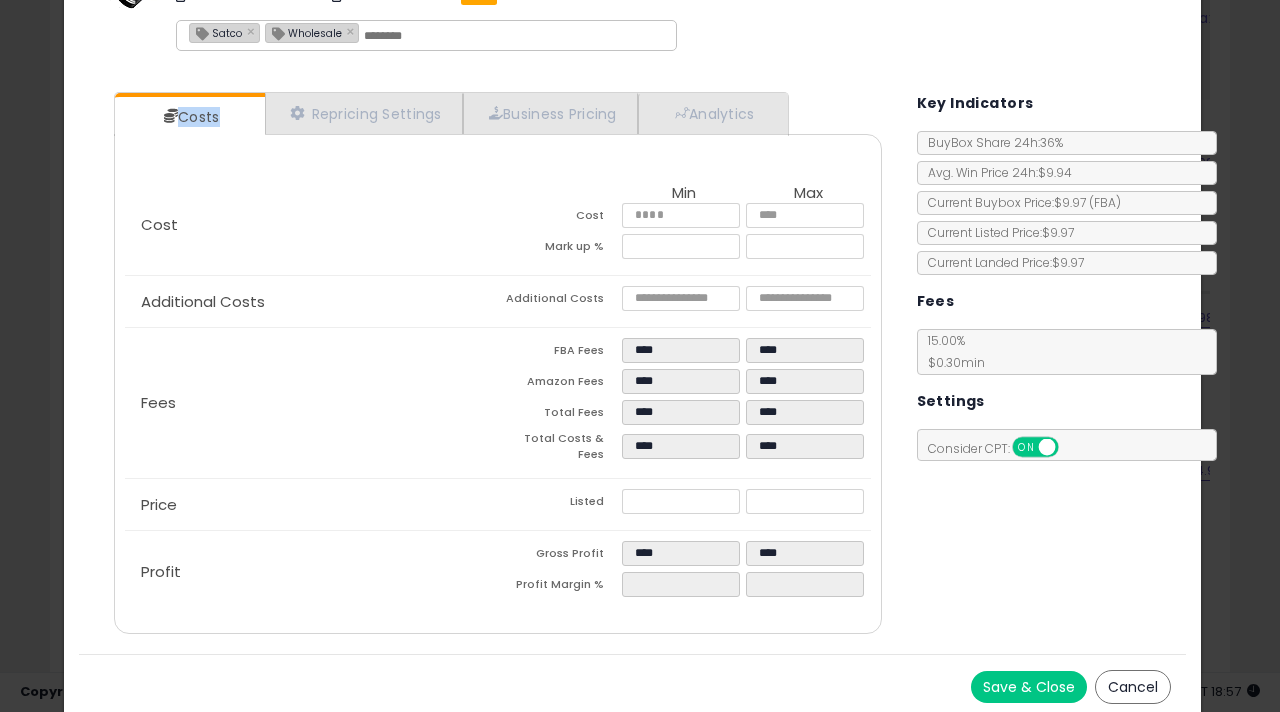 click on "Costs
Repricing Settings
Business Pricing
Analytics
Cost" at bounding box center (632, 365) 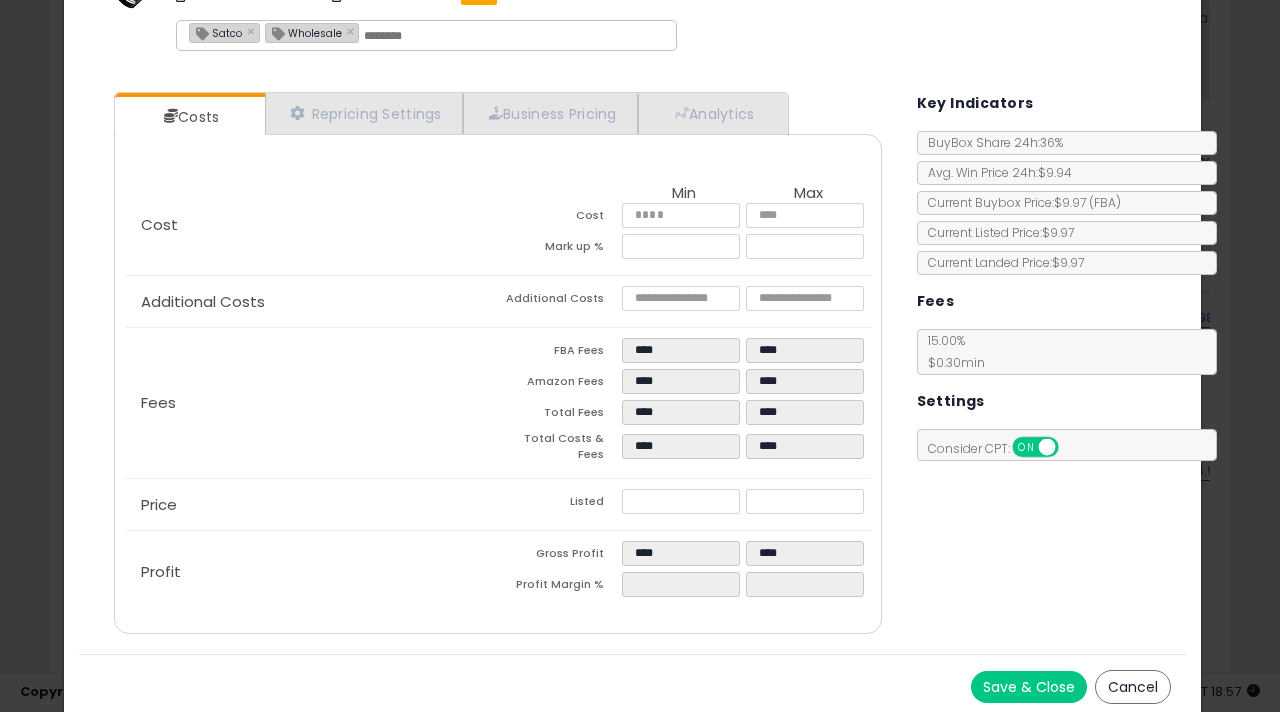 click on "Costs
Repricing Settings
Business Pricing
Analytics
Cost" at bounding box center (632, 365) 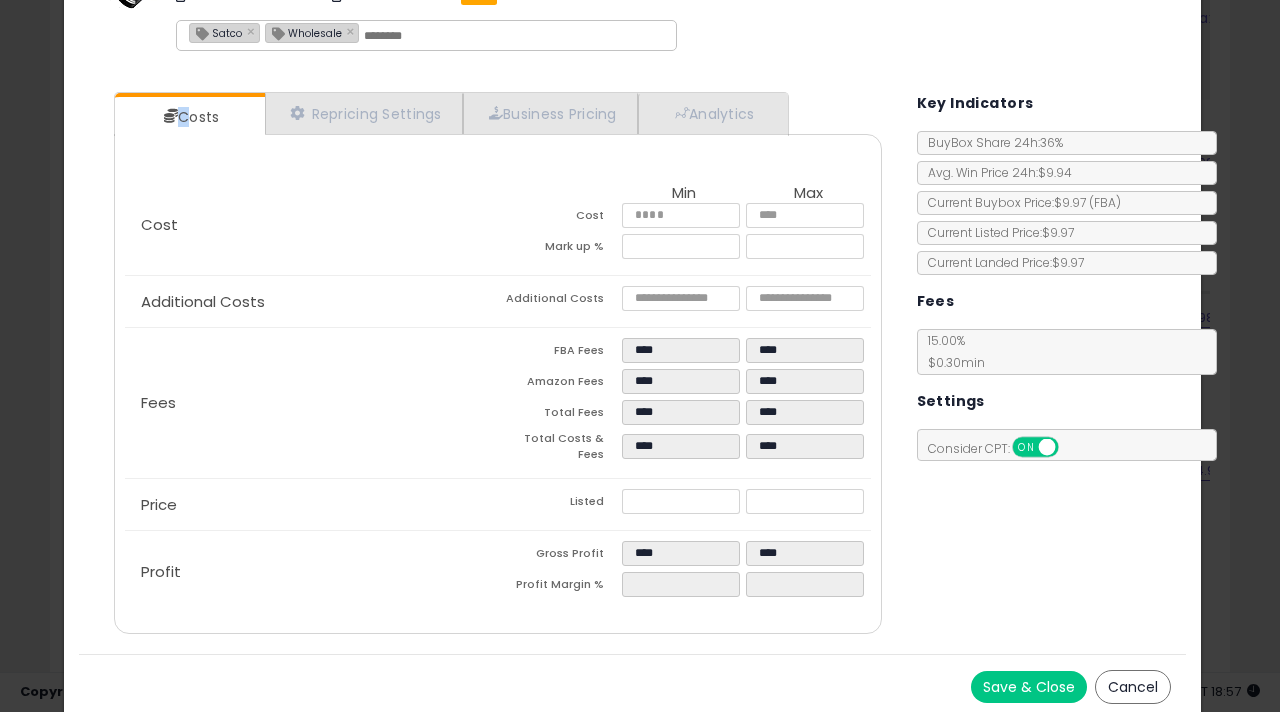 click on "Costs
Repricing Settings
Business Pricing
Analytics
Cost" at bounding box center (632, 365) 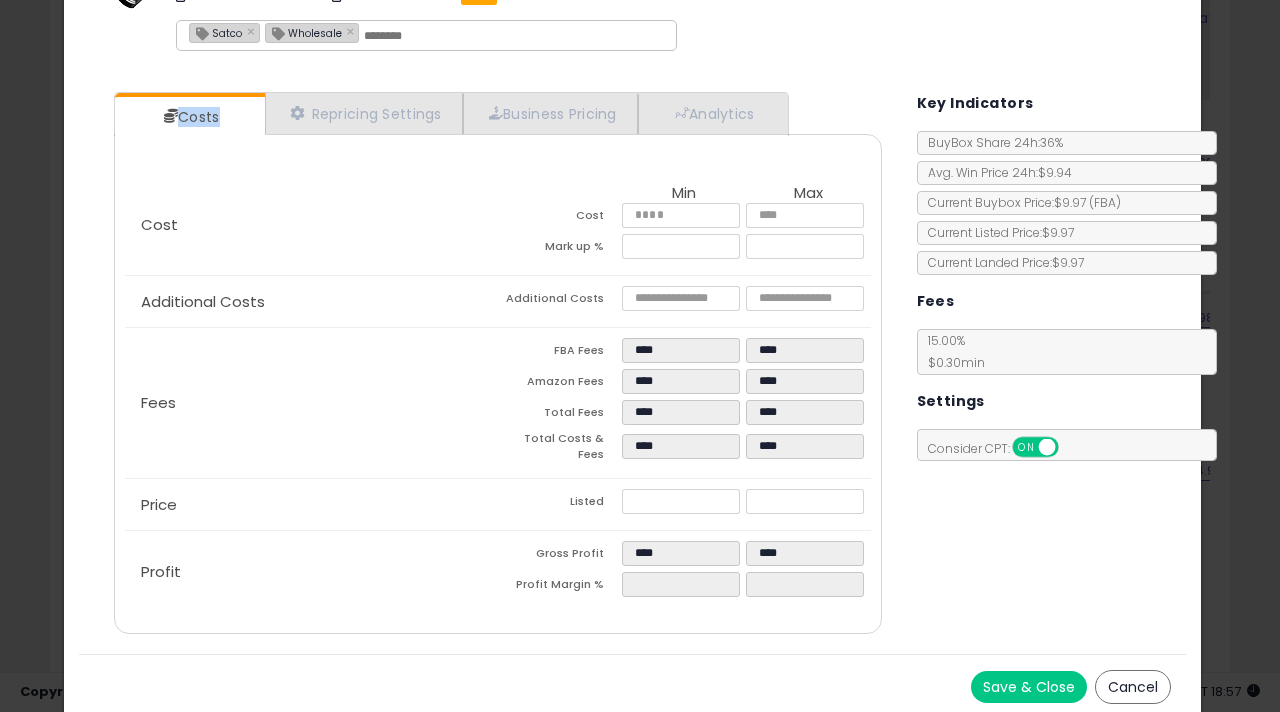 click on "Costs
Repricing Settings
Business Pricing
Analytics
Cost" at bounding box center (632, 365) 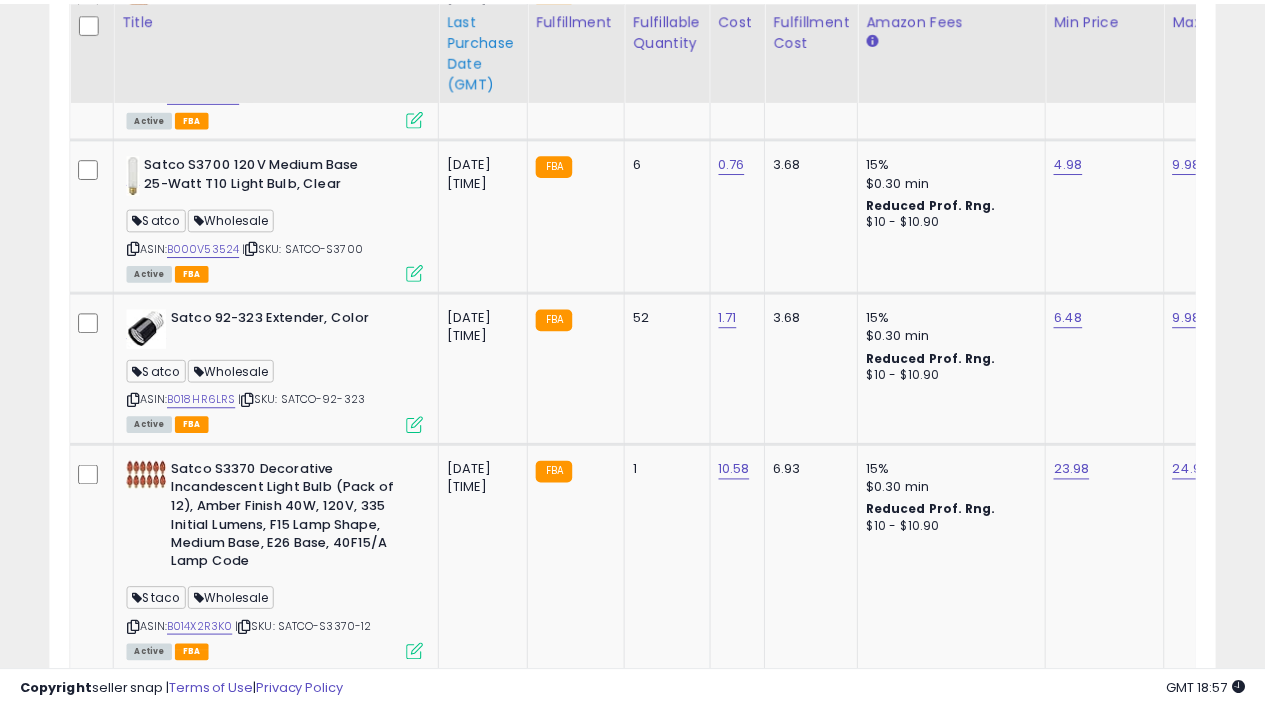 scroll, scrollTop: 410, scrollLeft: 673, axis: both 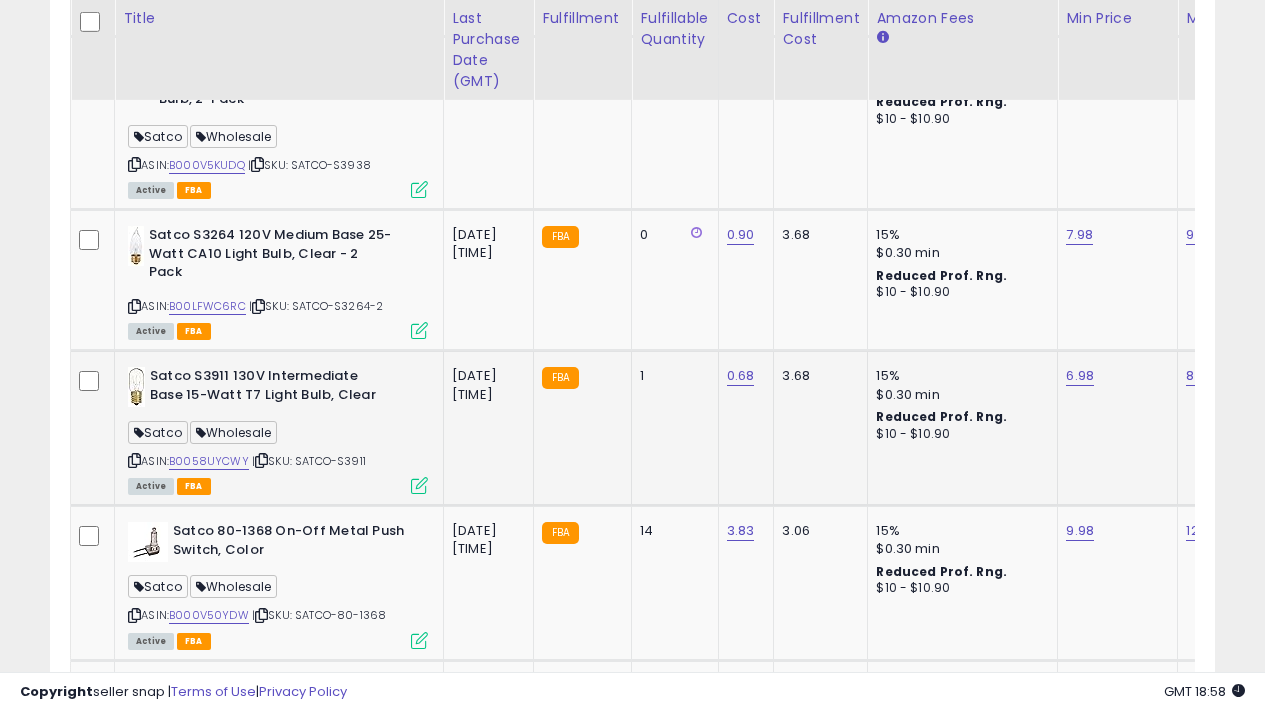 click at bounding box center (419, 485) 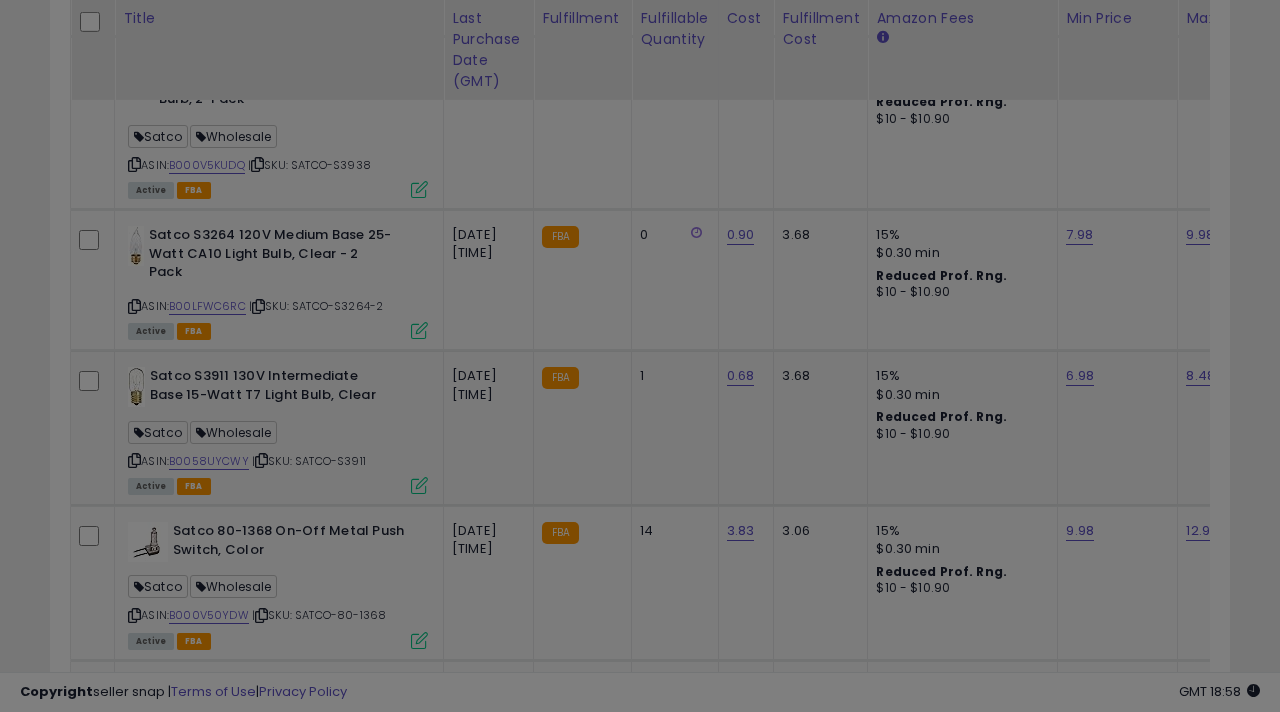 scroll, scrollTop: 999590, scrollLeft: 999317, axis: both 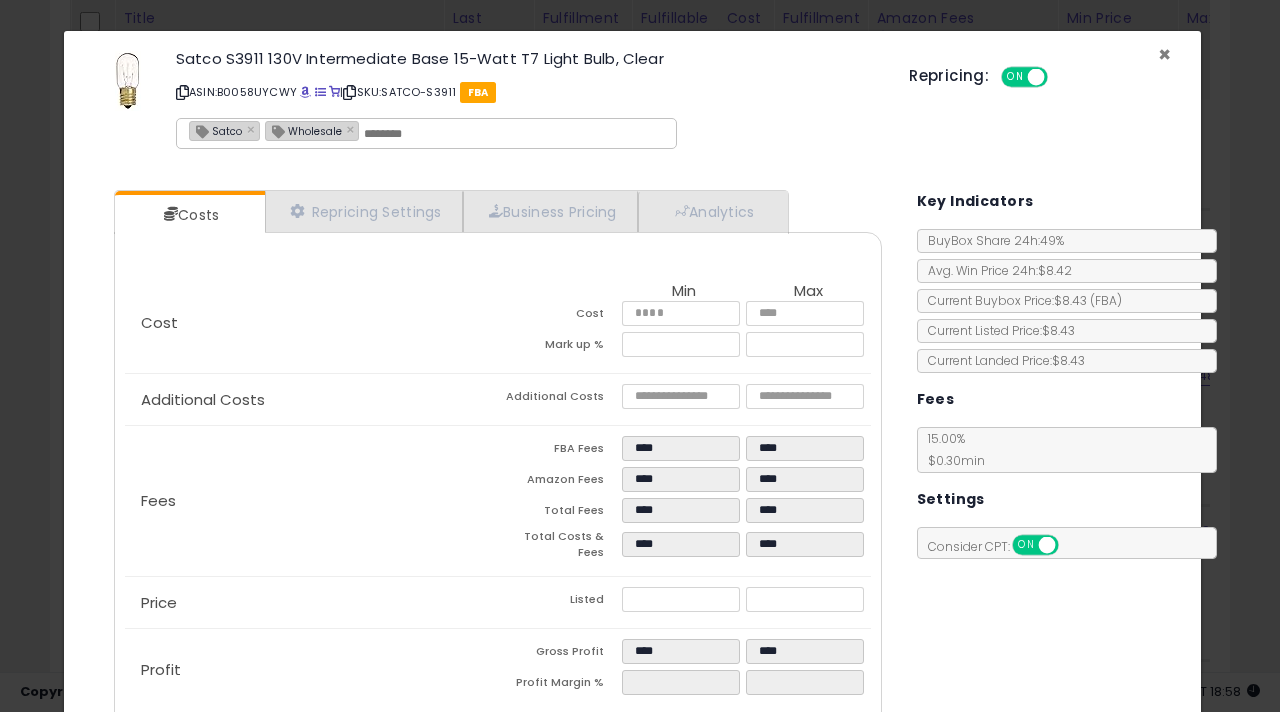 click on "×" at bounding box center (1164, 54) 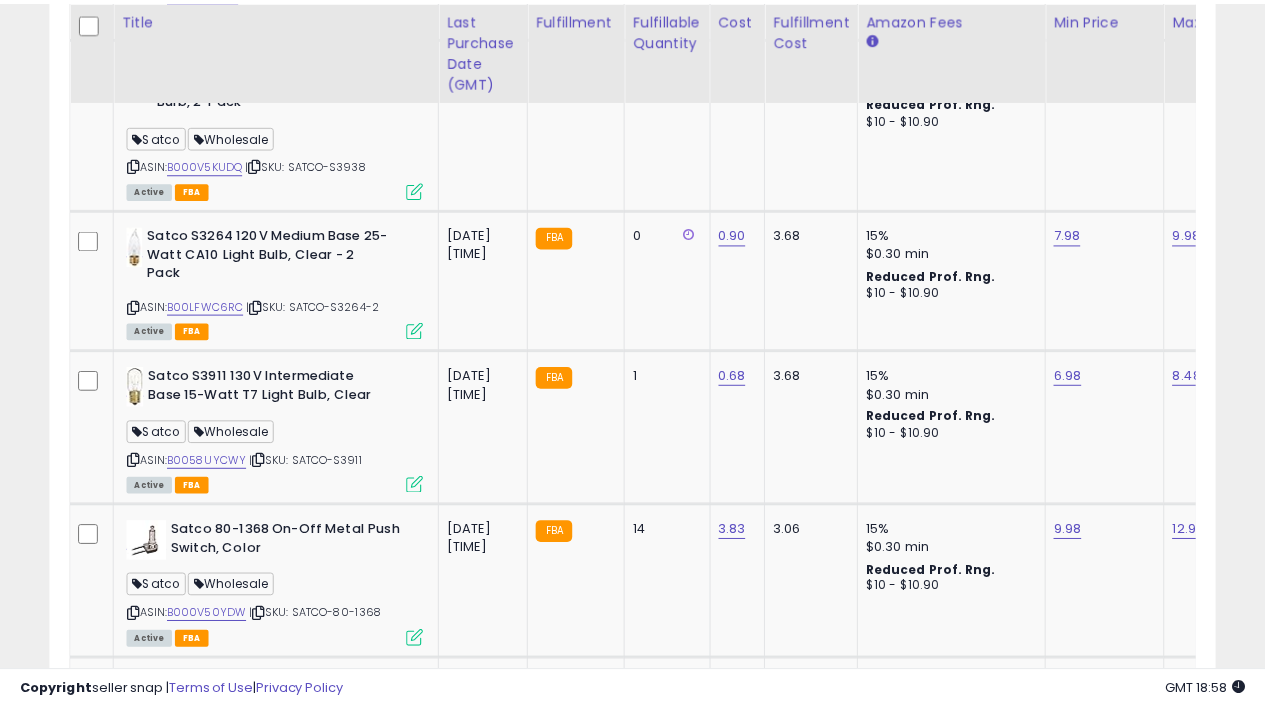 scroll, scrollTop: 410, scrollLeft: 673, axis: both 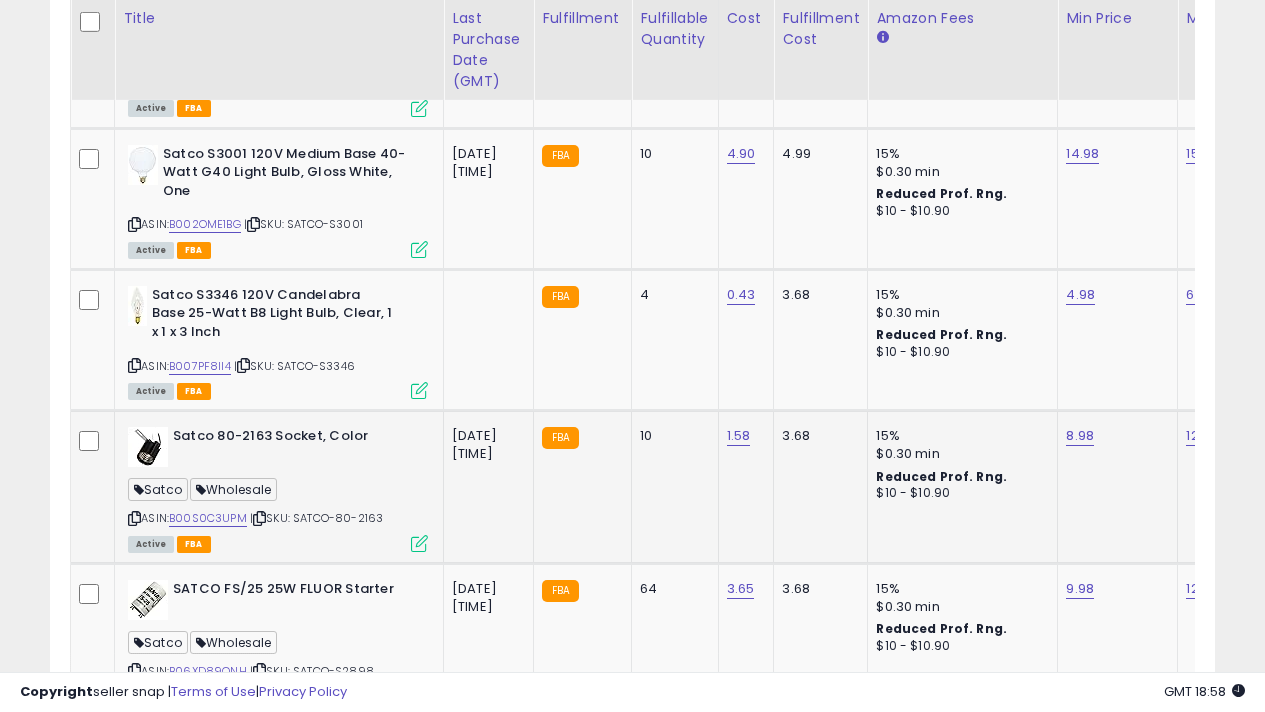 click at bounding box center (419, 543) 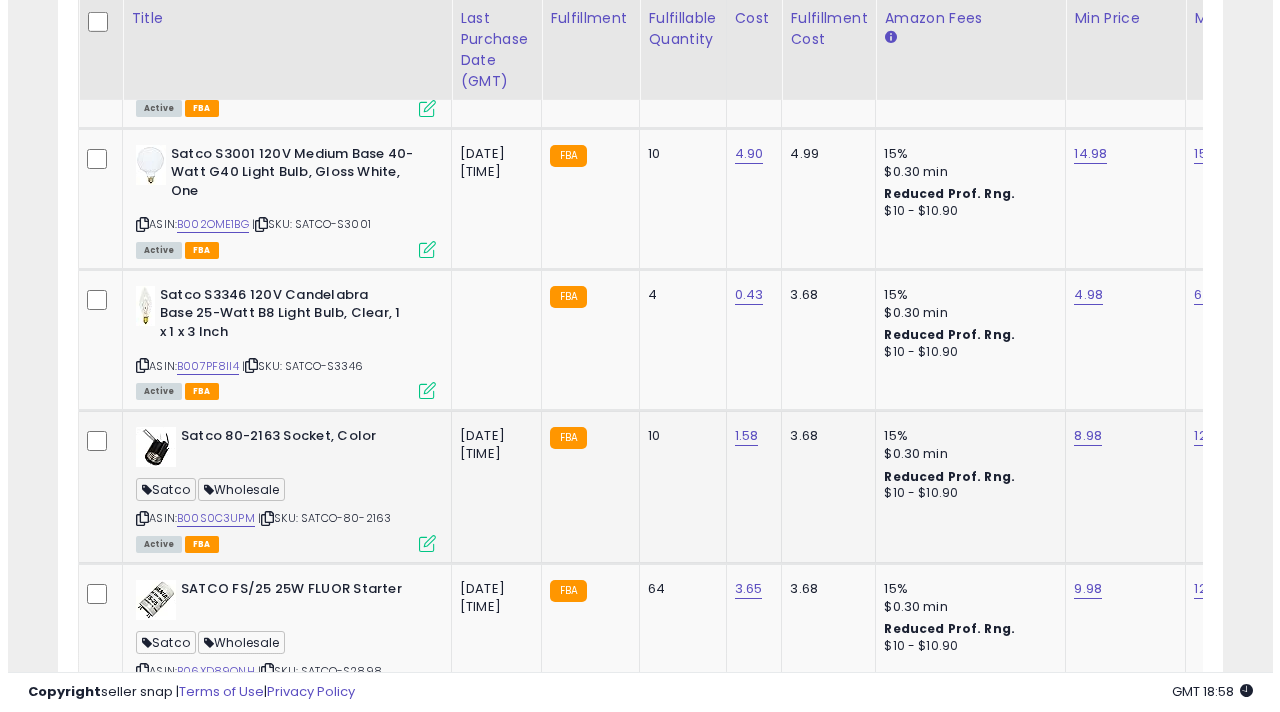 scroll, scrollTop: 999590, scrollLeft: 999317, axis: both 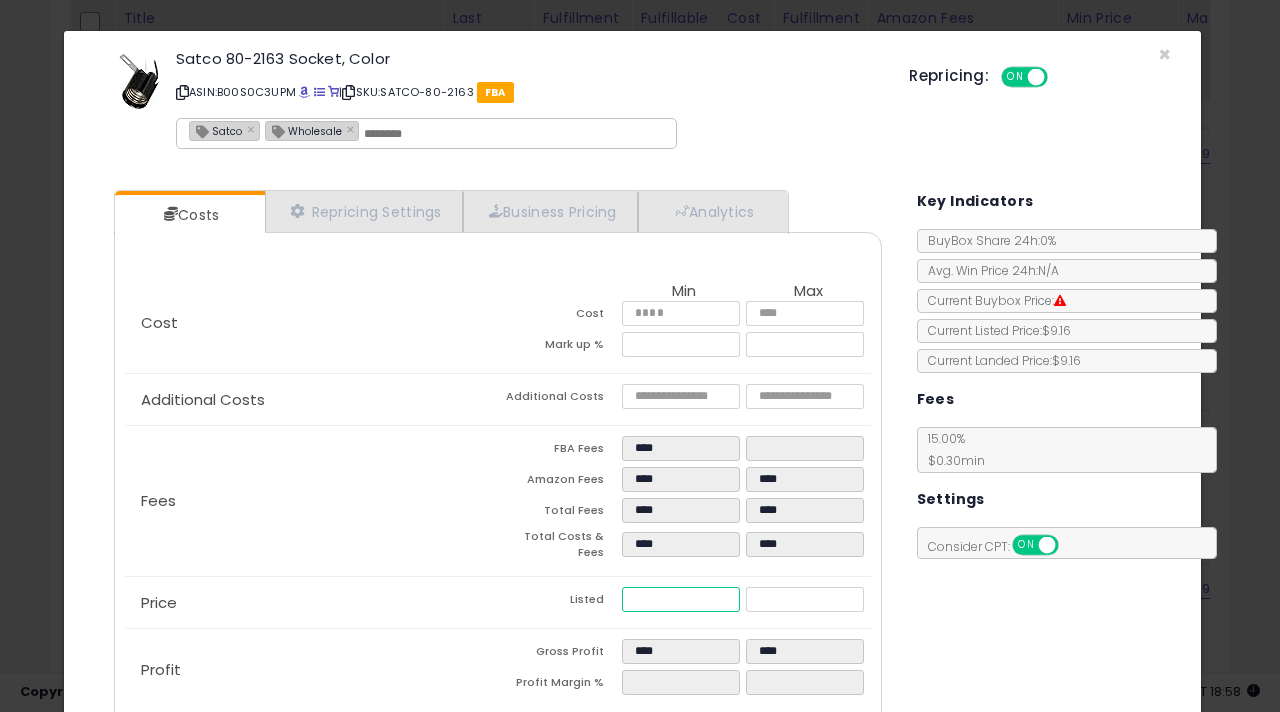 click on "****" at bounding box center [681, 599] 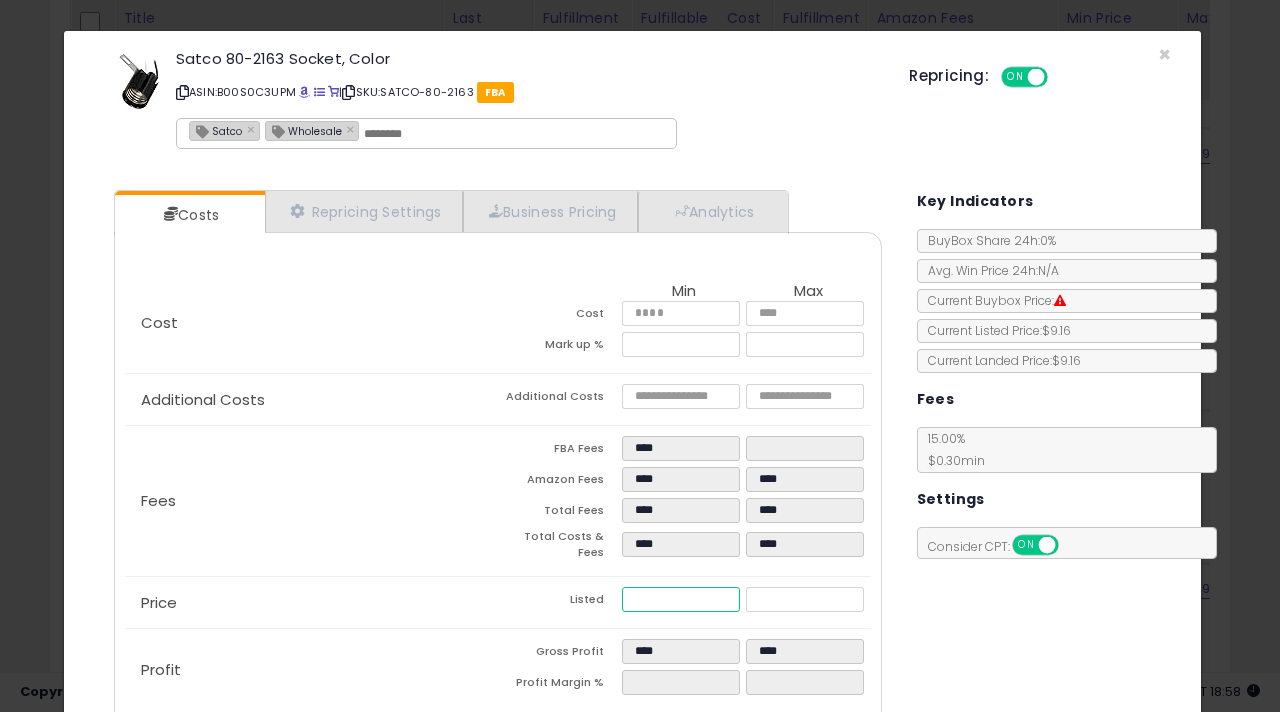 click on "****" at bounding box center (681, 599) 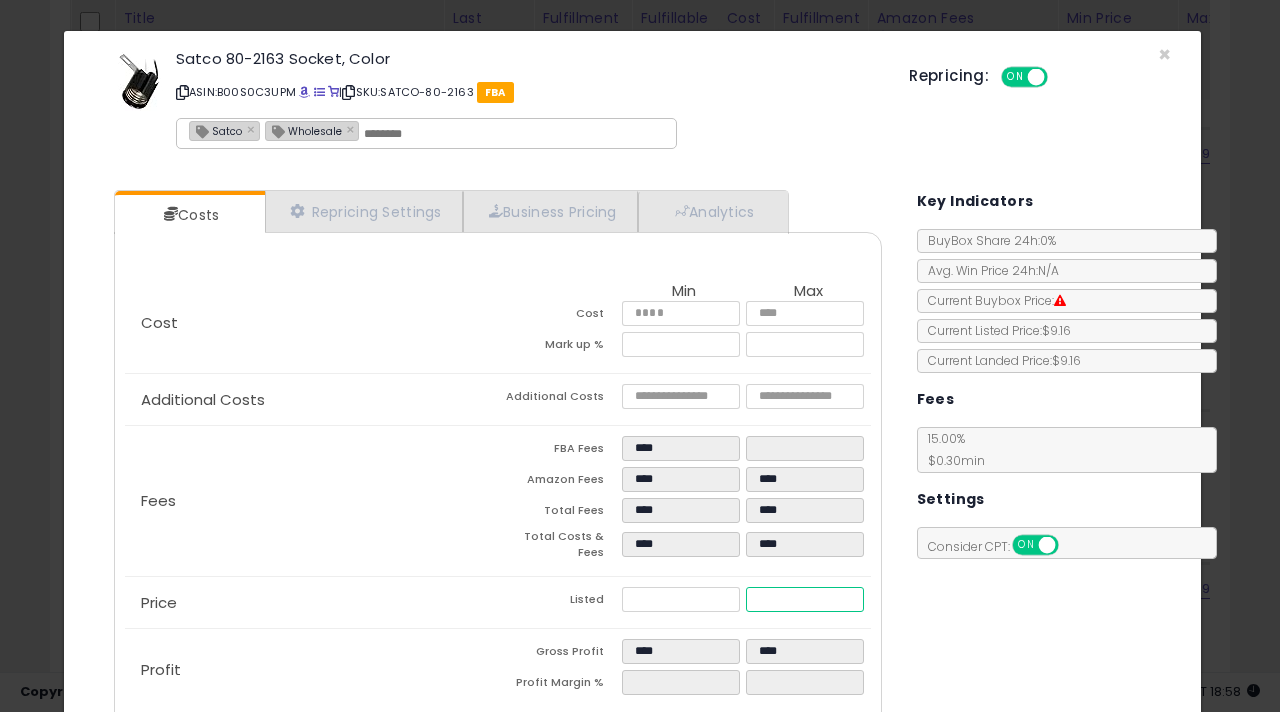 click on "*****" at bounding box center [805, 599] 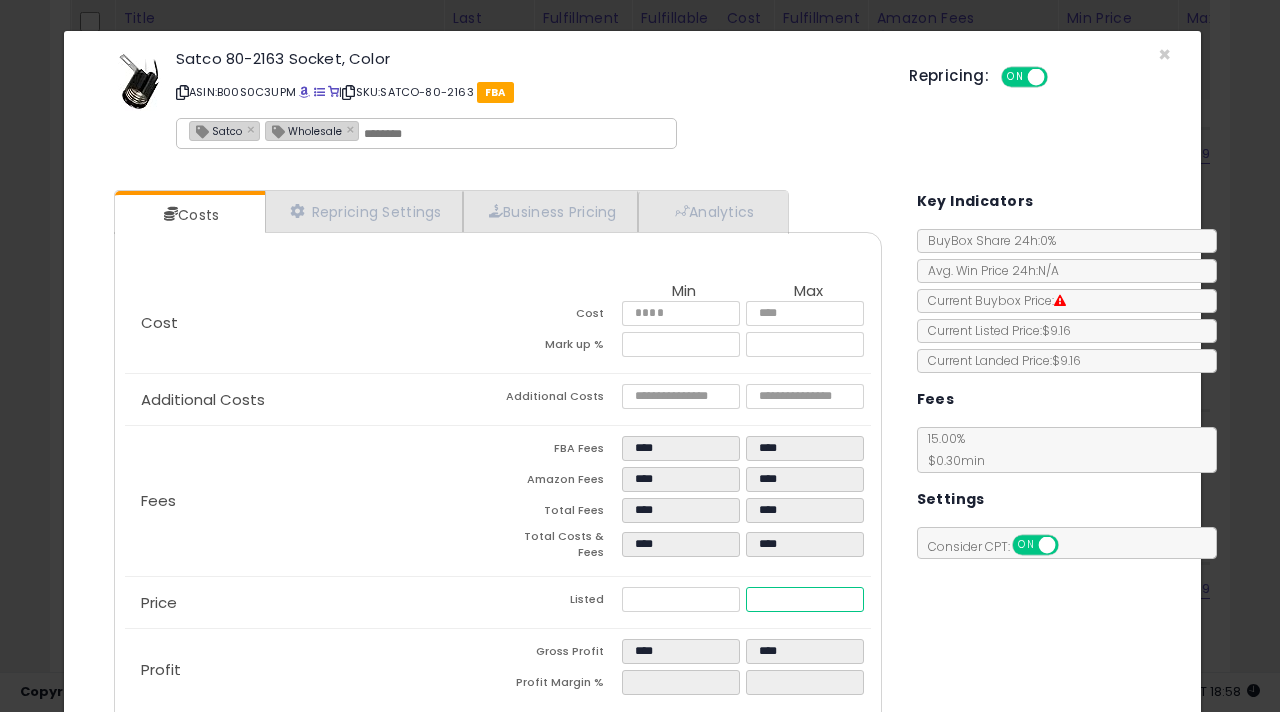 type on "****" 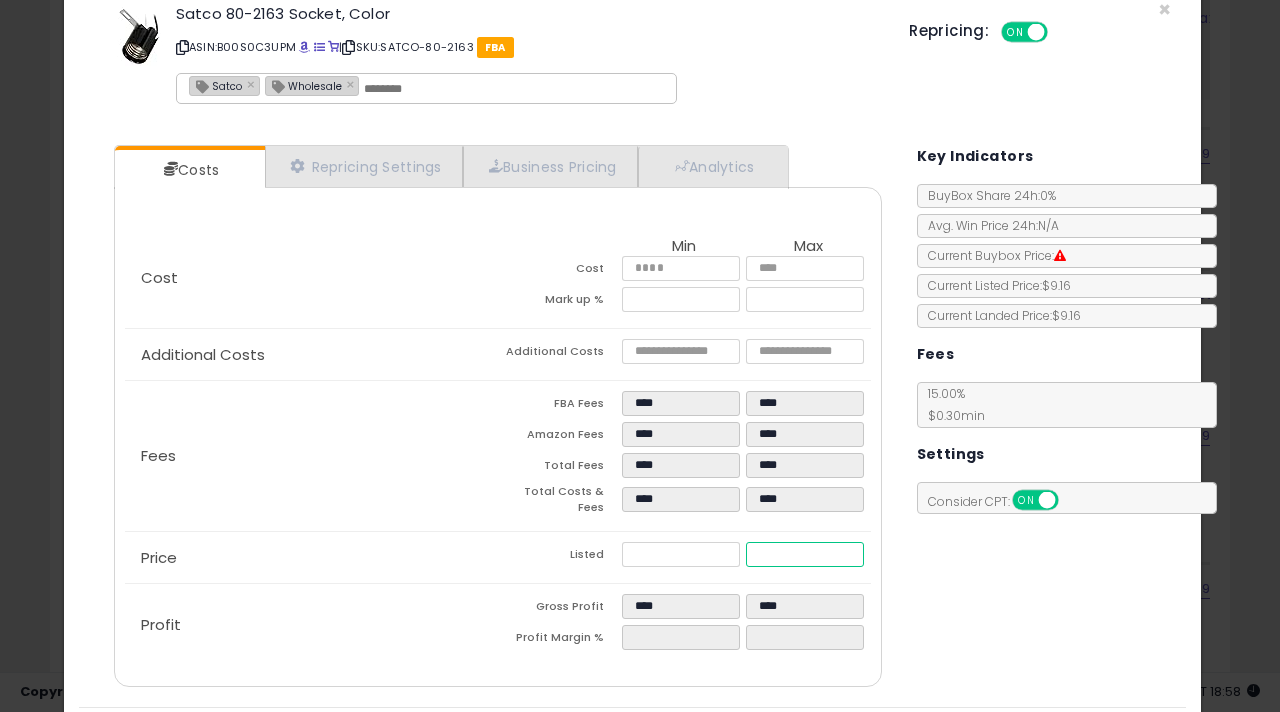 scroll, scrollTop: 98, scrollLeft: 0, axis: vertical 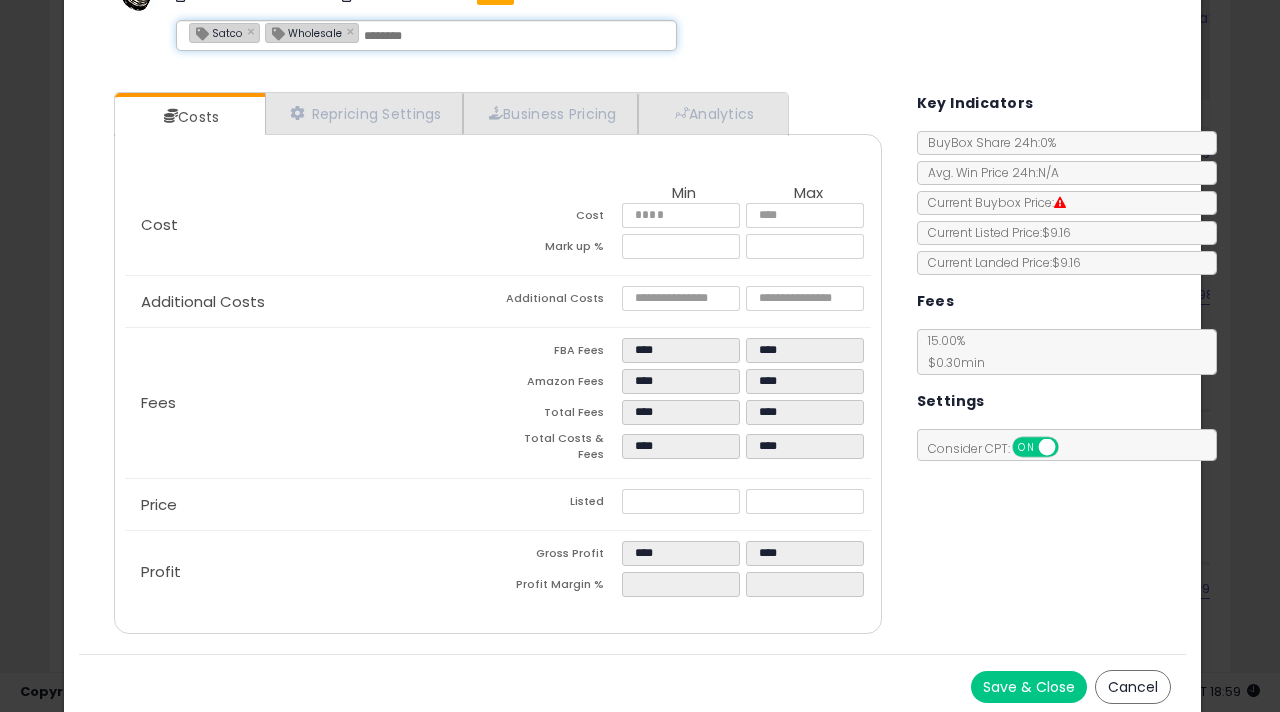 click at bounding box center [514, 36] 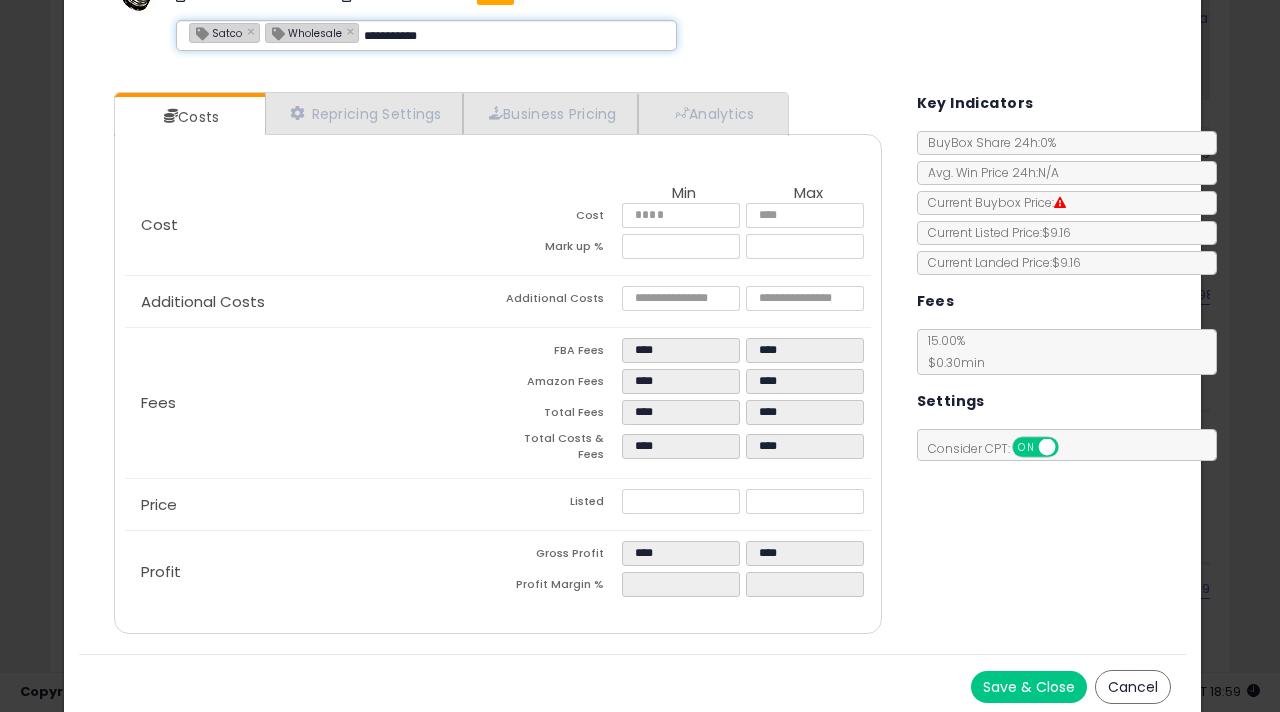 type on "**********" 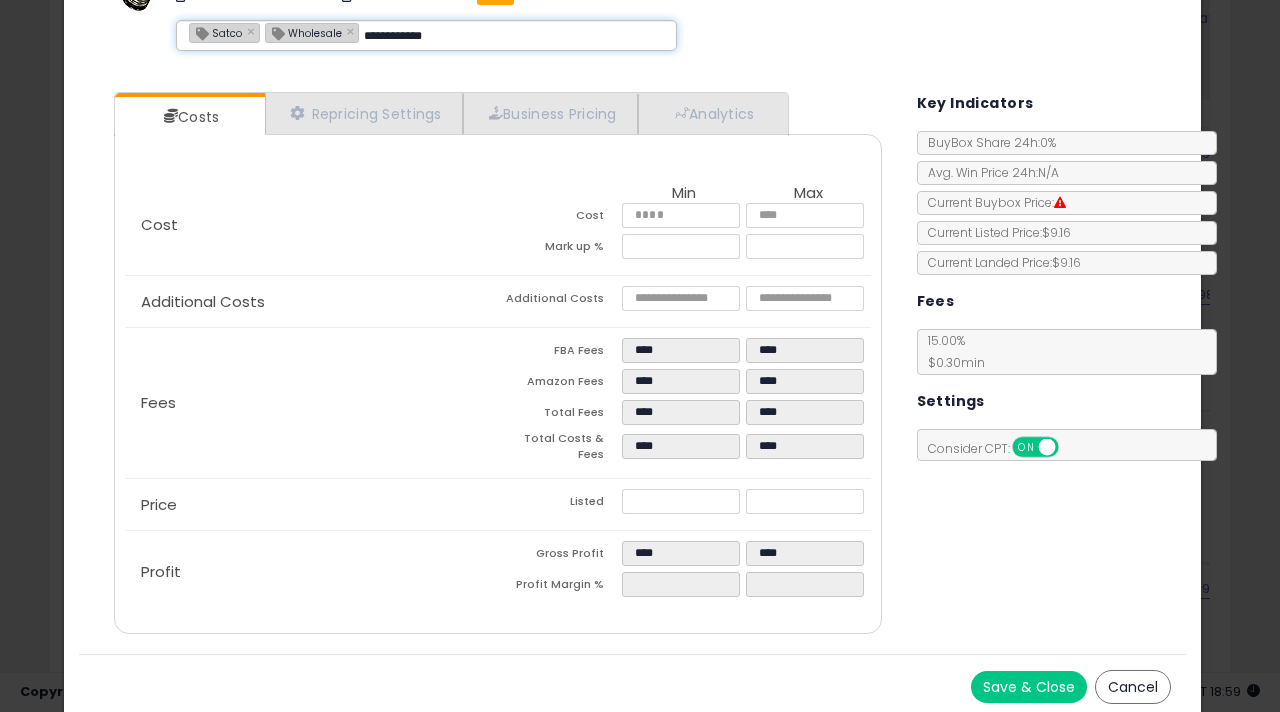 type on "**********" 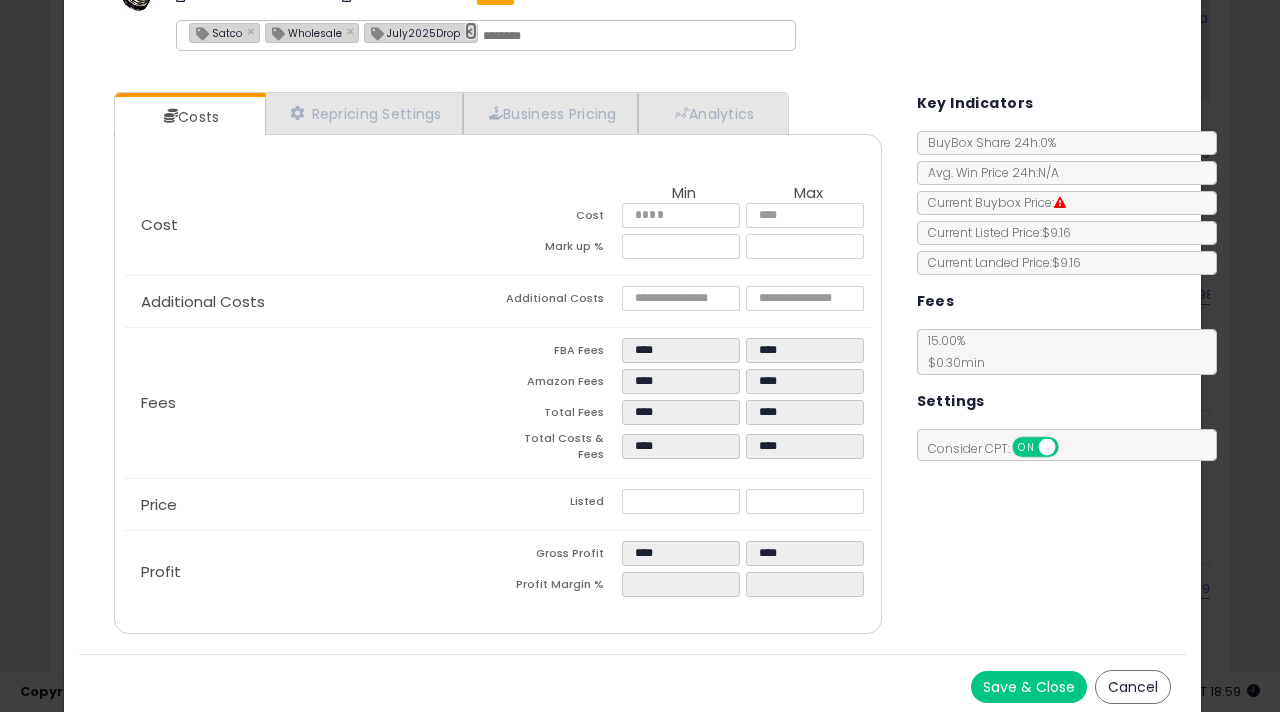 click on "×" at bounding box center [471, 31] 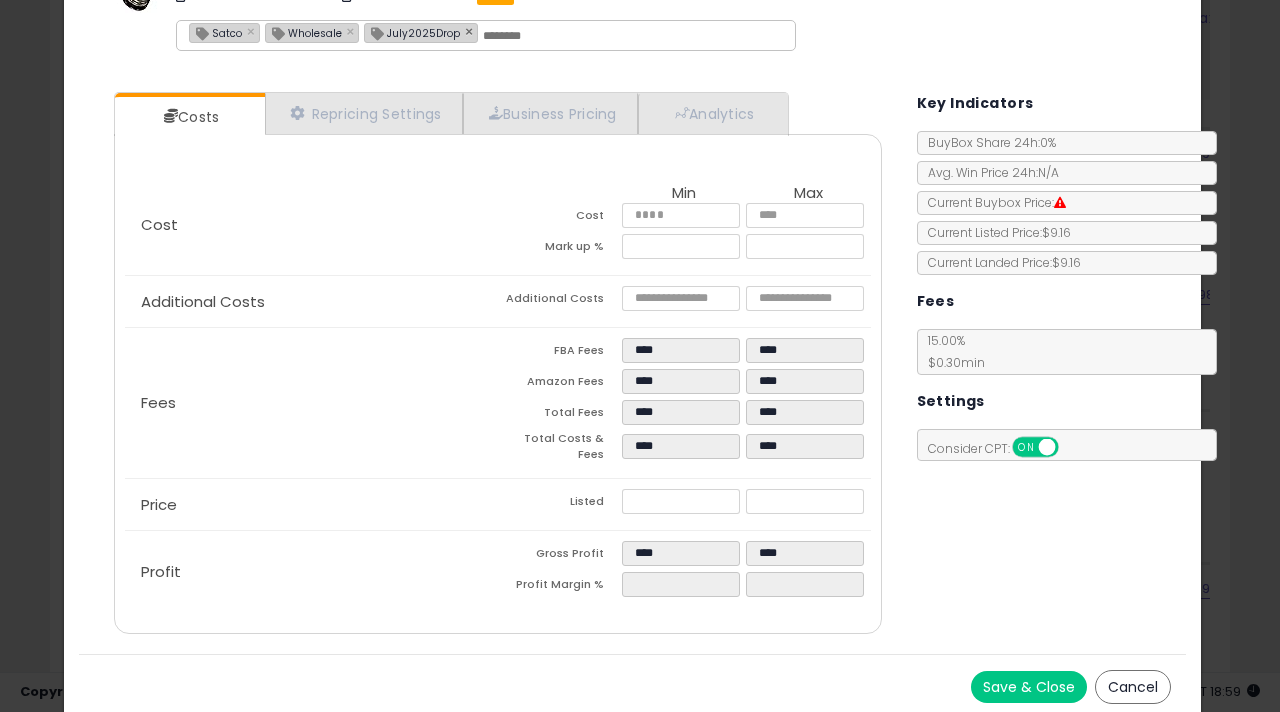 type on "**********" 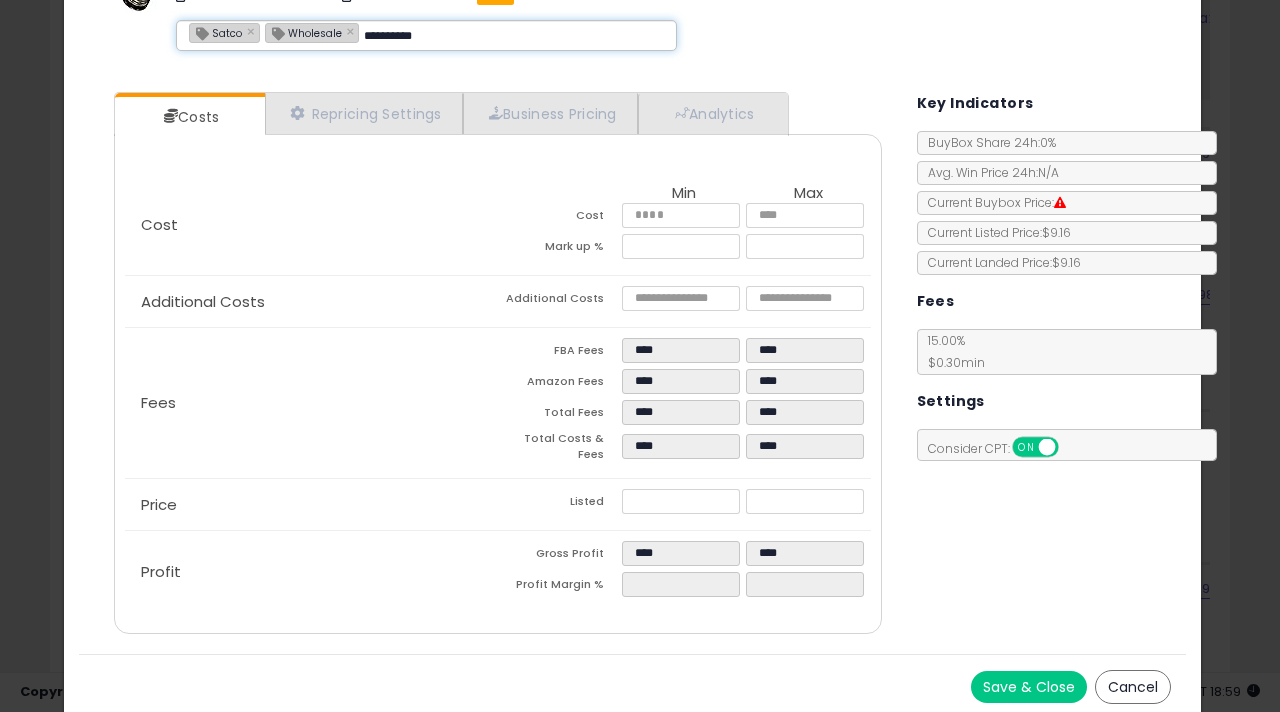 type on "**********" 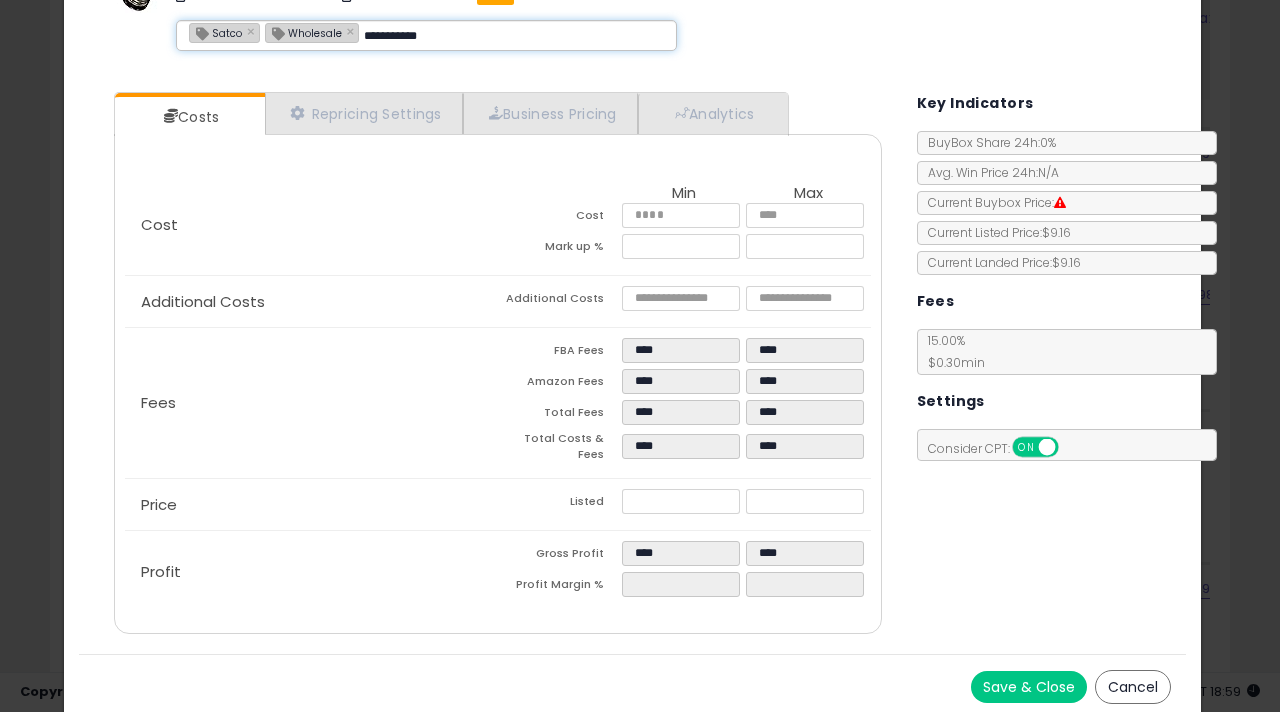 type on "**********" 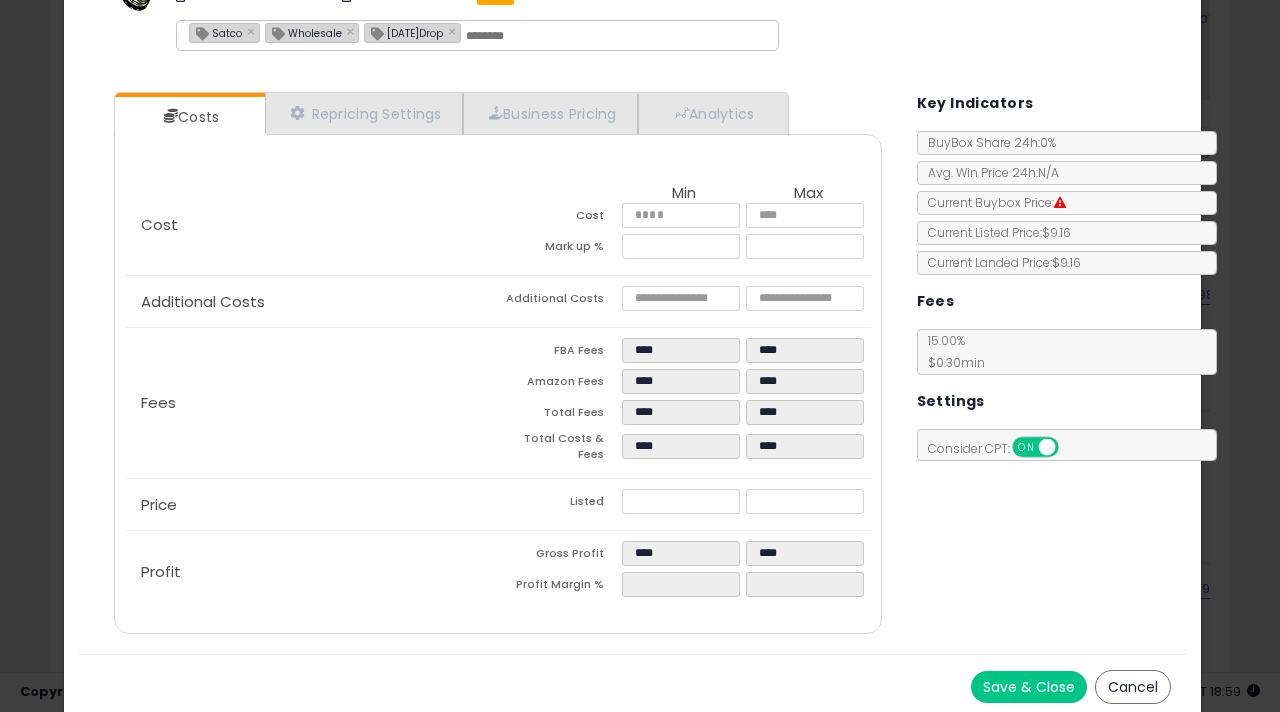 click on "Save & Close" at bounding box center [1029, 687] 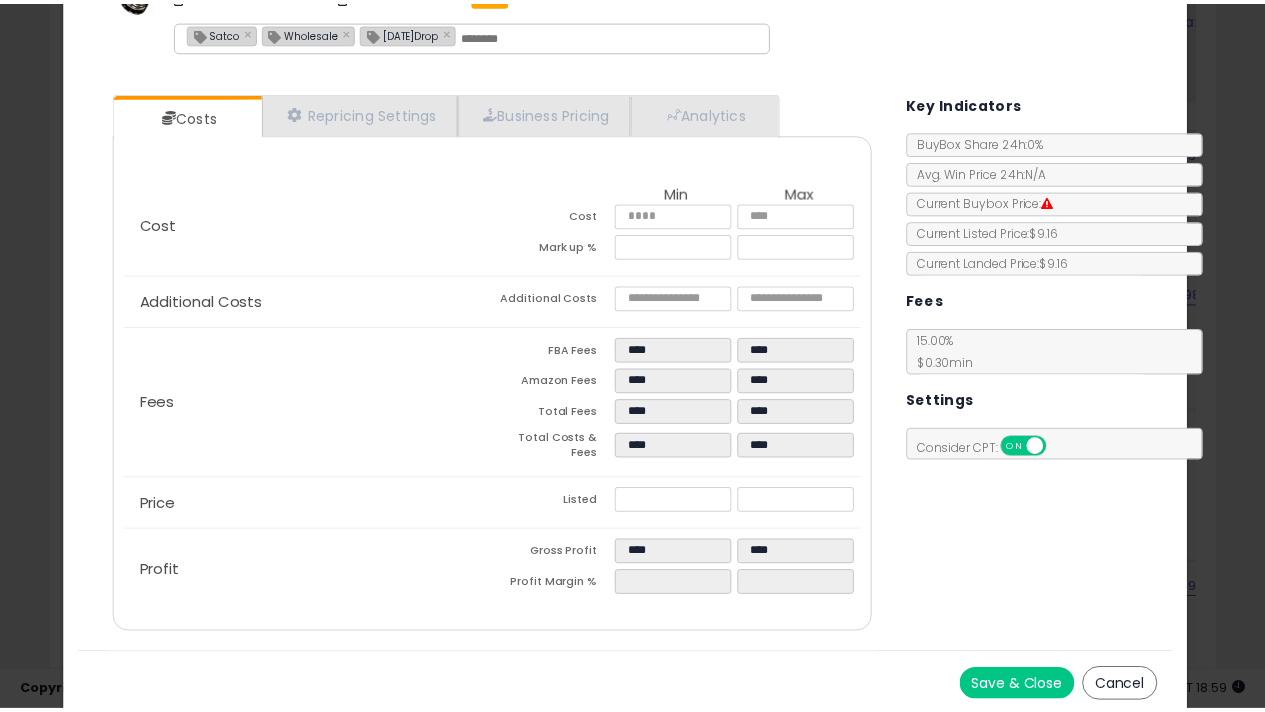 scroll, scrollTop: 0, scrollLeft: 0, axis: both 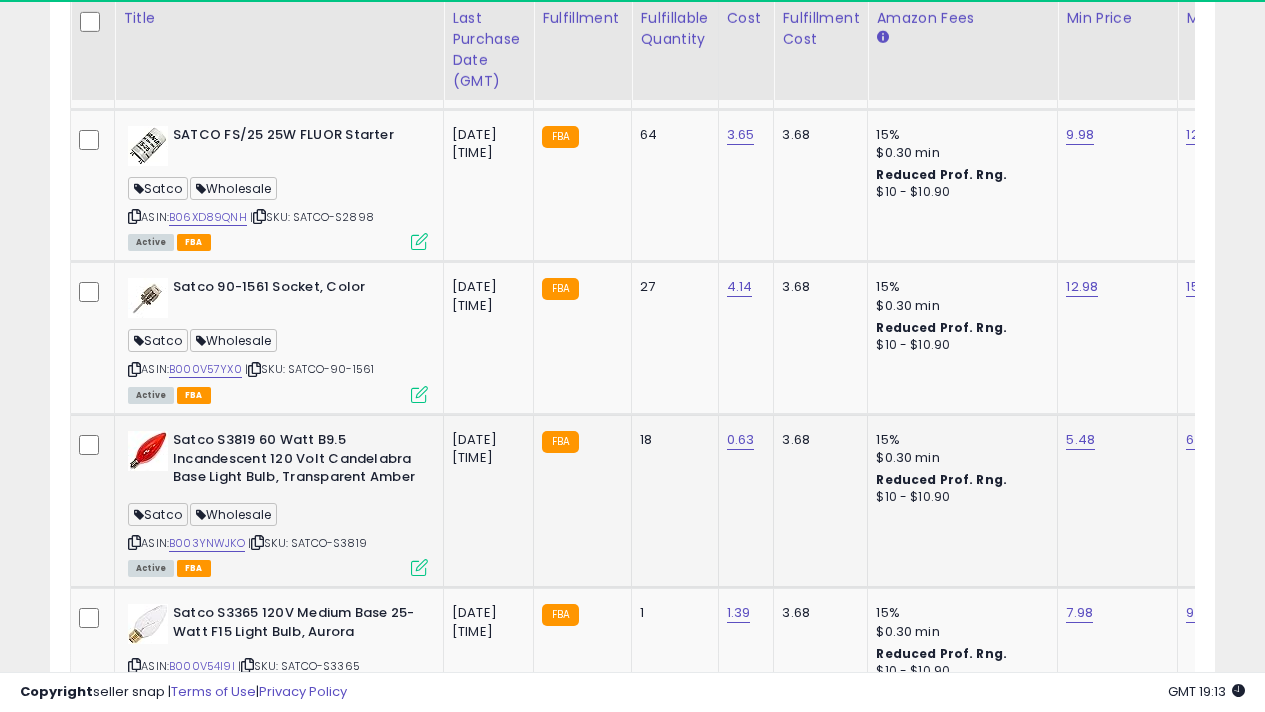 click at bounding box center [419, 567] 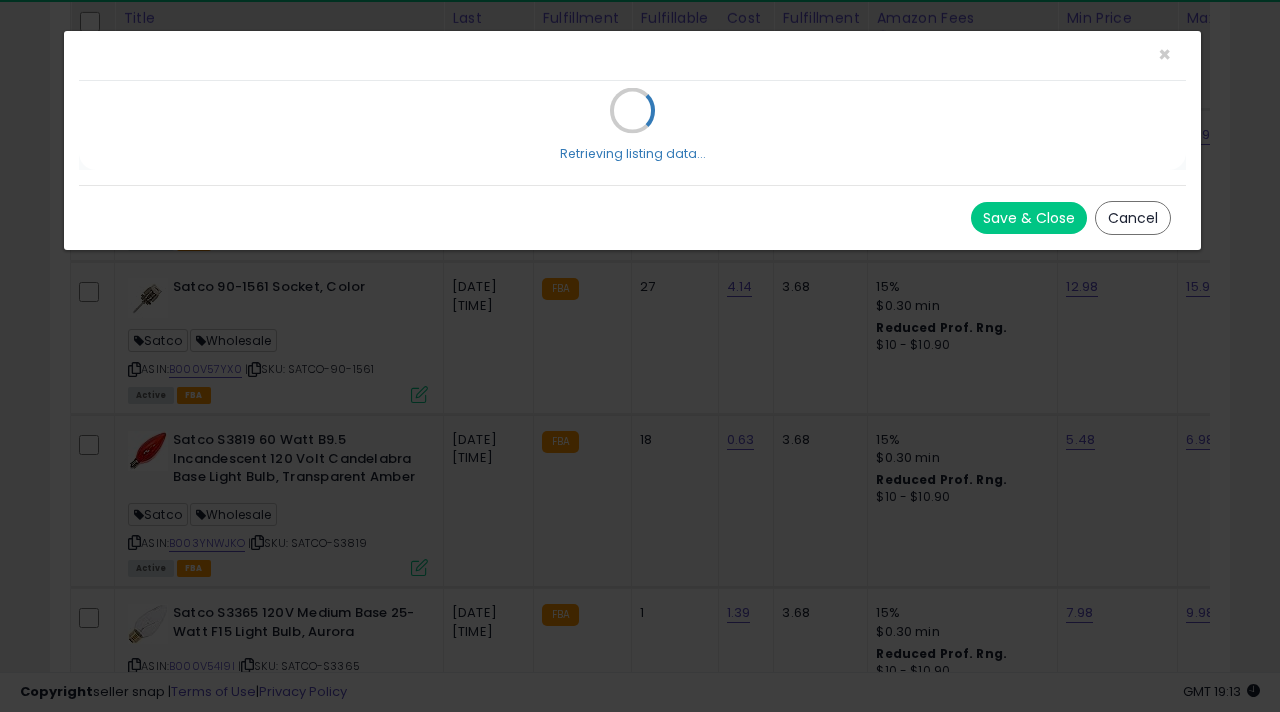 scroll, scrollTop: 999590, scrollLeft: 999317, axis: both 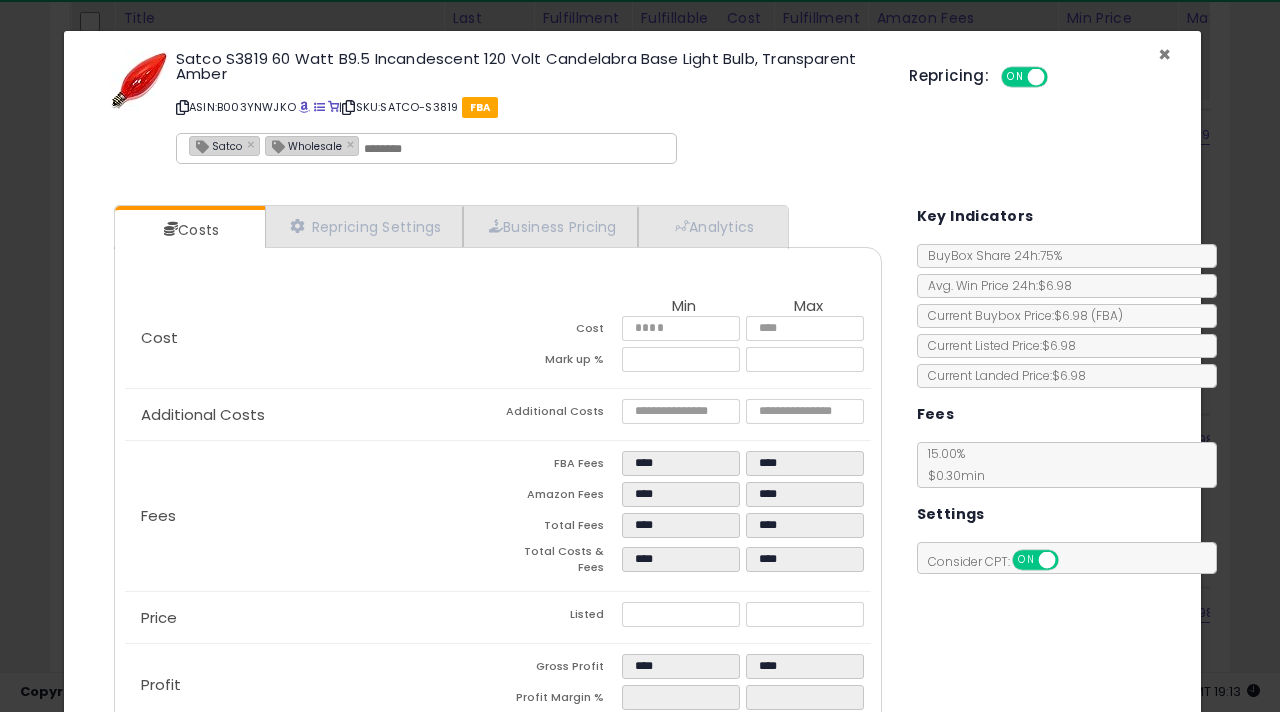 click on "×" at bounding box center [1164, 54] 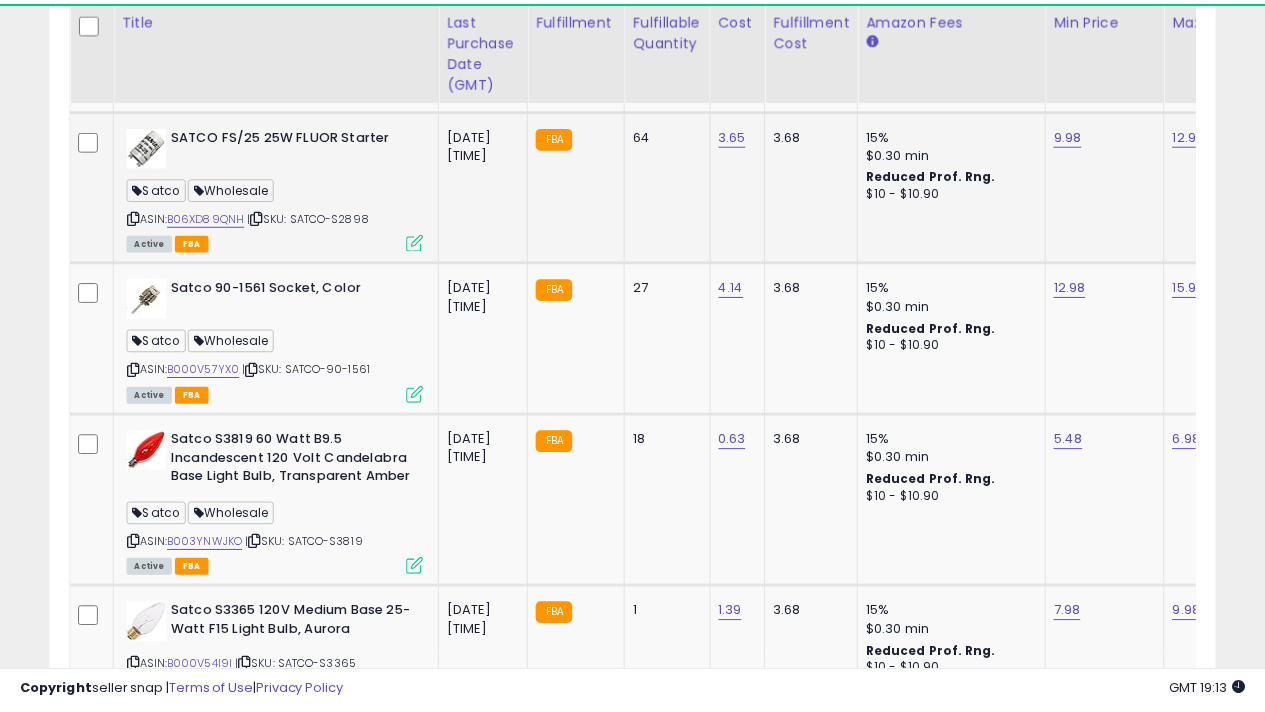 scroll, scrollTop: 410, scrollLeft: 673, axis: both 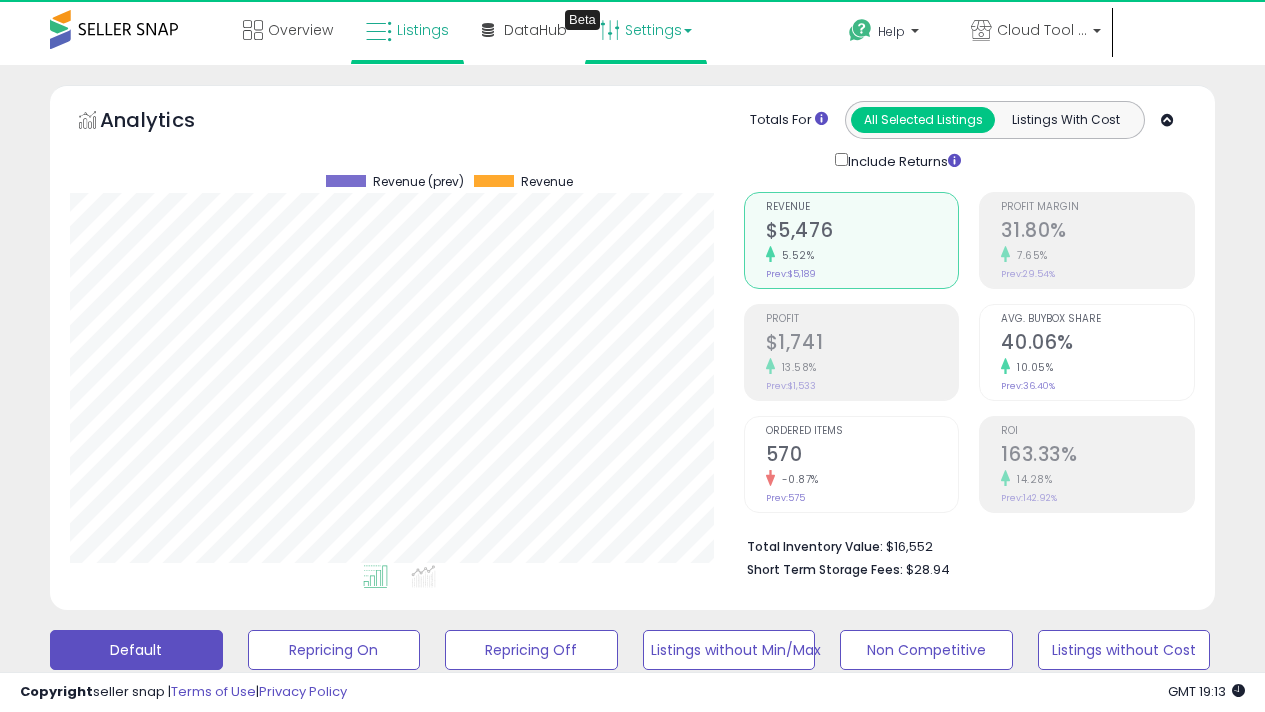 click on "Settings" at bounding box center [646, 30] 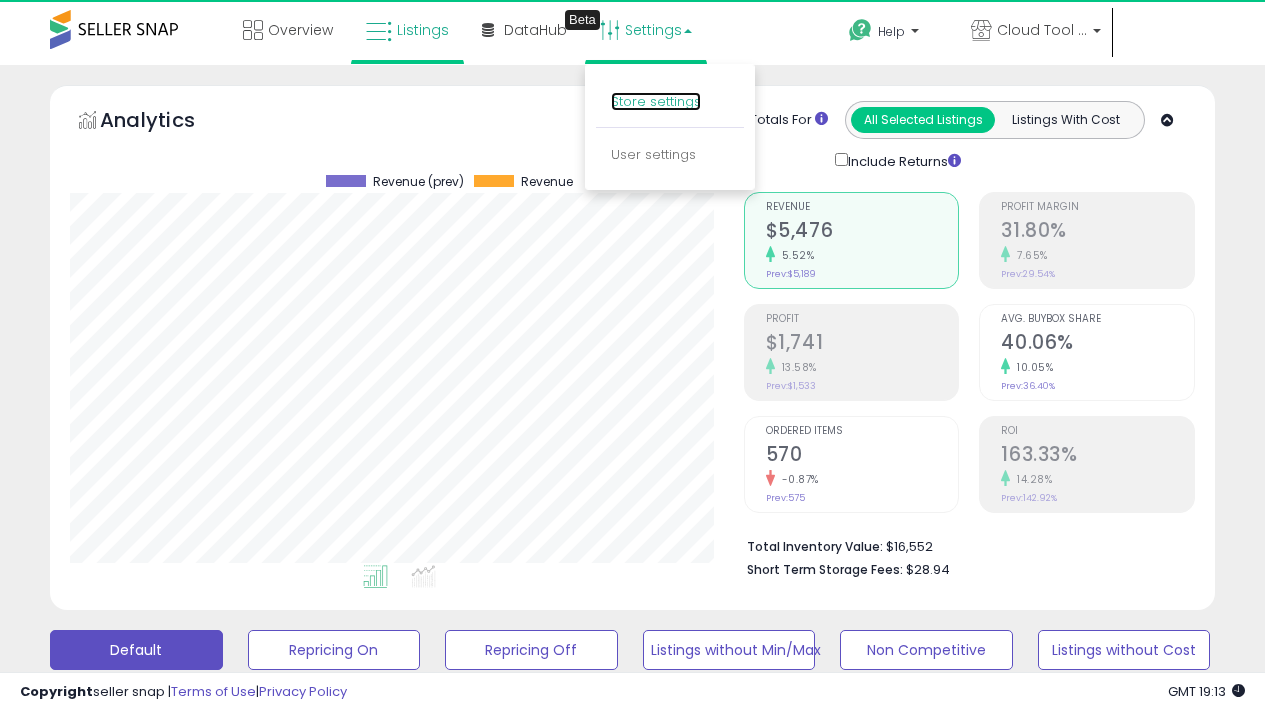 click on "Store
settings" at bounding box center [656, 101] 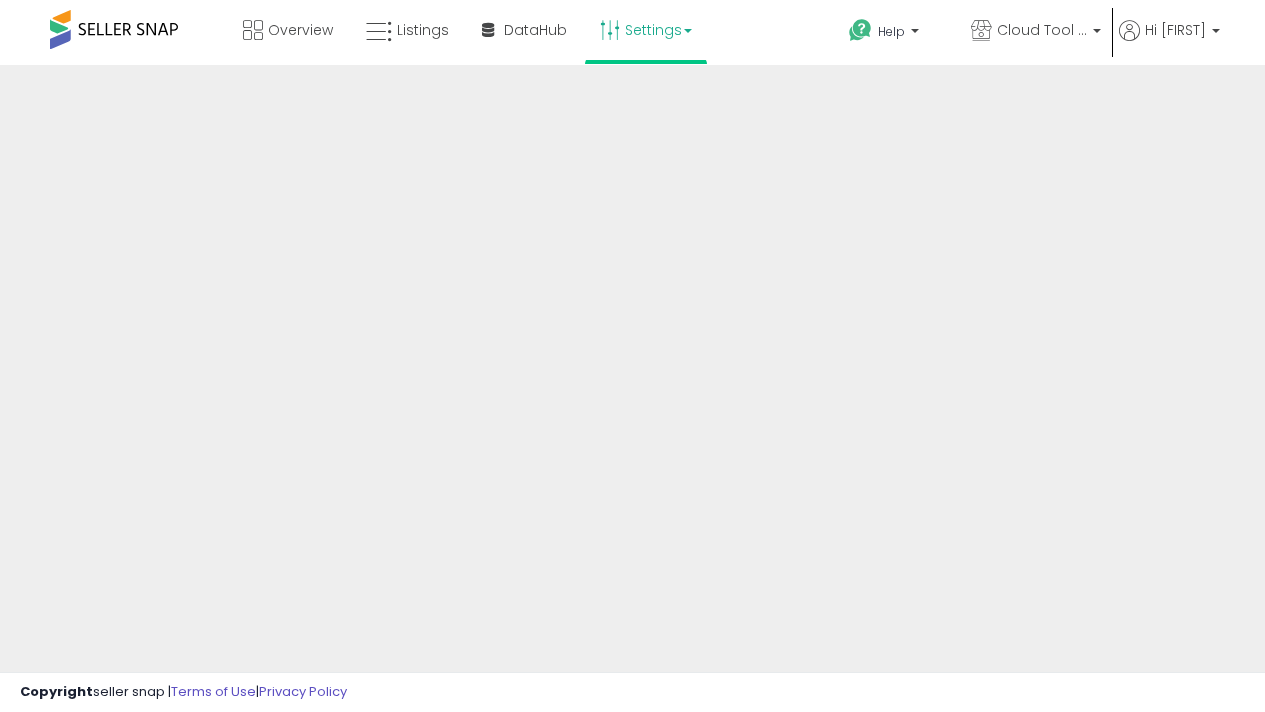 scroll, scrollTop: 0, scrollLeft: 0, axis: both 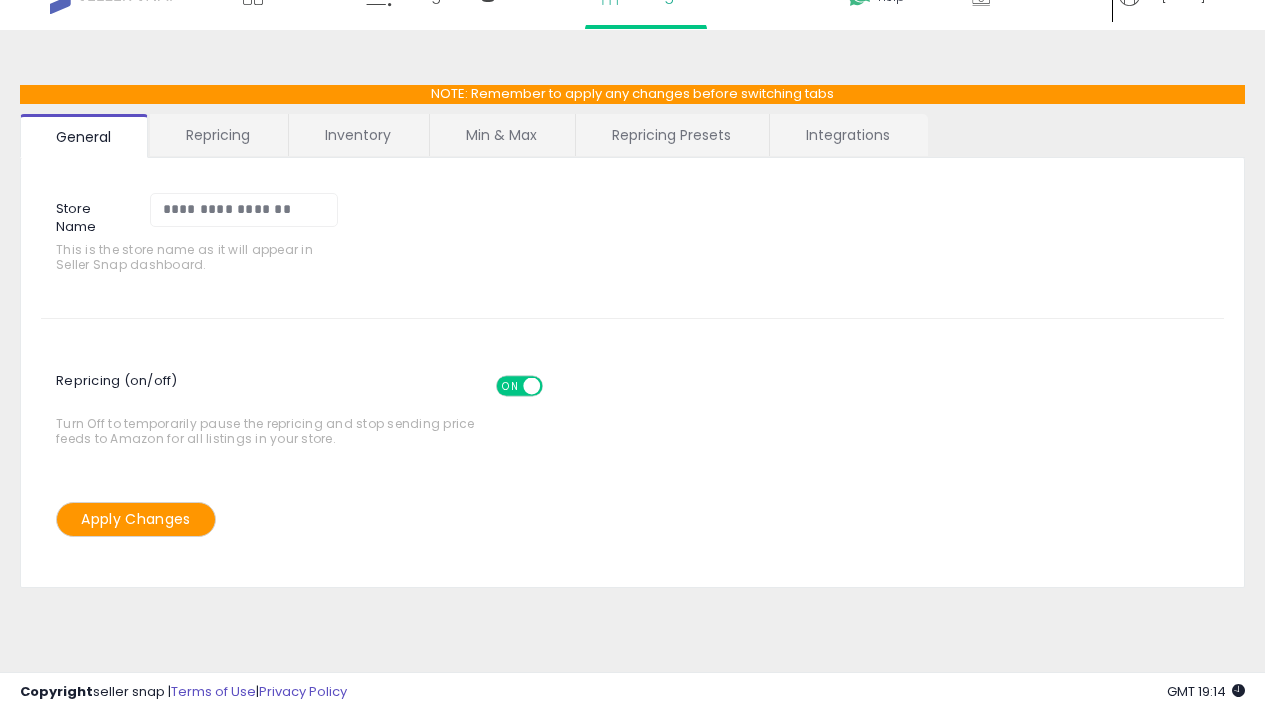 click on "Repricing" at bounding box center [218, 135] 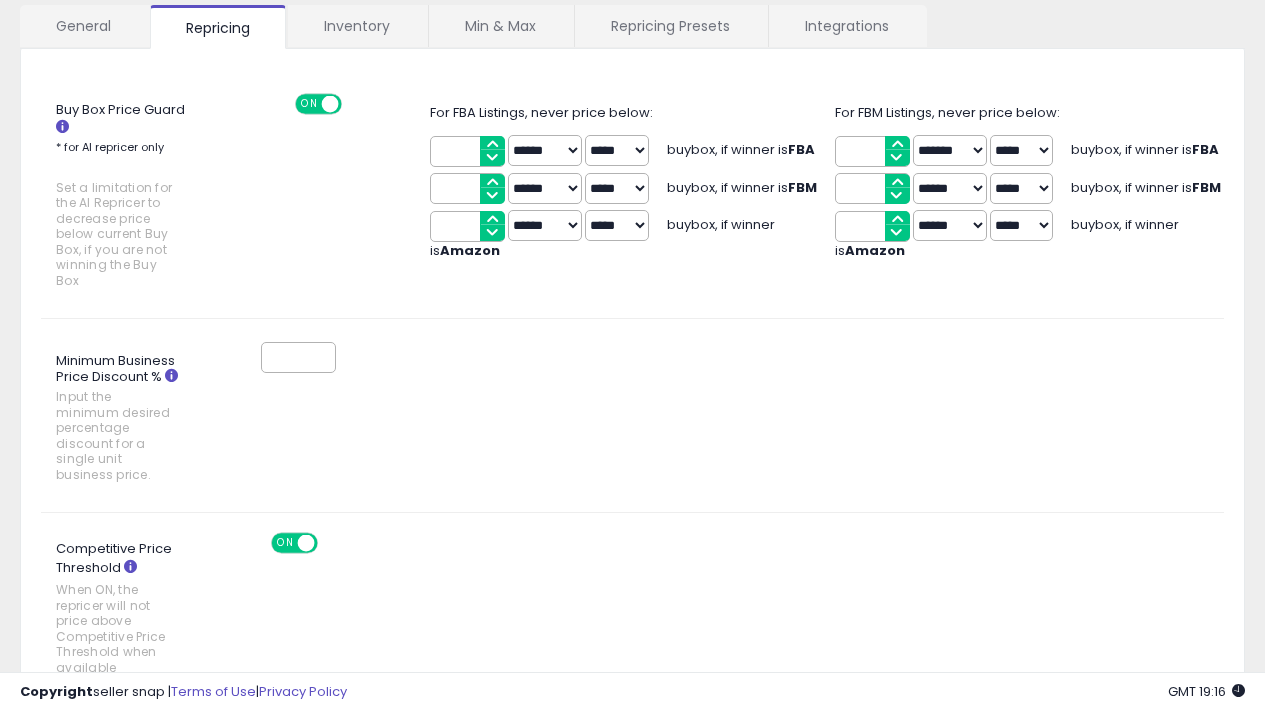 scroll, scrollTop: 146, scrollLeft: 0, axis: vertical 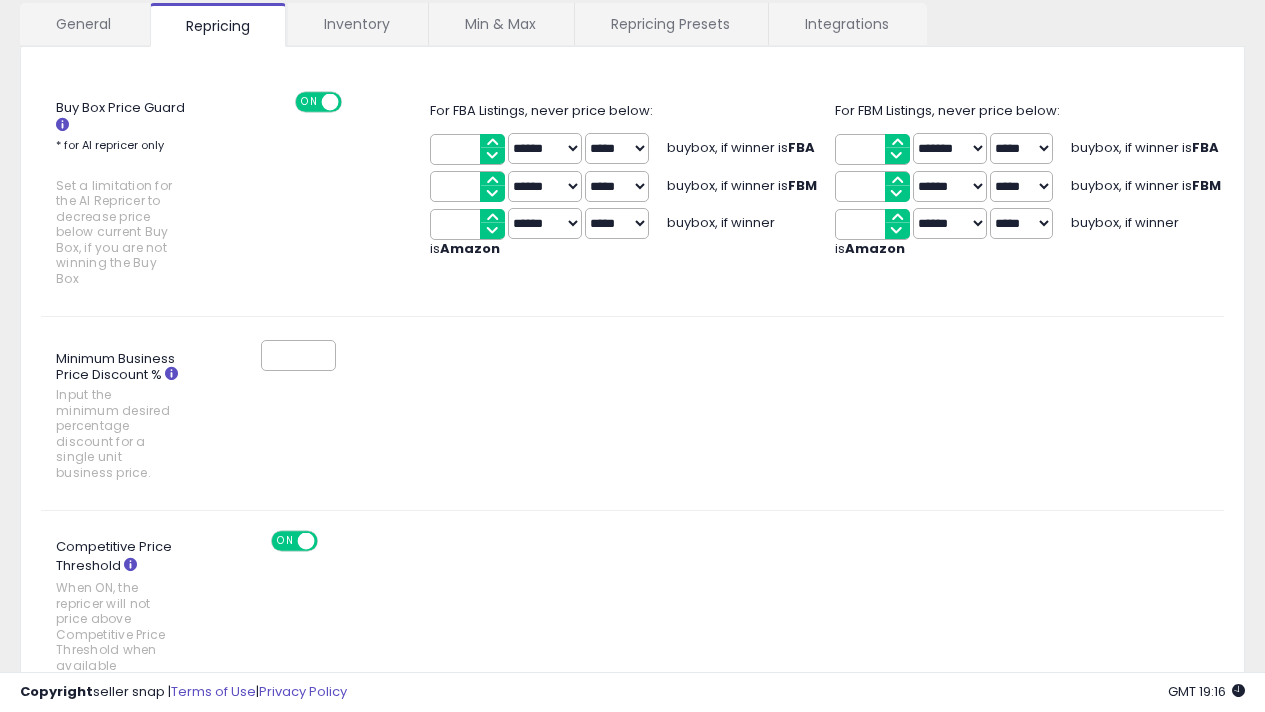 click at bounding box center [171, 373] 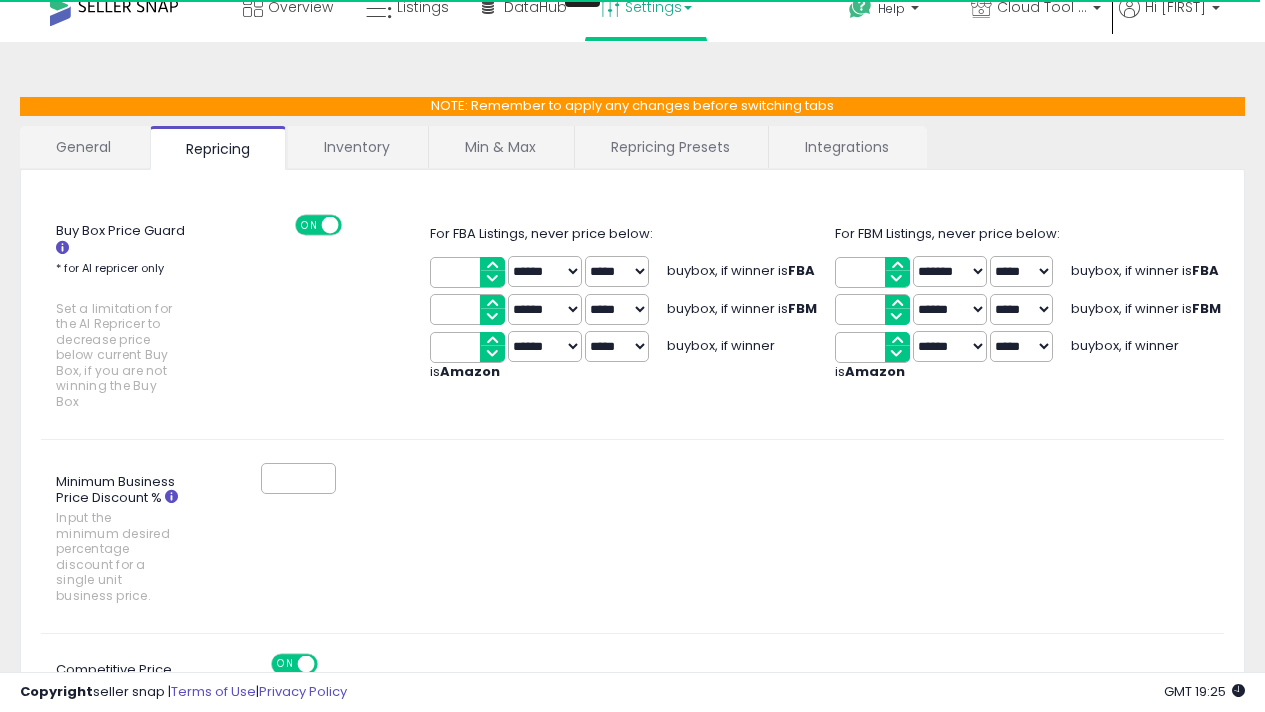 scroll, scrollTop: 0, scrollLeft: 0, axis: both 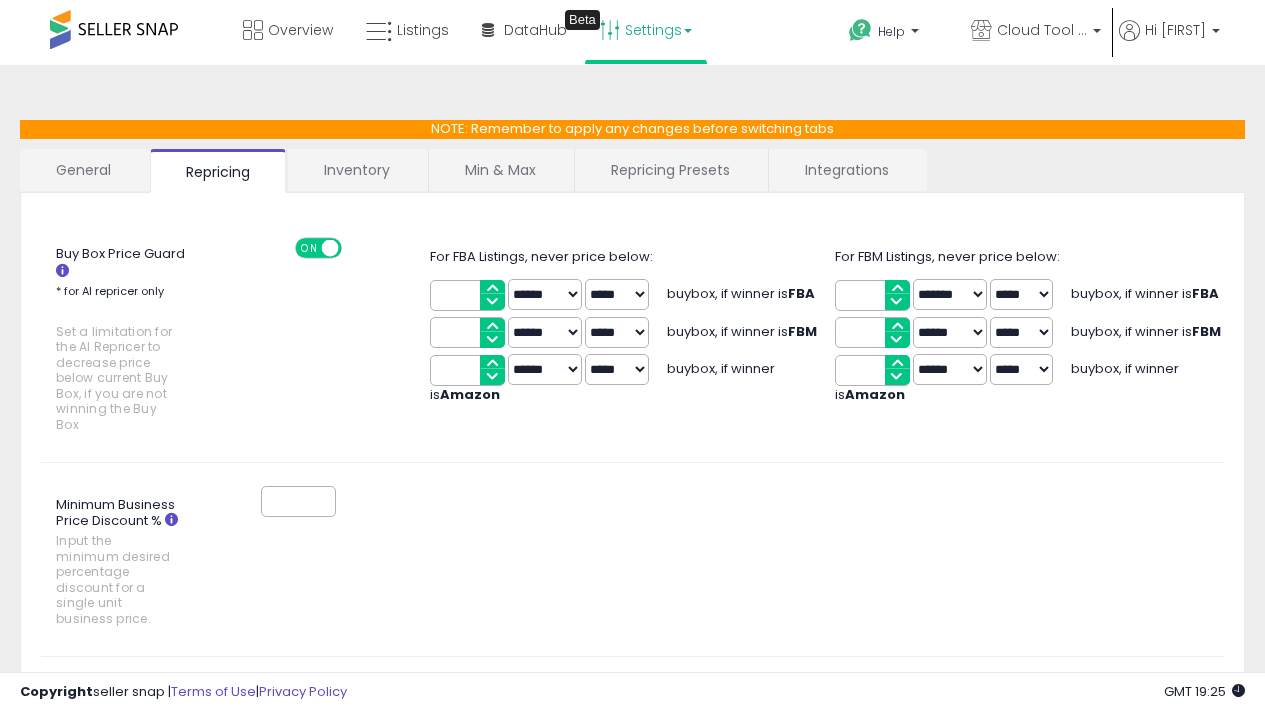 click on "Integrations" at bounding box center [847, 170] 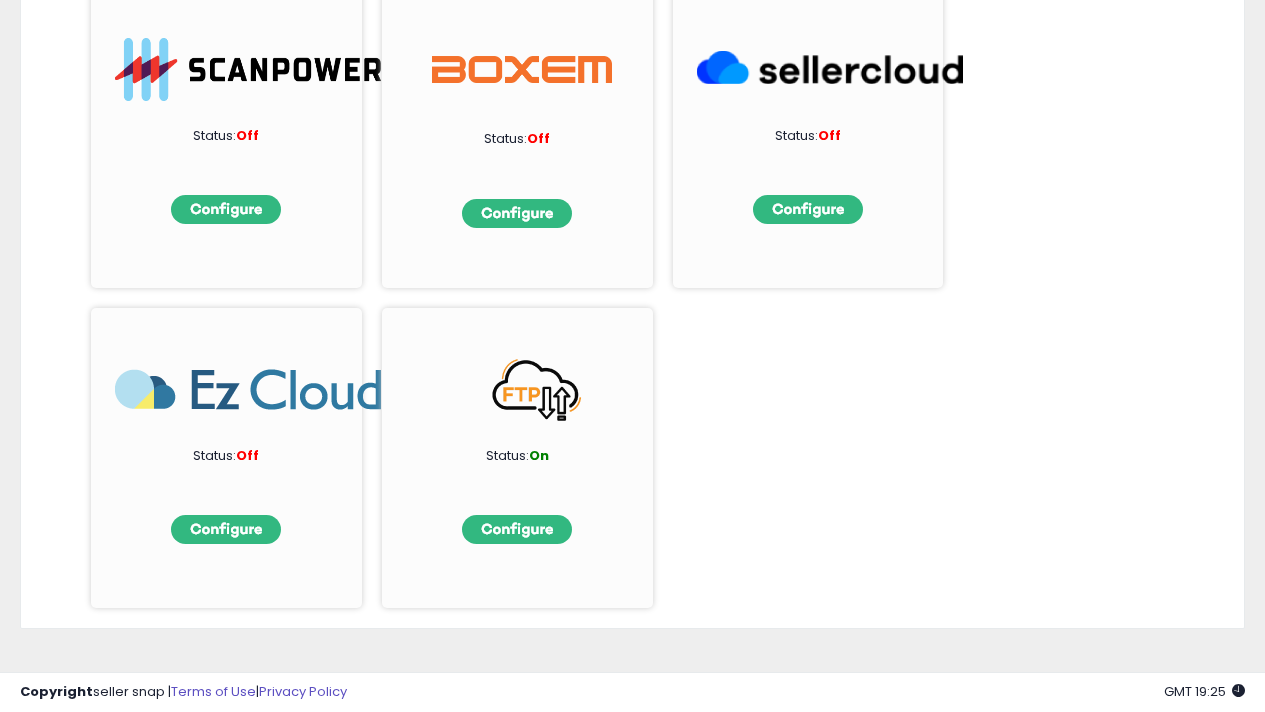 scroll, scrollTop: 681, scrollLeft: 0, axis: vertical 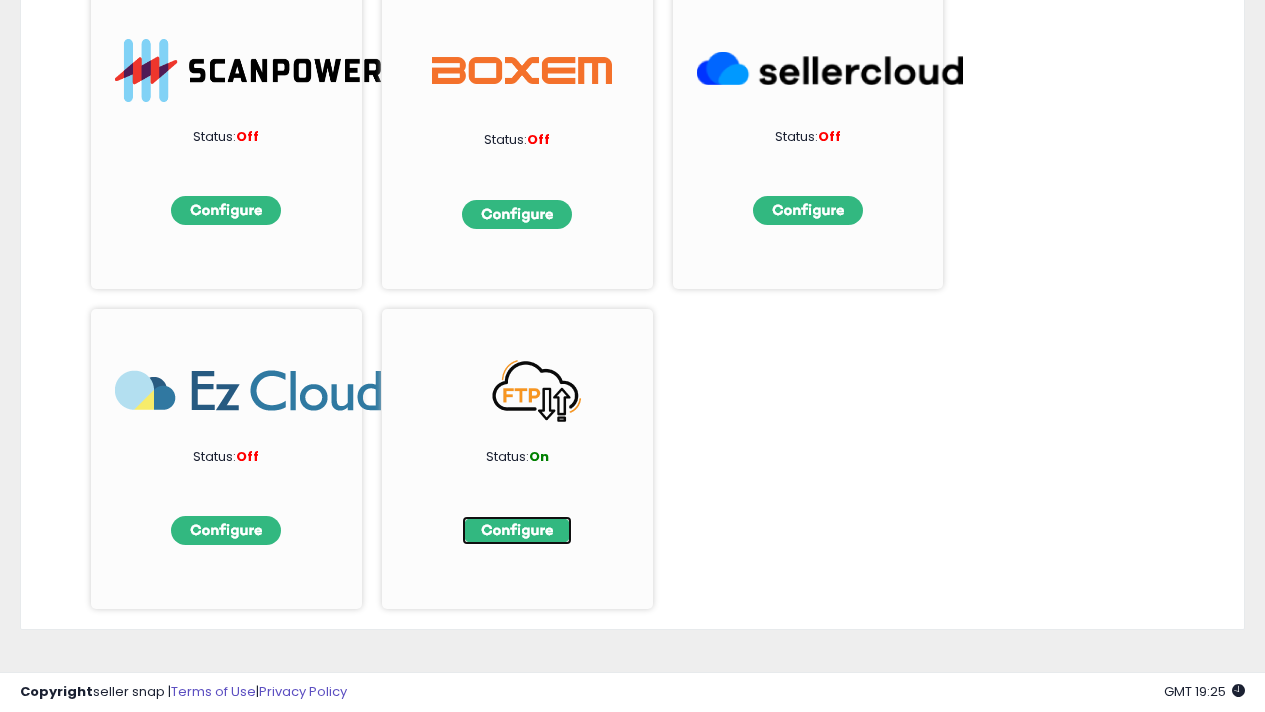 click at bounding box center (517, 530) 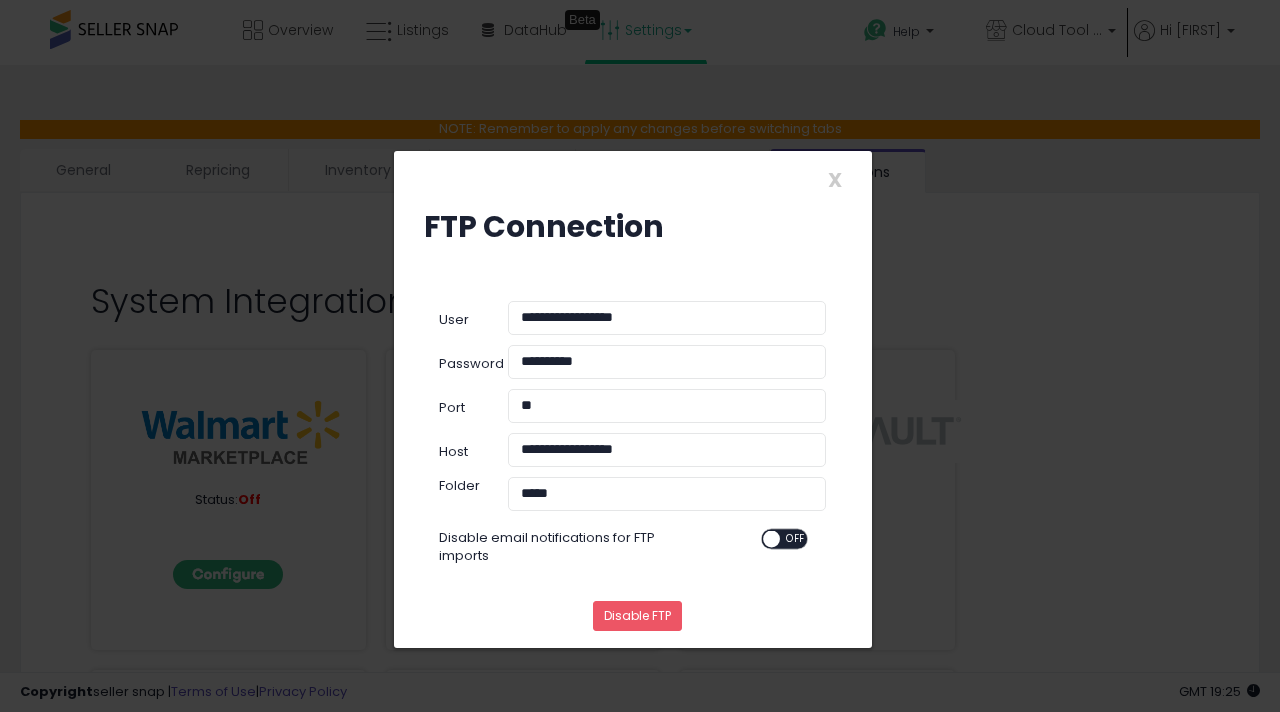 click on "X Close" at bounding box center (633, 179) 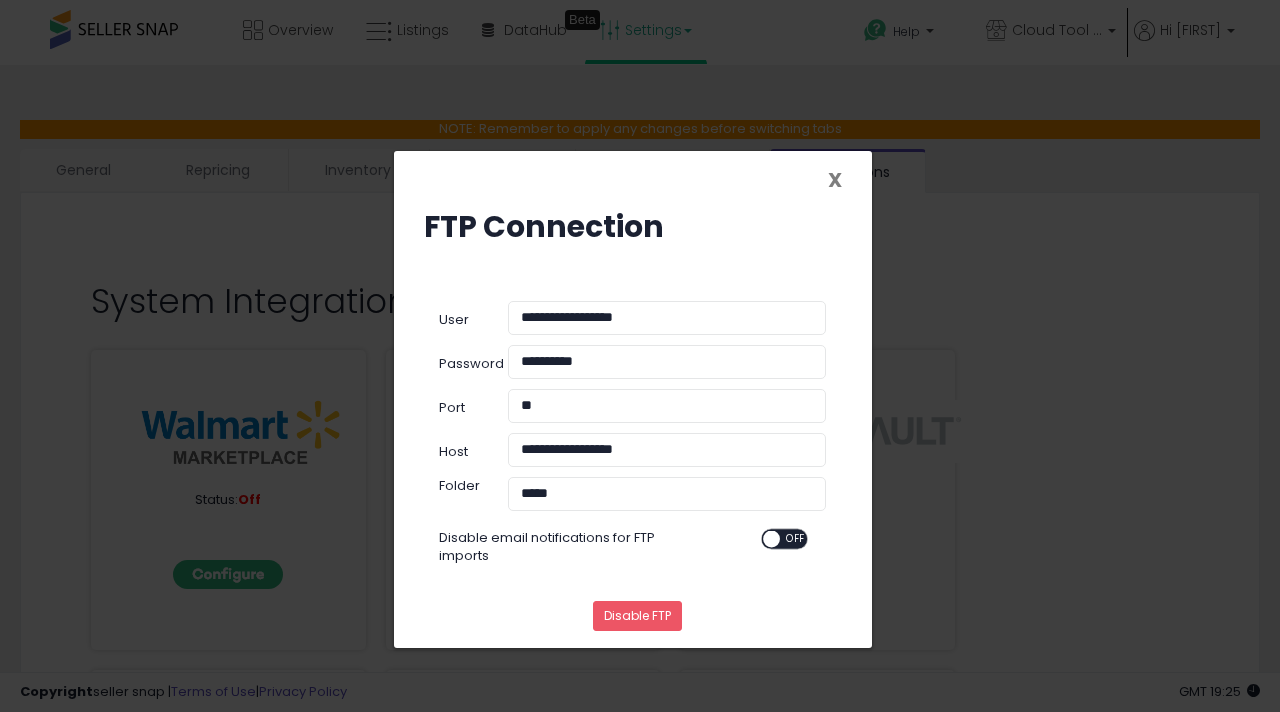click on "X" at bounding box center (835, 180) 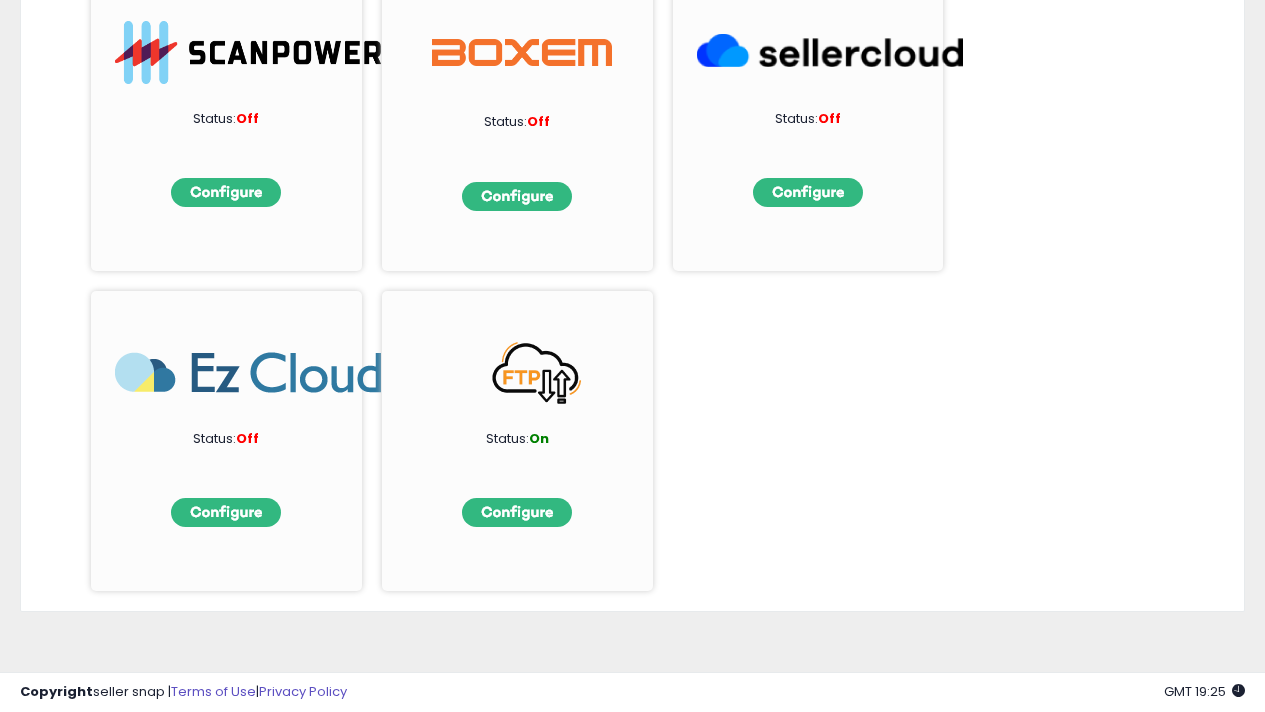 scroll, scrollTop: 0, scrollLeft: 0, axis: both 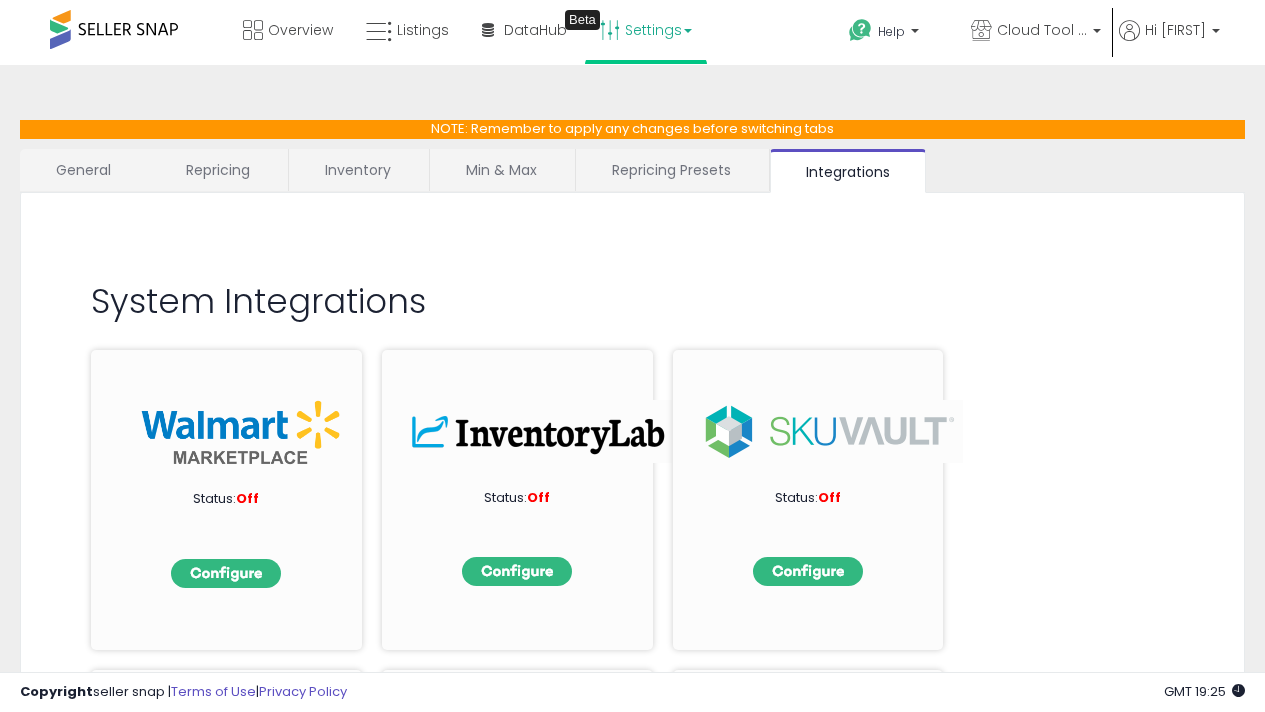 click on "Repricing Presets" at bounding box center (671, 170) 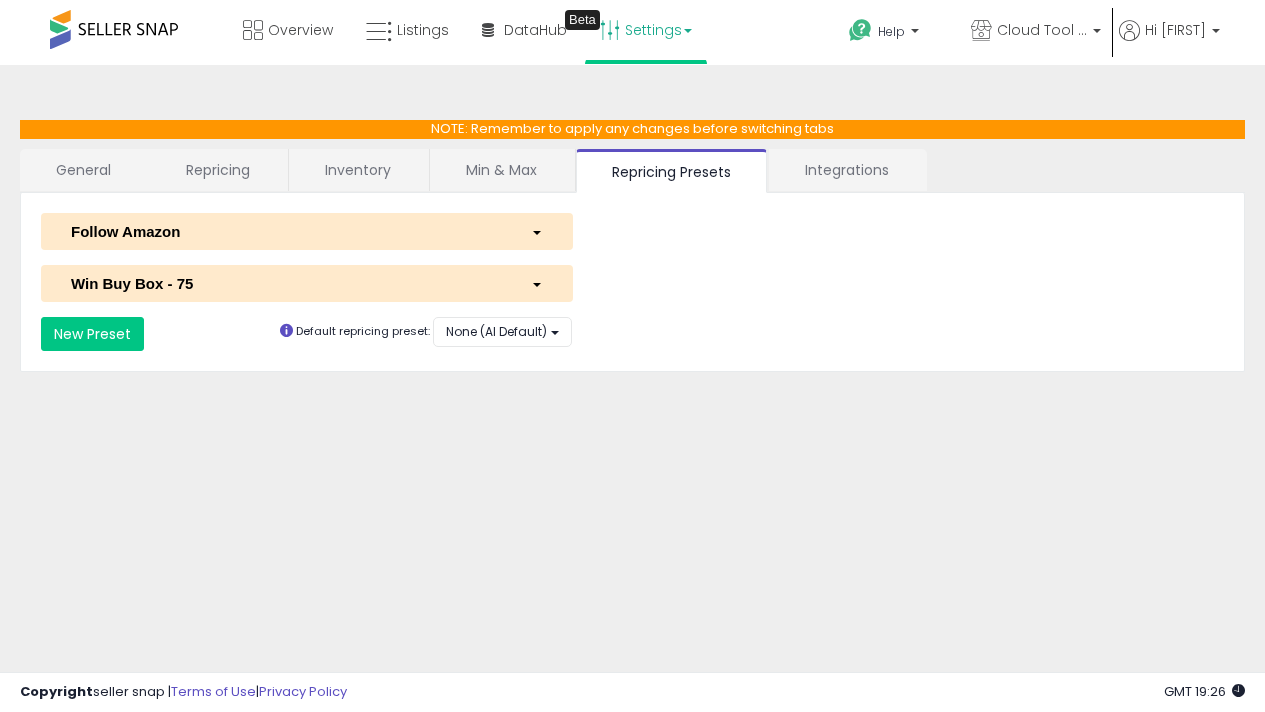 click on "Min & Max" at bounding box center (501, 170) 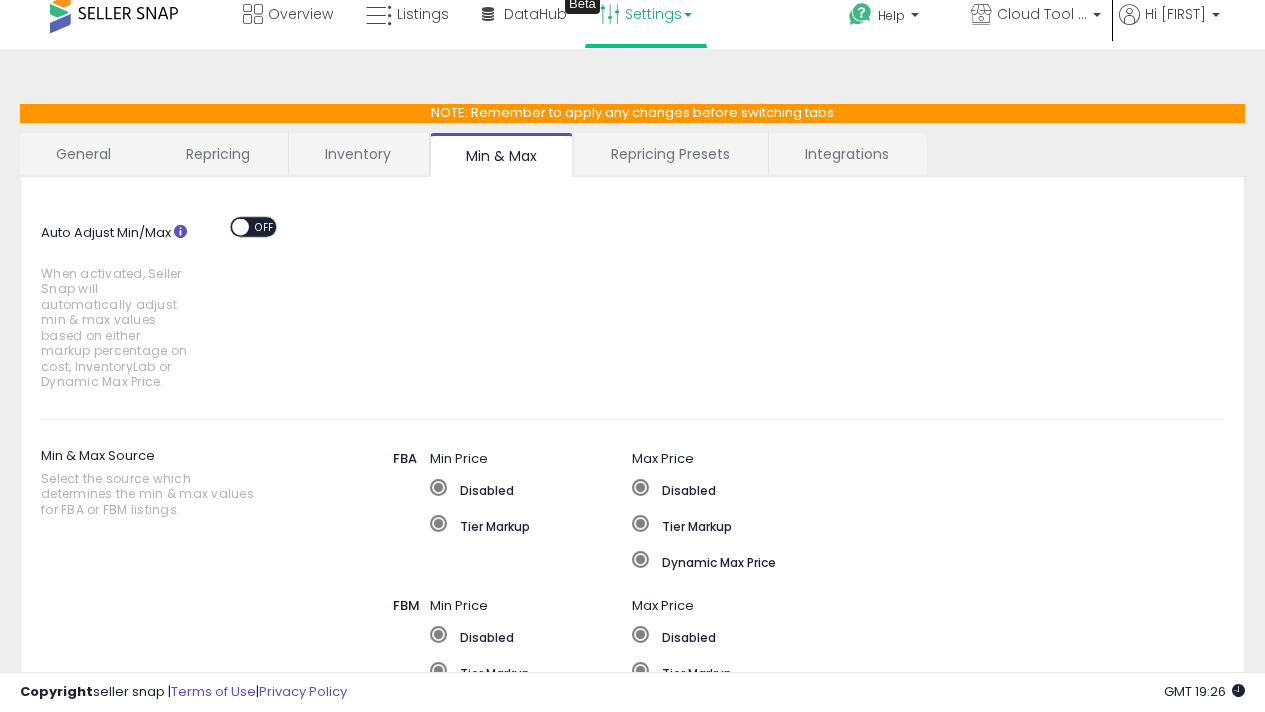 scroll, scrollTop: 0, scrollLeft: 0, axis: both 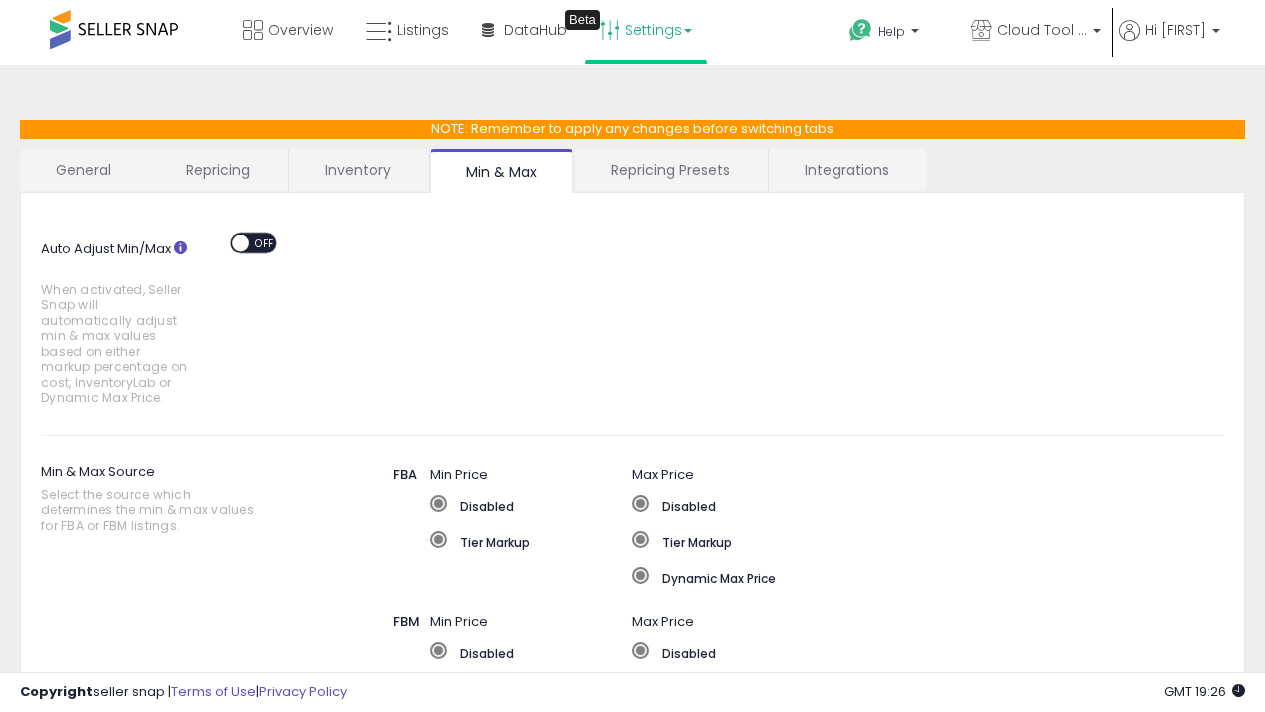 click on "Inventory" at bounding box center [358, 170] 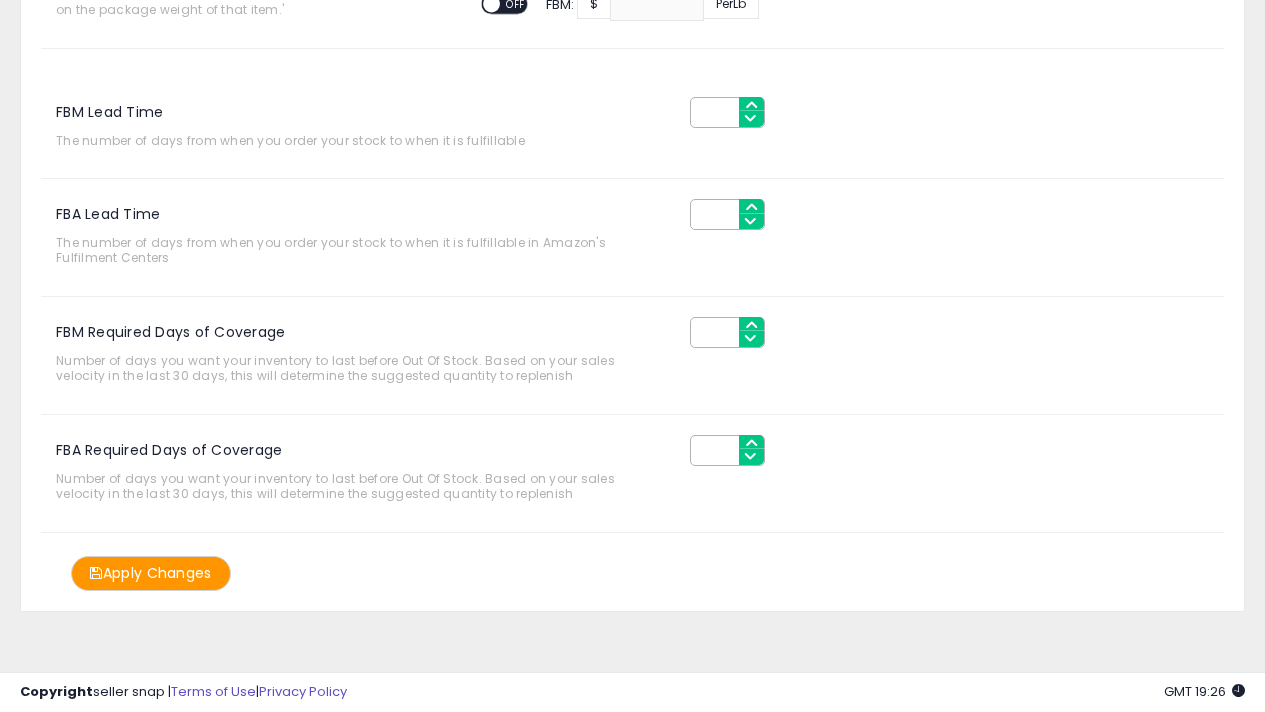 scroll, scrollTop: 0, scrollLeft: 0, axis: both 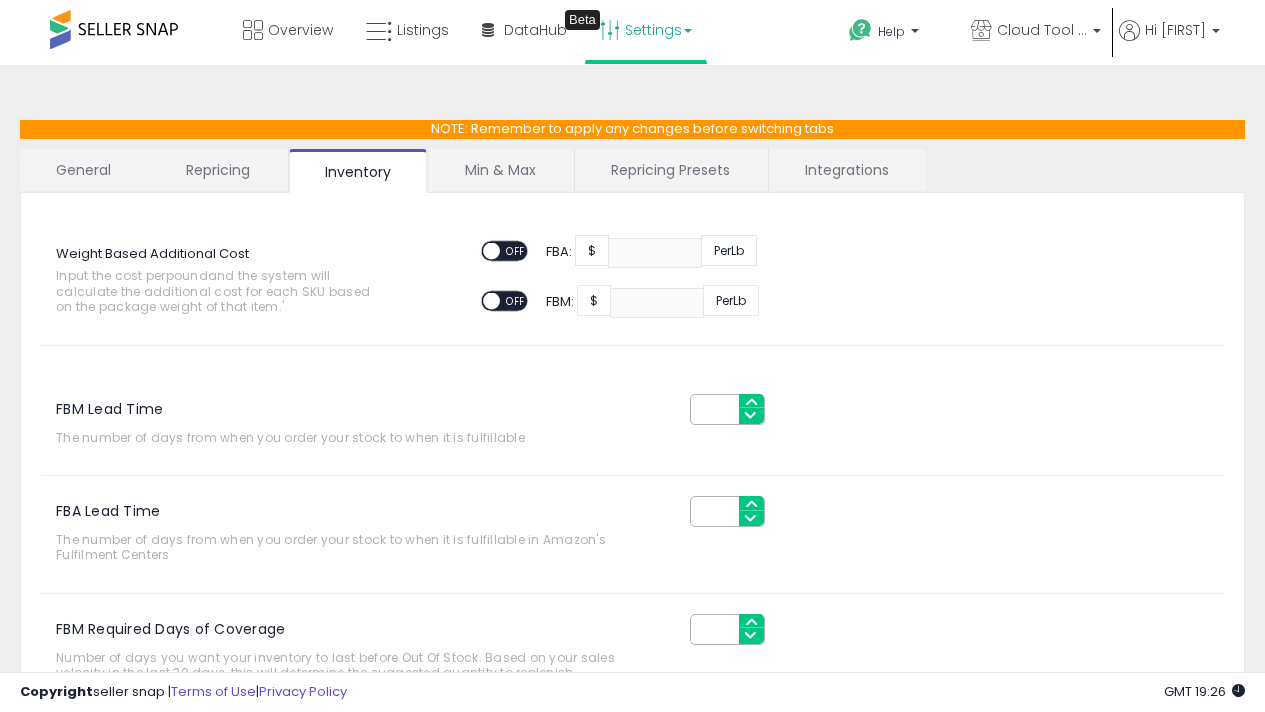 click on "Repricing" at bounding box center (218, 170) 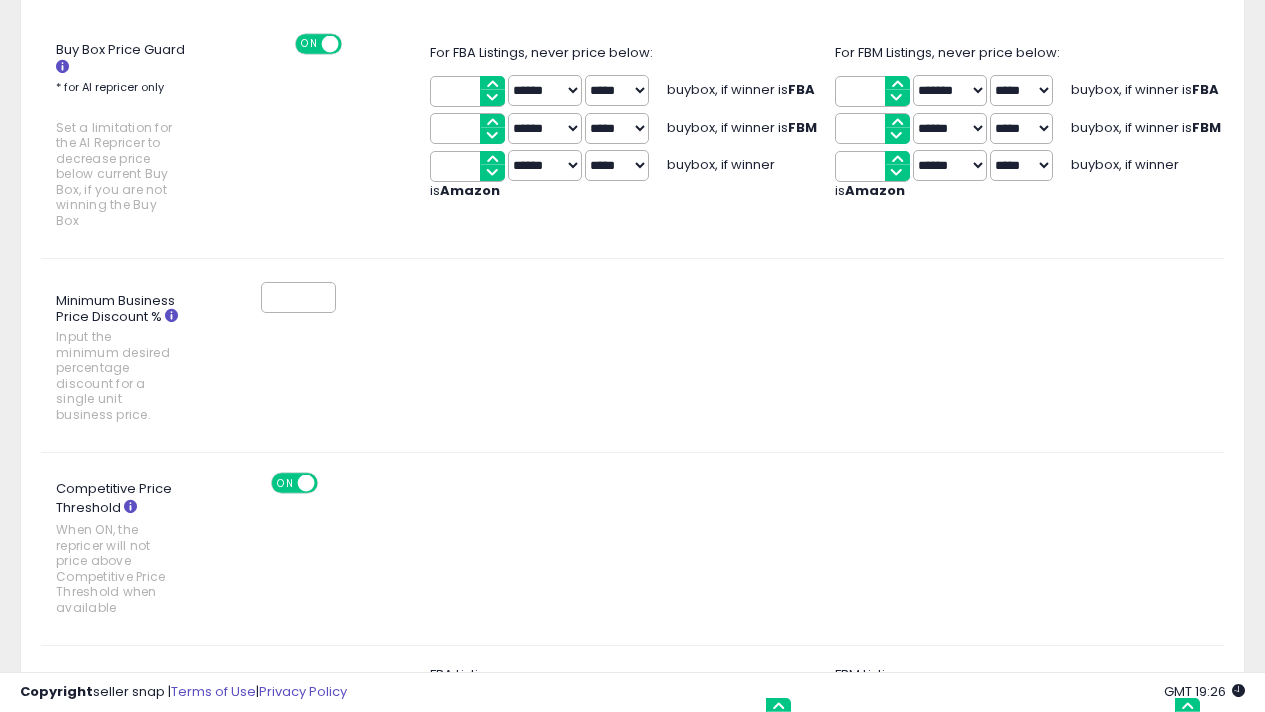 scroll, scrollTop: 0, scrollLeft: 0, axis: both 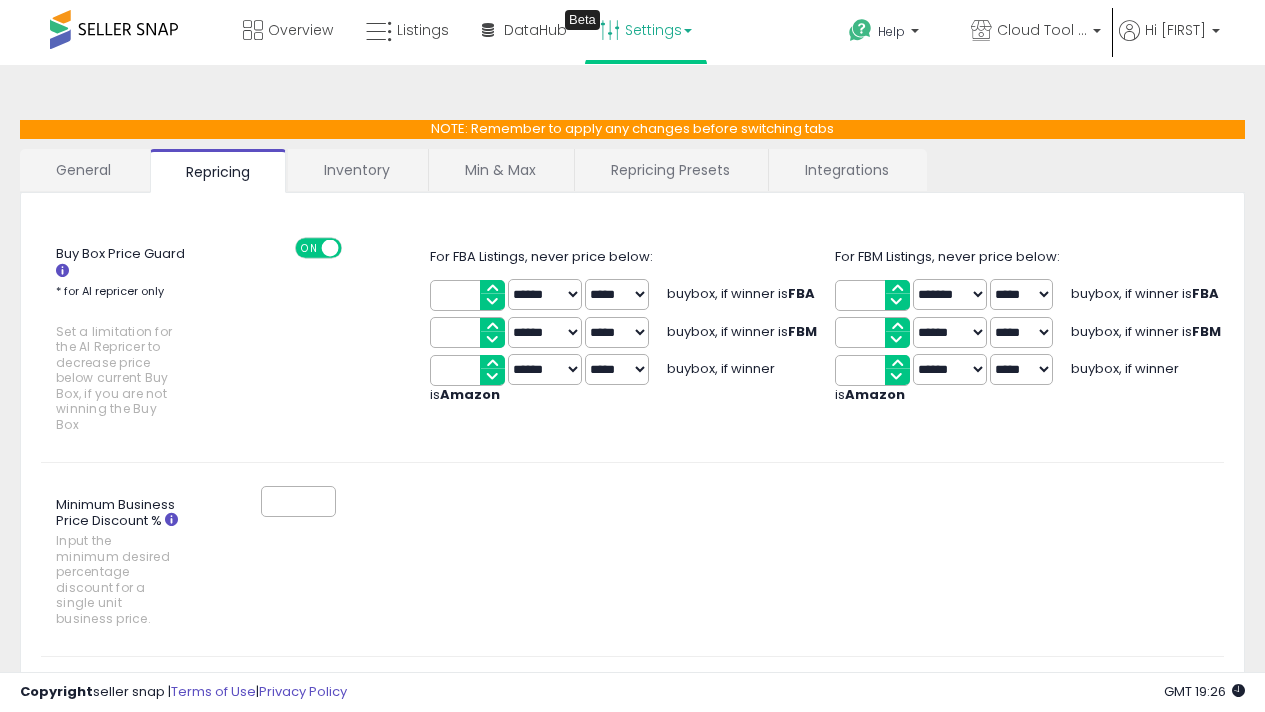 click on "General" at bounding box center [84, 170] 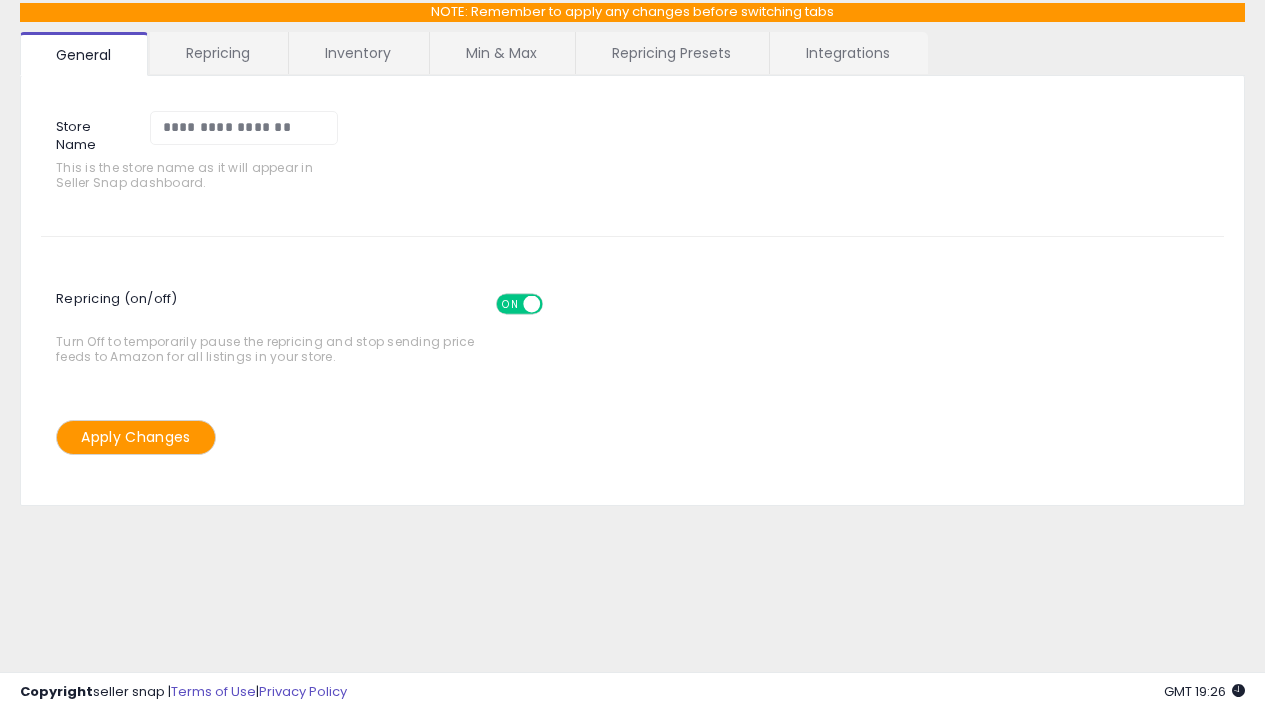 scroll, scrollTop: 0, scrollLeft: 0, axis: both 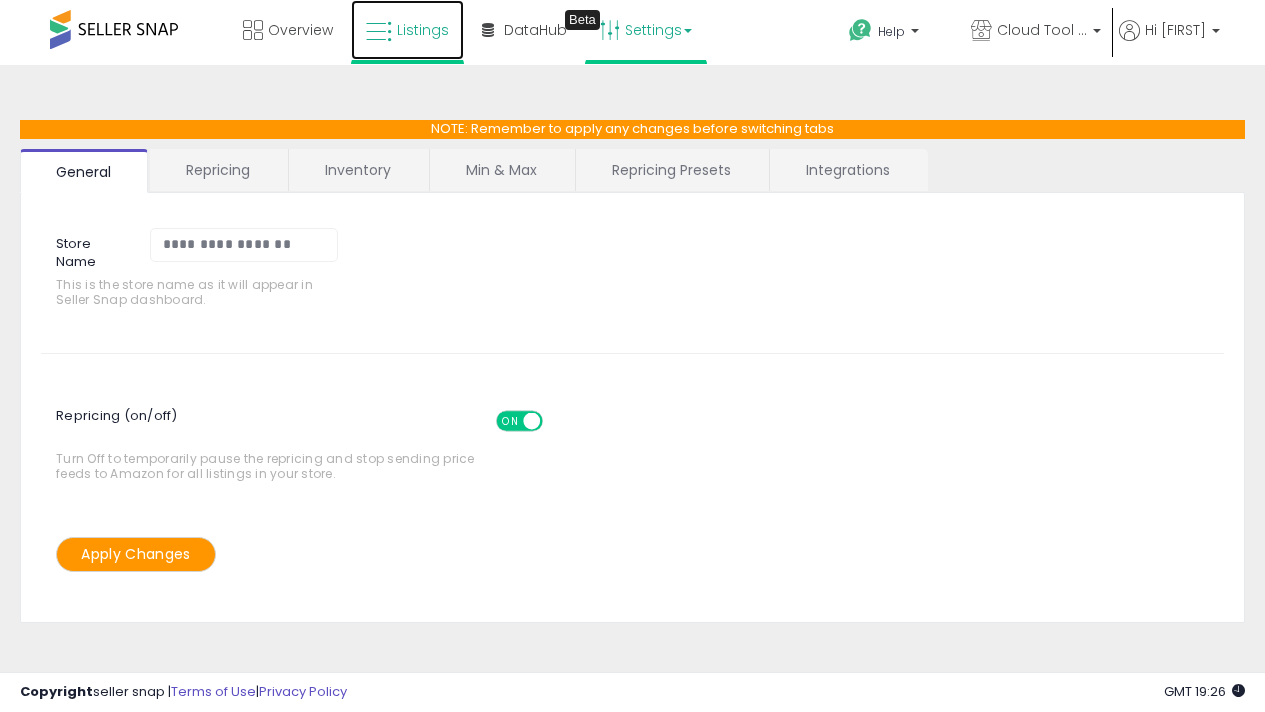 click on "Listings" at bounding box center [423, 30] 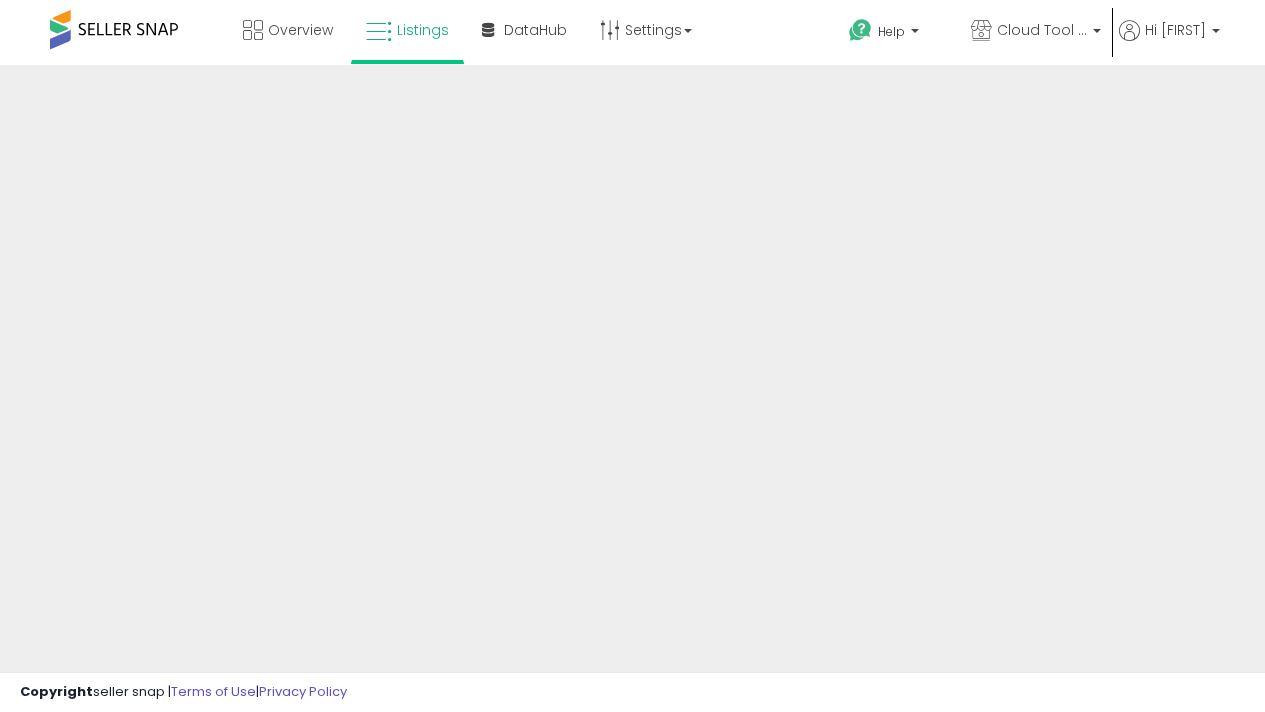 scroll, scrollTop: 0, scrollLeft: 0, axis: both 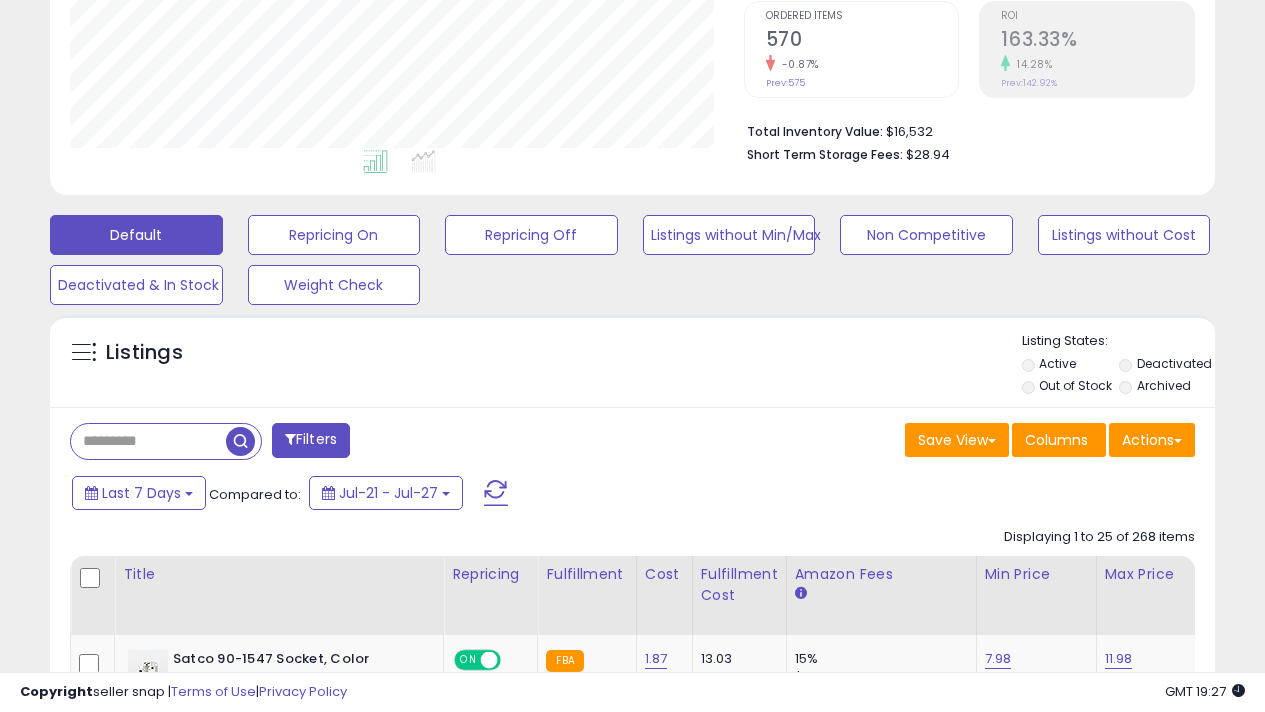 click at bounding box center [148, 441] 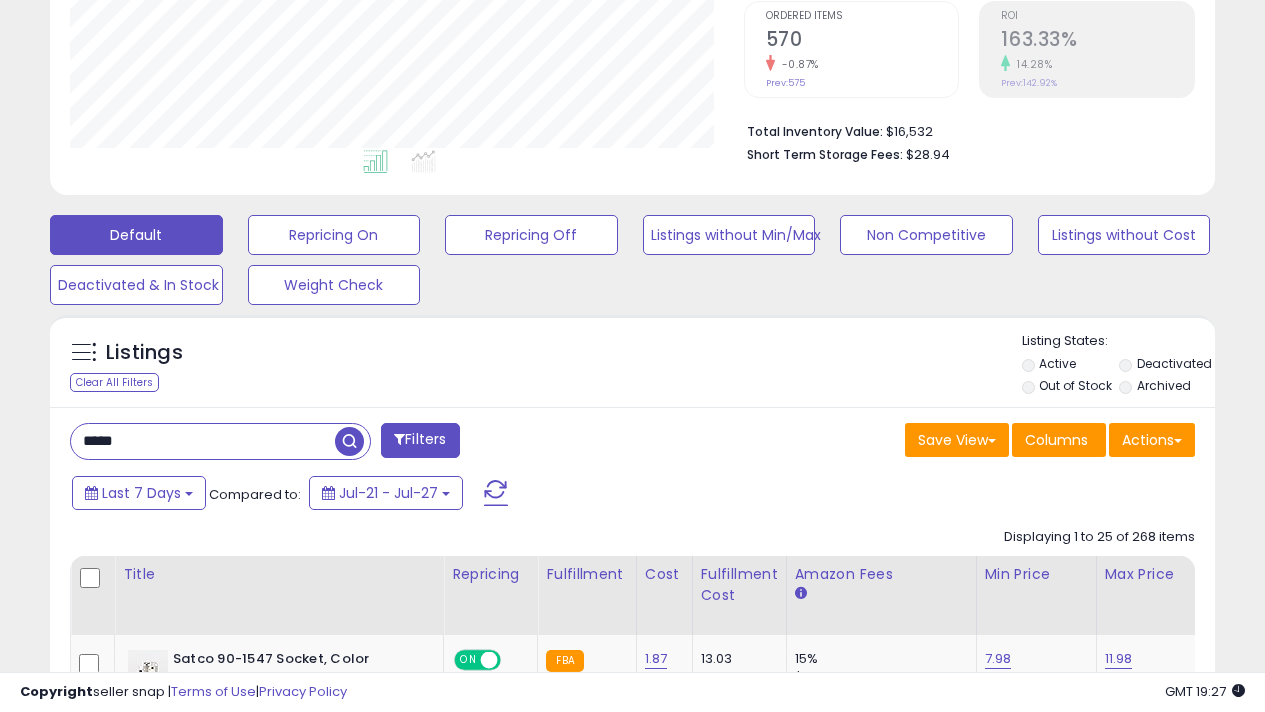 type on "*****" 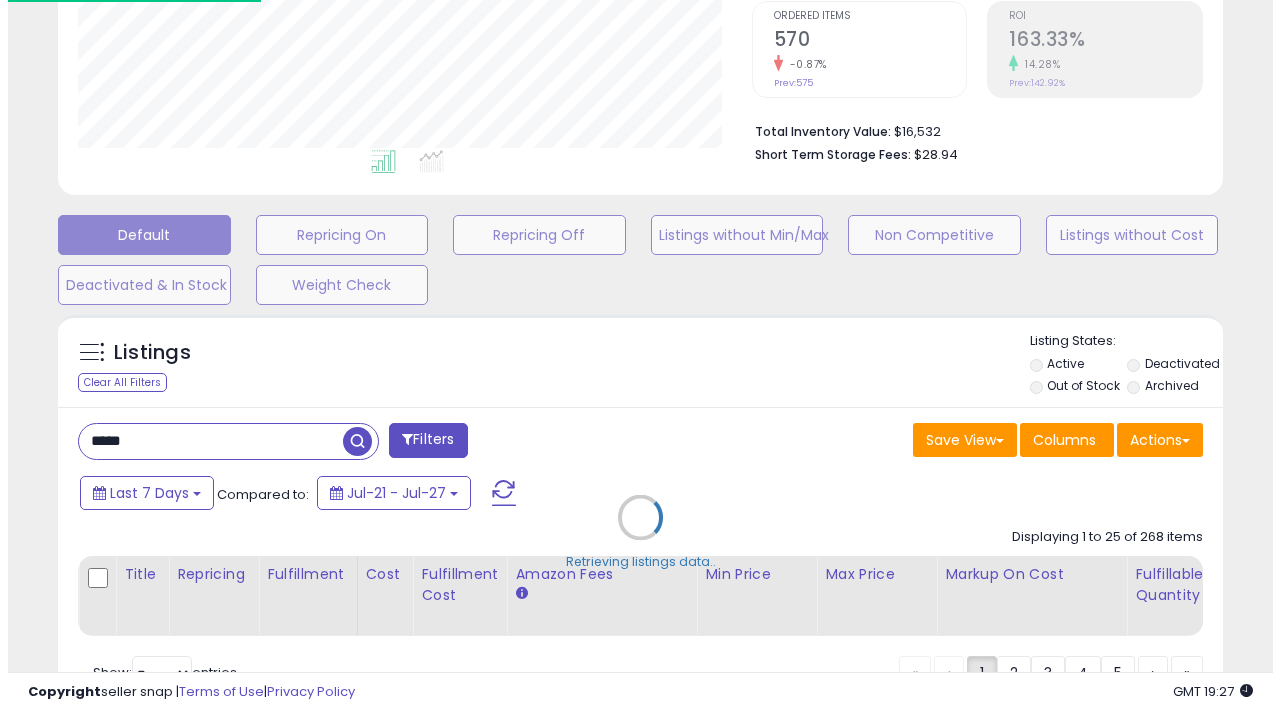scroll, scrollTop: 999590, scrollLeft: 999317, axis: both 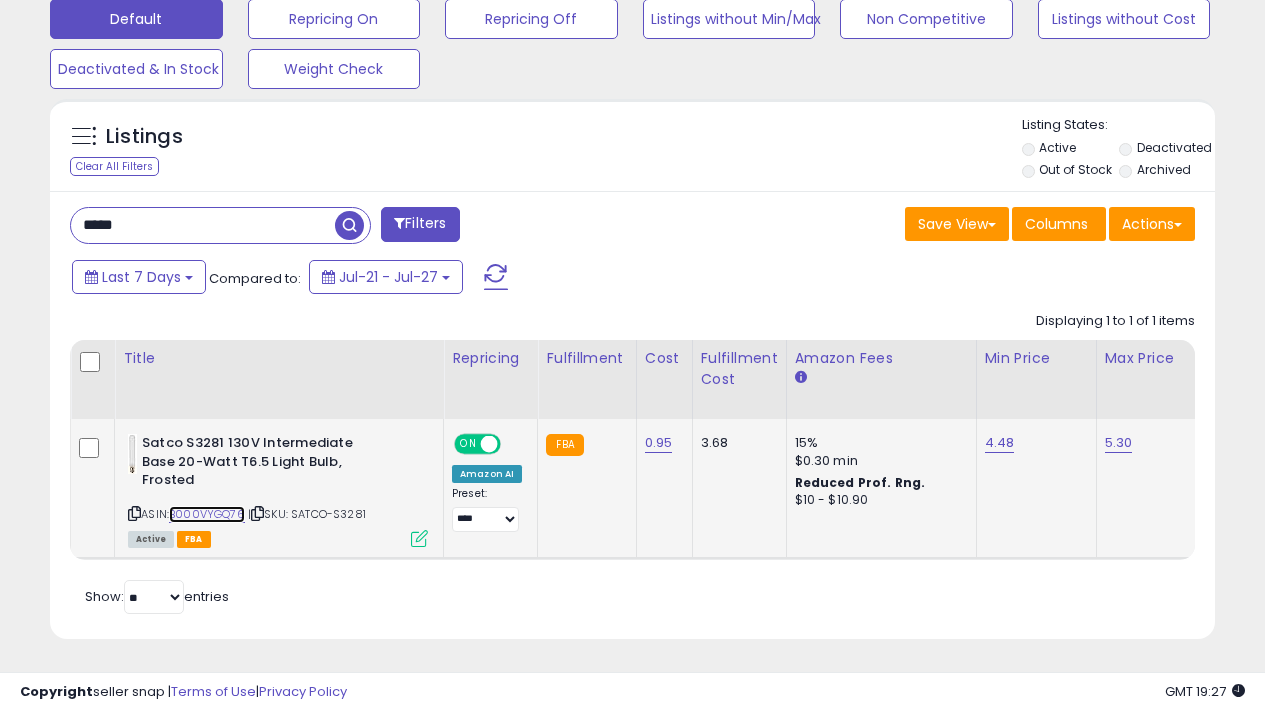 click on "B000VYGQ76" at bounding box center (207, 514) 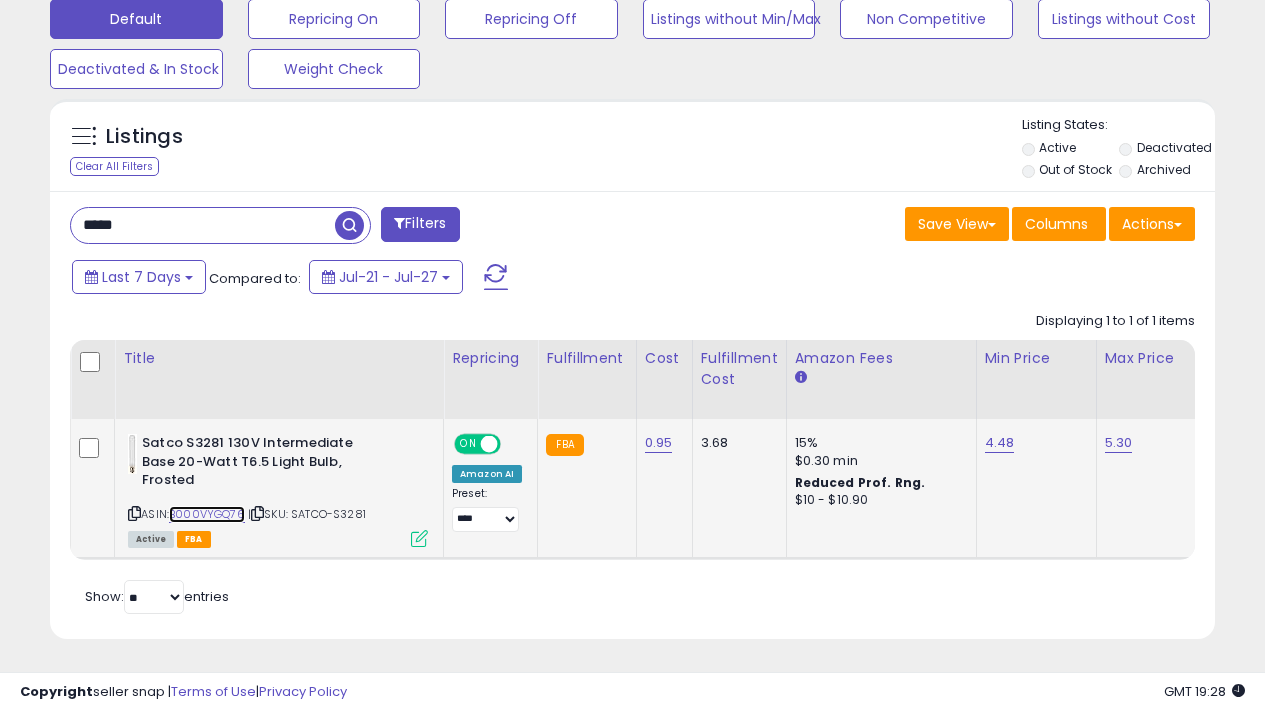 scroll, scrollTop: 0, scrollLeft: 206, axis: horizontal 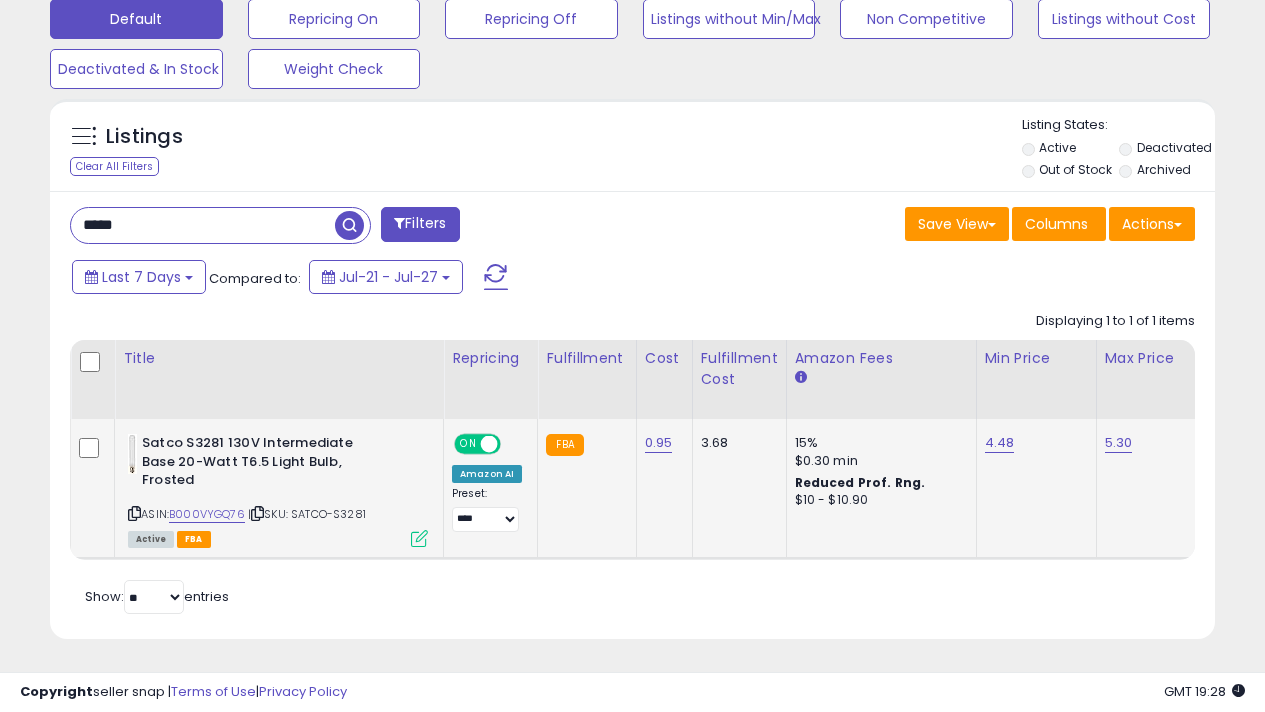 click at bounding box center (419, 538) 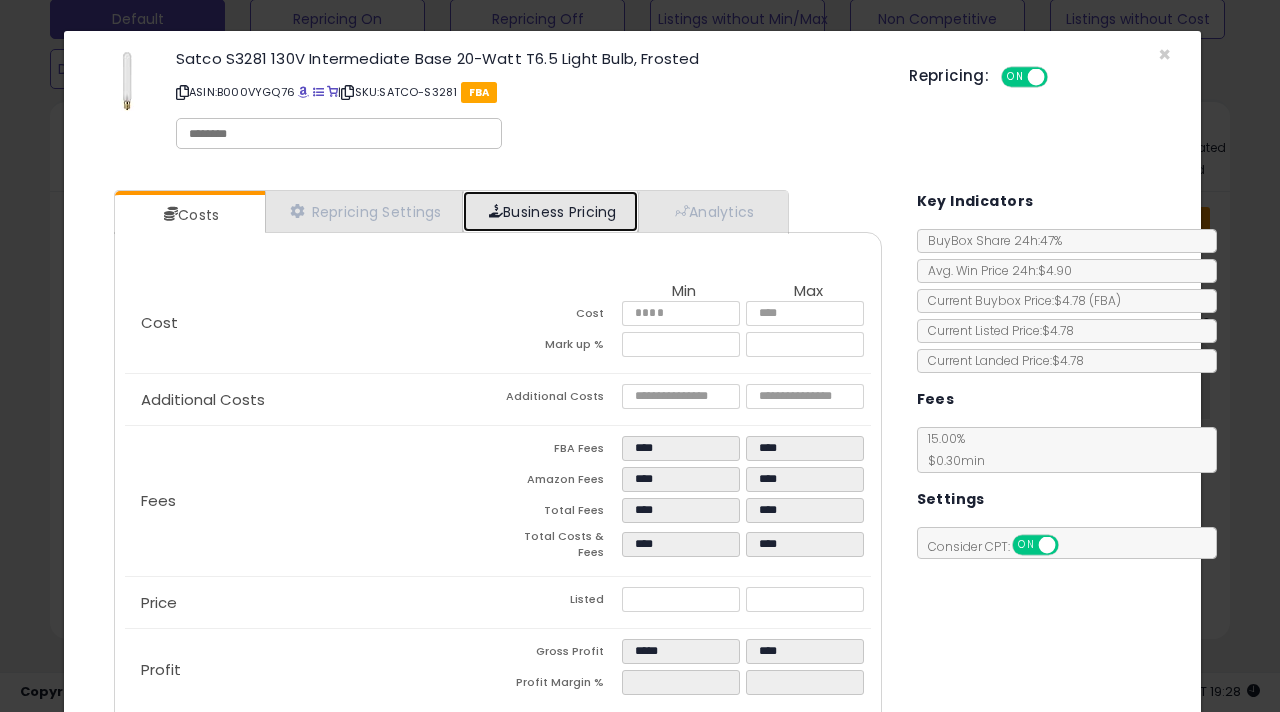 click on "Business Pricing" at bounding box center [550, 211] 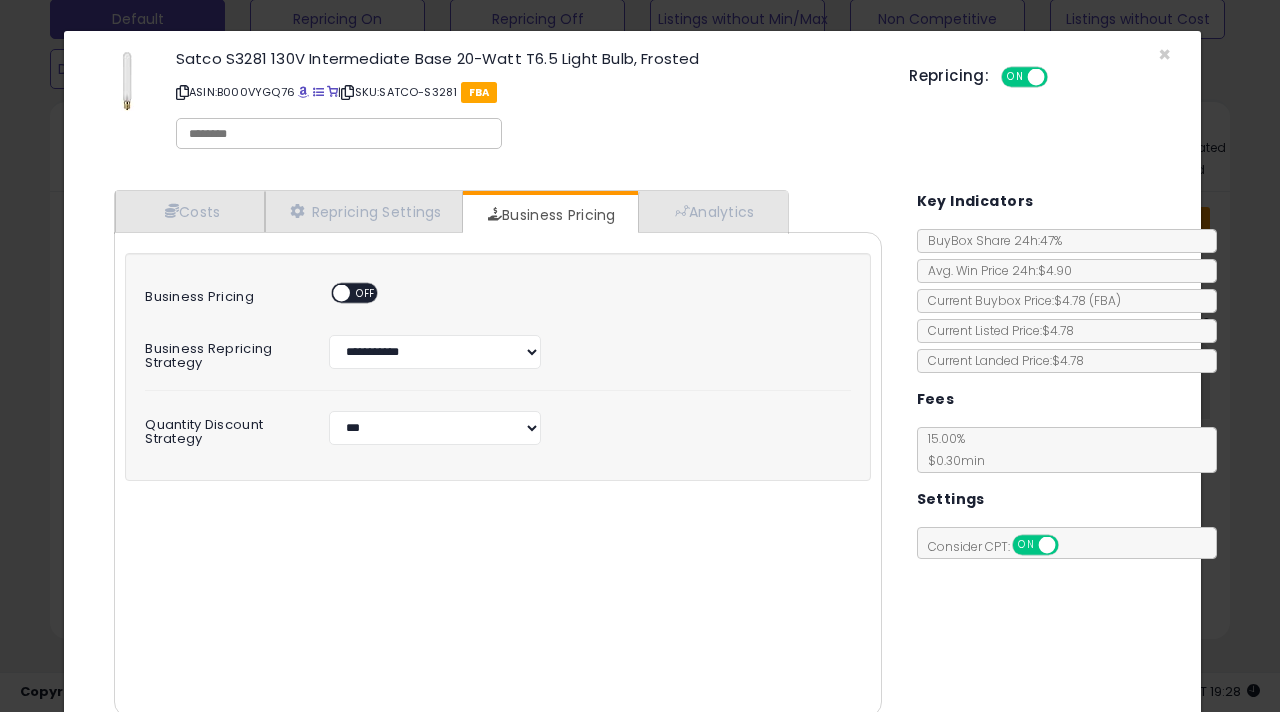 click on "OFF" at bounding box center (366, 293) 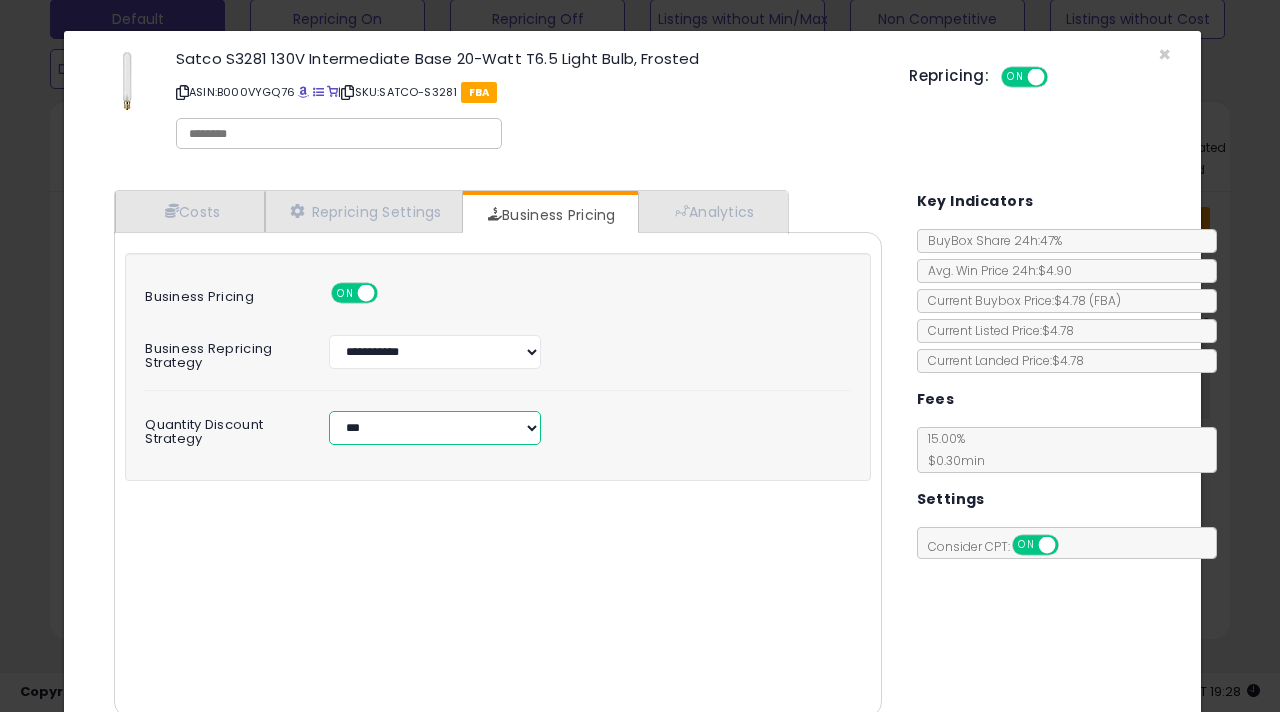 click on "**********" at bounding box center (435, 428) 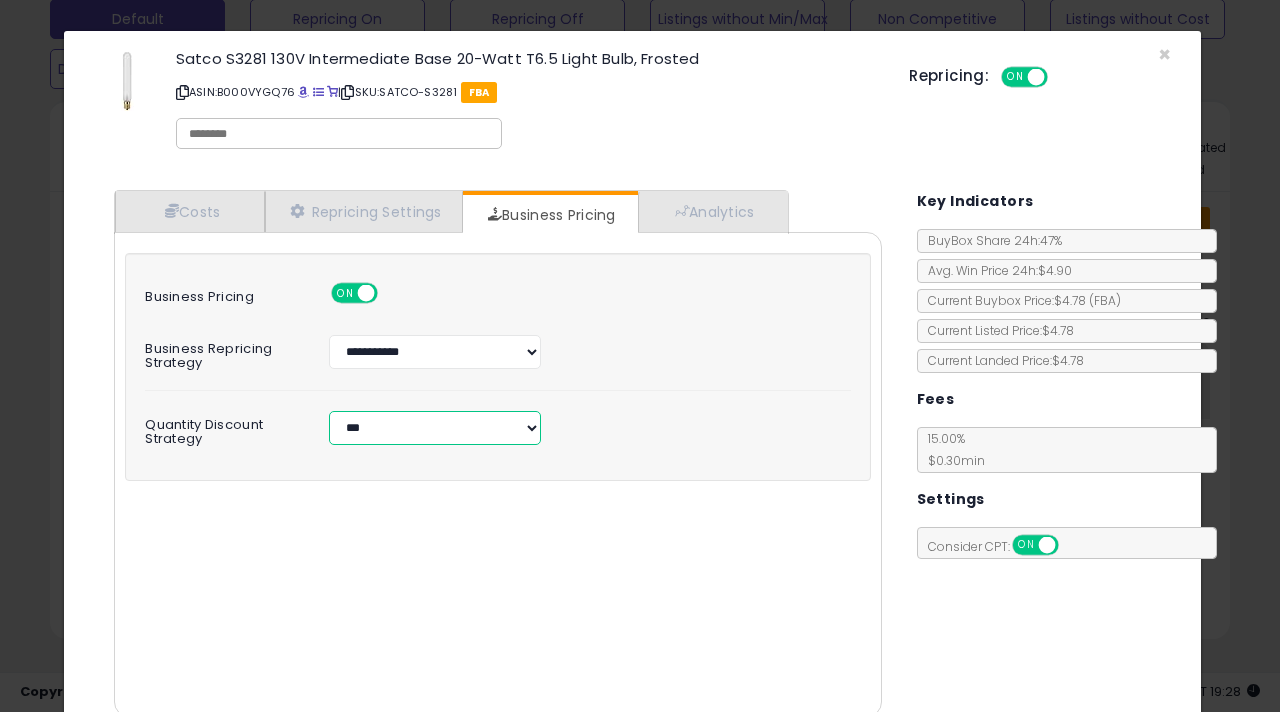 select on "*******" 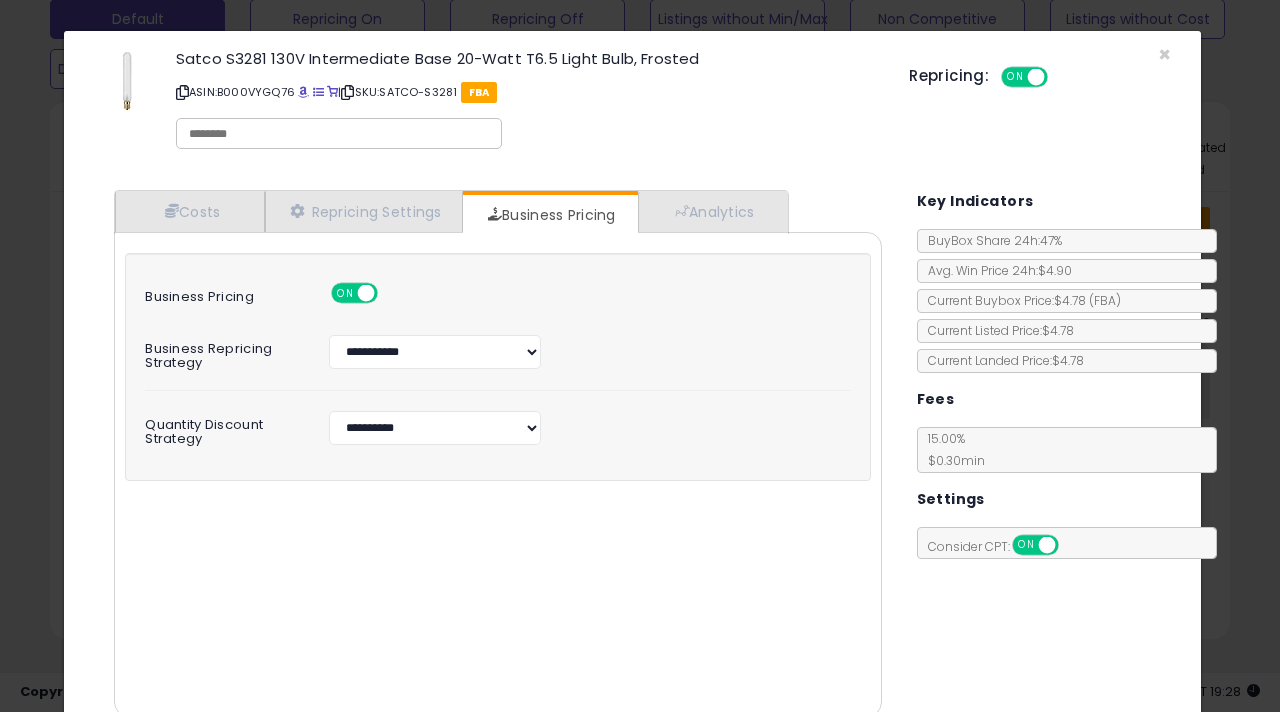 click on "**********" 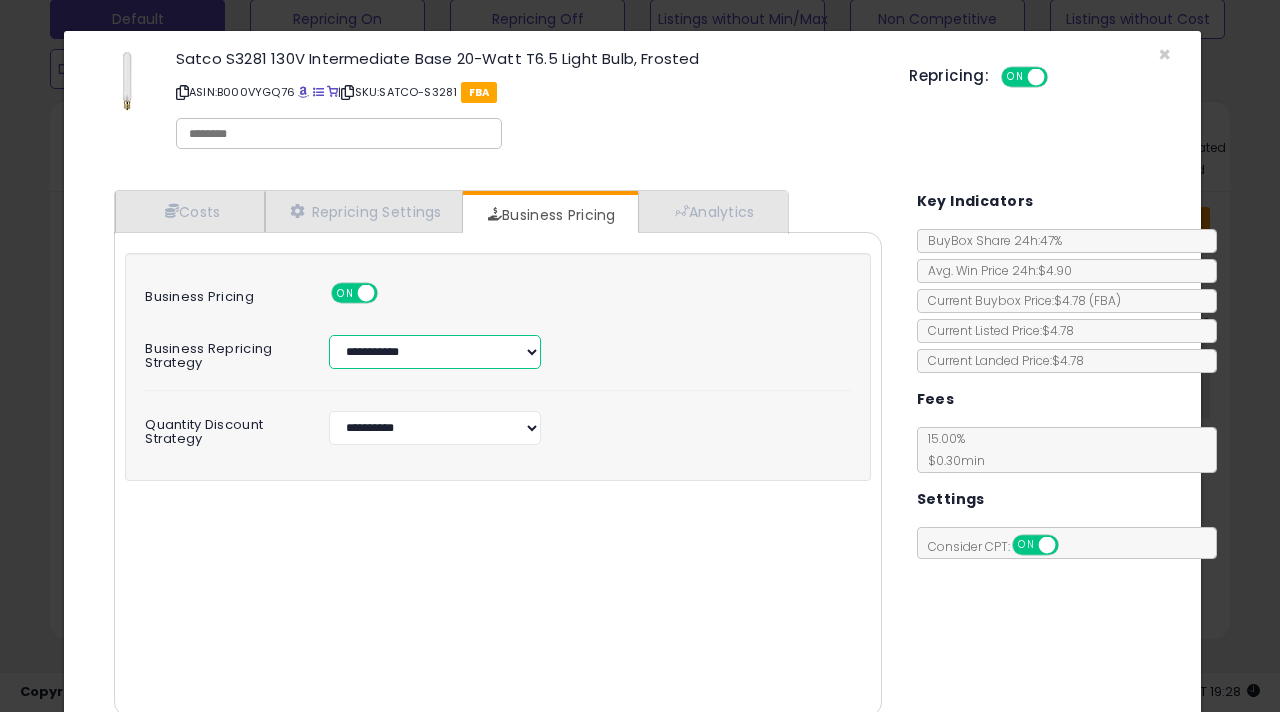click on "**********" at bounding box center [435, 352] 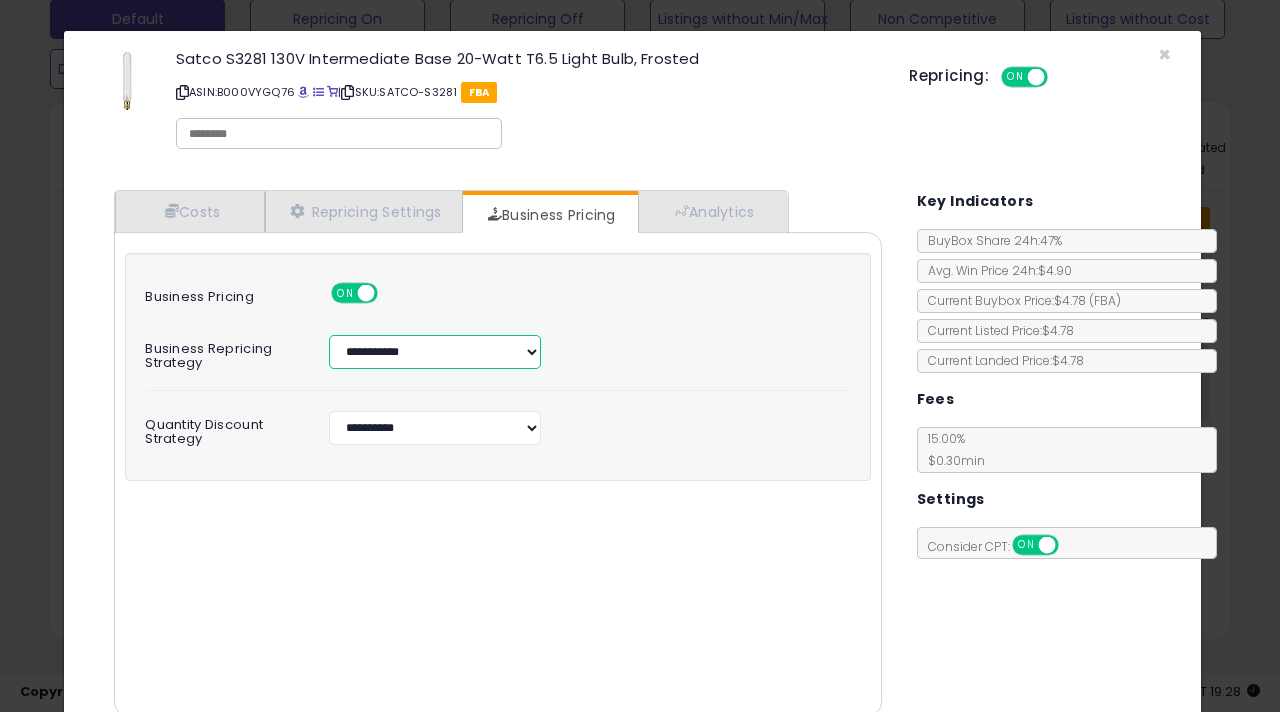 select on "*****" 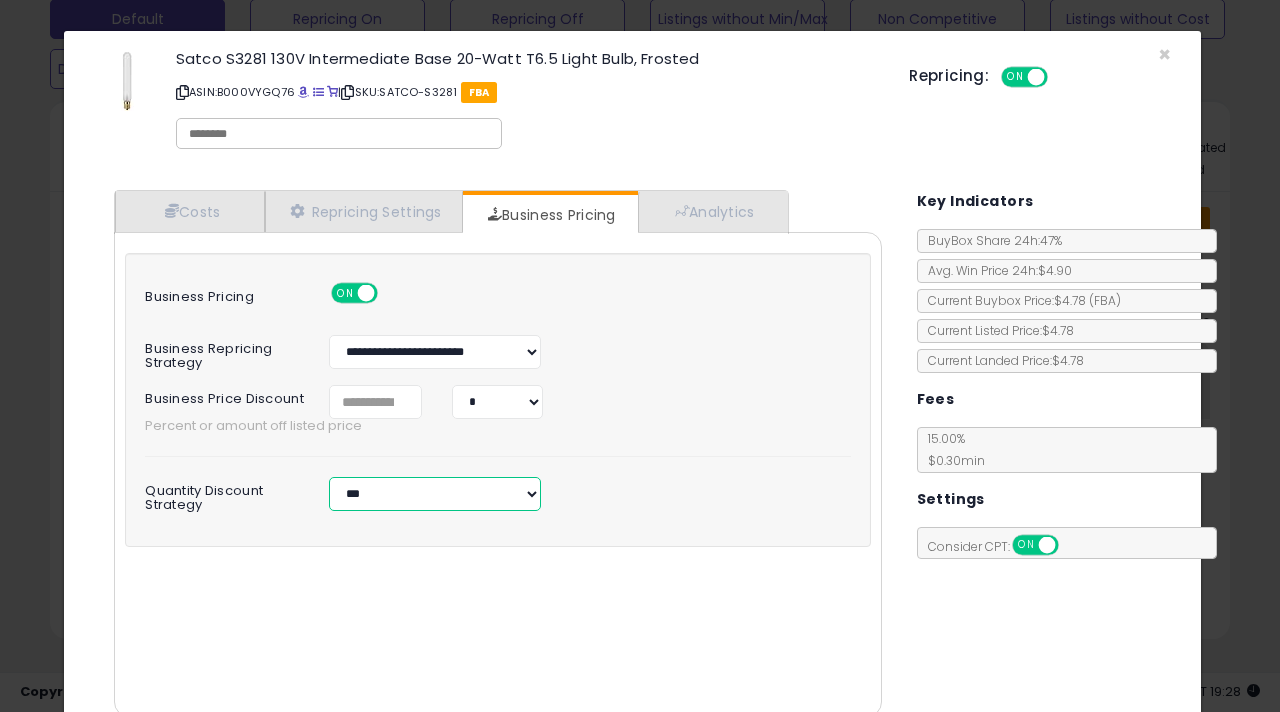 click on "*** *****" at bounding box center [435, 494] 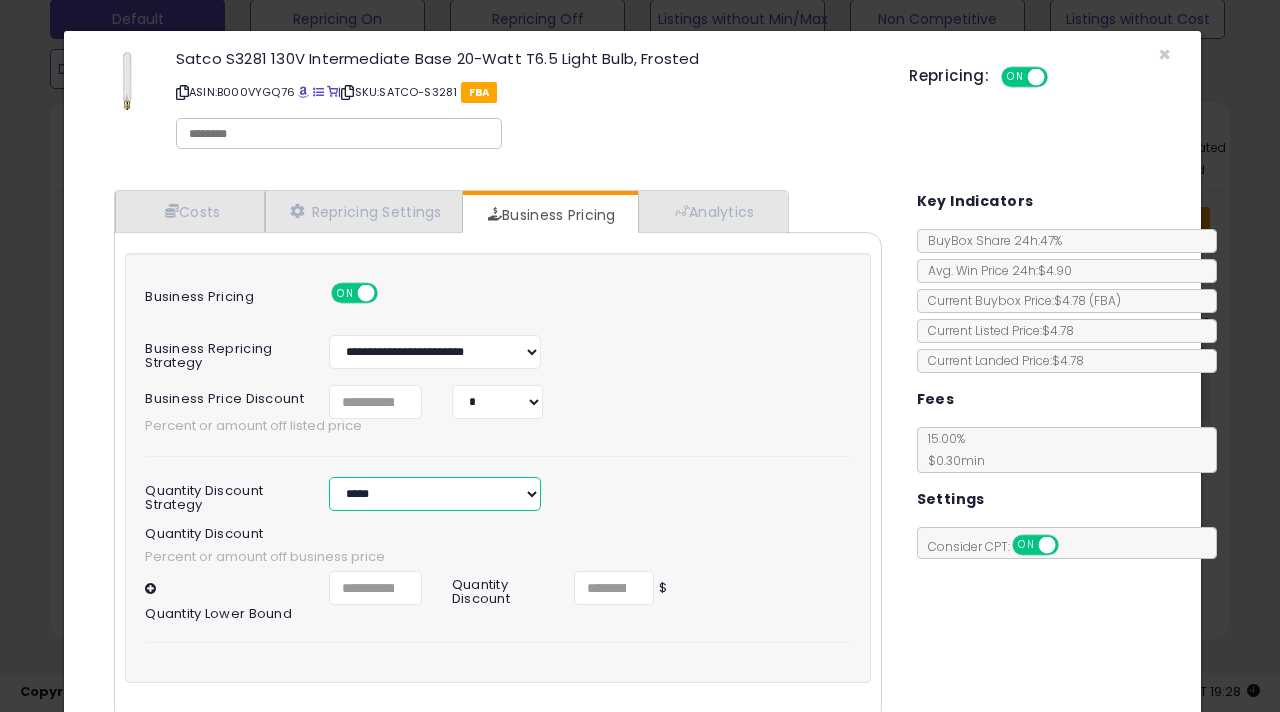 click on "*** *****" at bounding box center [435, 494] 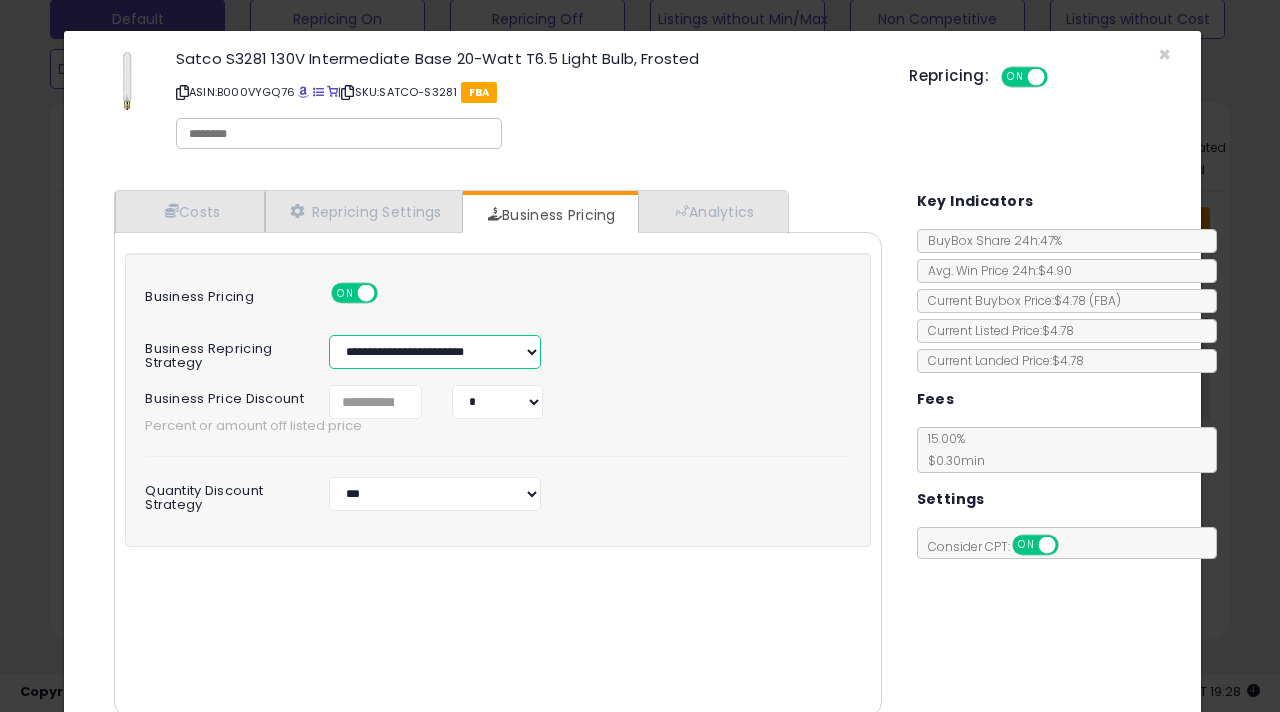 click on "**********" at bounding box center [435, 352] 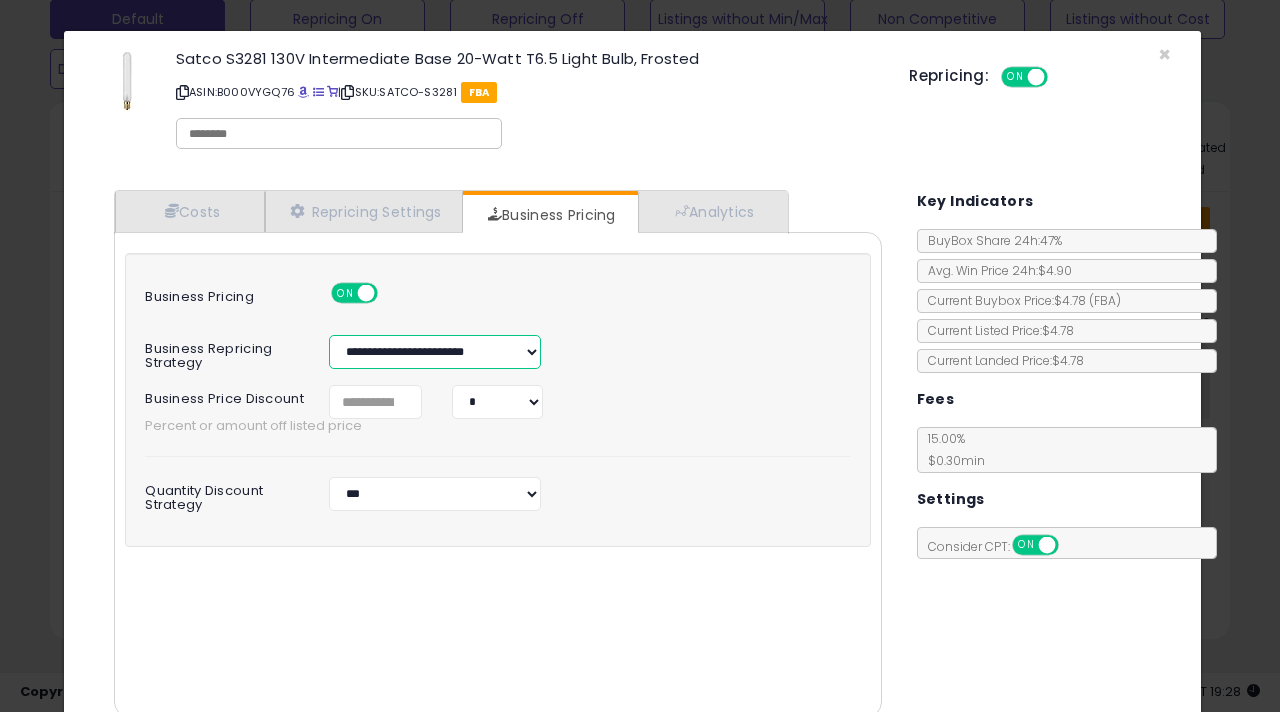 select on "**" 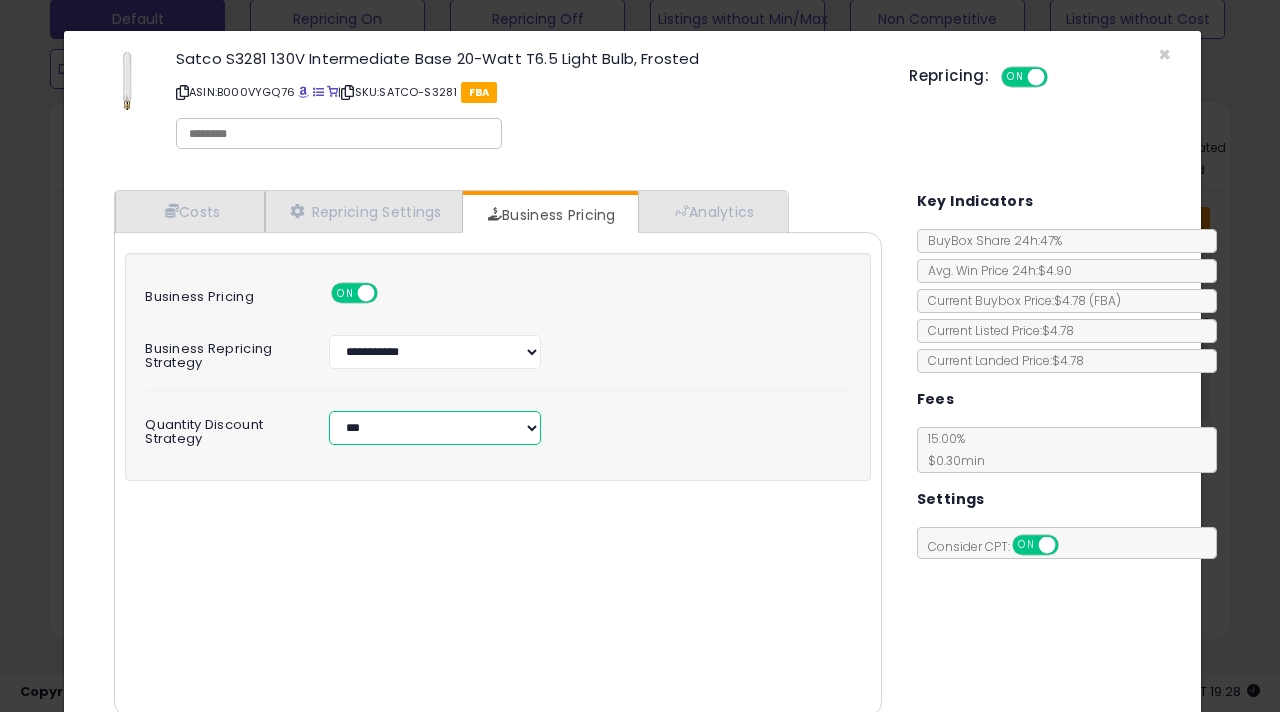 click on "**********" at bounding box center (435, 428) 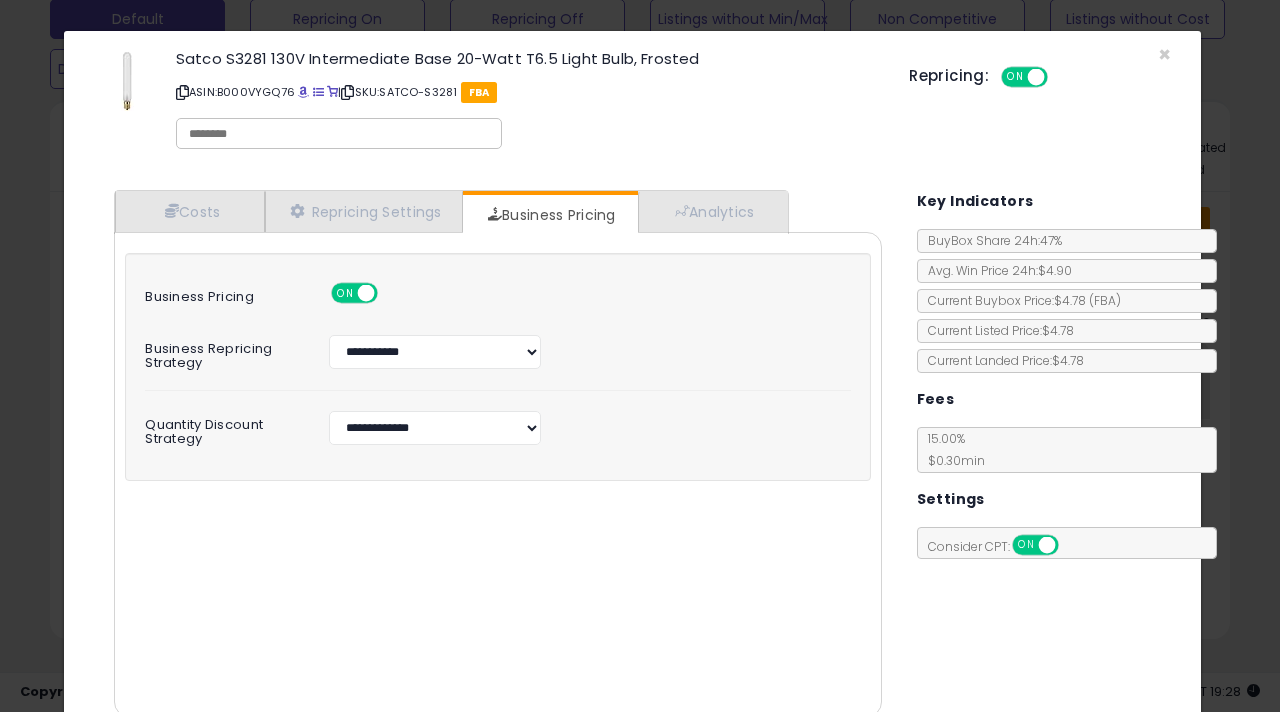 click on "**********" 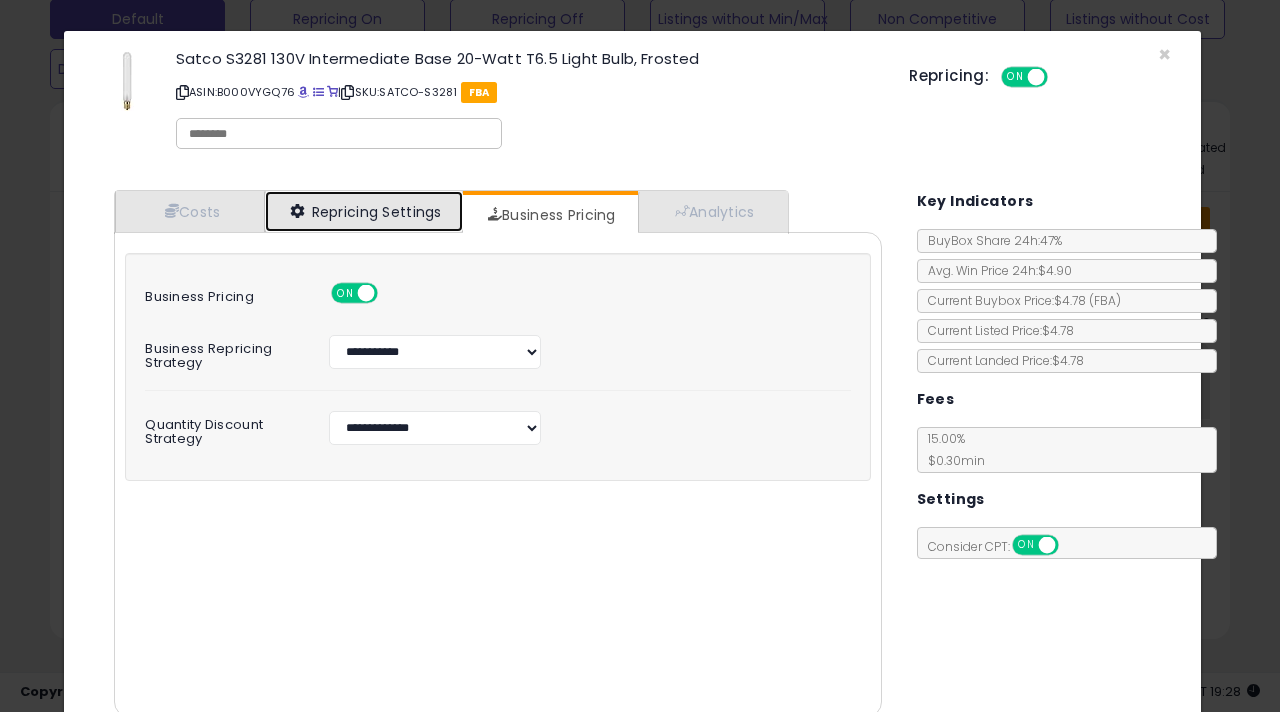 click on "Repricing Settings" at bounding box center (364, 211) 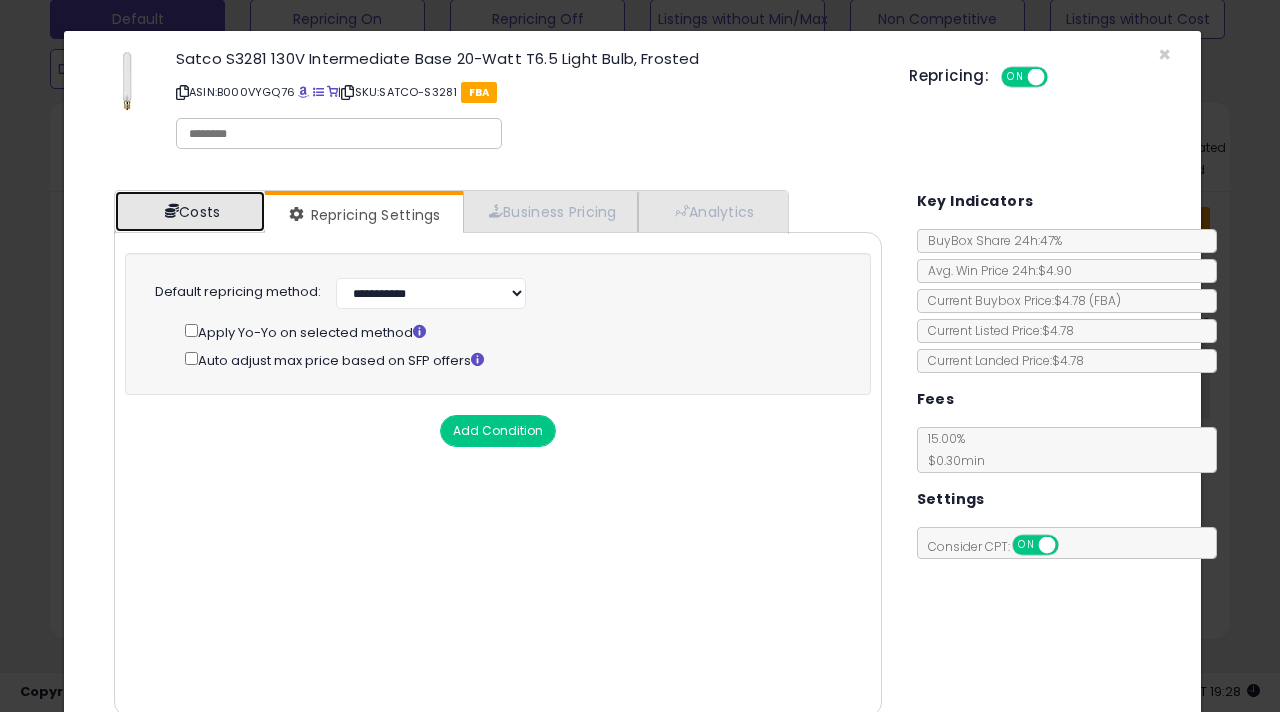 click on "Costs" at bounding box center [190, 211] 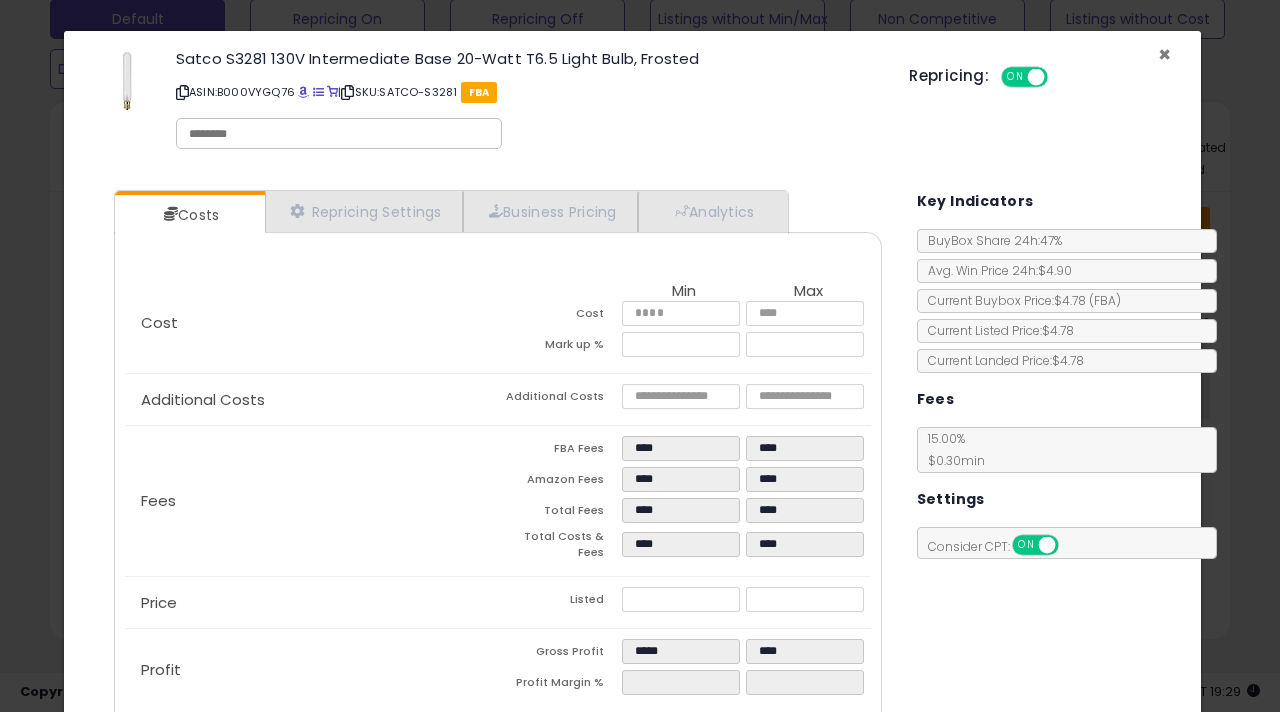 click on "×" at bounding box center (1164, 54) 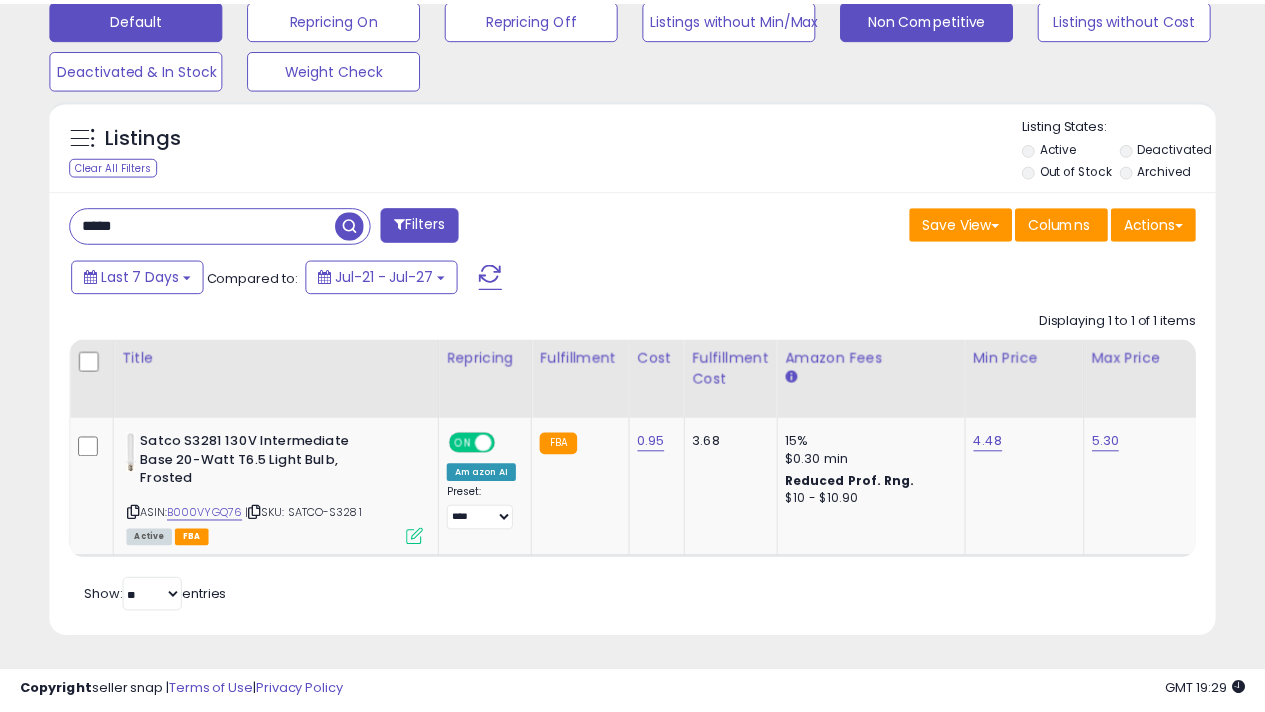 scroll, scrollTop: 410, scrollLeft: 673, axis: both 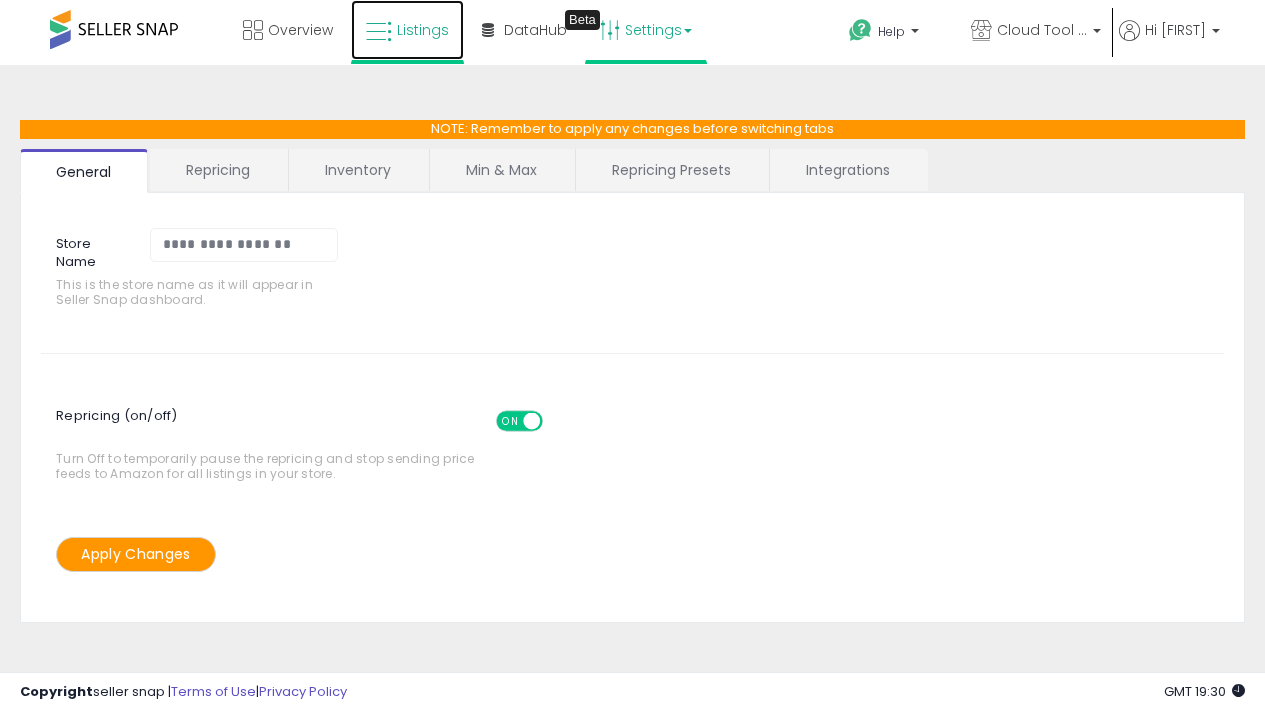 click on "Listings" at bounding box center (407, 30) 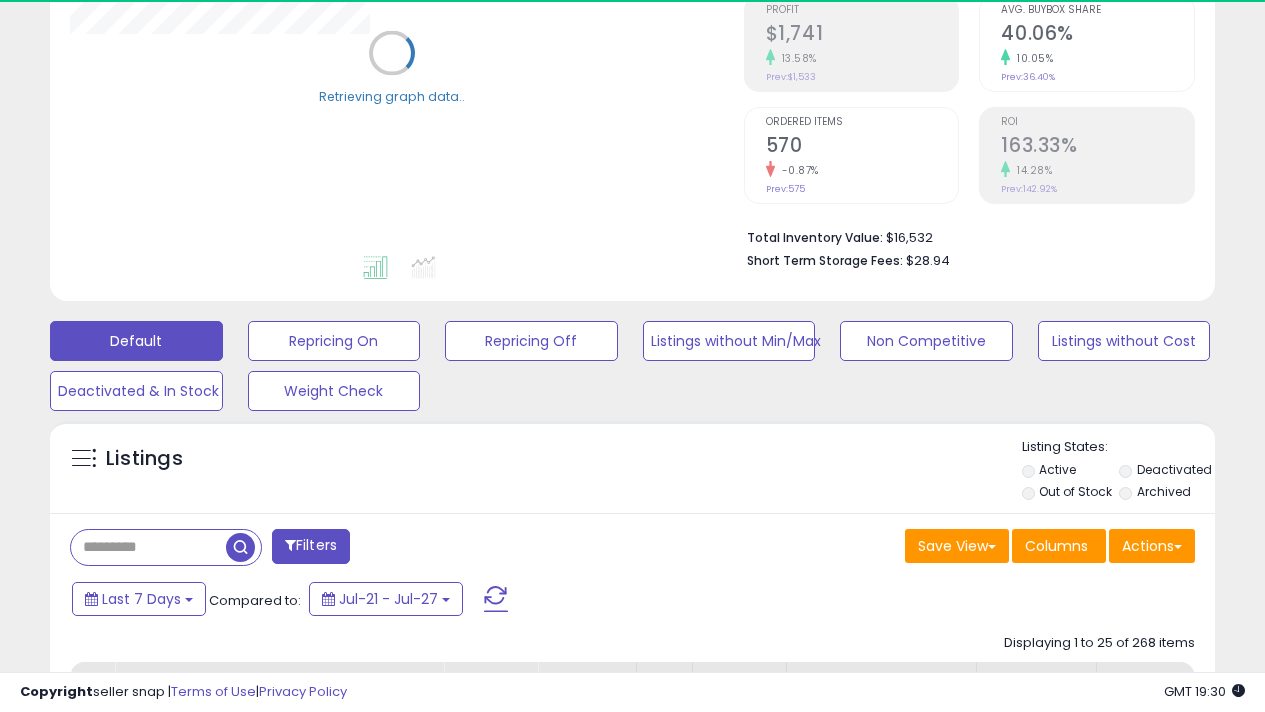 scroll, scrollTop: 319, scrollLeft: 0, axis: vertical 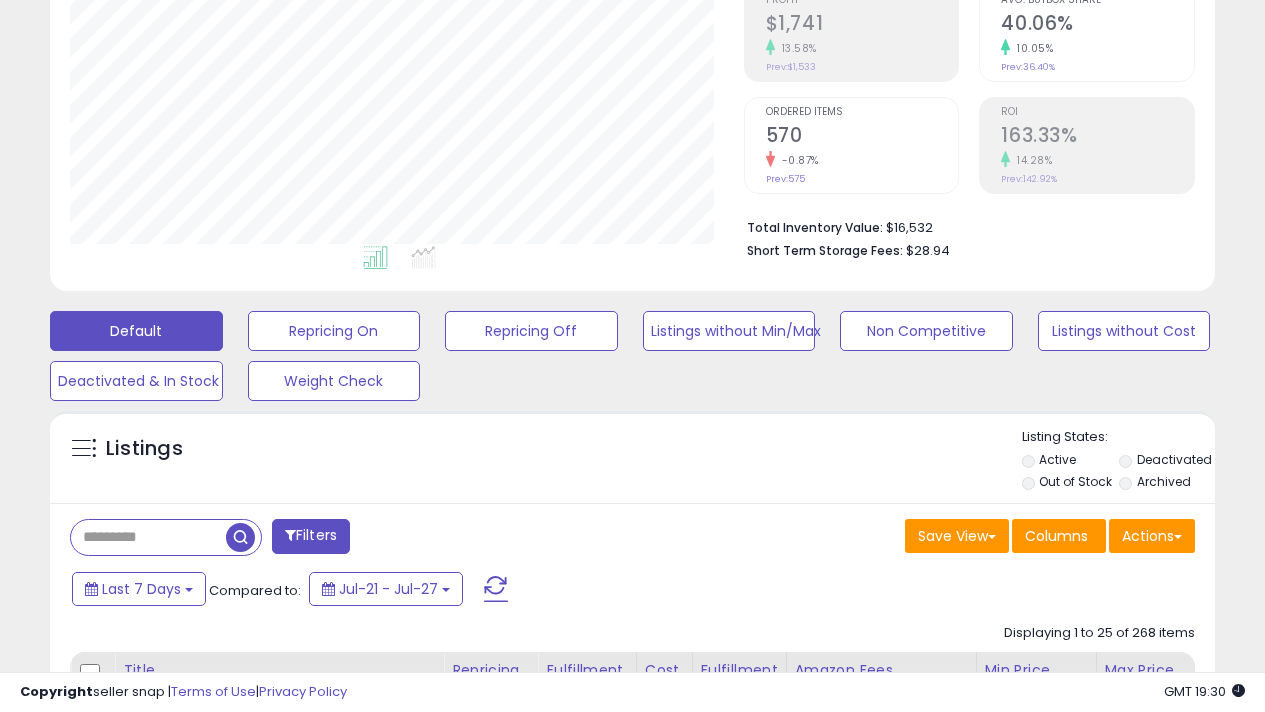 click at bounding box center (148, 537) 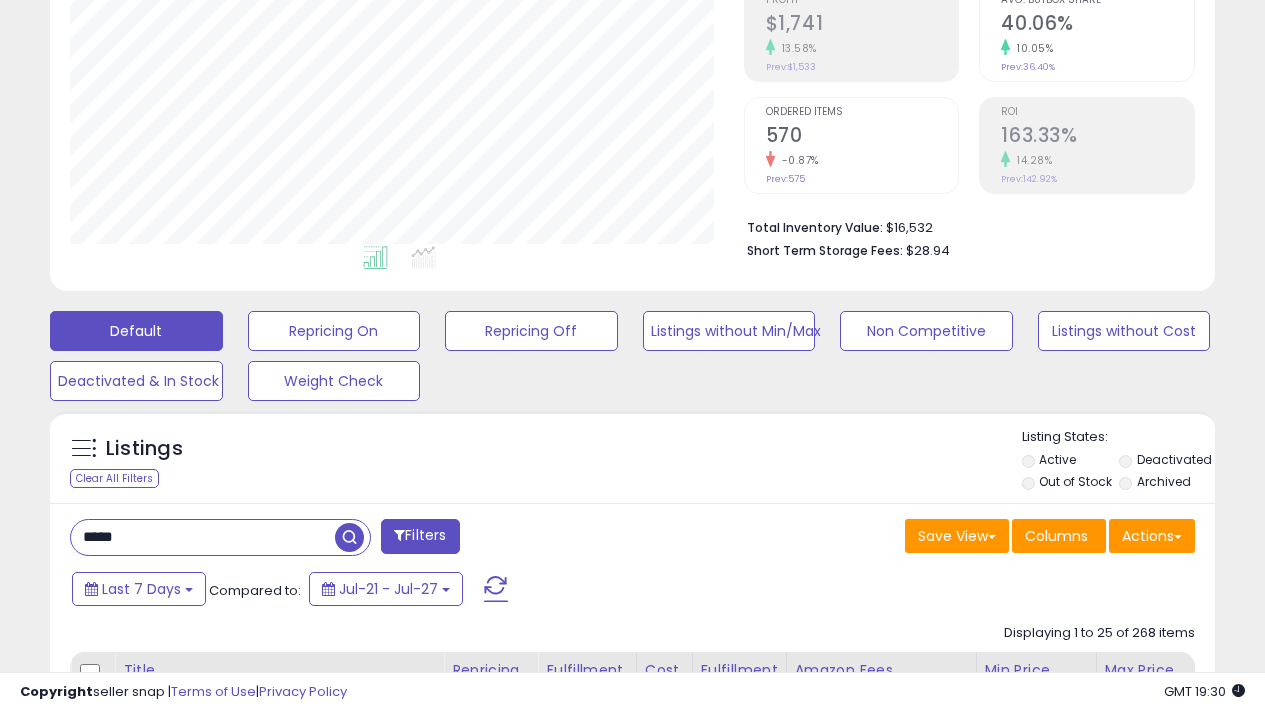 type on "*****" 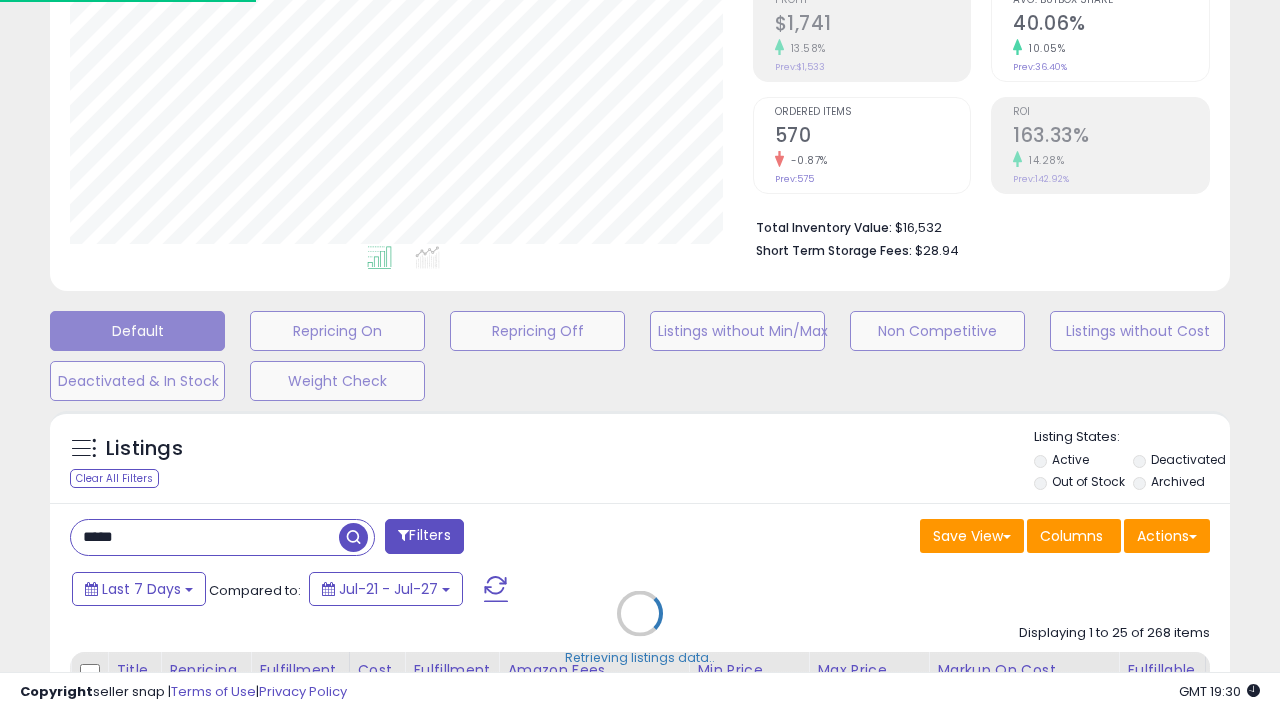 scroll, scrollTop: 999590, scrollLeft: 999326, axis: both 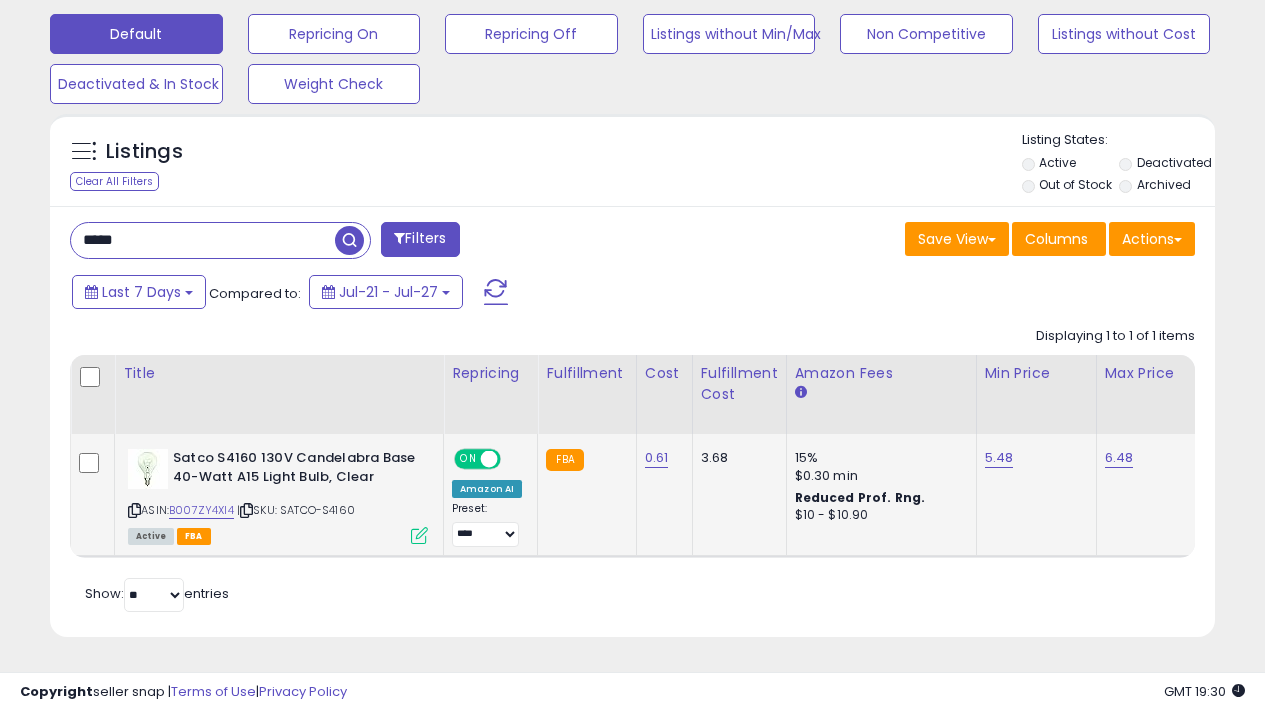 click at bounding box center (419, 535) 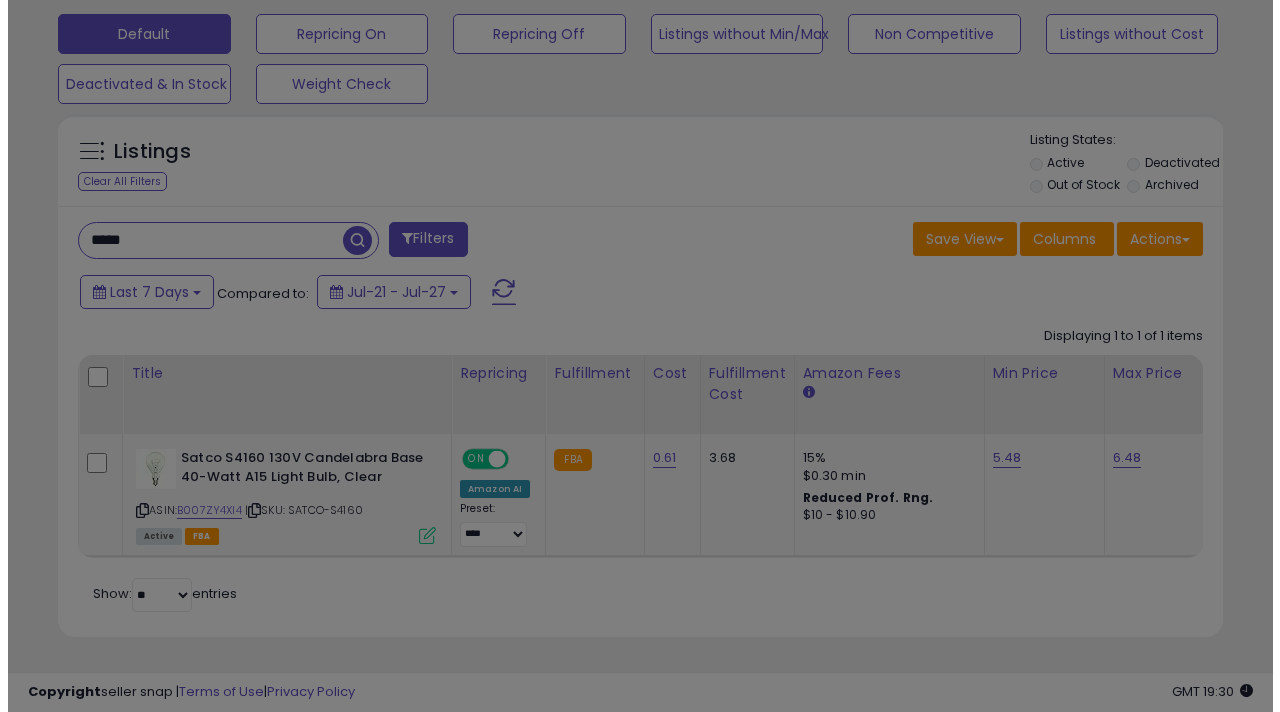 scroll, scrollTop: 999590, scrollLeft: 999317, axis: both 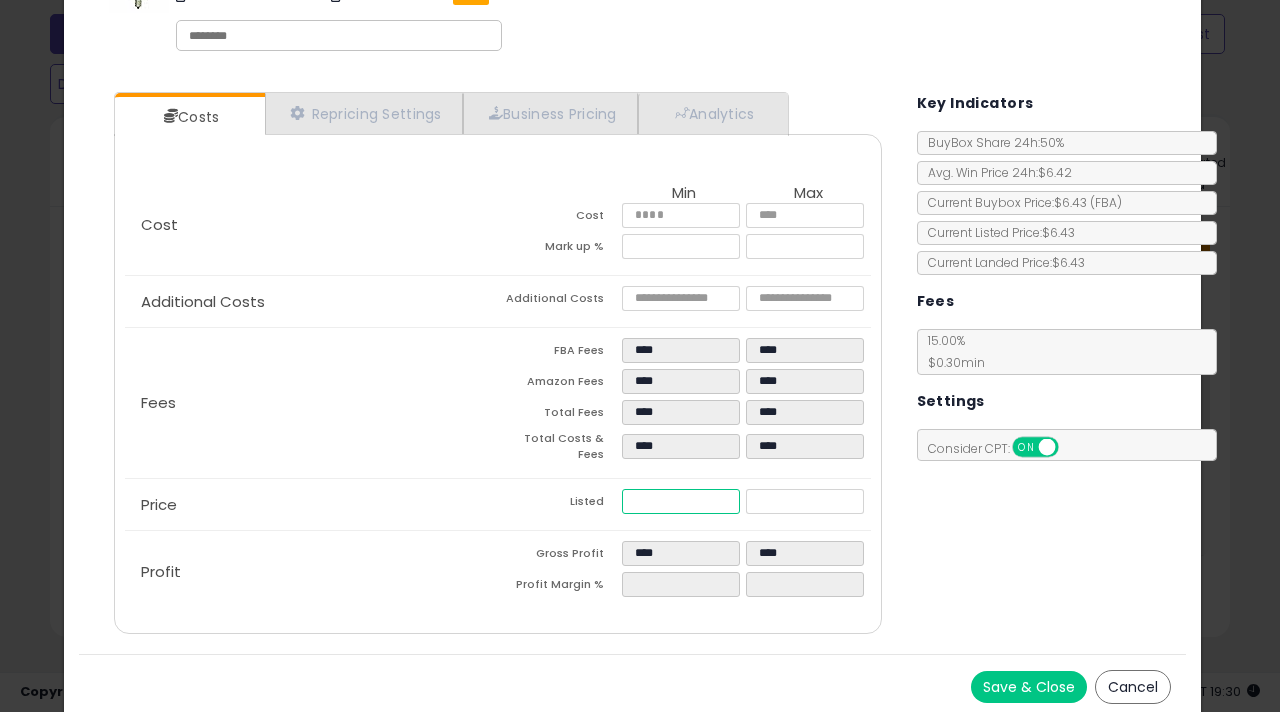 click on "****" at bounding box center [681, 501] 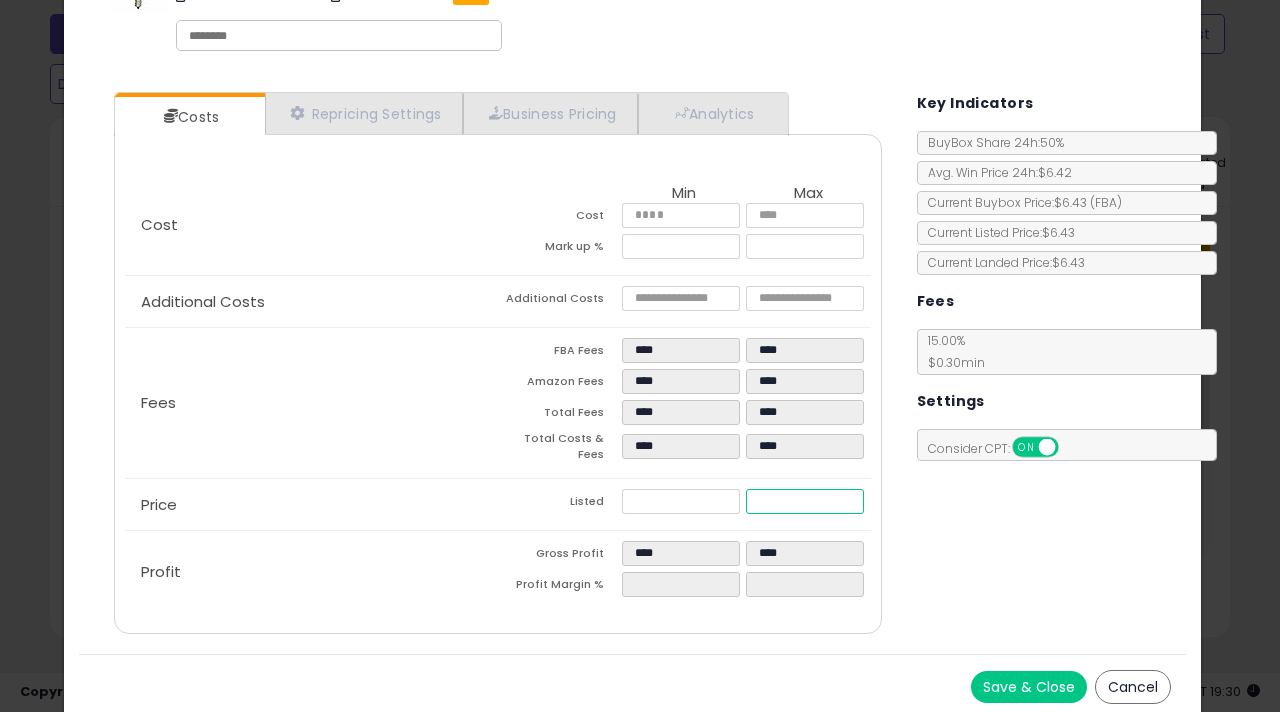 click on "****" at bounding box center [805, 501] 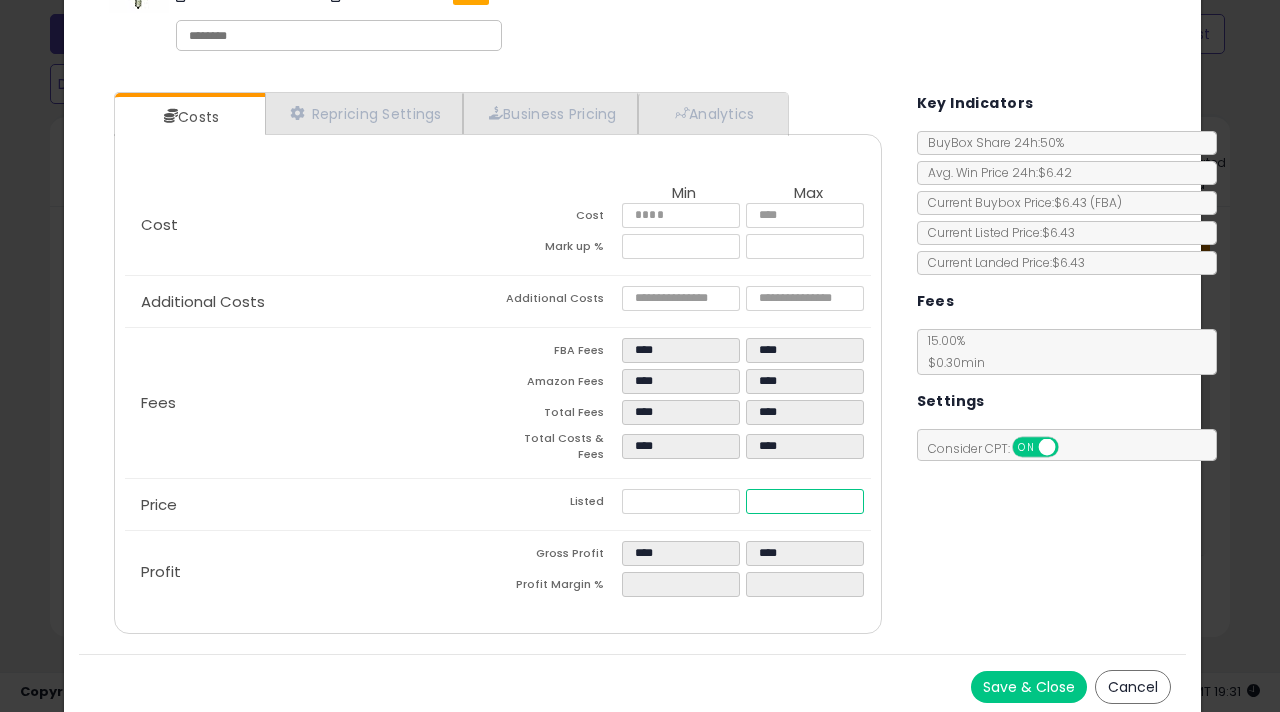 type on "****" 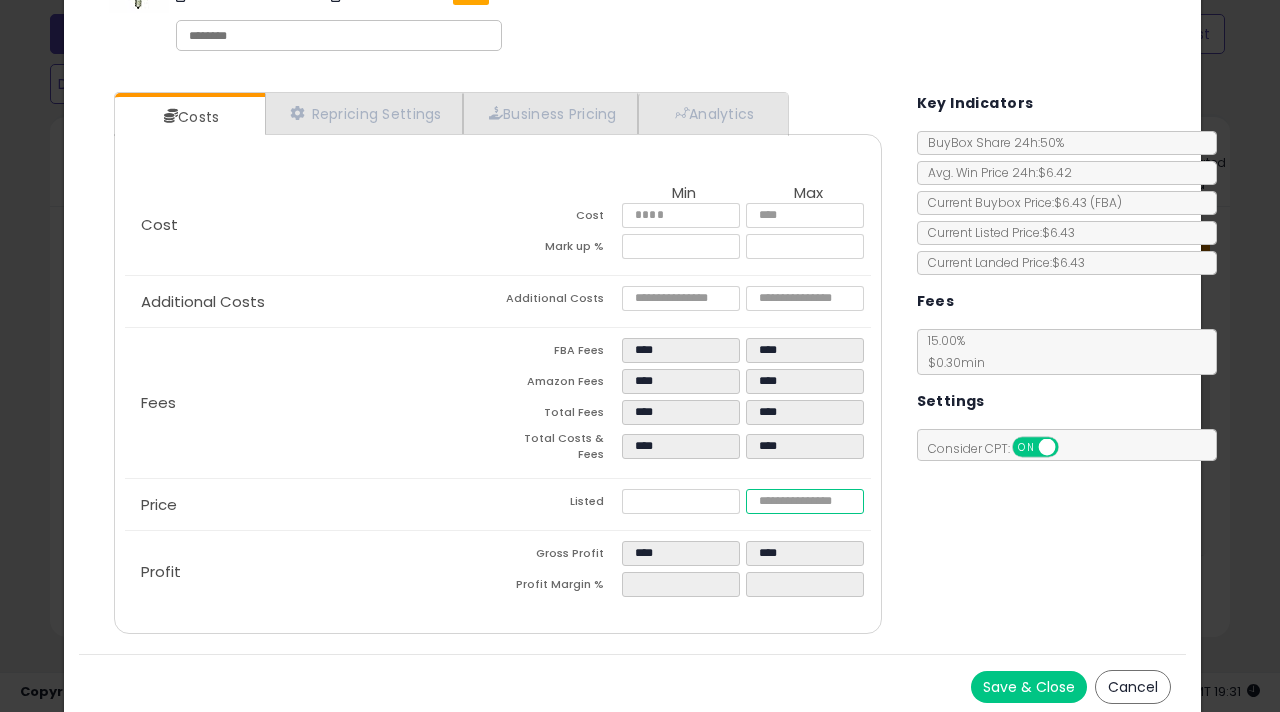 type on "****" 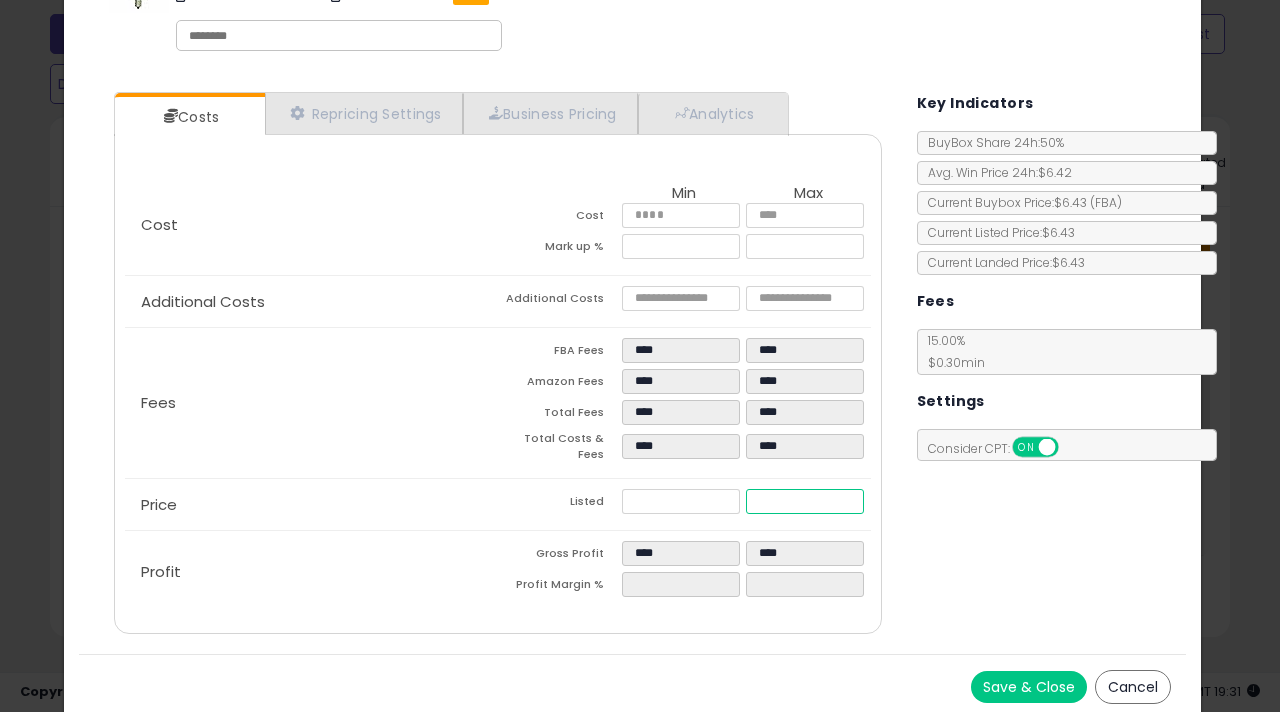 type on "****" 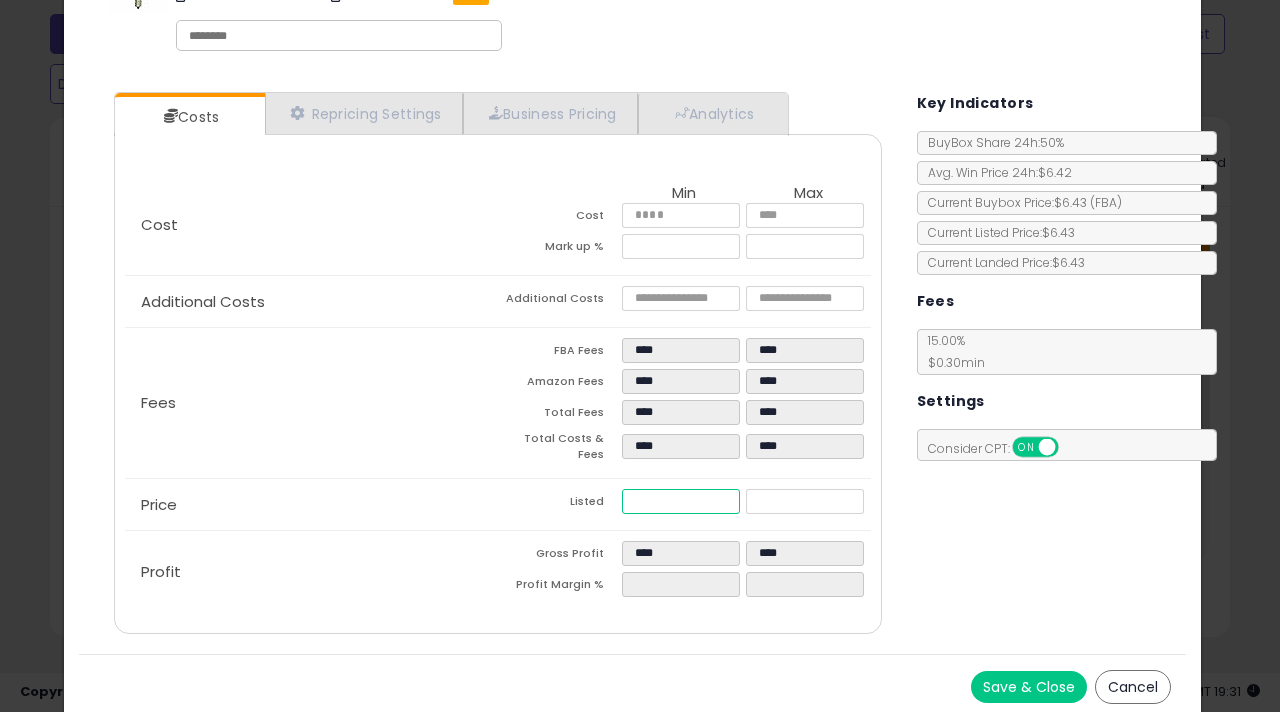 click on "****" at bounding box center [681, 501] 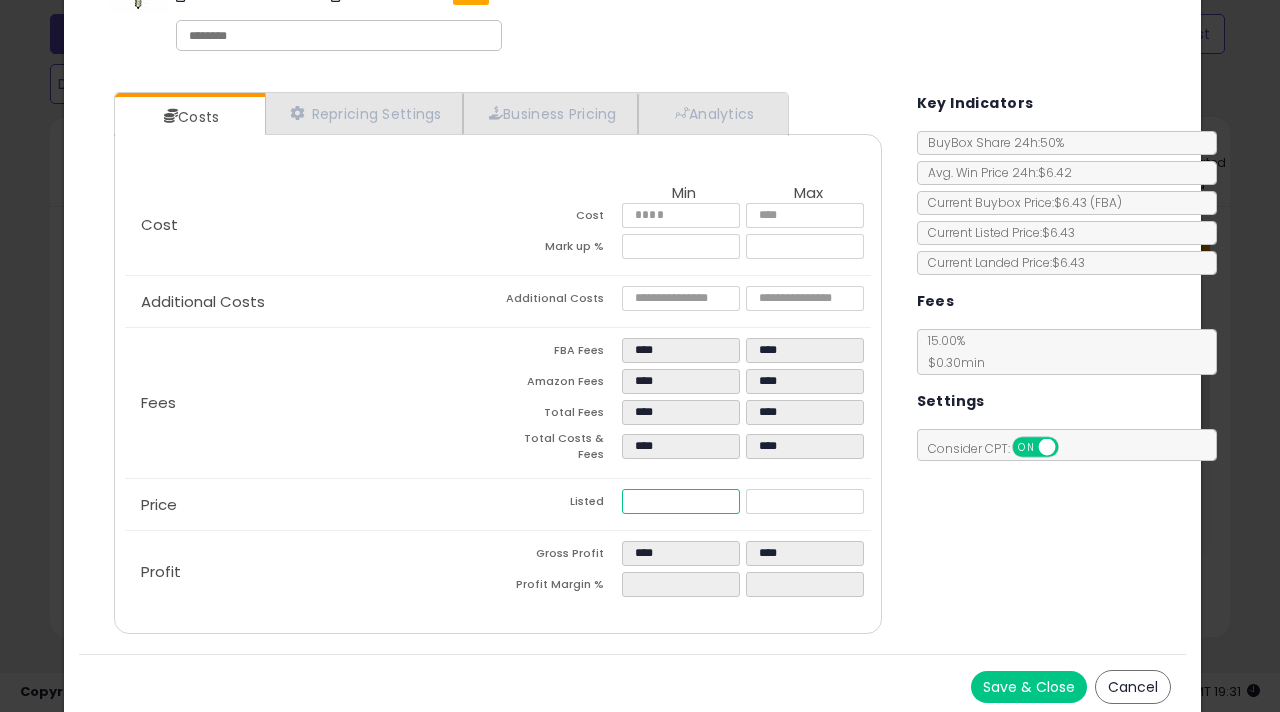 type on "***" 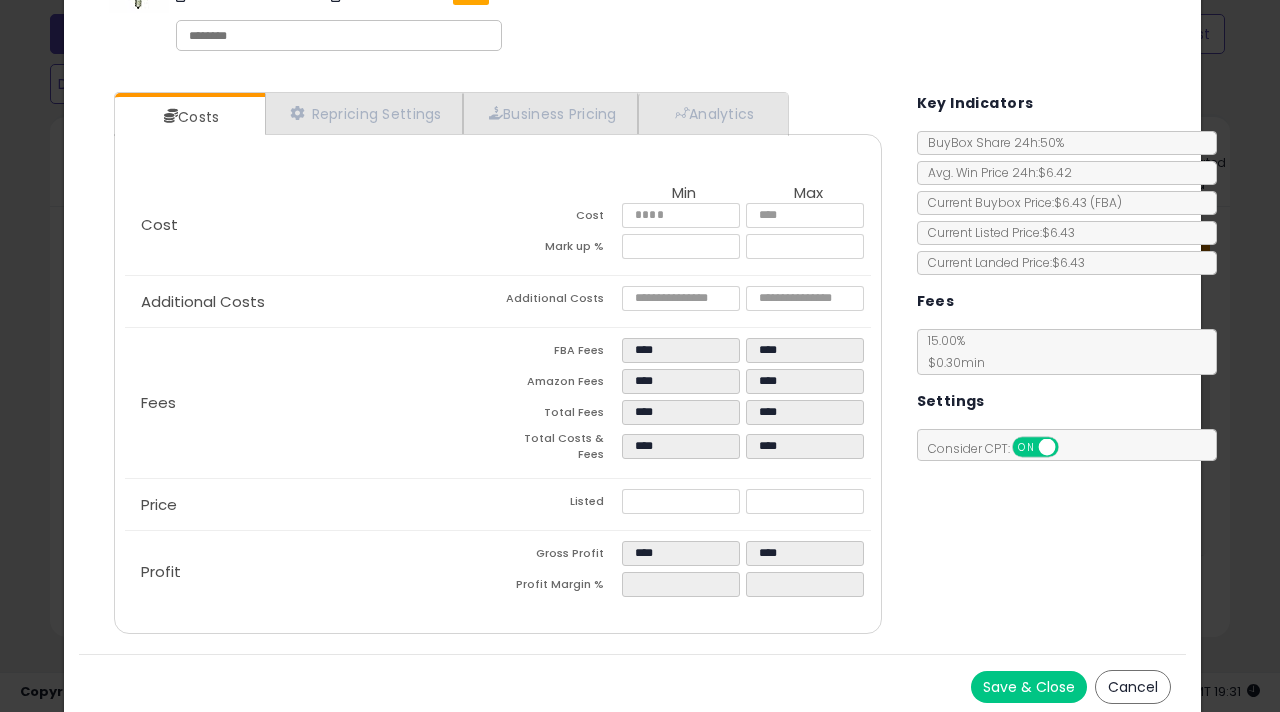 type on "******" 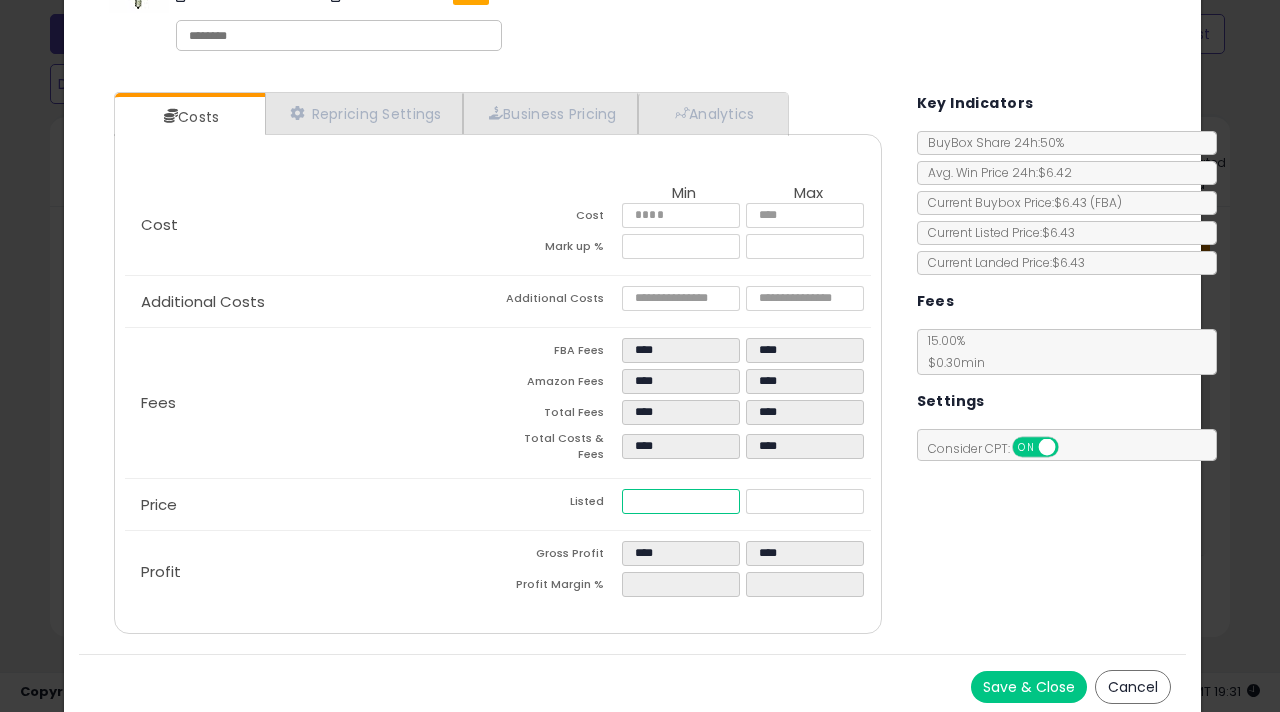 click on "****" at bounding box center [681, 501] 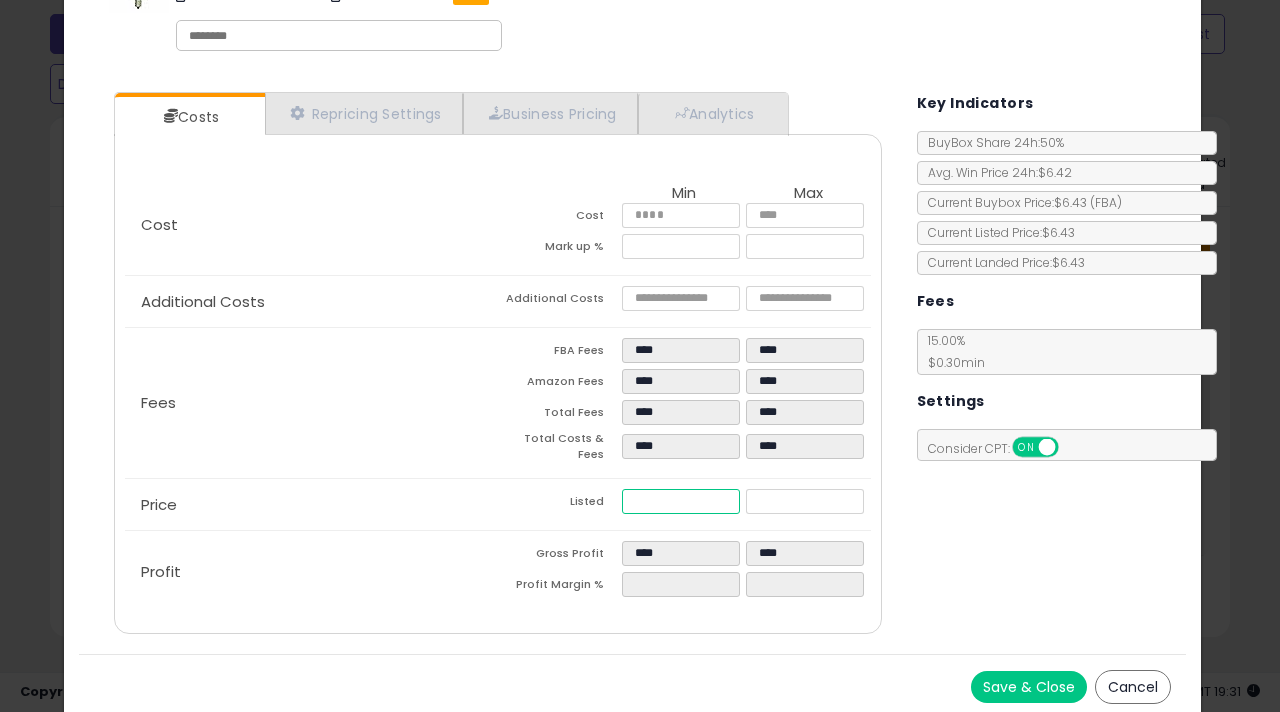 type on "****" 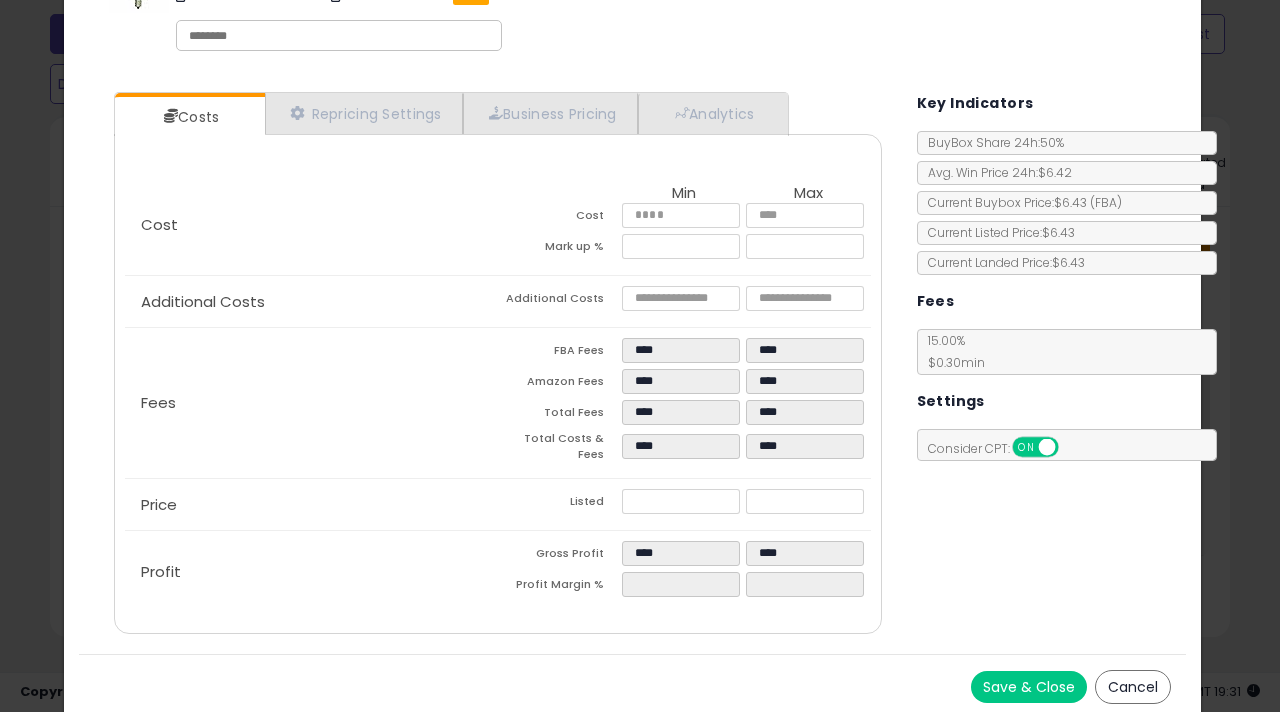 click on "Costs
Repricing Settings
Business Pricing
Analytics
Cost" at bounding box center (632, 365) 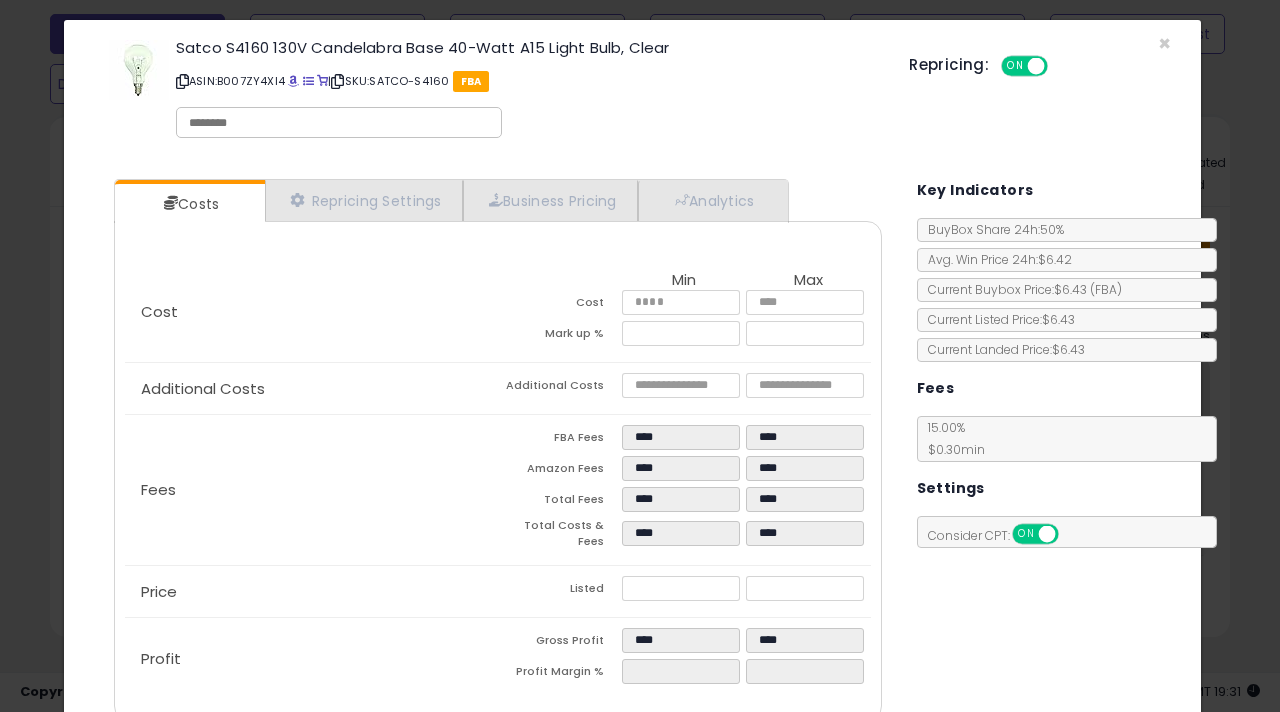 scroll, scrollTop: 0, scrollLeft: 0, axis: both 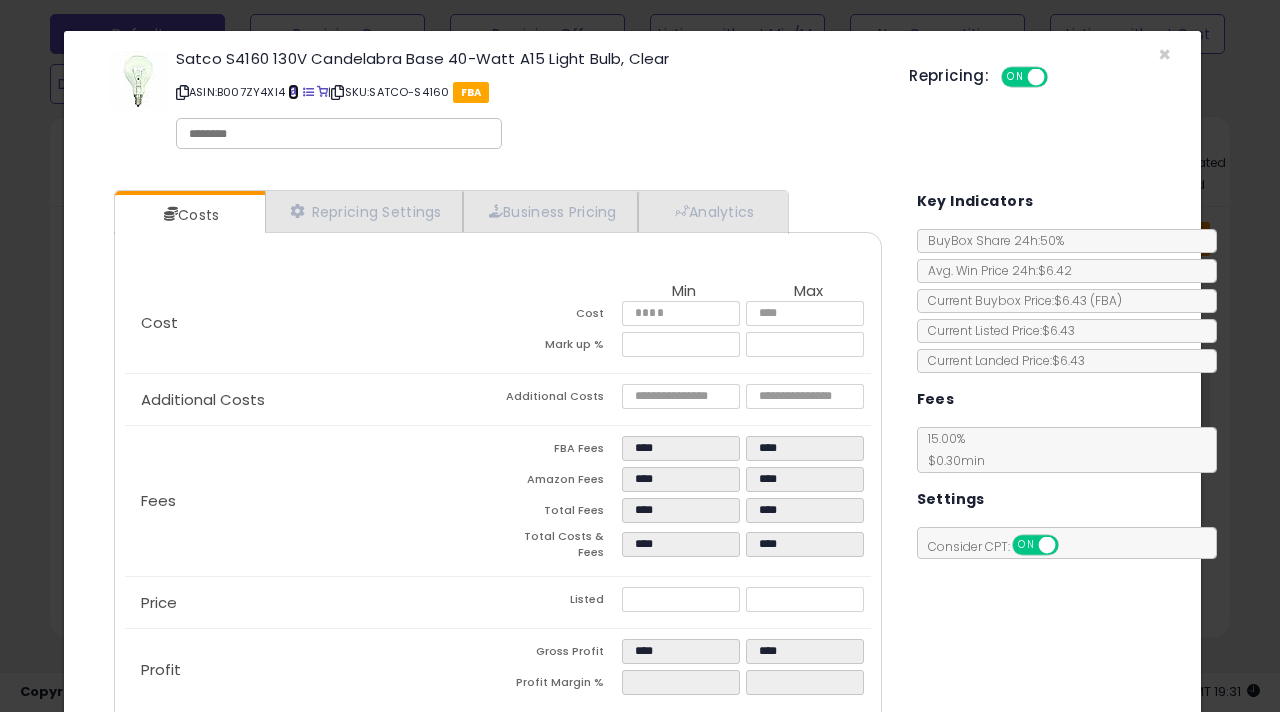 click at bounding box center (293, 92) 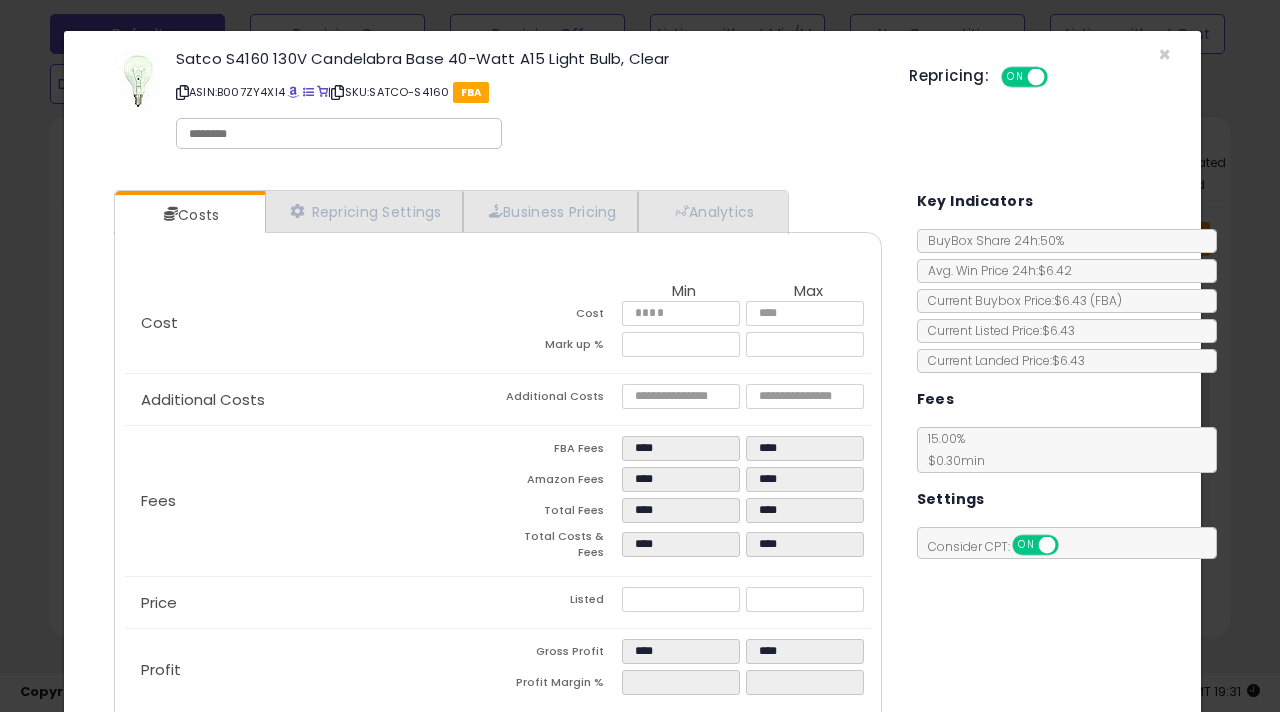 click on "Satco S4160 130V Candelabra Base 40-Watt A15 Light Bulb, Clear
ASIN:  B007ZY4XI4
|
SKU:  SATCO-S4160
FBA" 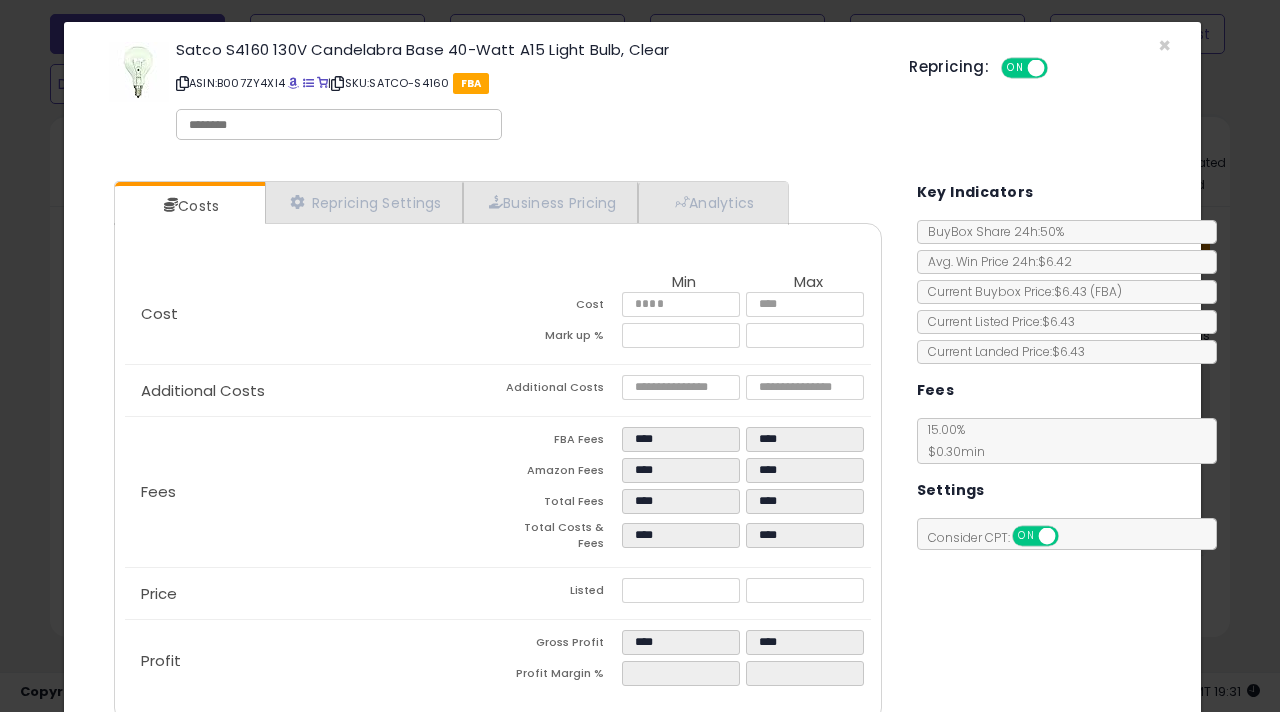 scroll, scrollTop: 0, scrollLeft: 0, axis: both 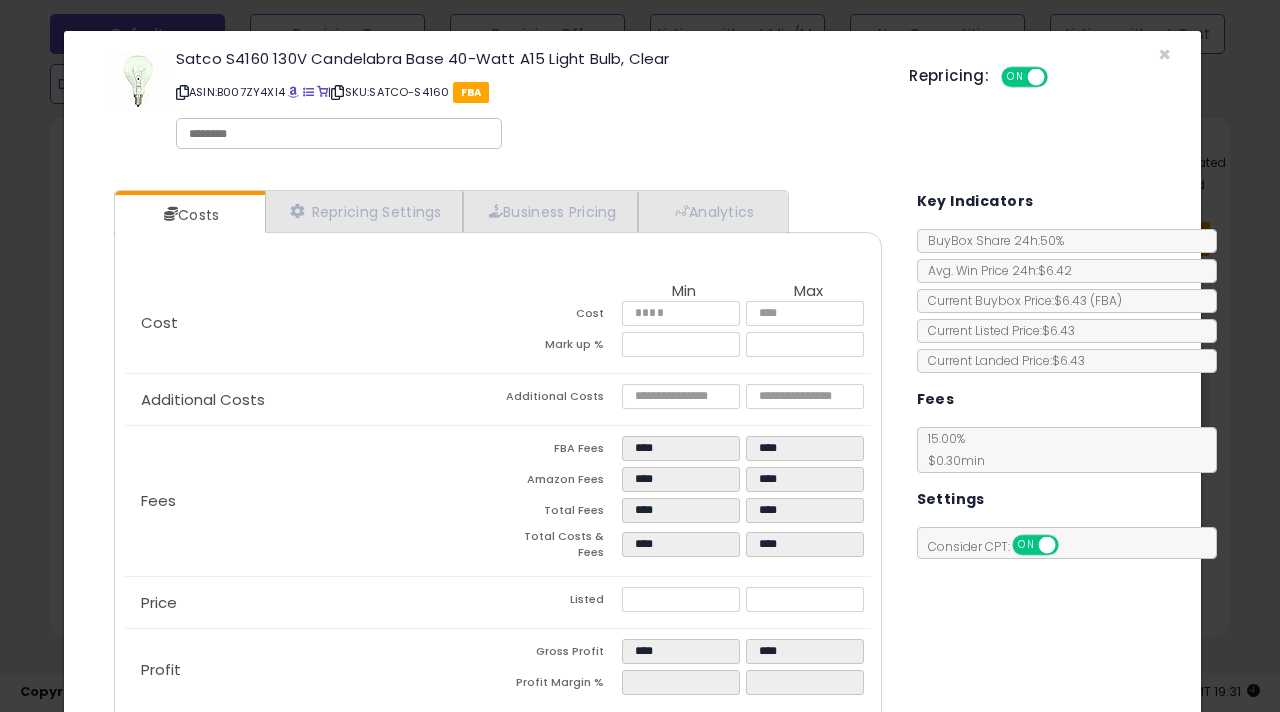 click at bounding box center [339, 134] 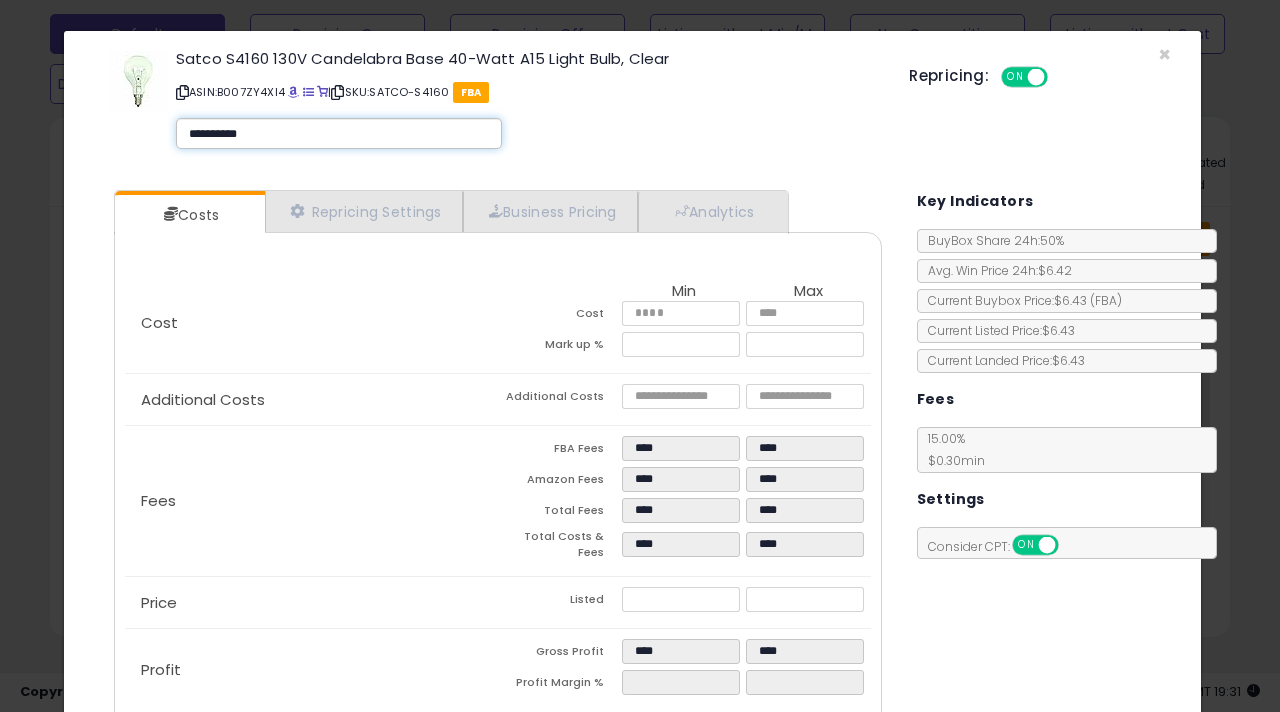 type on "**********" 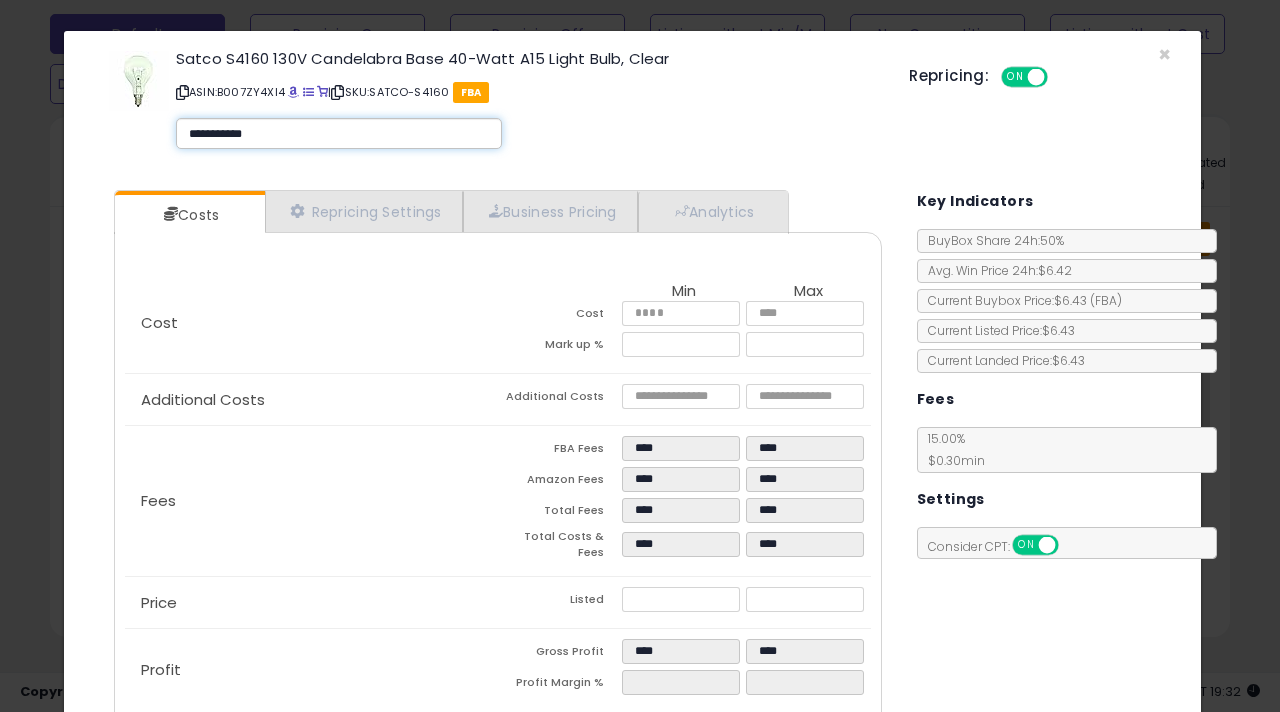 type on "**********" 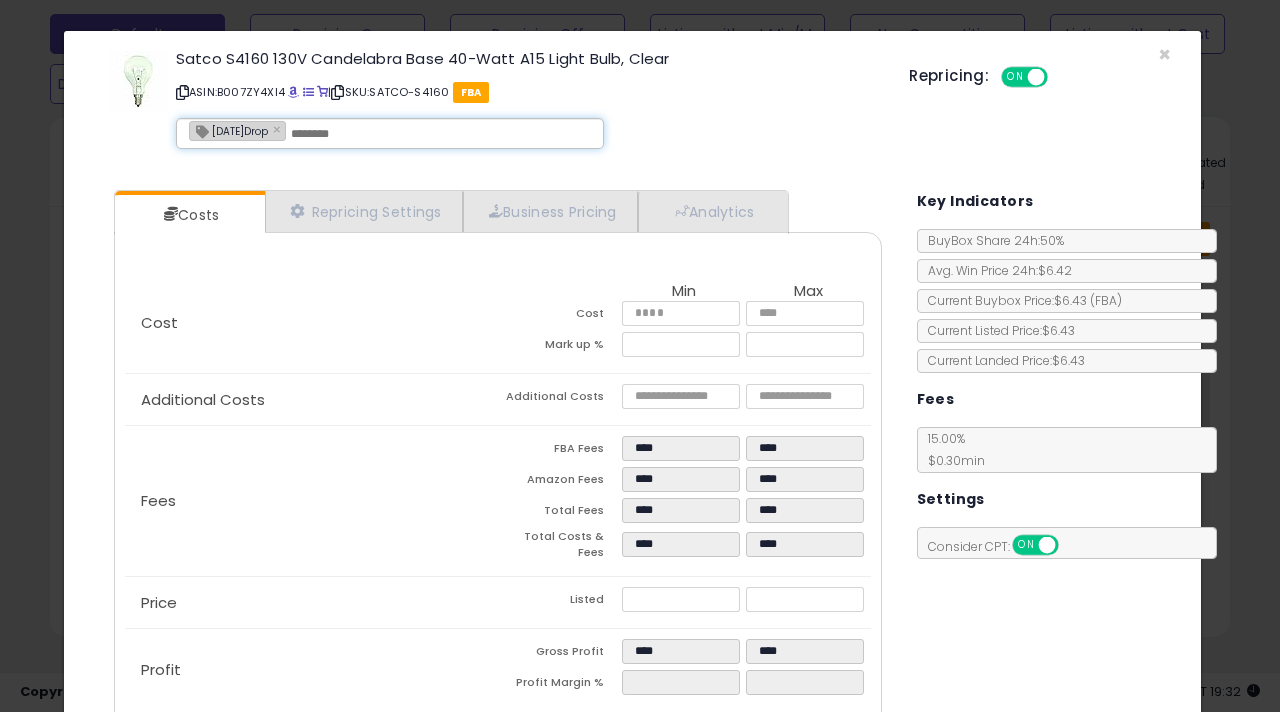 scroll, scrollTop: 98, scrollLeft: 0, axis: vertical 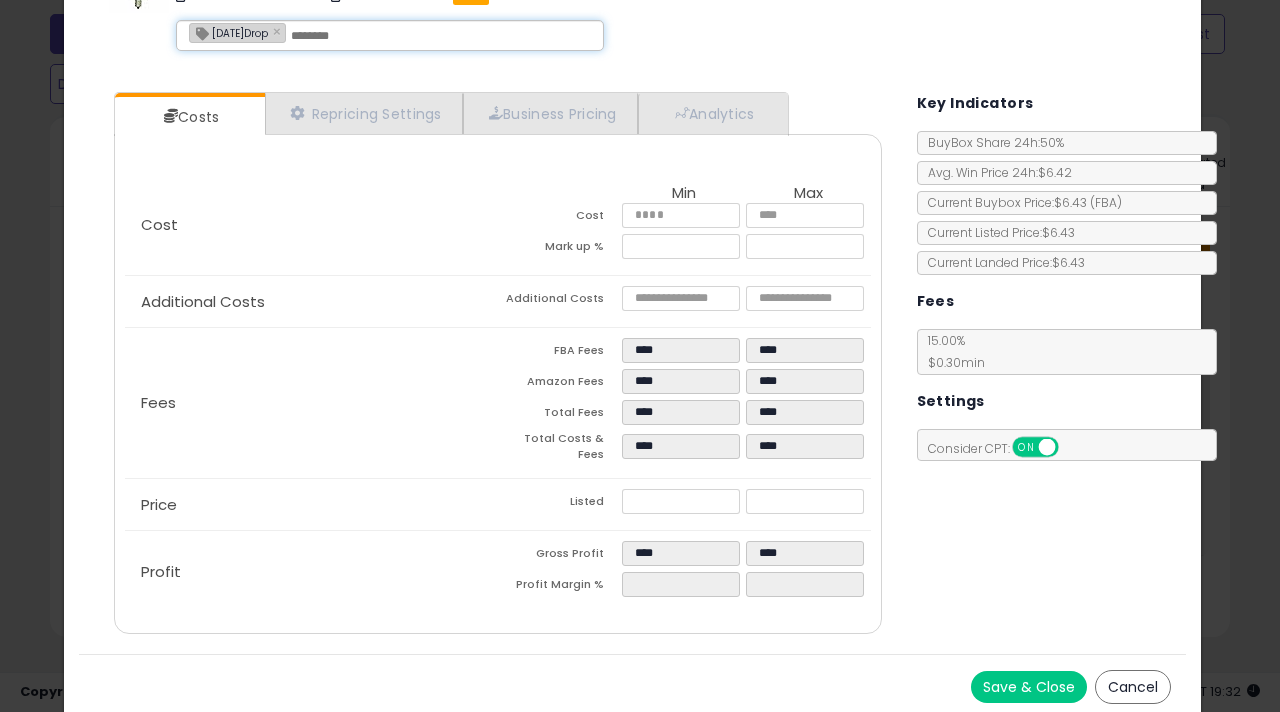 click on "Save & Close" at bounding box center [1029, 687] 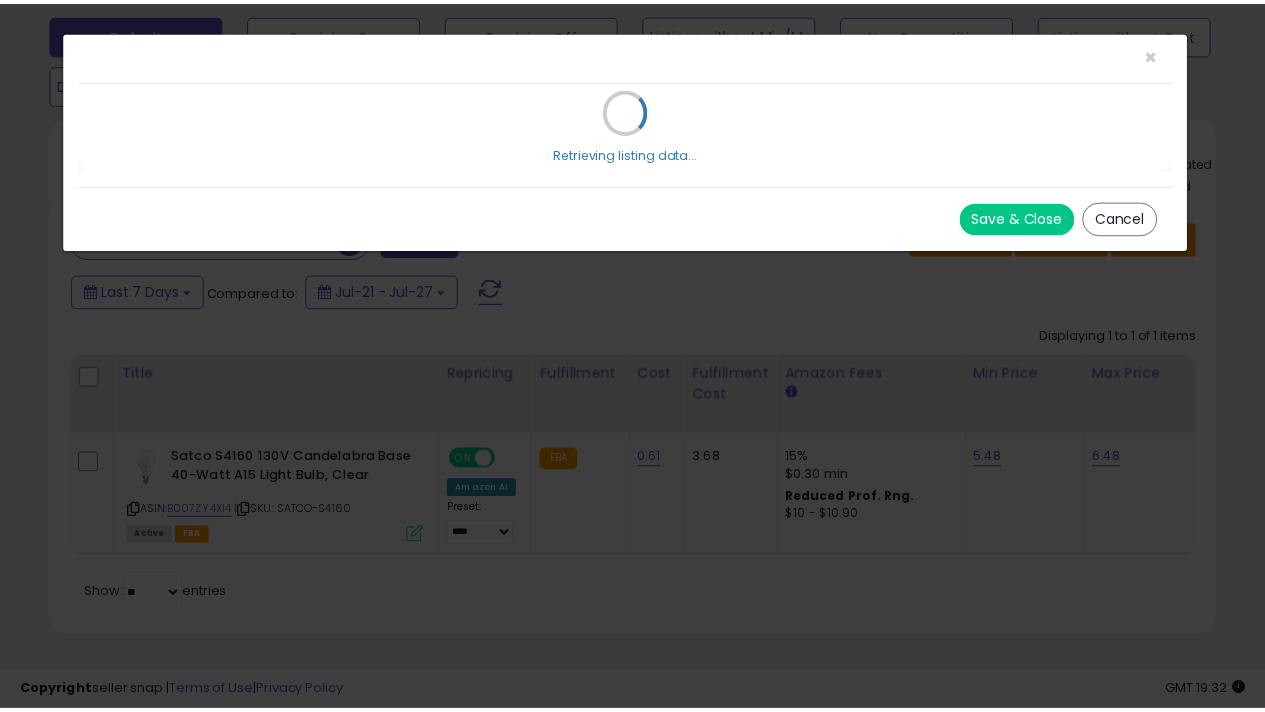 scroll, scrollTop: 0, scrollLeft: 0, axis: both 